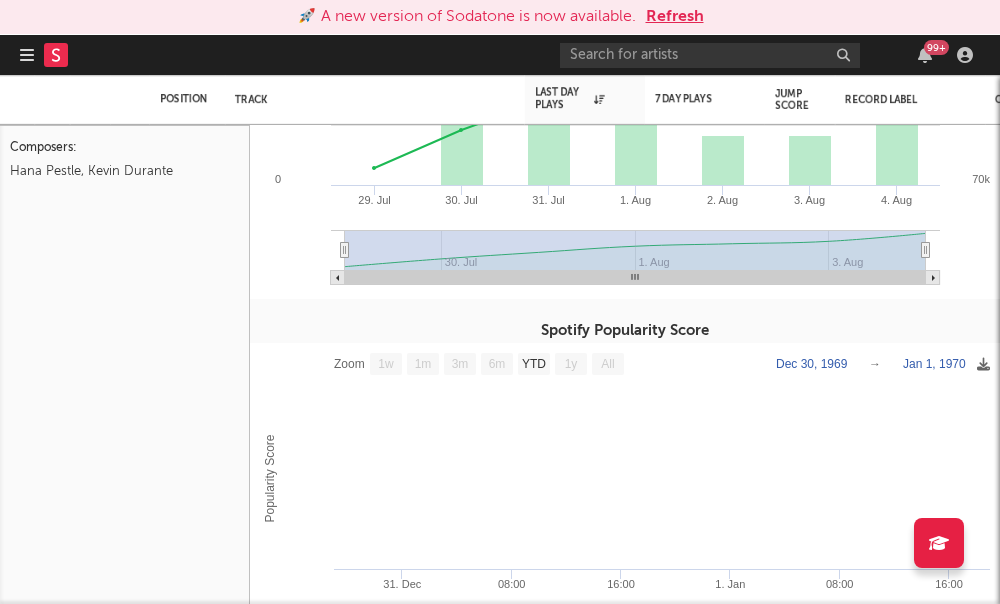 select on "1w" 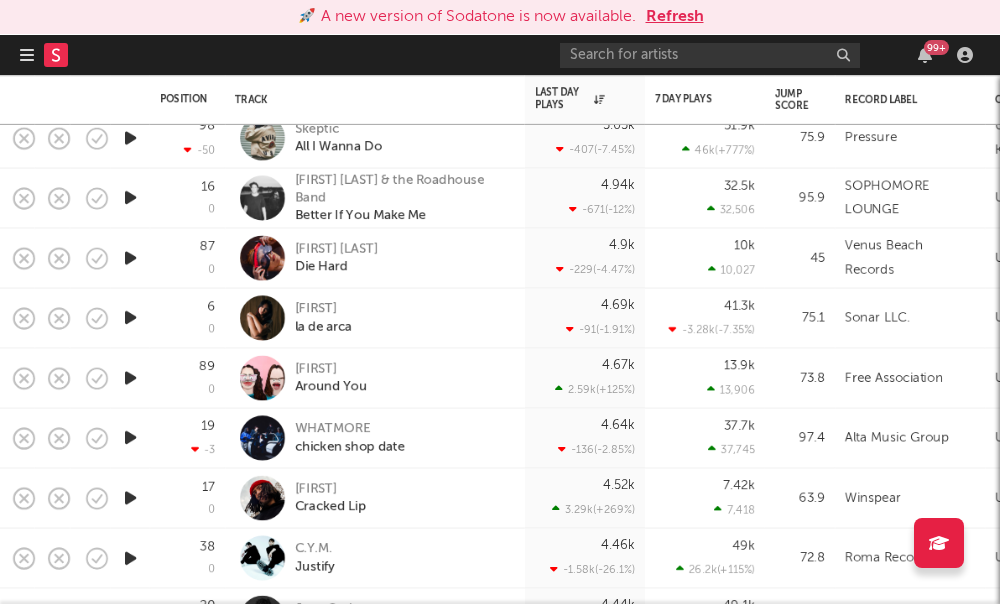 click 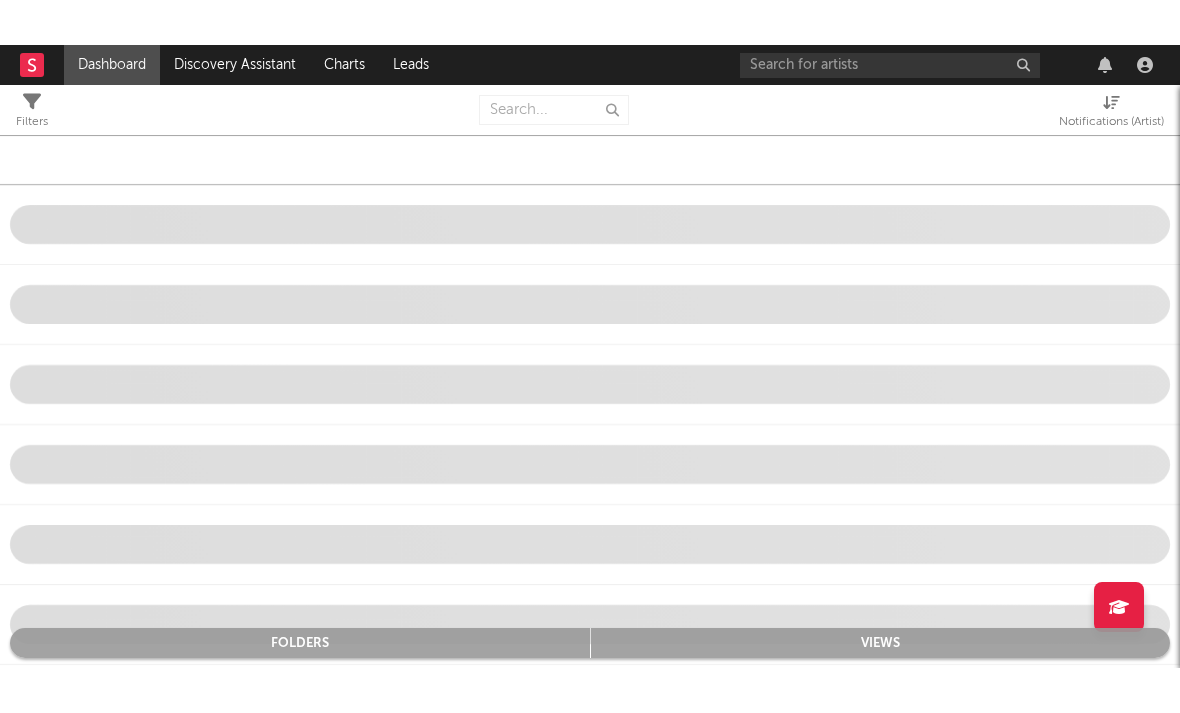 scroll, scrollTop: 0, scrollLeft: 0, axis: both 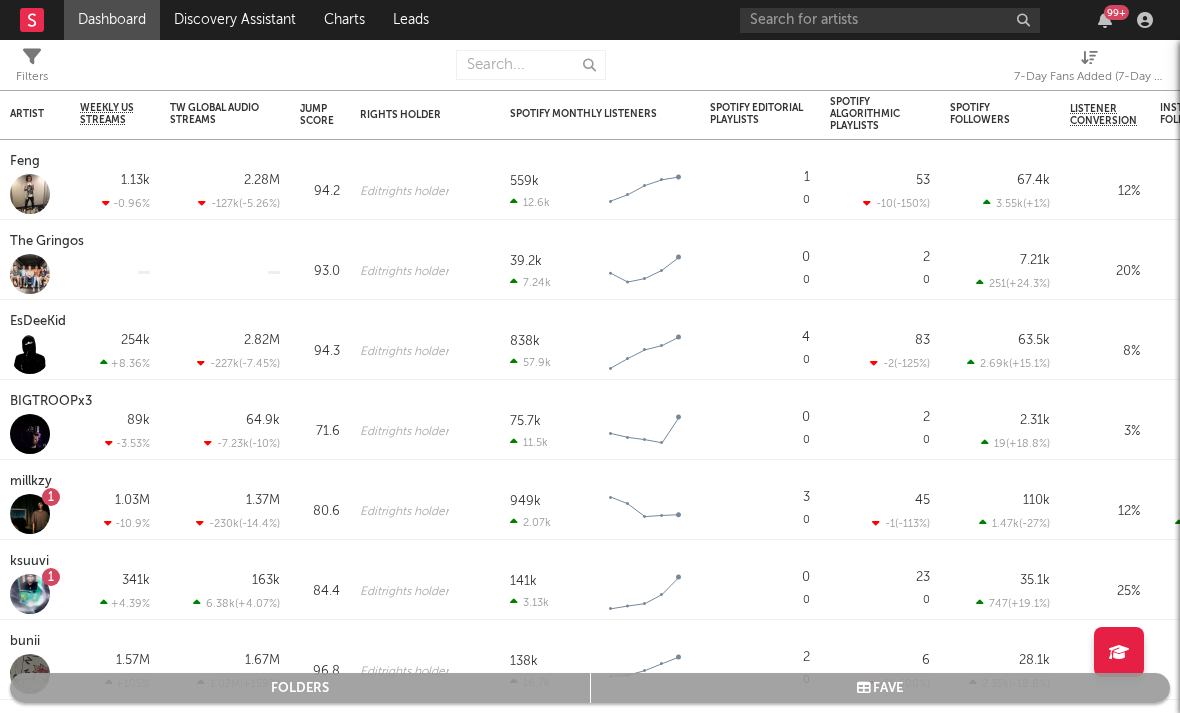 click 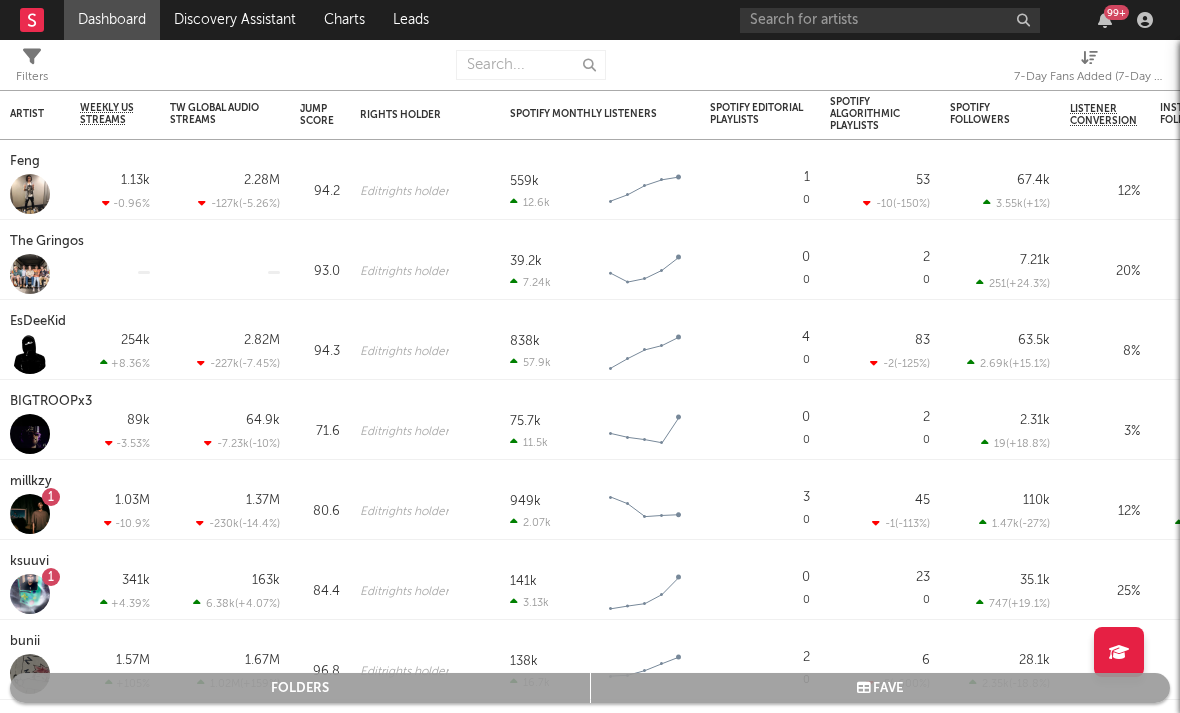 click on "Dashboard Discovery Assistant Charts Leads 99 +" at bounding box center [590, 20] 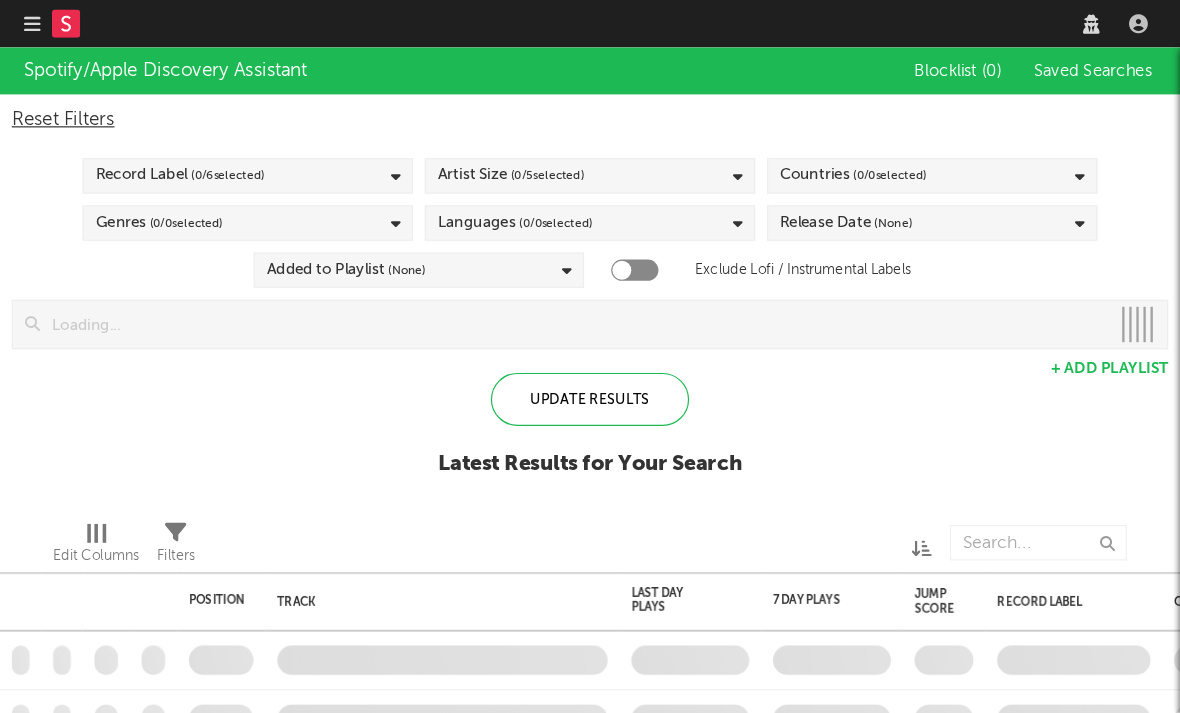 scroll, scrollTop: 0, scrollLeft: 0, axis: both 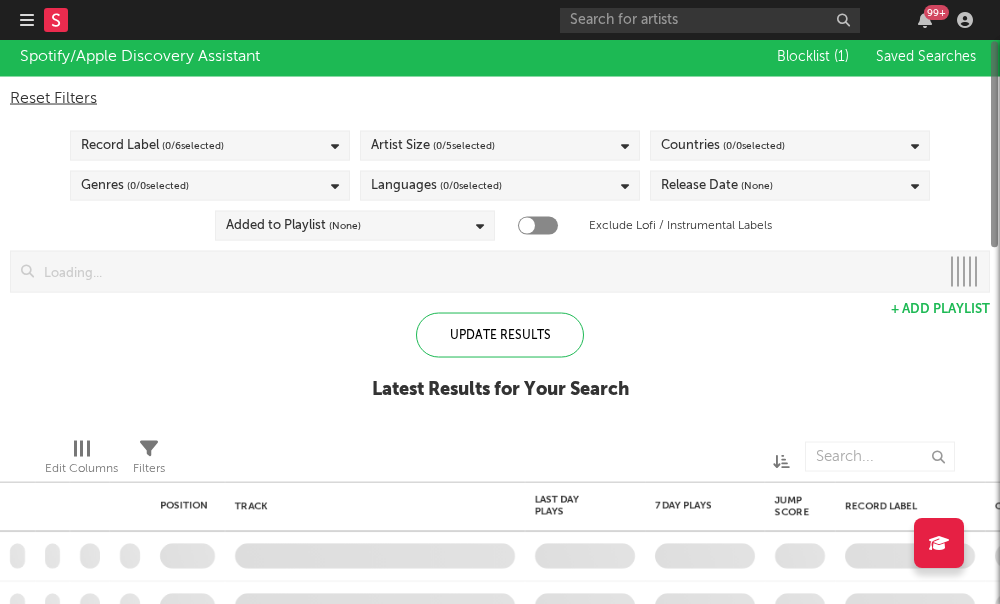 checkbox on "true" 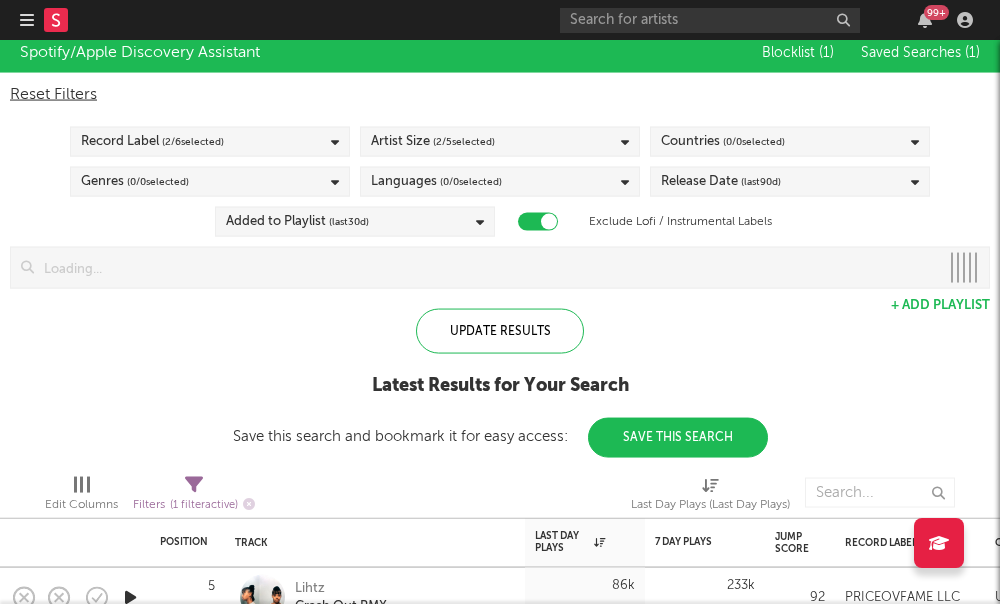 click at bounding box center [27, 20] 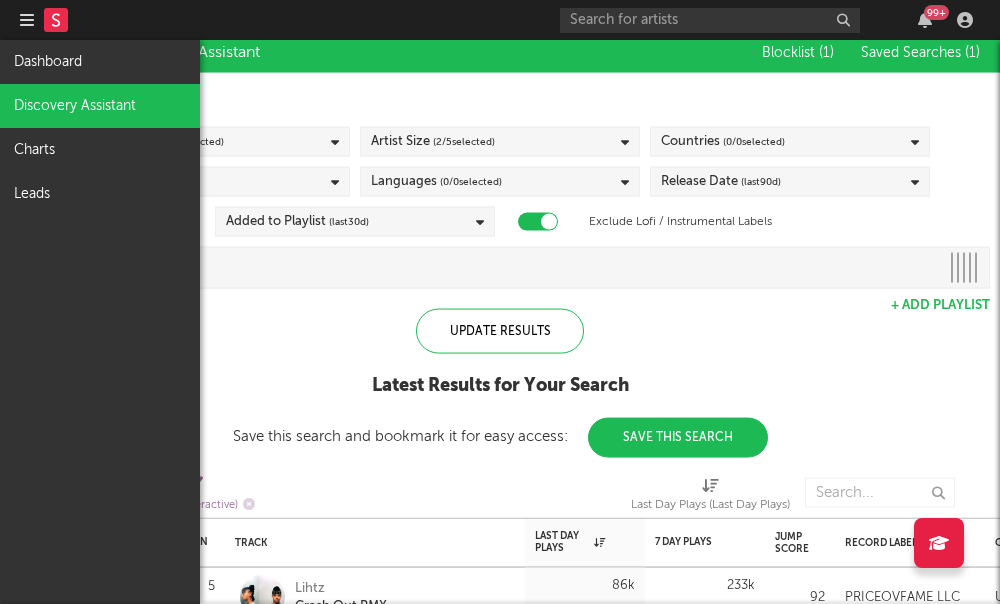 click on "Discovery Assistant" at bounding box center (100, 106) 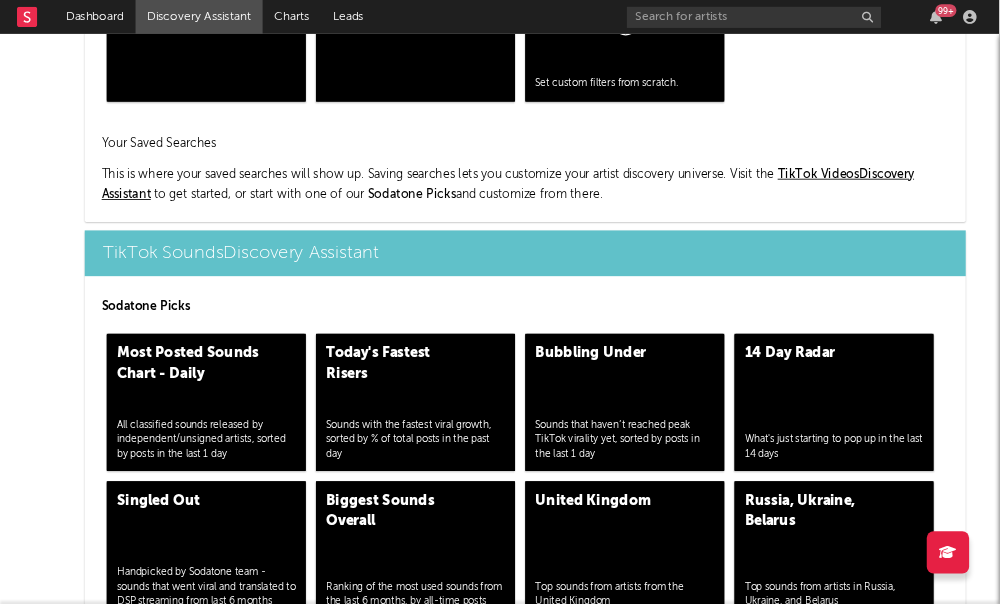 scroll, scrollTop: 6541, scrollLeft: 0, axis: vertical 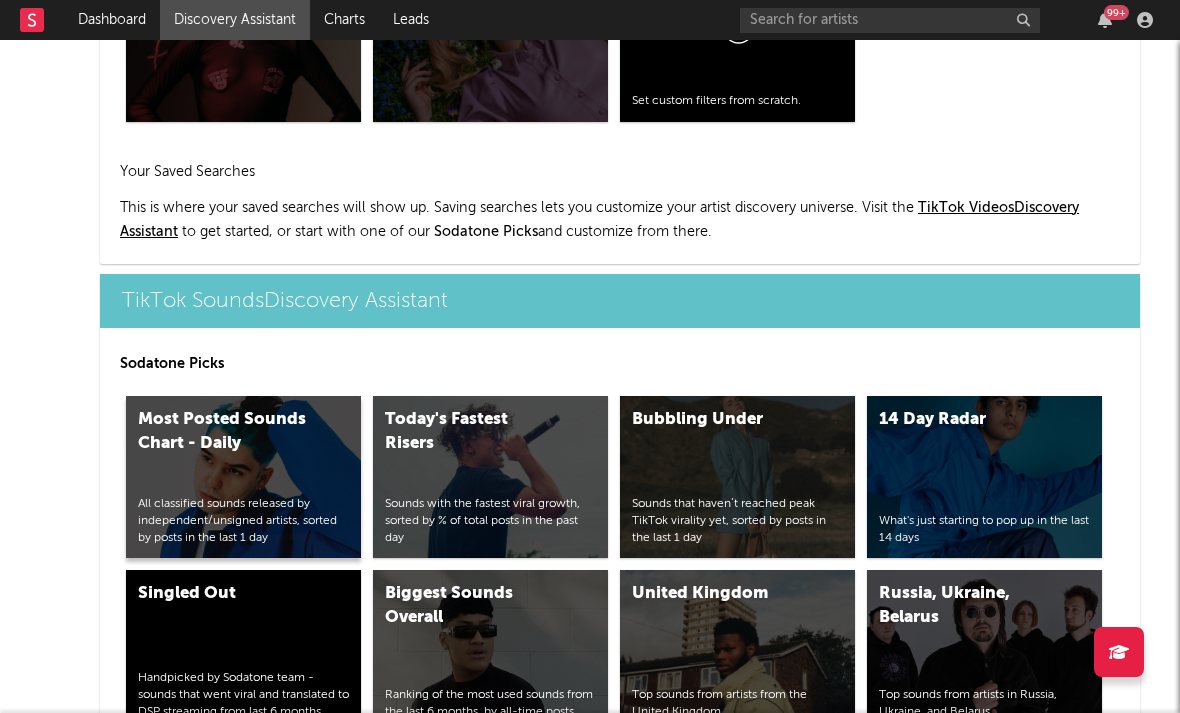 click on "Most Posted Sounds Chart - Daily All classified sounds released by independent/unsigned artists, sorted by posts in the last 1 day" at bounding box center (243, 477) 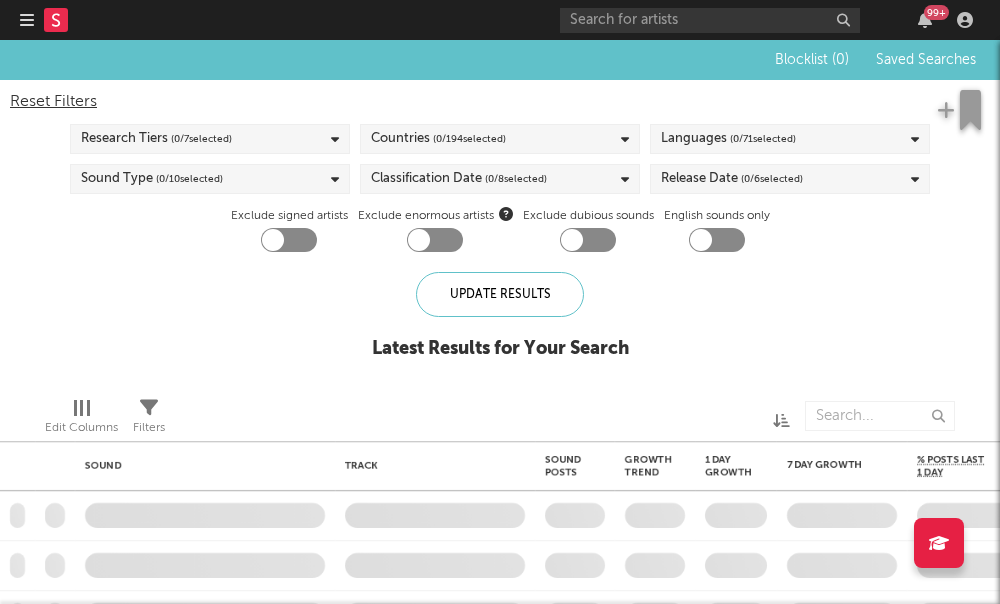 checkbox on "true" 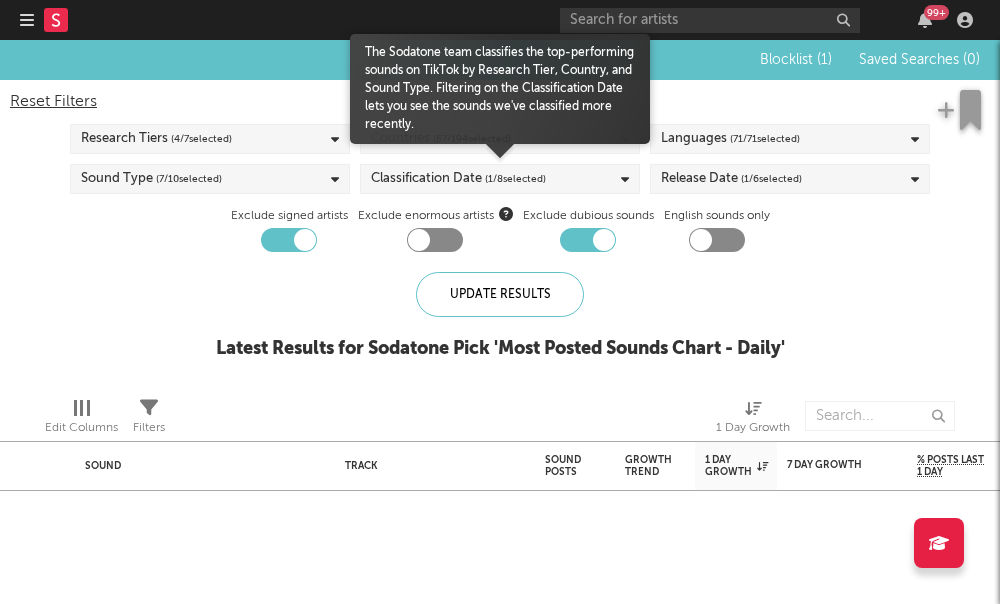 click on "Classification Date ( 1 / 8  selected)" at bounding box center (458, 179) 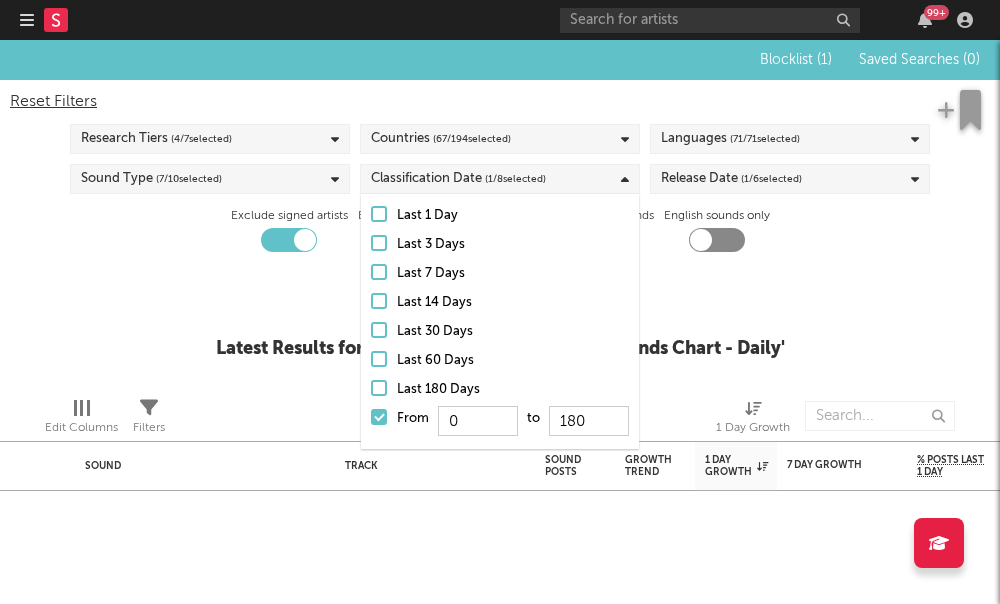 click on "Update Results Latest Results for Sodatone Pick ' Most Posted Sounds Chart - Daily '" at bounding box center [500, 326] 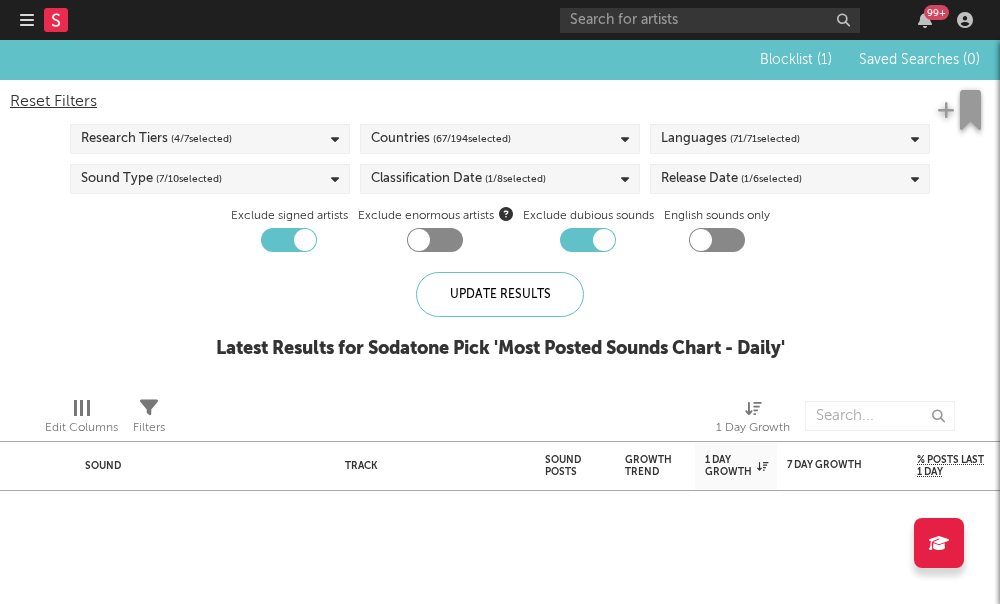 click on "( 4 / 7  selected)" at bounding box center (201, 139) 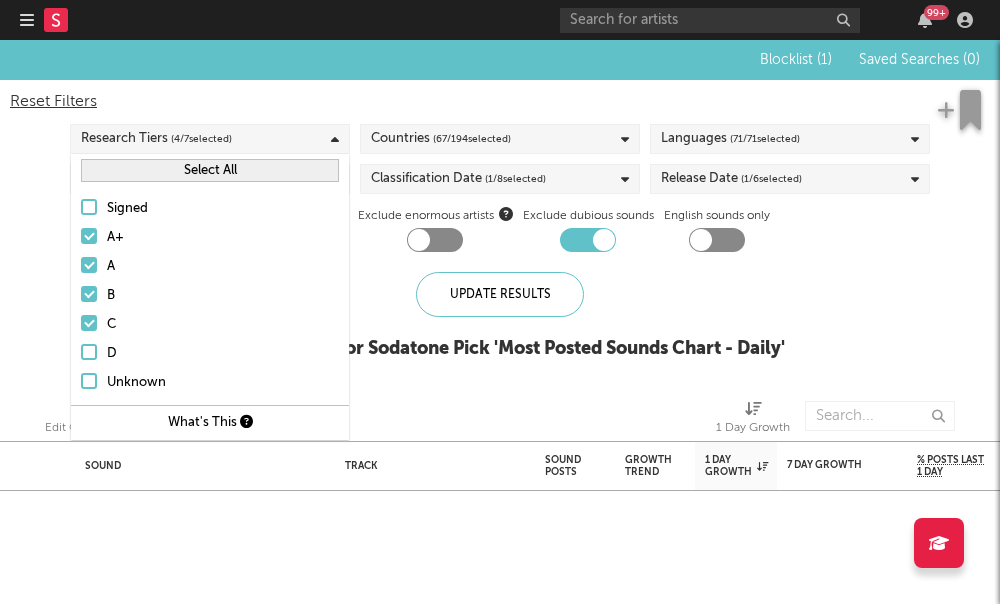 click on "Reset Filters Research Tiers ( 4 / 7  selected) Countries ( 67 / 194  selected) Languages ( 71 / 71  selected) Sound Type ( 7 / 10  selected) Classification Date ( 1 / 8  selected) Release Date ( 1 / 6  selected) Exclude signed artists Exclude enormous artists   Exclude dubious sounds English sounds only" at bounding box center (500, 166) 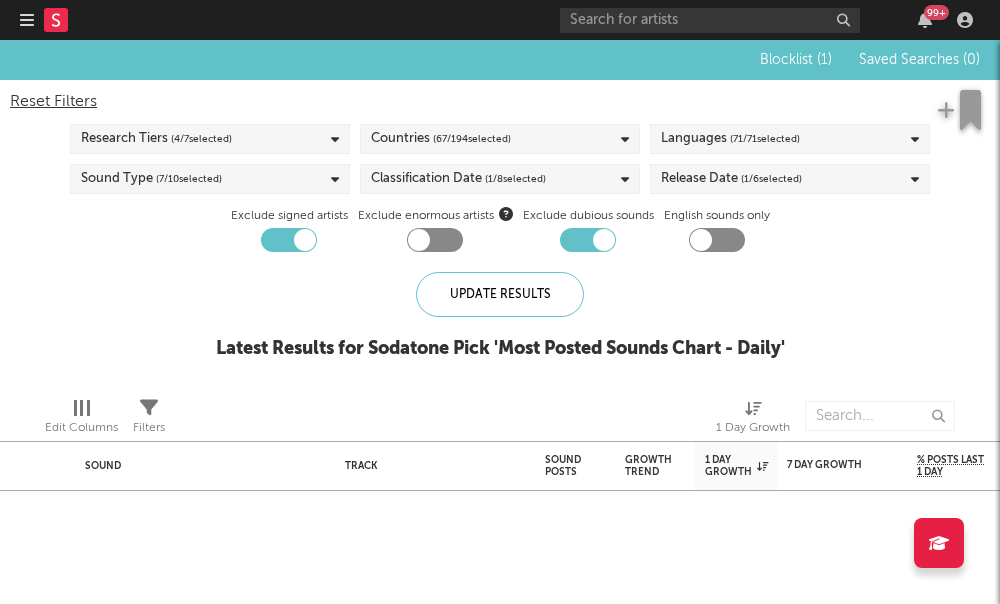 click on "Reset Filters Research Tiers ( 4 / 7  selected) Countries ( 67 / 194  selected) Languages ( 71 / 71  selected) Sound Type ( 7 / 10  selected) Classification Date ( 1 / 8  selected) Release Date ( 1 / 6  selected) Exclude signed artists Exclude enormous artists   Exclude dubious sounds English sounds only" at bounding box center (500, 166) 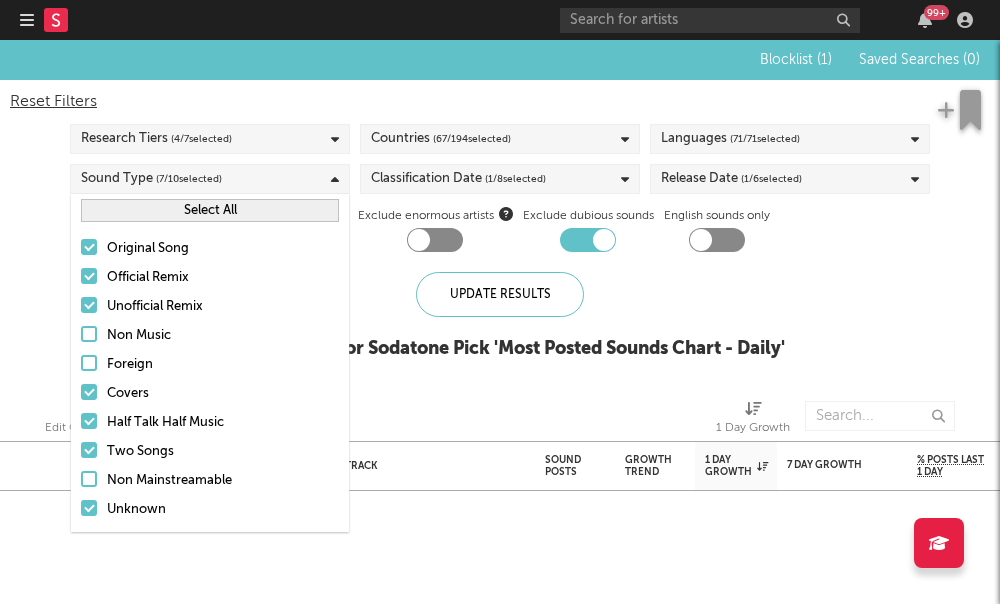click at bounding box center [89, 392] 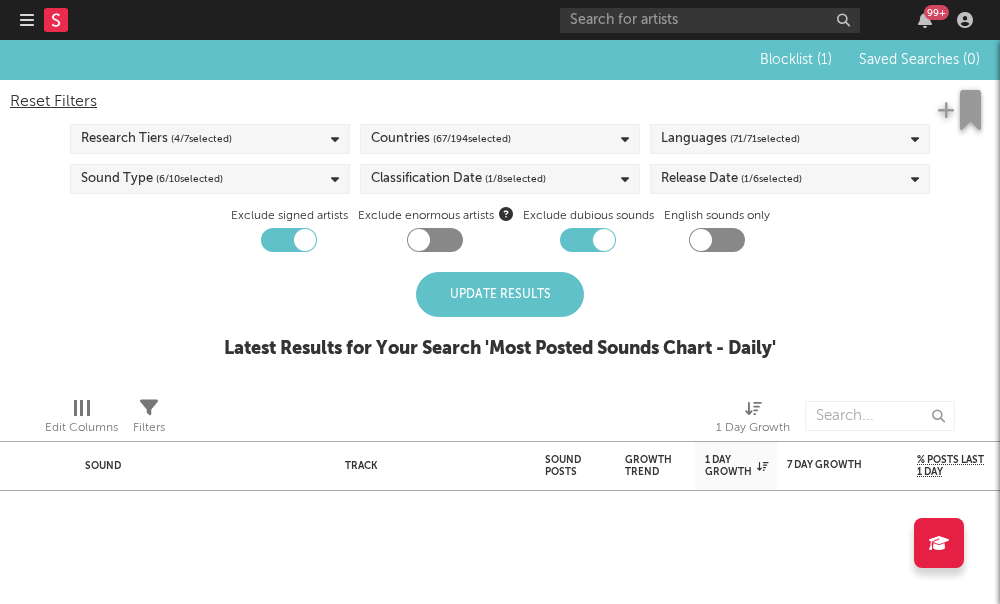 click on "Blocklist   ( 1 ) Saved Searches   ( 0 ) Reset Filters Research Tiers ( 4 / 7  selected) Countries ( 67 / 194  selected) Languages ( 71 / 71  selected) Sound Type ( 6 / 10  selected) Classification Date ( 1 / 8  selected) Release Date ( 1 / 6  selected) Exclude signed artists Exclude enormous artists   Exclude dubious sounds English sounds only Update Results Latest Results for Your Search ' Most Posted Sounds Chart - Daily '" at bounding box center (500, 210) 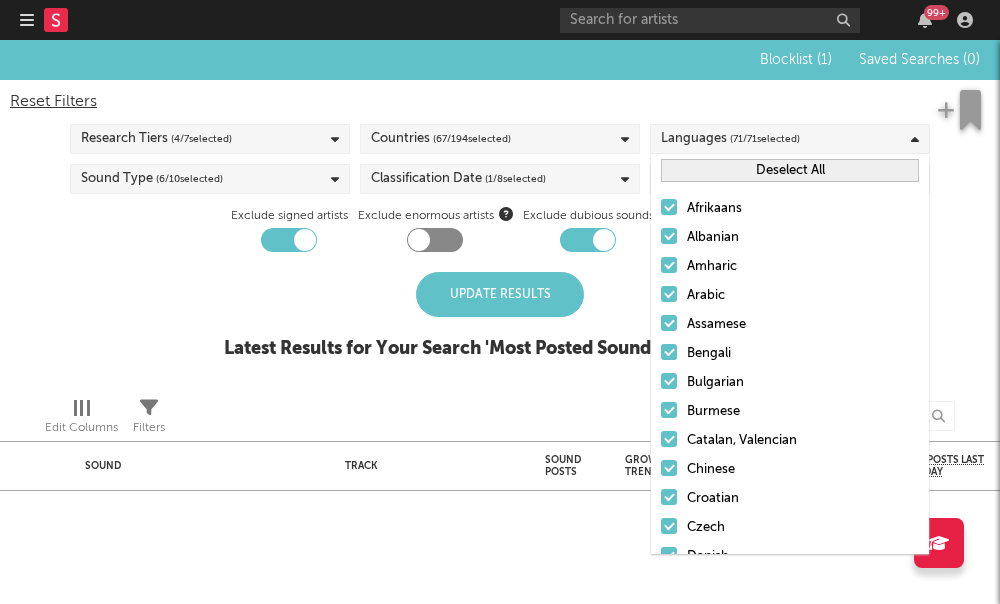 click at bounding box center (669, 207) 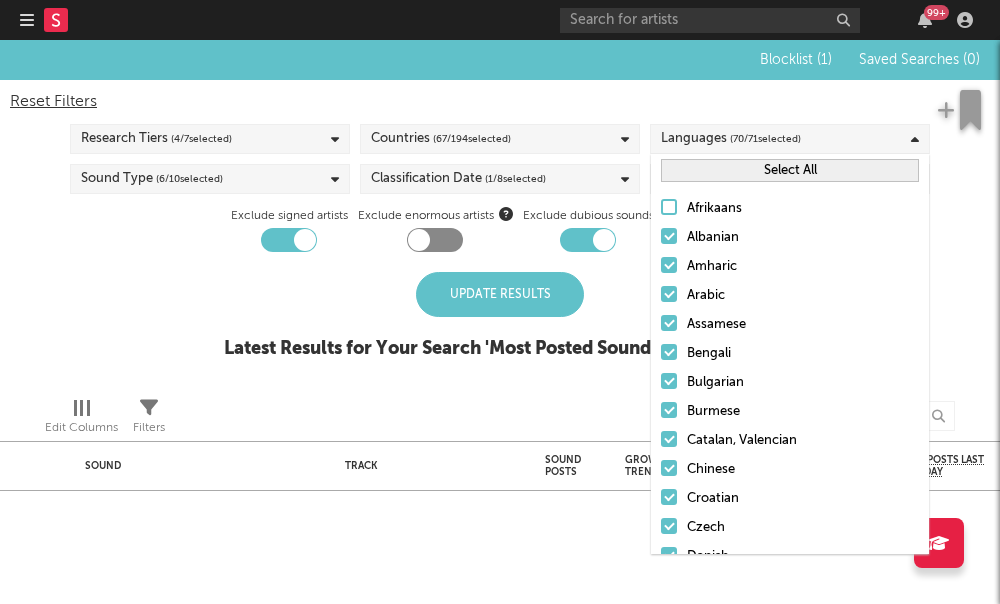 click on "Albanian" at bounding box center [790, 238] 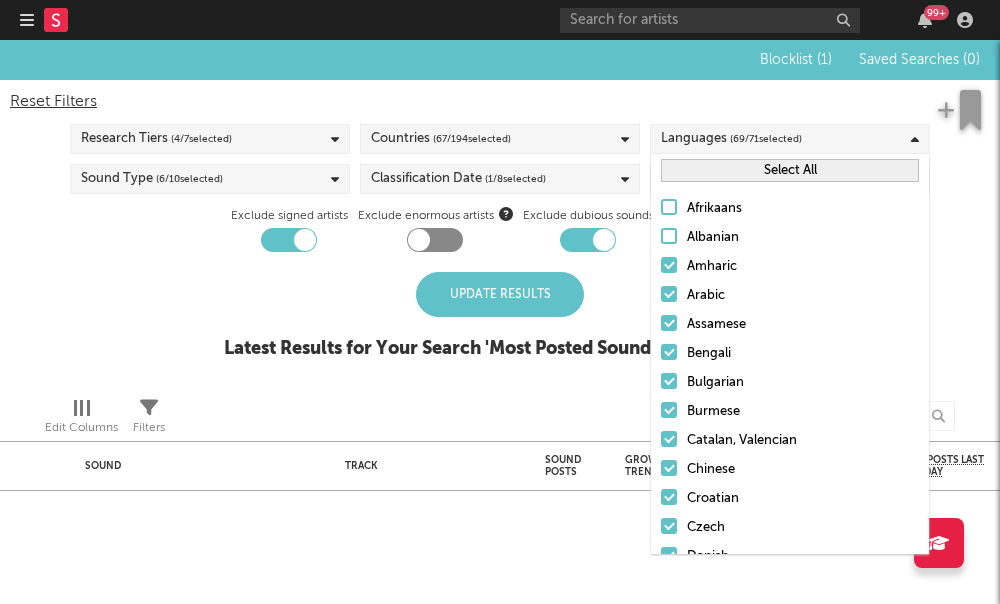 click at bounding box center [669, 265] 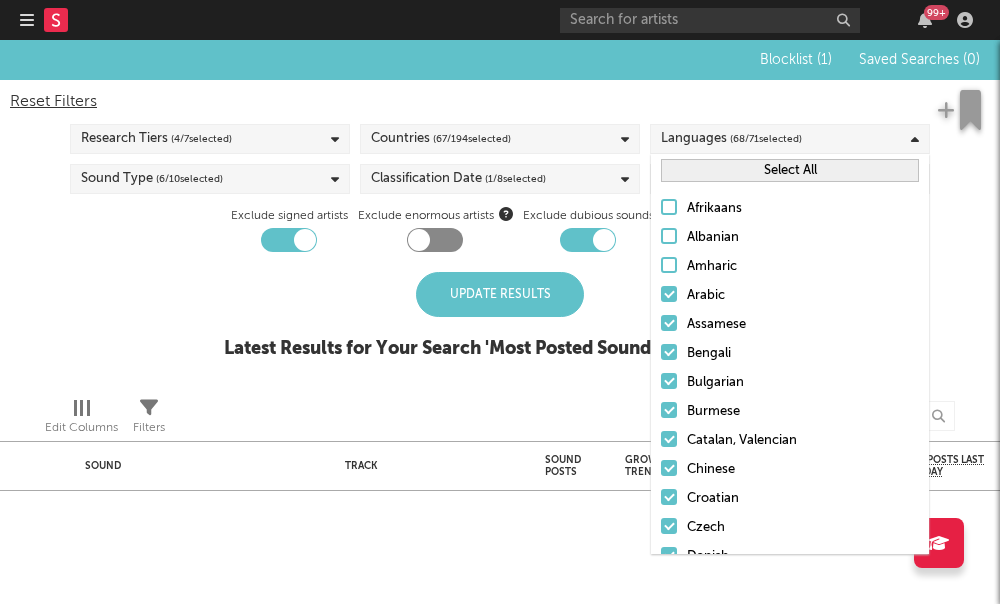 click at bounding box center [669, 294] 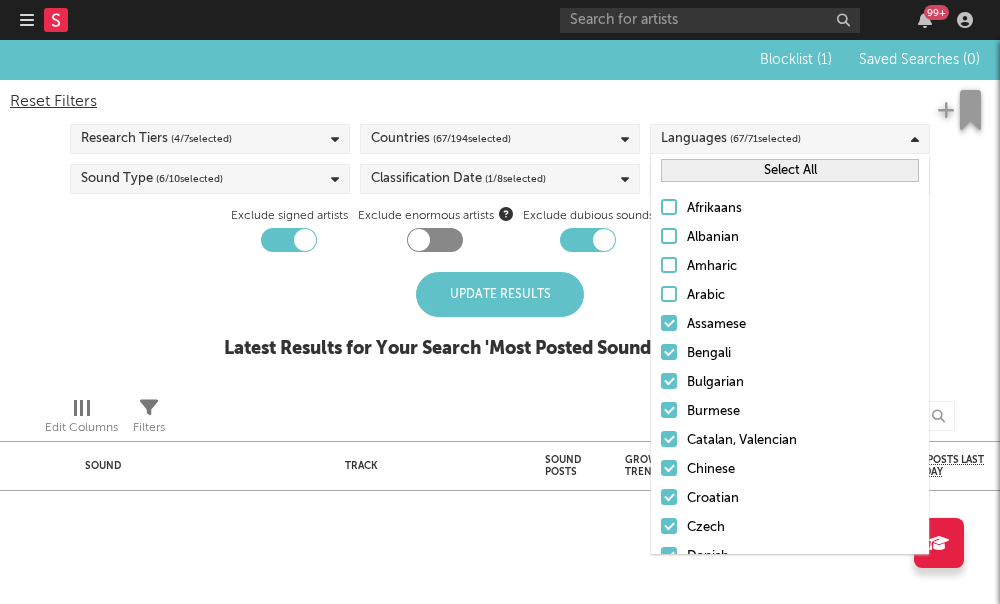 click on "Afrikaans Albanian Amharic Arabic Assamese Bengali Bulgarian Burmese Catalan, Valencian Chinese Croatian Czech Danish Dutch, Flemish English Finnish French Galician German Greek (modern) Gujarati Hebrew (modern) Hindi Hungarian Indonesian Igbo Icelandic Italian Japanese Kannada Kashmiri Central Khmer Korean Kurdish Lao Lithuanian Latvian Malay Malayalam Maori Marathi Nepali Norwegian Oriya Punjabi, Panjabi Persian Polish Portuguese Romanian, Moldavian, Moldovan Russian Sanskrit Sindhi Serbian Sinhala, Sinhalese Slovak Slovenian Somali Spanish, Castilian Swahili Swati Swedish Tamil Telugu Thai Tagalog Turkish Ukrainian Urdu Vietnamese Other Uncategorized" at bounding box center (790, 1224) 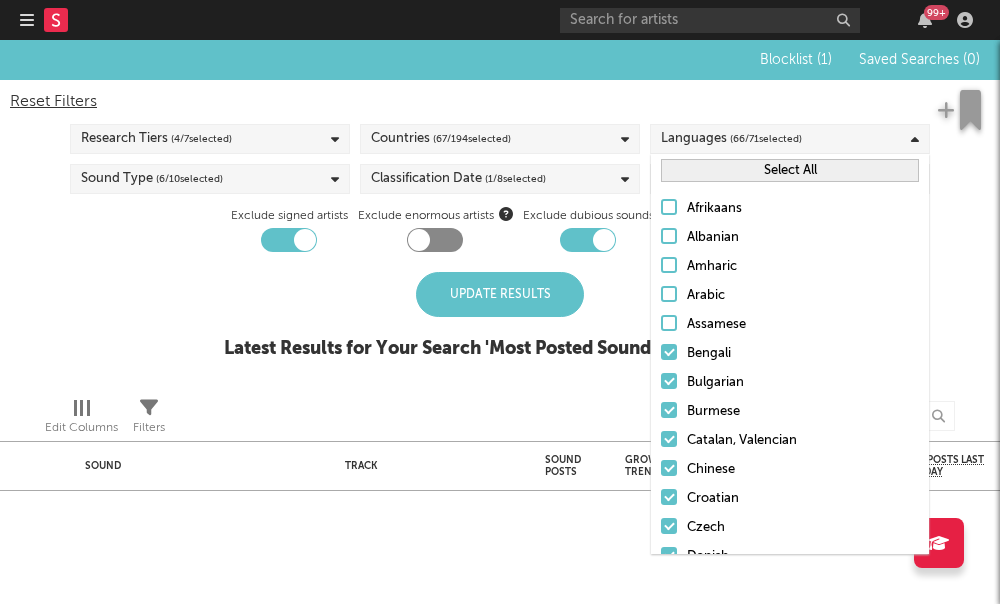 click at bounding box center (669, 352) 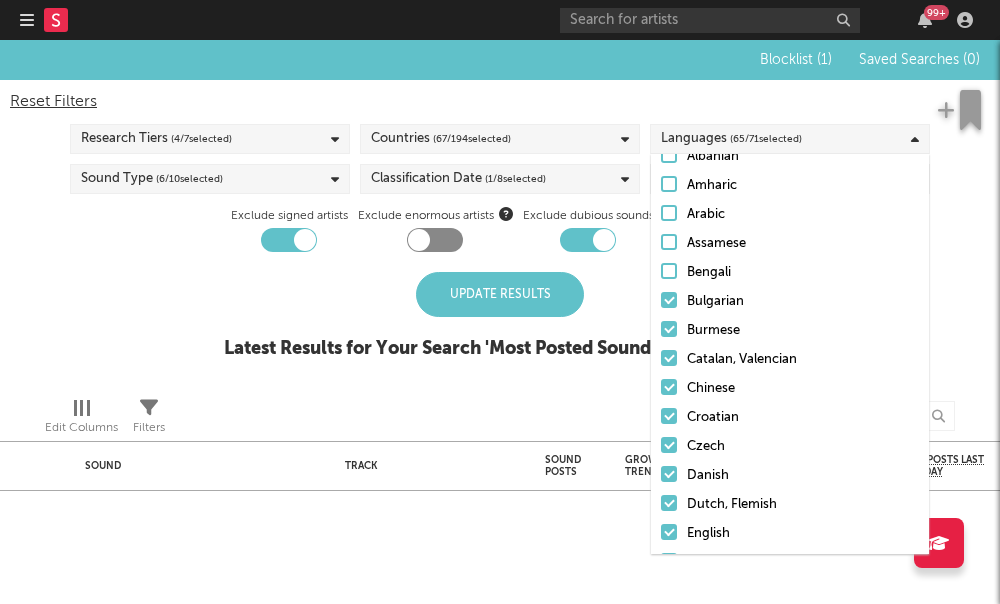 scroll, scrollTop: 120, scrollLeft: 0, axis: vertical 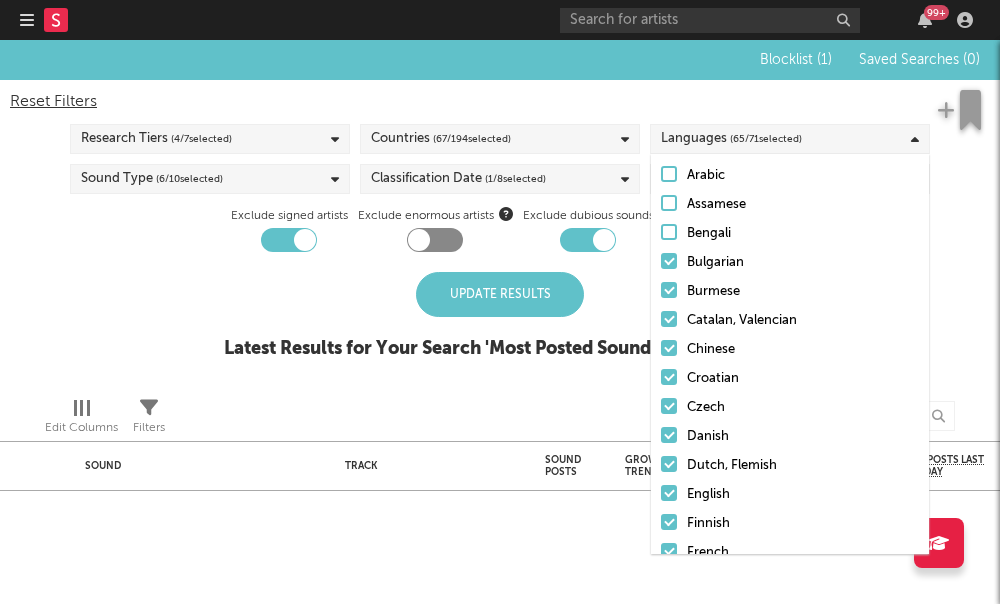 click at bounding box center (669, 261) 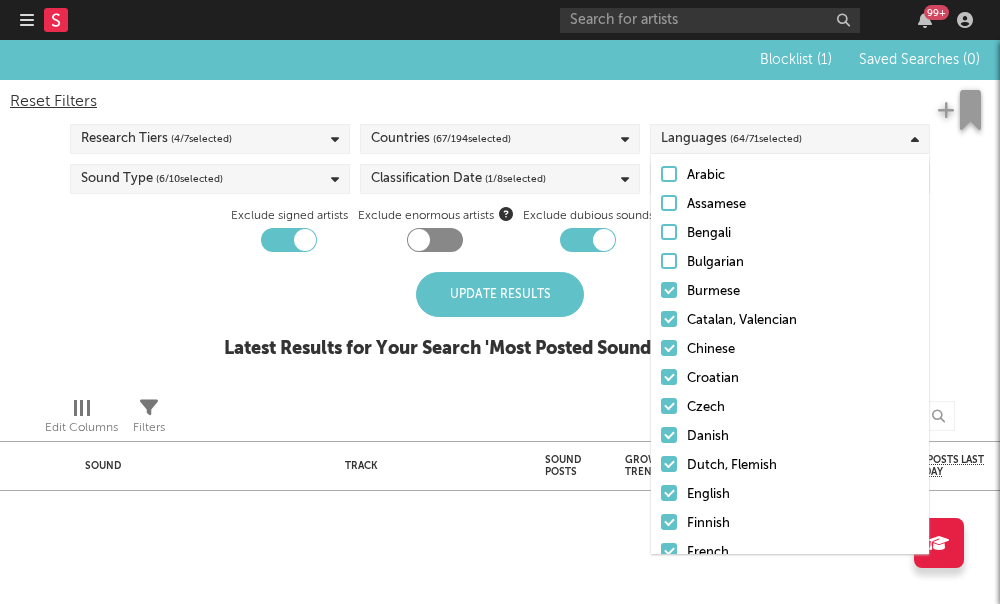 click at bounding box center (669, 290) 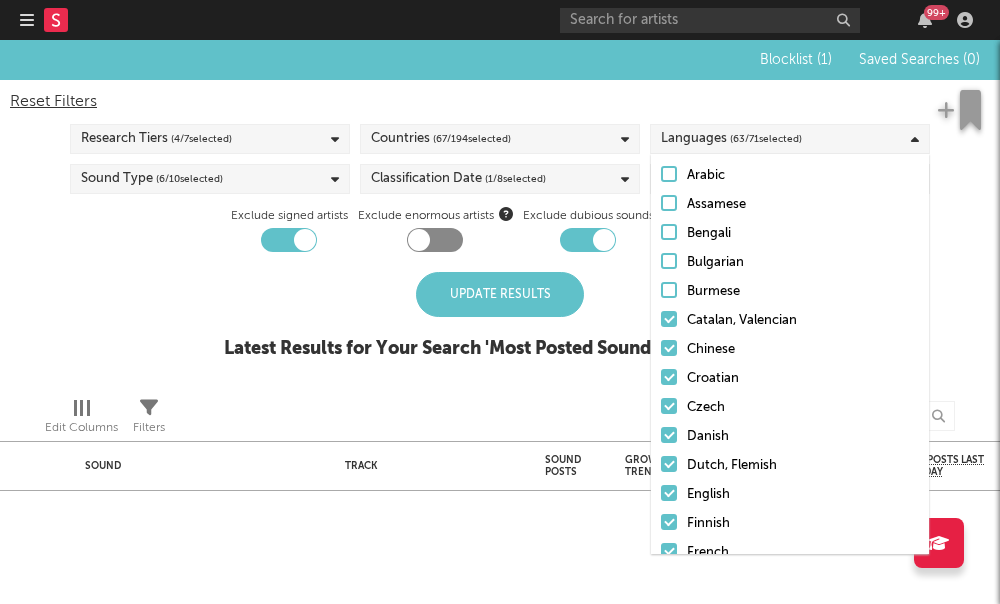 click at bounding box center [669, 319] 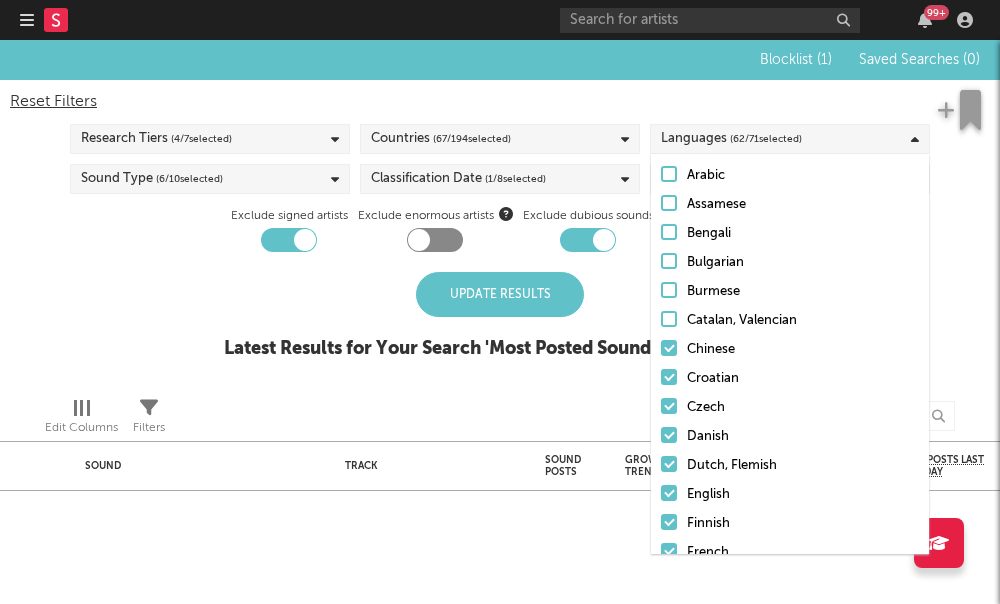 click on "Afrikaans Albanian Amharic Arabic Assamese Bengali Bulgarian Burmese Catalan, Valencian Chinese Croatian Czech Danish Dutch, Flemish English Finnish French Galician German Greek (modern) Gujarati Hebrew (modern) Hindi Hungarian Indonesian Igbo Icelandic Italian Japanese Kannada Kashmiri Central Khmer Korean Kurdish Lao Lithuanian Latvian Malay Malayalam Maori Marathi Nepali Norwegian Oriya Punjabi, Panjabi Persian Polish Portuguese Romanian, Moldavian, Moldovan Russian Sanskrit Sindhi Serbian Sinhala, Sinhalese Slovak Slovenian Somali Spanish, Castilian Swahili Swati Swedish Tamil Telugu Thai Tagalog Turkish Ukrainian Urdu Vietnamese Other Uncategorized" at bounding box center [790, 1104] 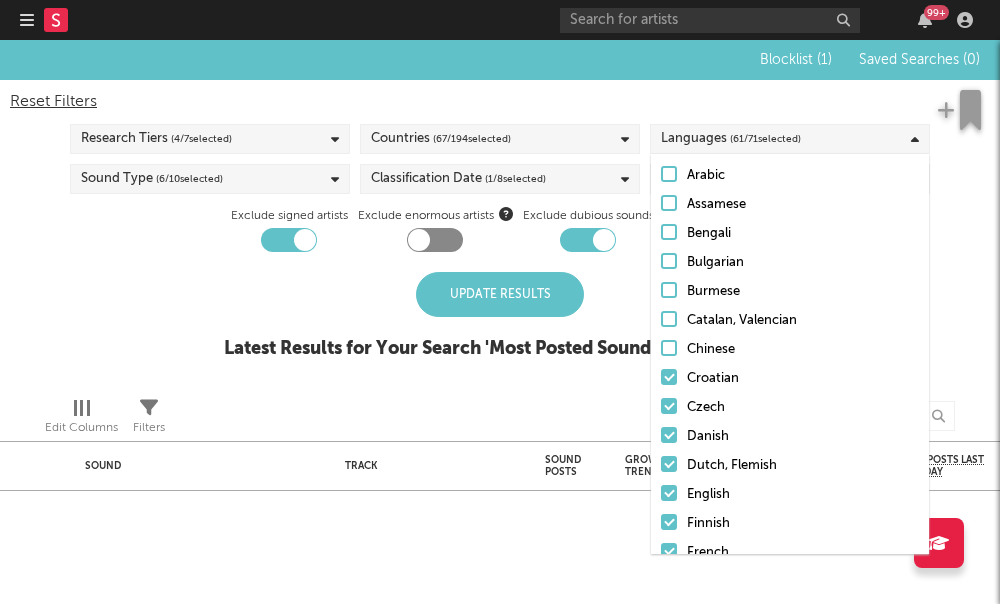click at bounding box center [669, 377] 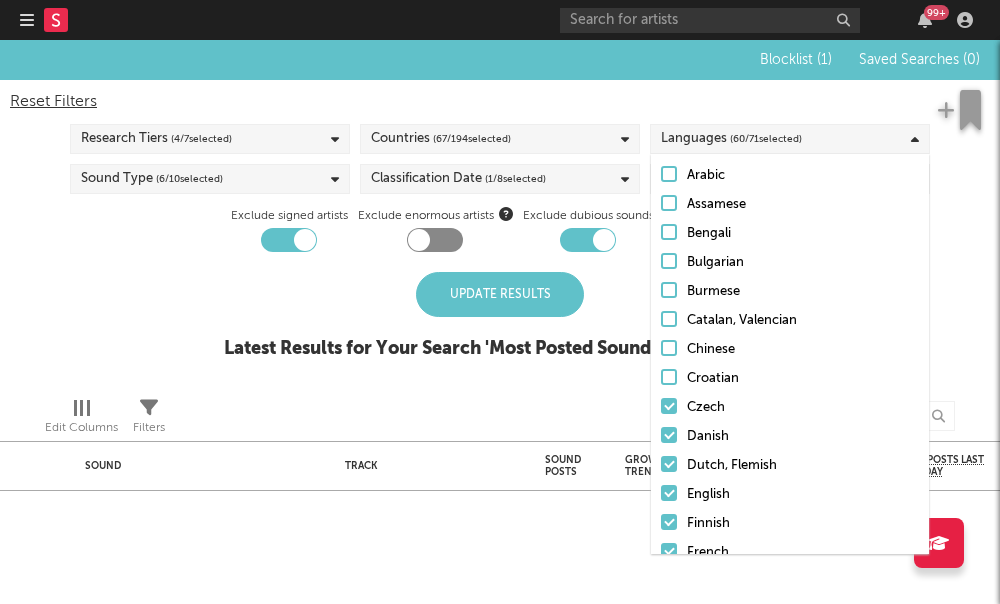 click at bounding box center [669, 435] 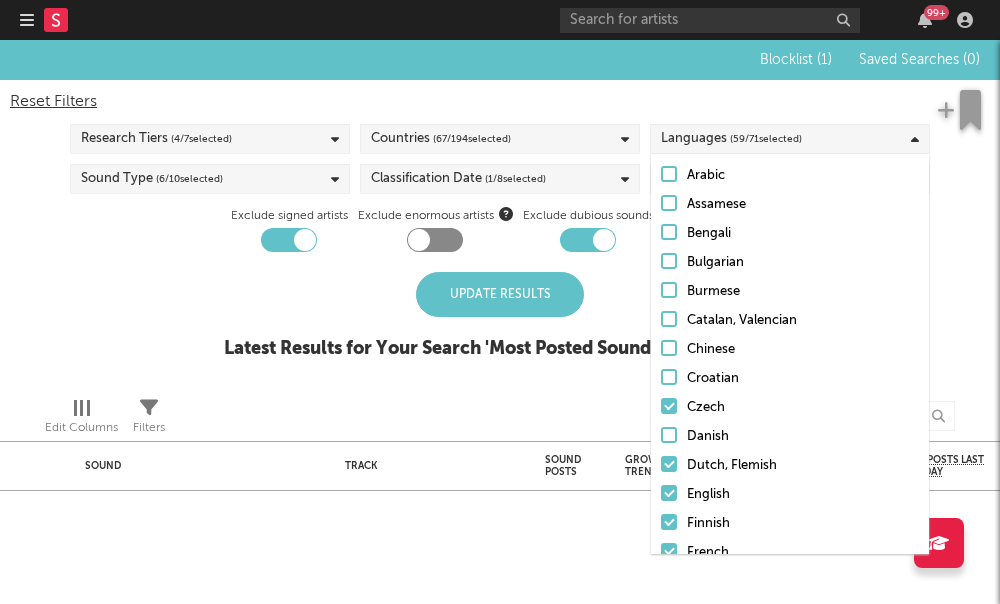 click on "Croatian" at bounding box center (790, 379) 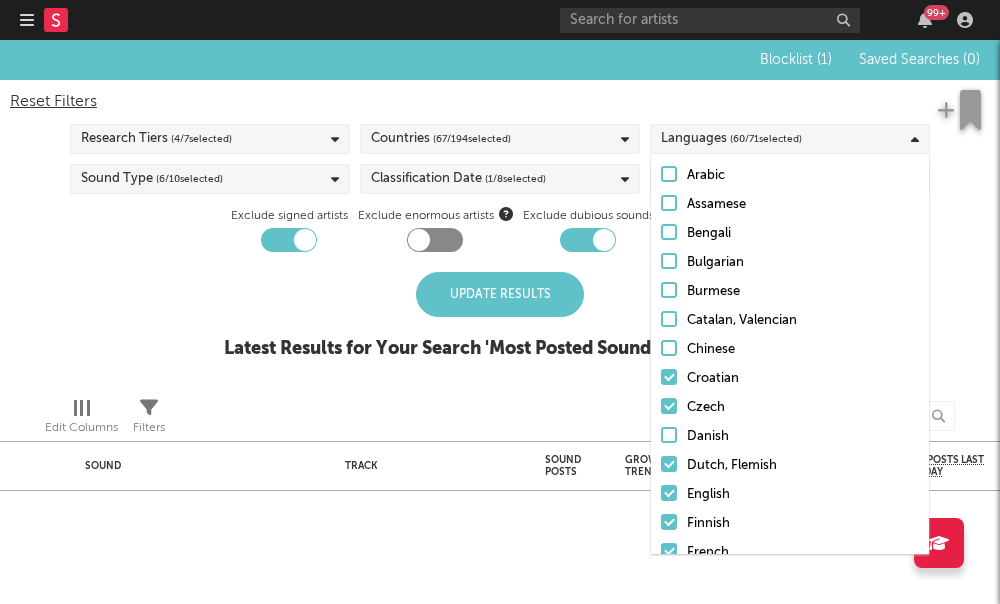 click on "Afrikaans Albanian Amharic Arabic Assamese Bengali Bulgarian Burmese Catalan, Valencian Chinese Croatian Czech Danish Dutch, Flemish English Finnish French Galician German Greek (modern) Gujarati Hebrew (modern) Hindi Hungarian Indonesian Igbo Icelandic Italian Japanese Kannada Kashmiri Central Khmer Korean Kurdish Lao Lithuanian Latvian Malay Malayalam Maori Marathi Nepali Norwegian Oriya Punjabi, Panjabi Persian Polish Portuguese Romanian, Moldavian, Moldovan Russian Sanskrit Sindhi Serbian Sinhala, Sinhalese Slovak Slovenian Somali Spanish, Castilian Swahili Swati Swedish Tamil Telugu Thai Tagalog Turkish Ukrainian Urdu Vietnamese Other Uncategorized" at bounding box center [790, 1104] 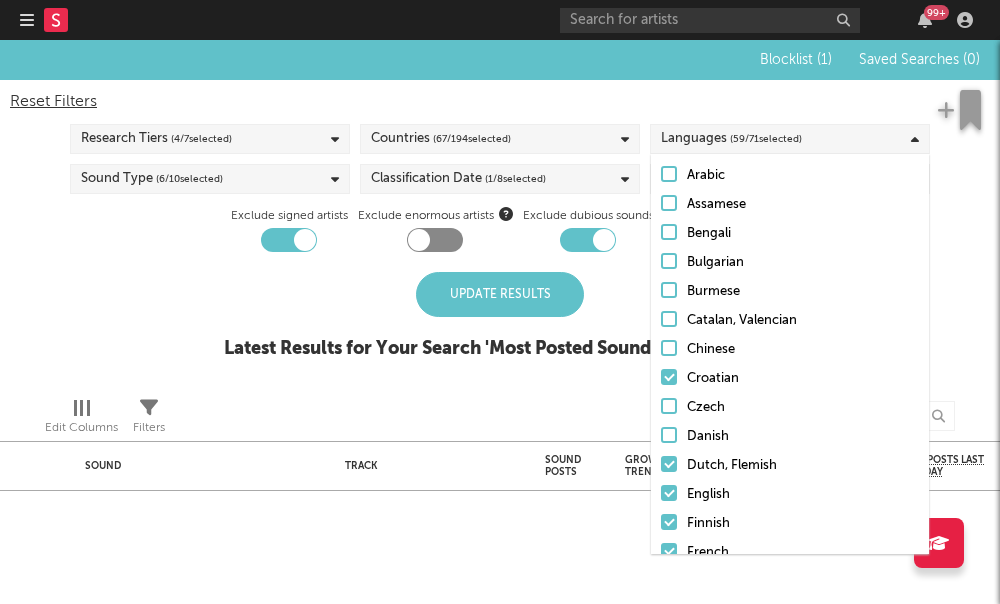 click at bounding box center (669, 377) 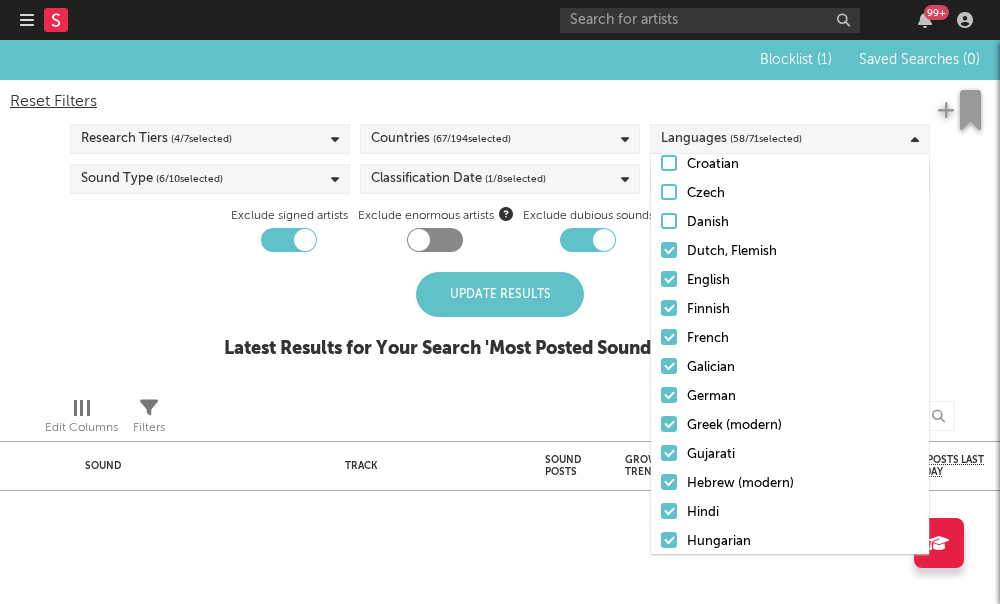 scroll, scrollTop: 361, scrollLeft: 0, axis: vertical 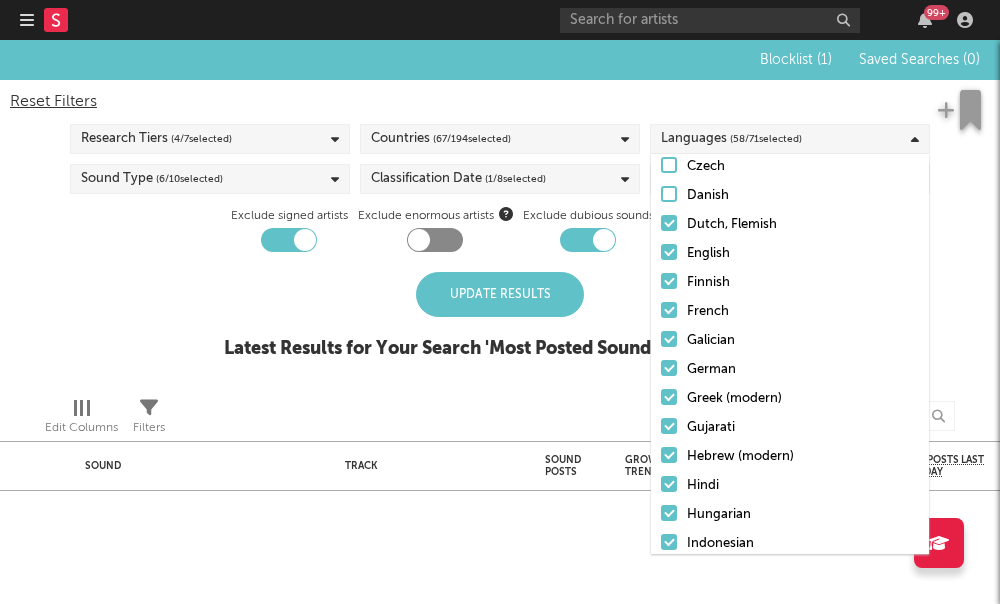 click on "Dutch, Flemish" at bounding box center [790, 225] 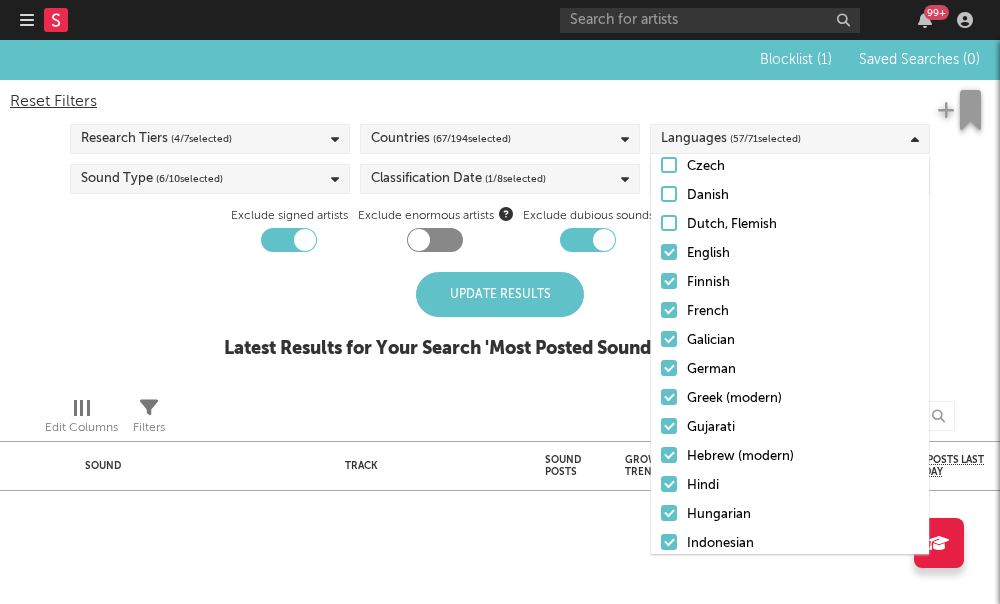 click on "Finnish" at bounding box center [790, 283] 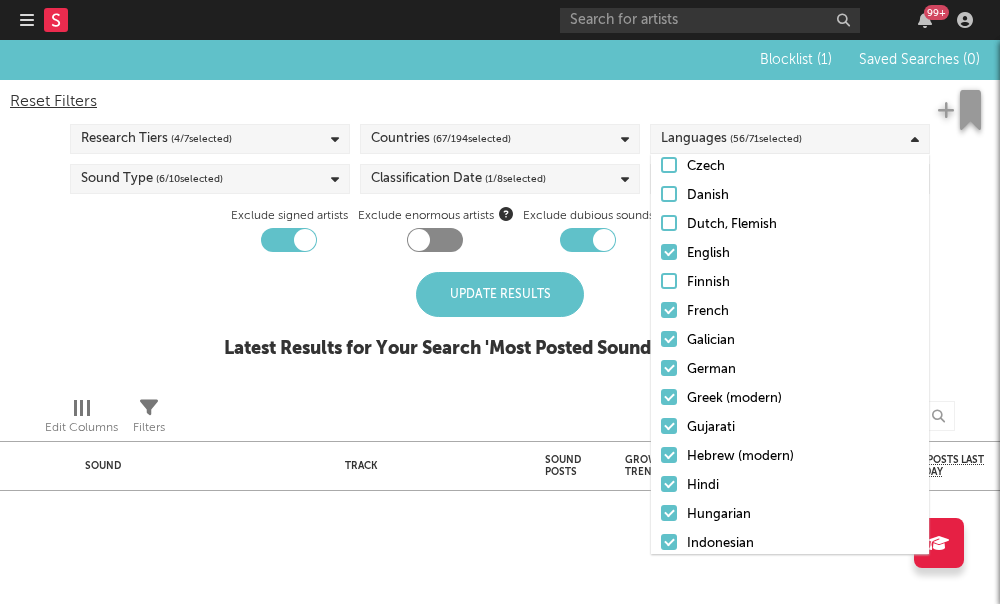 click on "French" at bounding box center (790, 312) 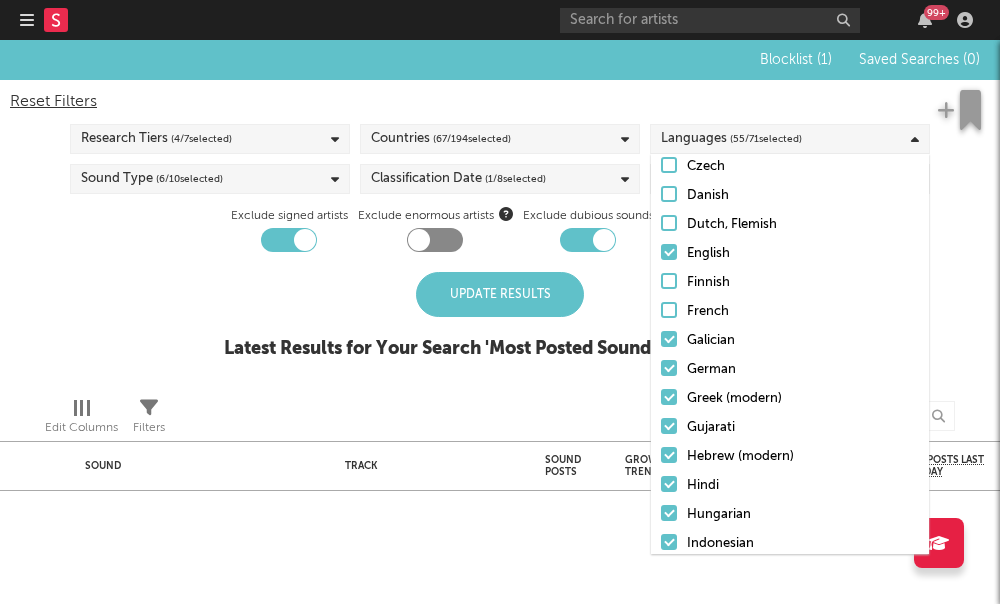 click at bounding box center [669, 339] 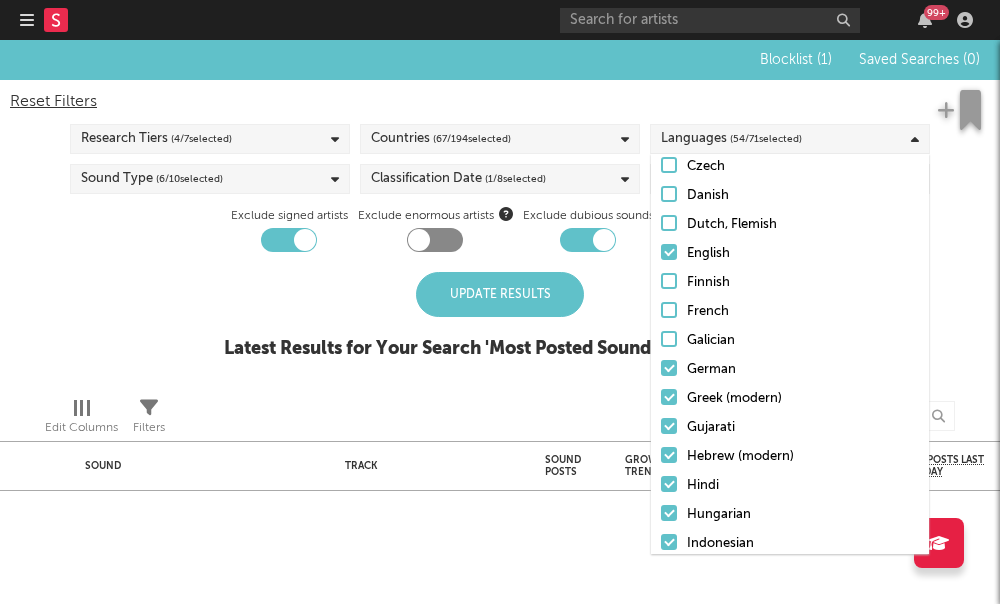 click at bounding box center [669, 368] 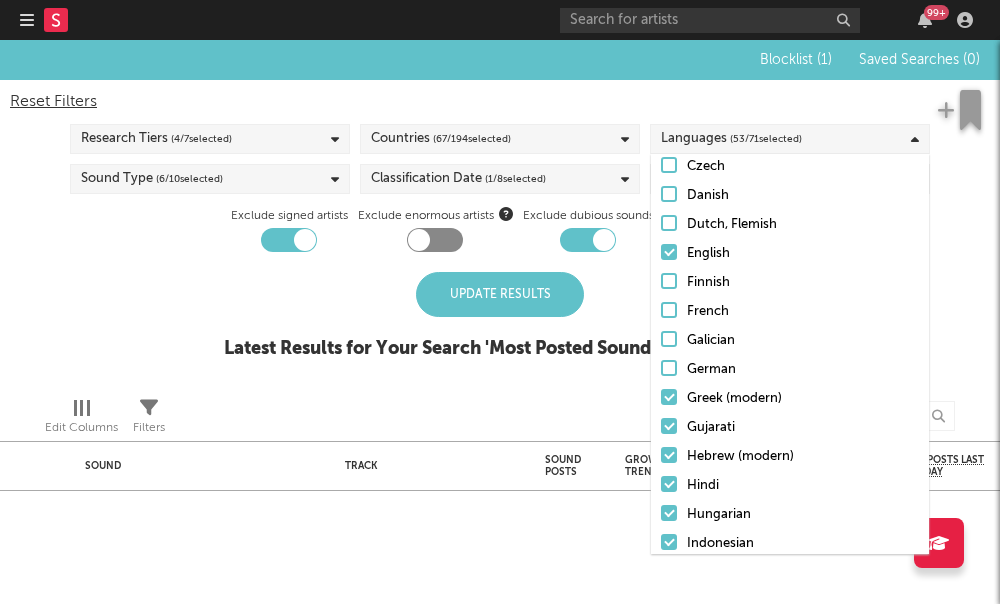 click at bounding box center [669, 397] 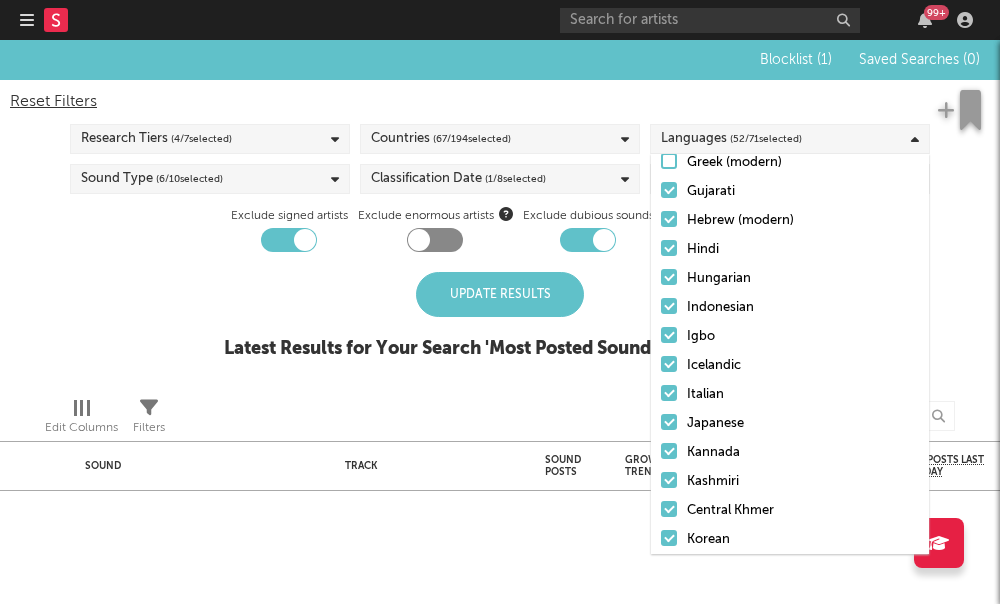 scroll, scrollTop: 637, scrollLeft: 0, axis: vertical 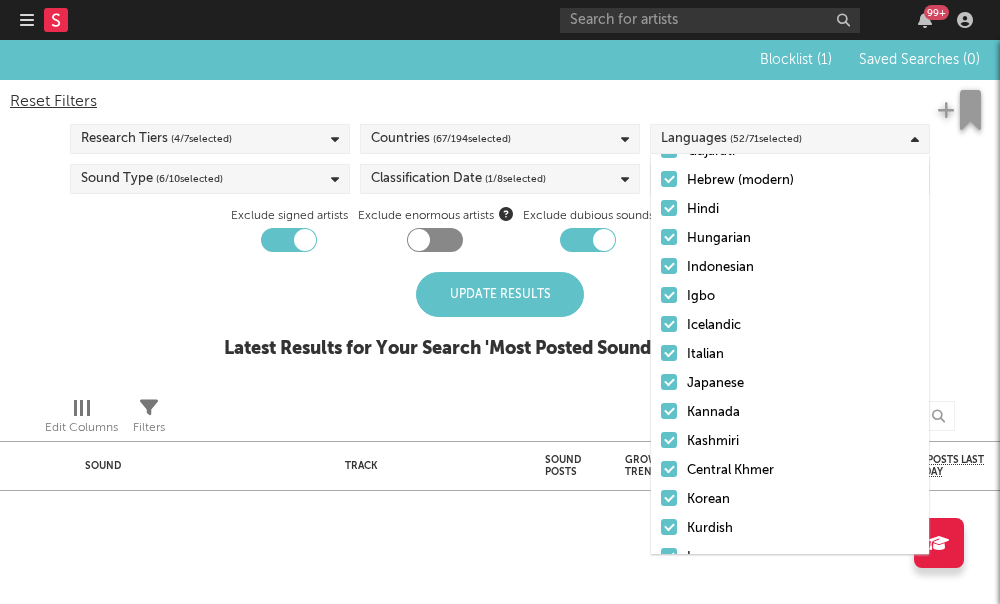 click on "Afrikaans Albanian Amharic Arabic Assamese Bengali Bulgarian Burmese Catalan, Valencian Chinese Croatian Czech Danish Dutch, Flemish English Finnish French Galician German Greek (modern) Gujarati Hebrew (modern) Hindi Hungarian Indonesian Igbo Icelandic Italian Japanese Kannada Kashmiri Central Khmer Korean Kurdish Lao Lithuanian Latvian Malay Malayalam Maori Marathi Nepali Norwegian Oriya Punjabi, Panjabi Persian Polish Portuguese Romanian, Moldavian, Moldovan Russian Sanskrit Sindhi Serbian Sinhala, Sinhalese Slovak Slovenian Somali Spanish, Castilian Swahili Swati Swedish Tamil Telugu Thai Tagalog Turkish Ukrainian Urdu Vietnamese Other Uncategorized" at bounding box center (790, 587) 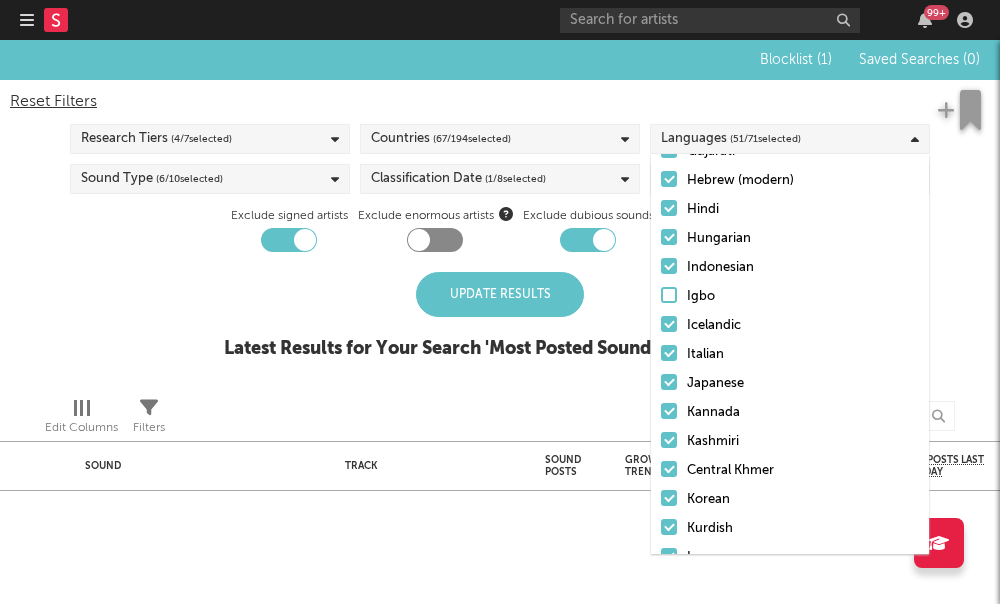 click on "Indonesian" at bounding box center (790, 268) 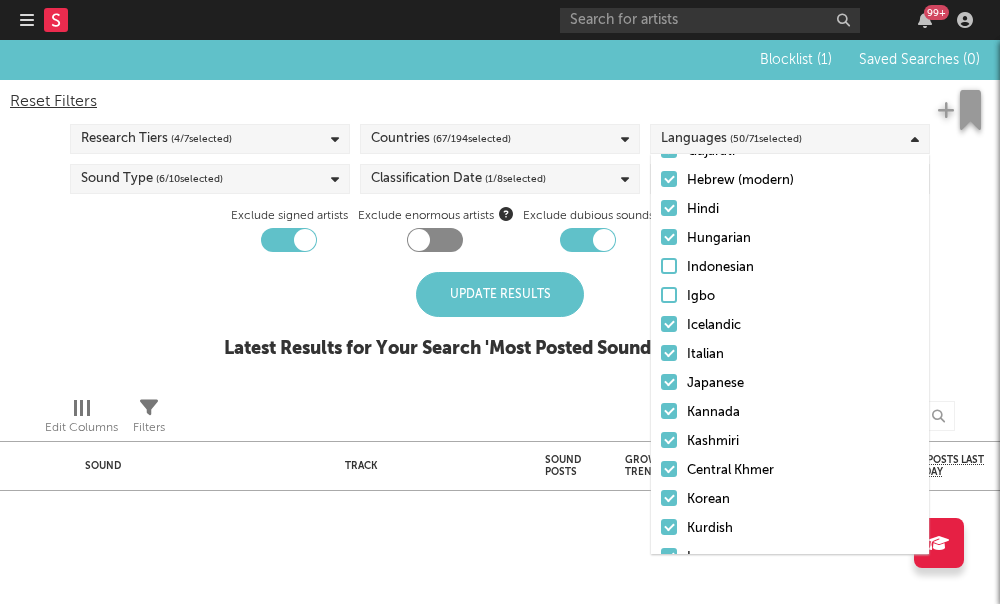 click at bounding box center (669, 208) 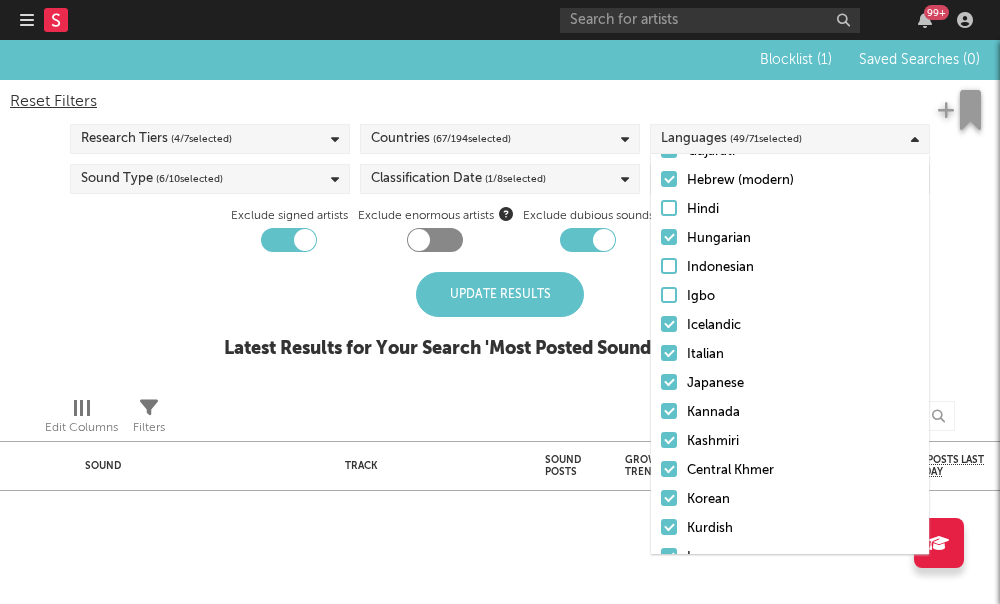 click at bounding box center [669, 179] 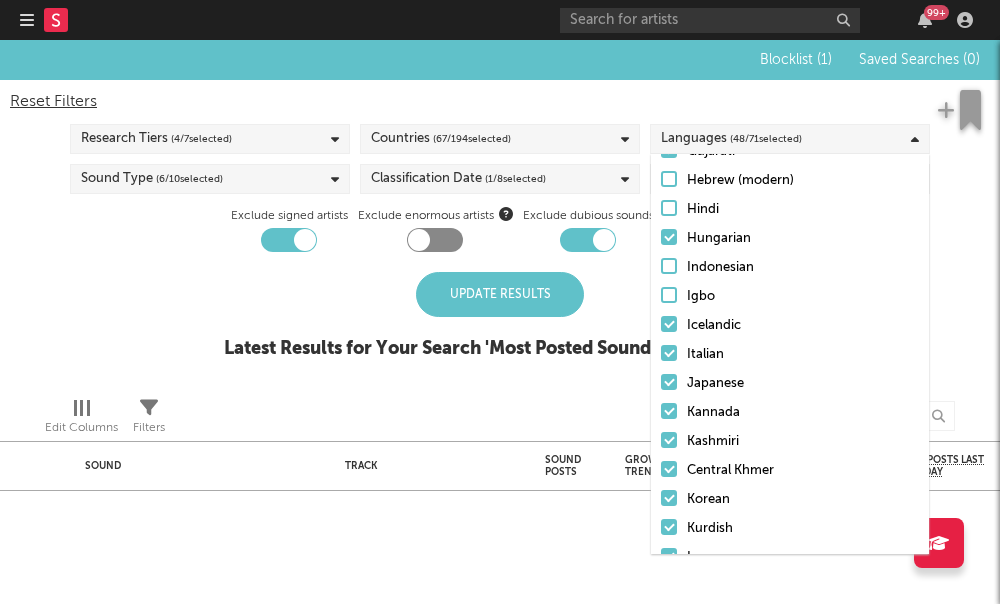 click on "Languages ( 48 / 71  selected)" at bounding box center [731, 139] 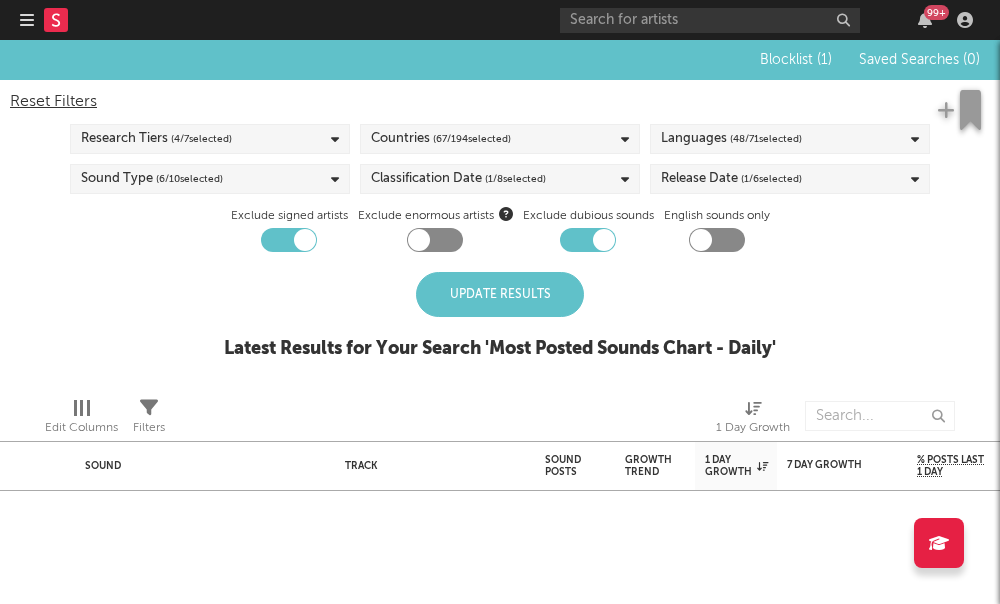 click on "Languages ( 48 / 71  selected)" at bounding box center [731, 139] 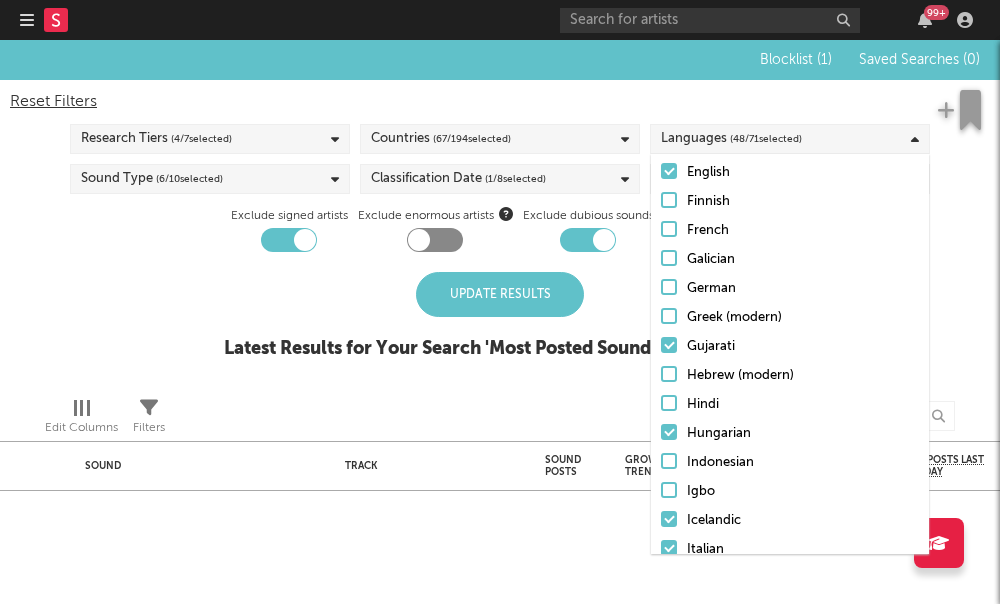 scroll, scrollTop: 498, scrollLeft: 0, axis: vertical 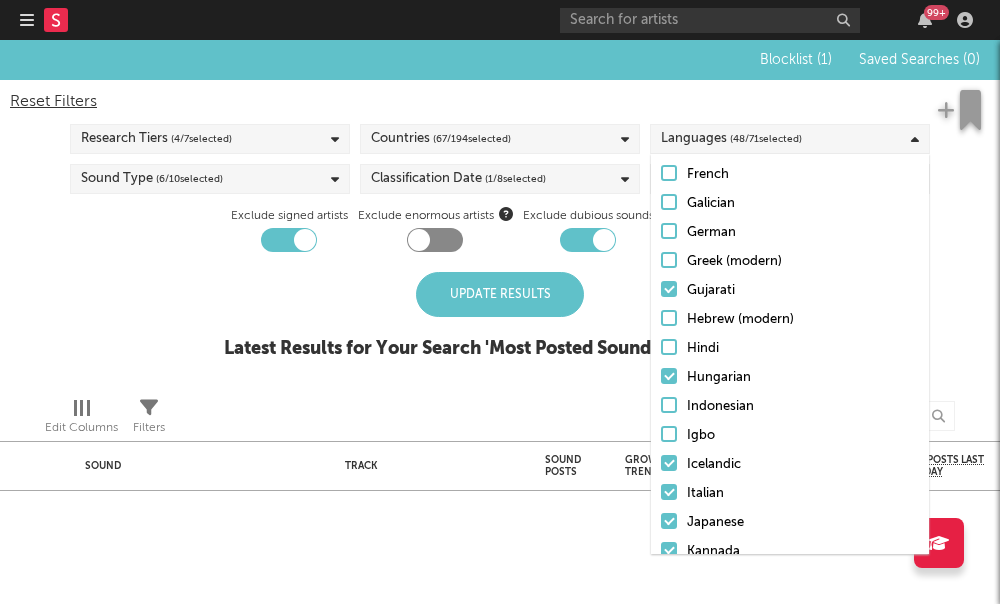 click at bounding box center [669, 289] 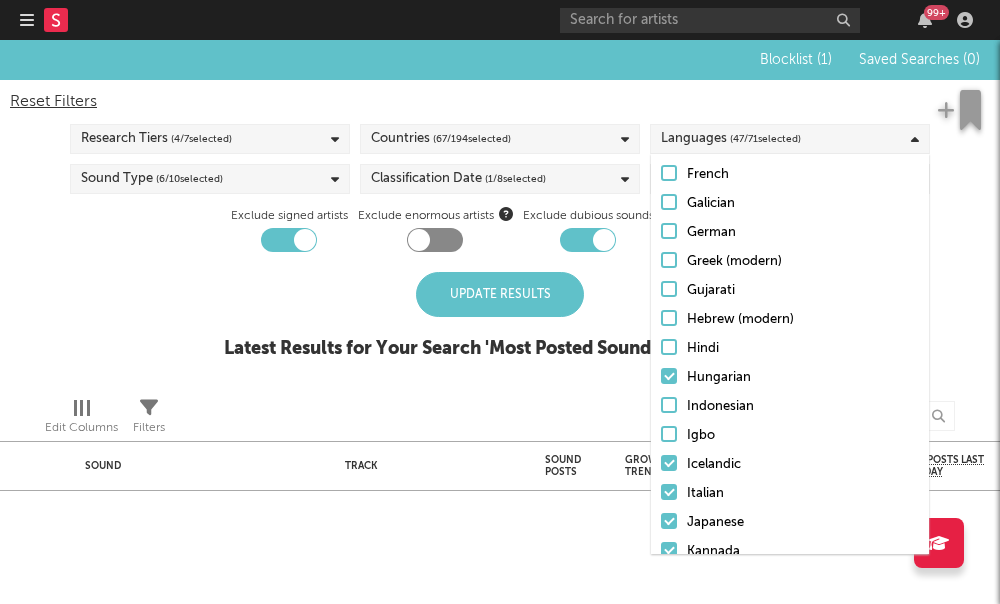 click at bounding box center [669, 376] 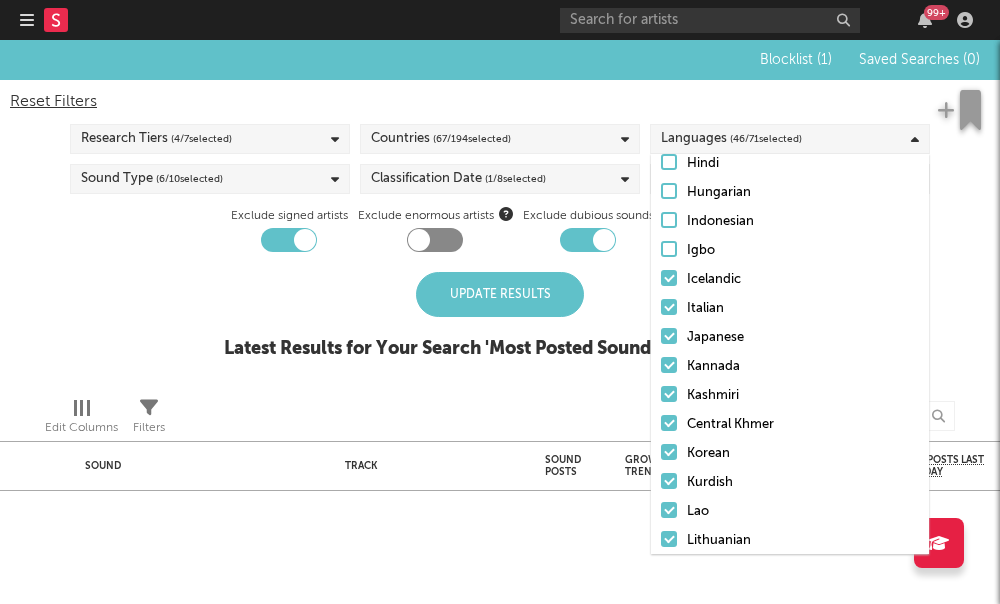 scroll, scrollTop: 704, scrollLeft: 0, axis: vertical 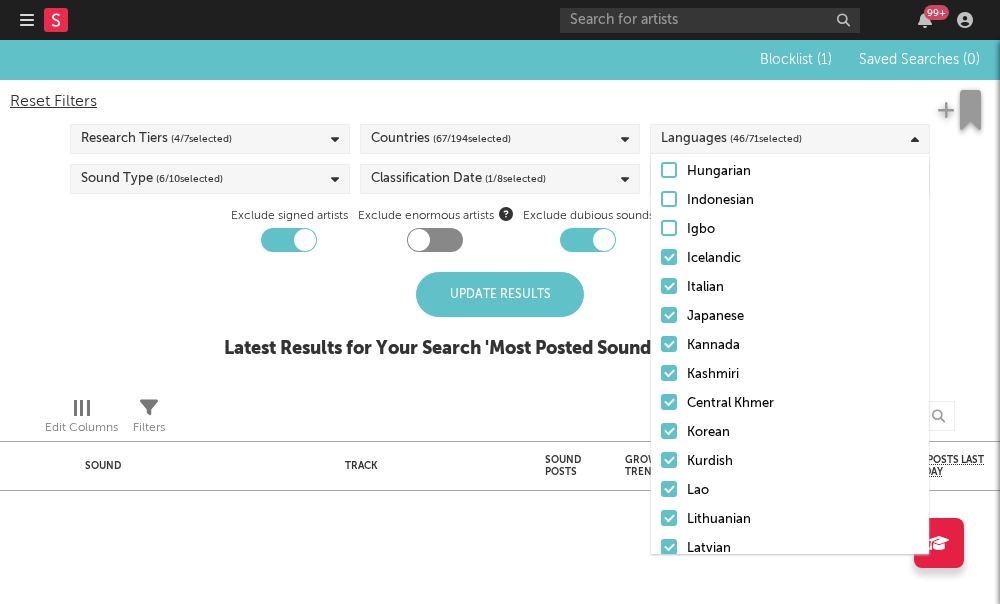 click at bounding box center (669, 257) 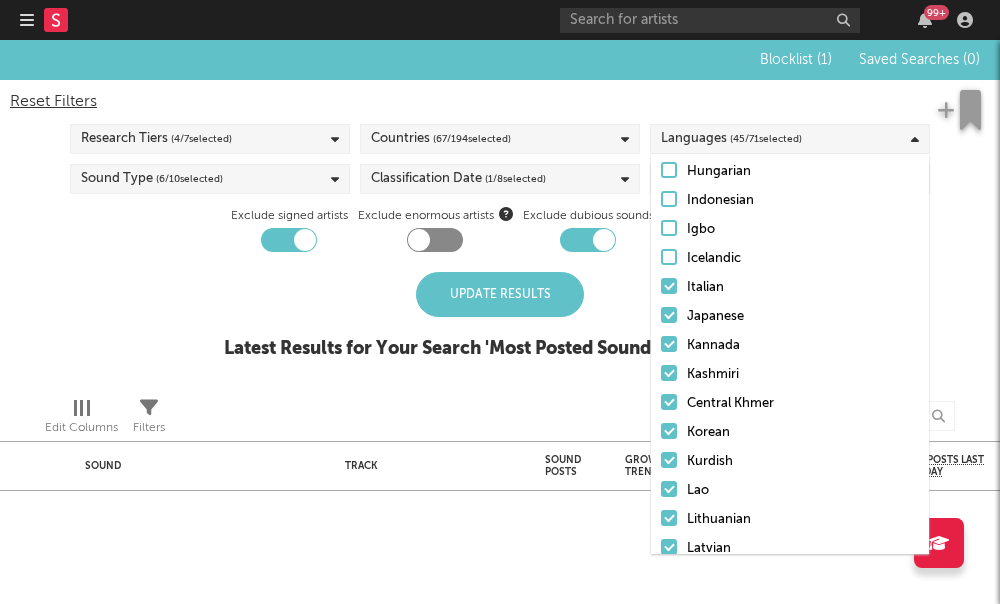 click at bounding box center [669, 286] 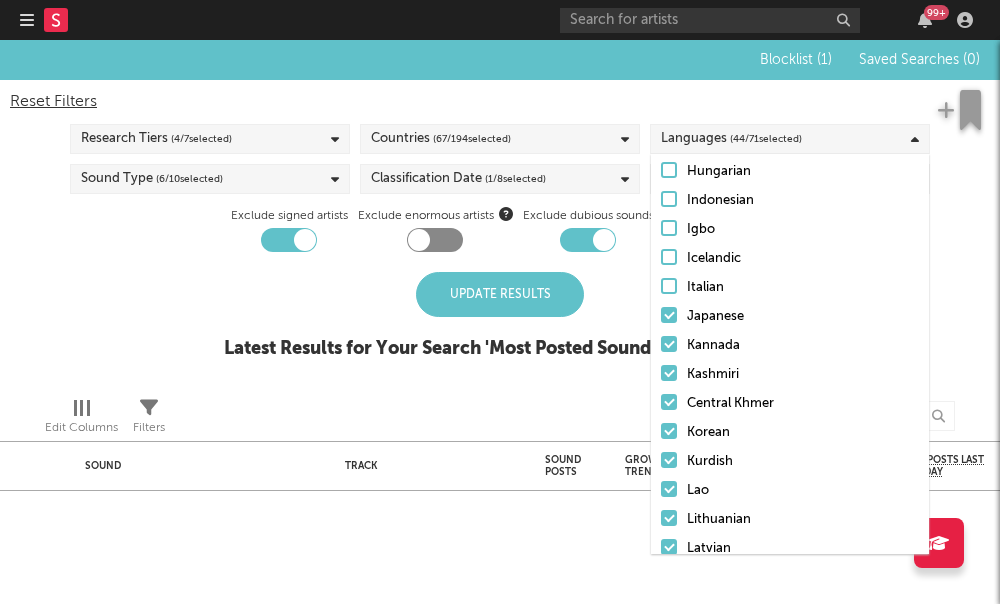 click at bounding box center [669, 344] 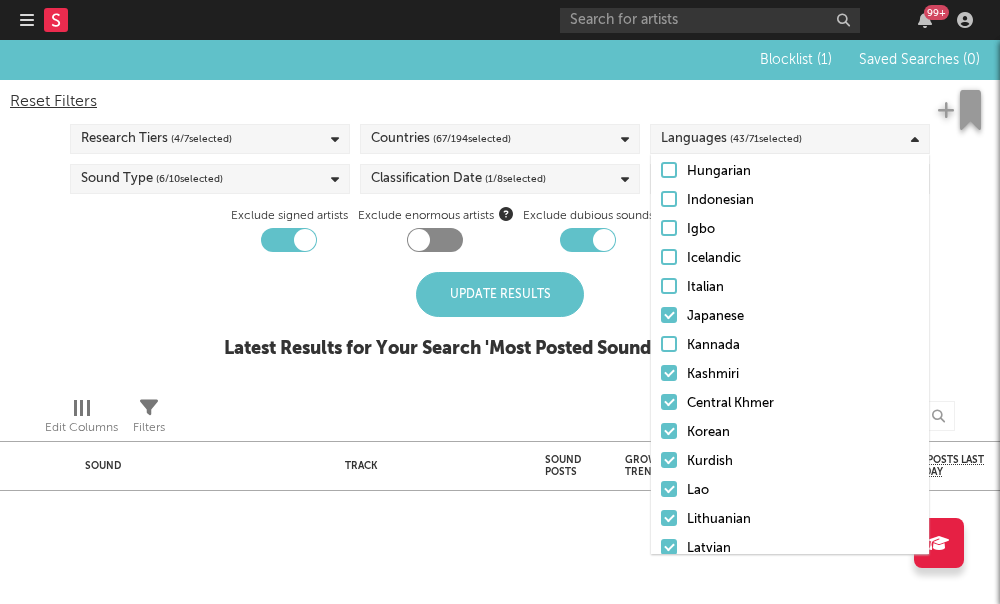 click at bounding box center [669, 286] 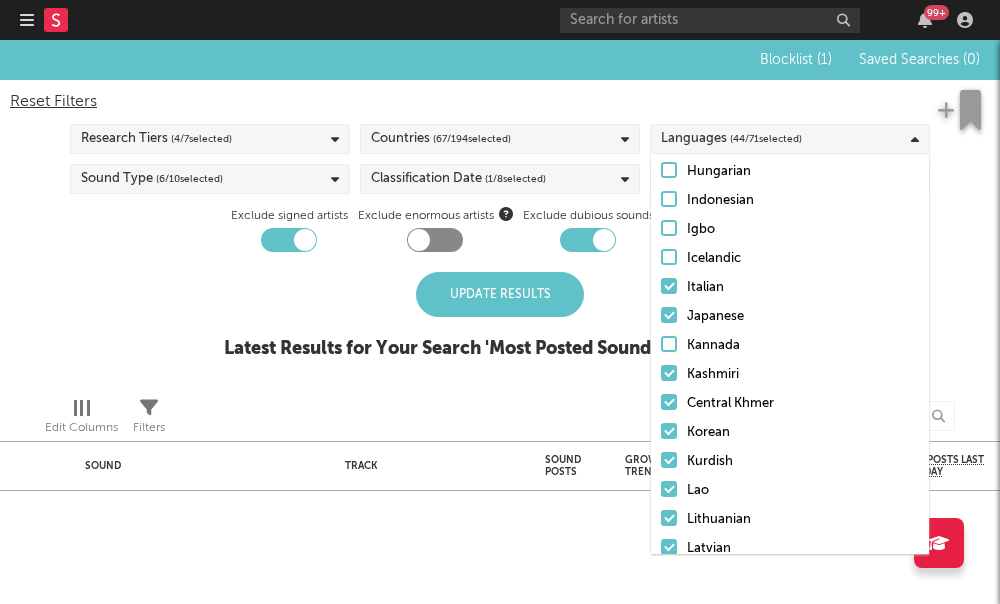 click on "Japanese" at bounding box center (790, 317) 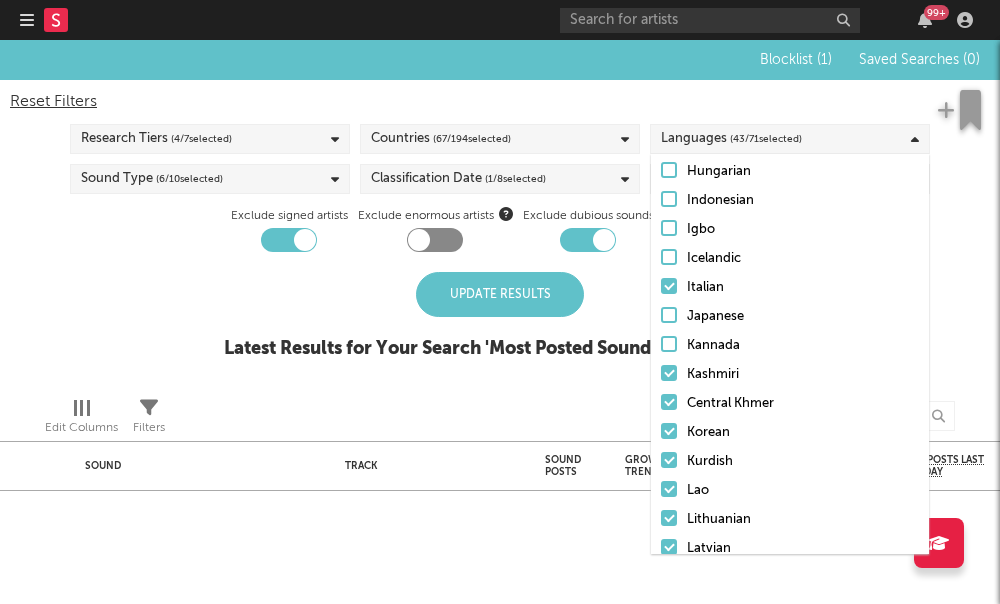 click at bounding box center [669, 286] 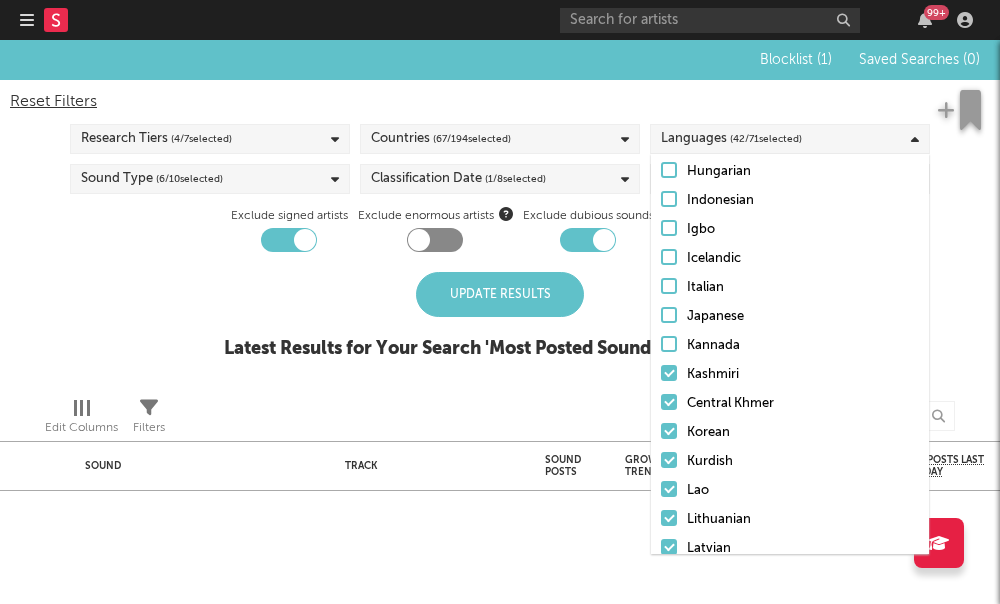 click at bounding box center [669, 373] 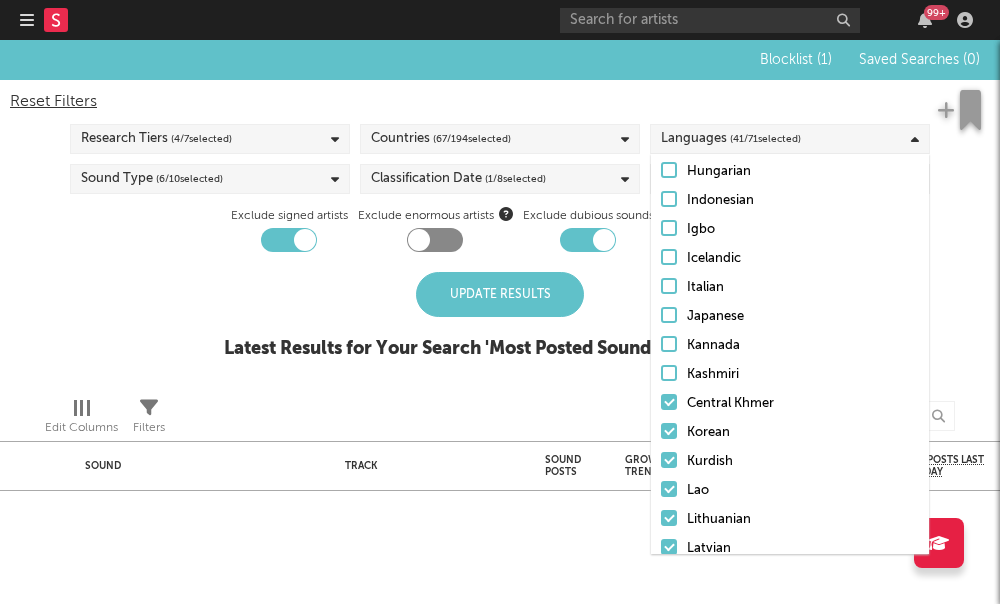 click at bounding box center [669, 402] 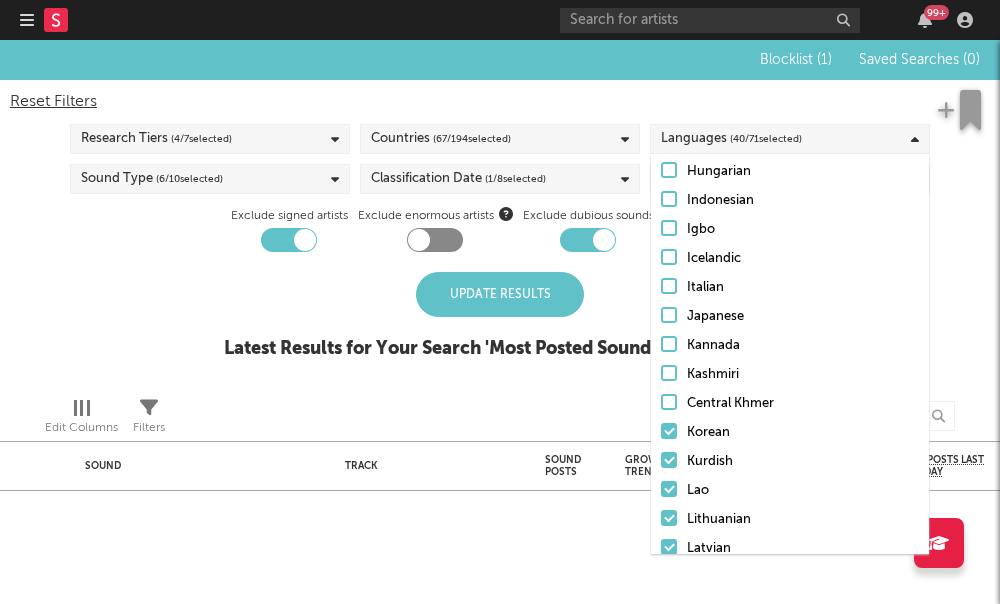 click at bounding box center (669, 431) 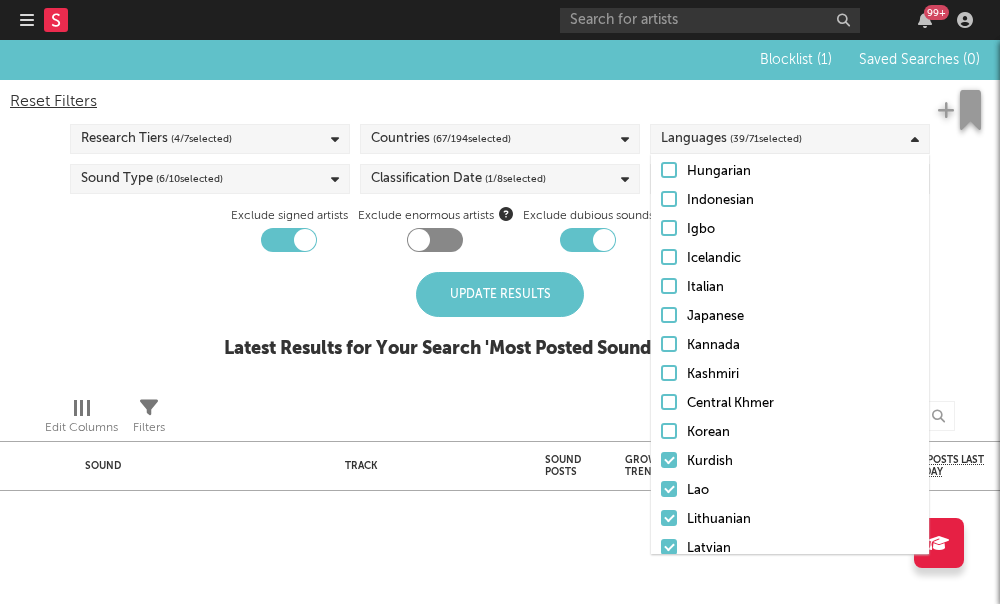 click on "Afrikaans Albanian Amharic Arabic Assamese Bengali Bulgarian Burmese Catalan, Valencian Chinese Croatian Czech Danish Dutch, Flemish English Finnish French Galician German Greek (modern) Gujarati Hebrew (modern) Hindi Hungarian Indonesian Igbo Icelandic Italian Japanese Kannada Kashmiri Central Khmer Korean Kurdish Lao Lithuanian Latvian Malay Malayalam Maori Marathi Nepali Norwegian Oriya Punjabi, Panjabi Persian Polish Portuguese Romanian, Moldavian, Moldovan Russian Sanskrit Sindhi Serbian Sinhala, Sinhalese Slovak Slovenian Somali Spanish, Castilian Swahili Swati Swedish Tamil Telugu Thai Tagalog Turkish Ukrainian Urdu Vietnamese Other Uncategorized" at bounding box center [790, 520] 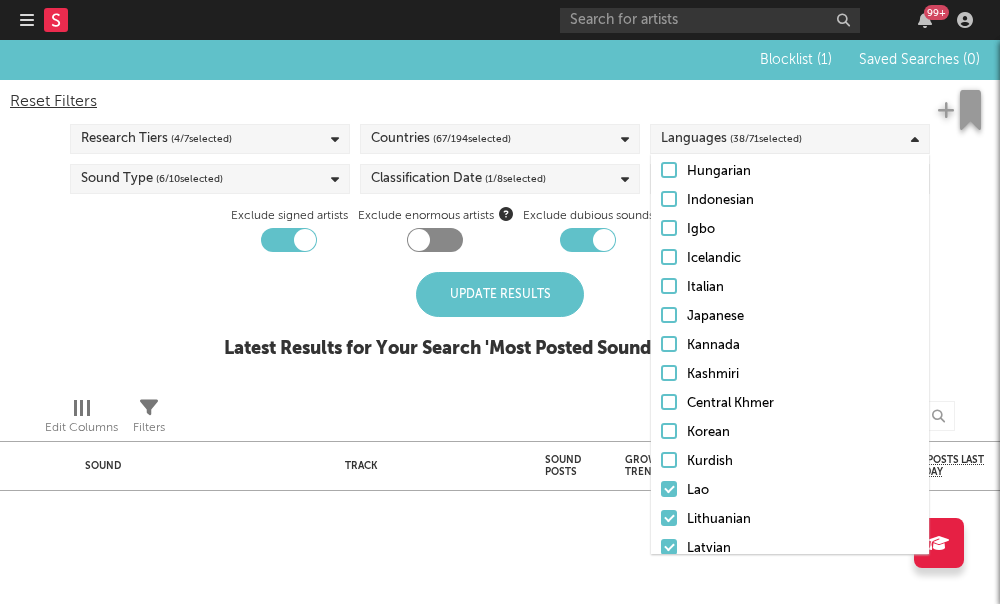click on "Kurdish" at bounding box center [790, 462] 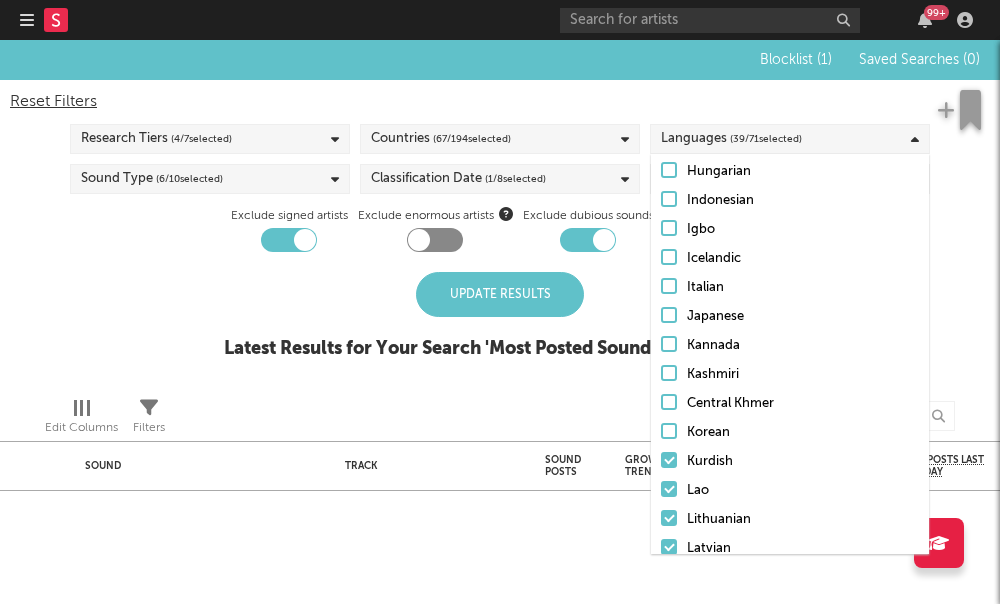 click at bounding box center [669, 489] 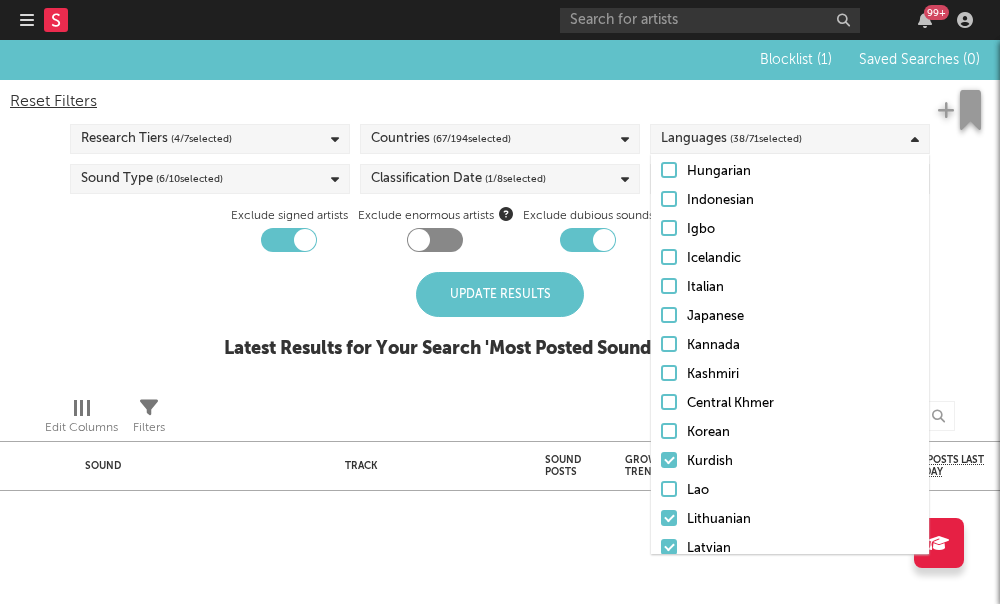 click at bounding box center (669, 460) 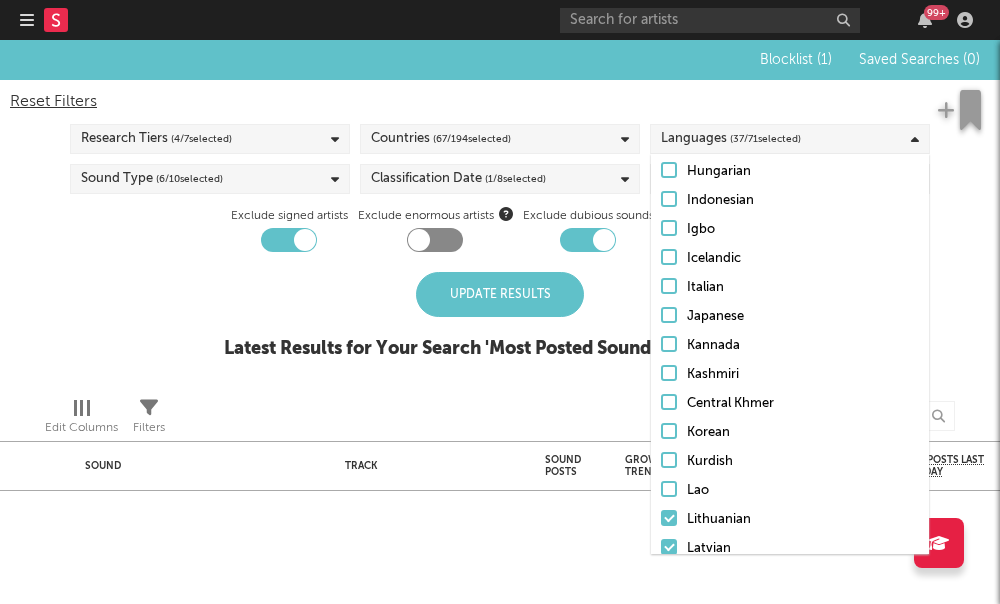 click on "Afrikaans Albanian Amharic Arabic Assamese Bengali Bulgarian Burmese Catalan, Valencian Chinese Croatian Czech Danish Dutch, Flemish English Finnish French Galician German Greek (modern) Gujarati Hebrew (modern) Hindi Hungarian Indonesian Igbo Icelandic Italian Japanese Kannada Kashmiri Central Khmer Korean Kurdish Lao Lithuanian Latvian Malay Malayalam Maori Marathi Nepali Norwegian Oriya Punjabi, Panjabi Persian Polish Portuguese Romanian, Moldavian, Moldovan Russian Sanskrit Sindhi Serbian Sinhala, Sinhalese Slovak Slovenian Somali Spanish, Castilian Swahili Swati Swedish Tamil Telugu Thai Tagalog Turkish Ukrainian Urdu Vietnamese Other Uncategorized" at bounding box center (790, 520) 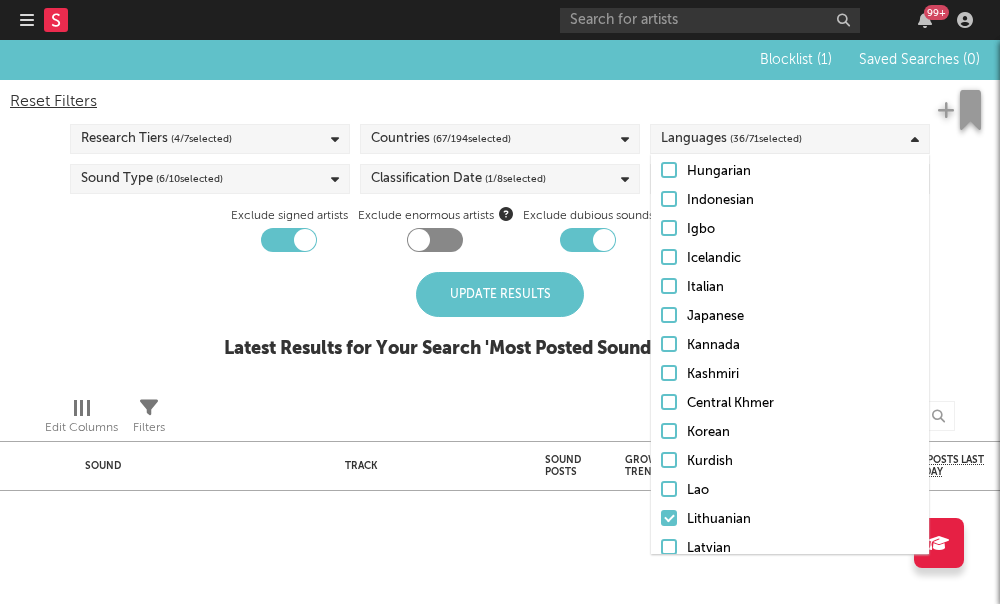 click at bounding box center [669, 518] 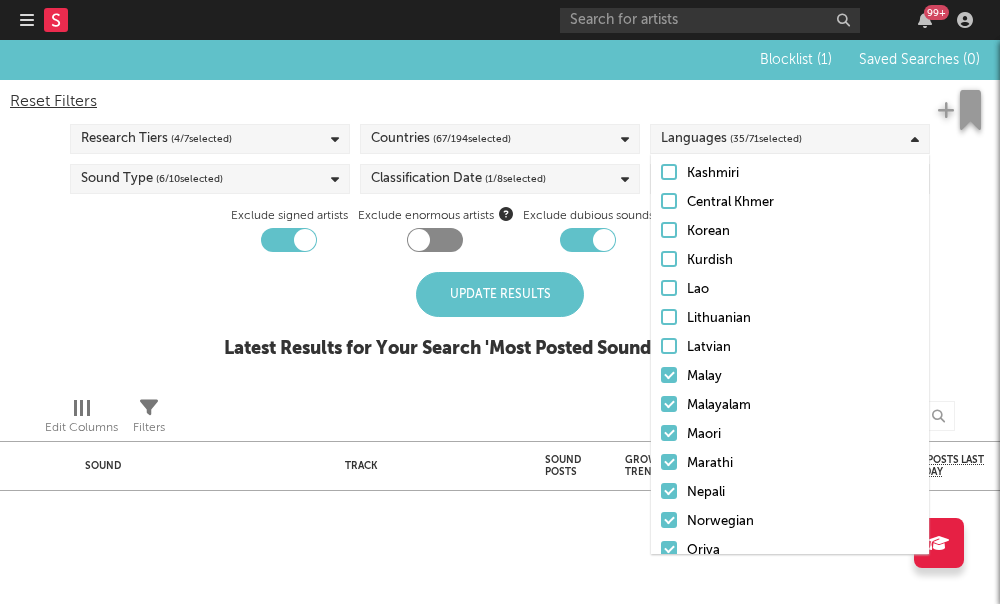 scroll, scrollTop: 1140, scrollLeft: 0, axis: vertical 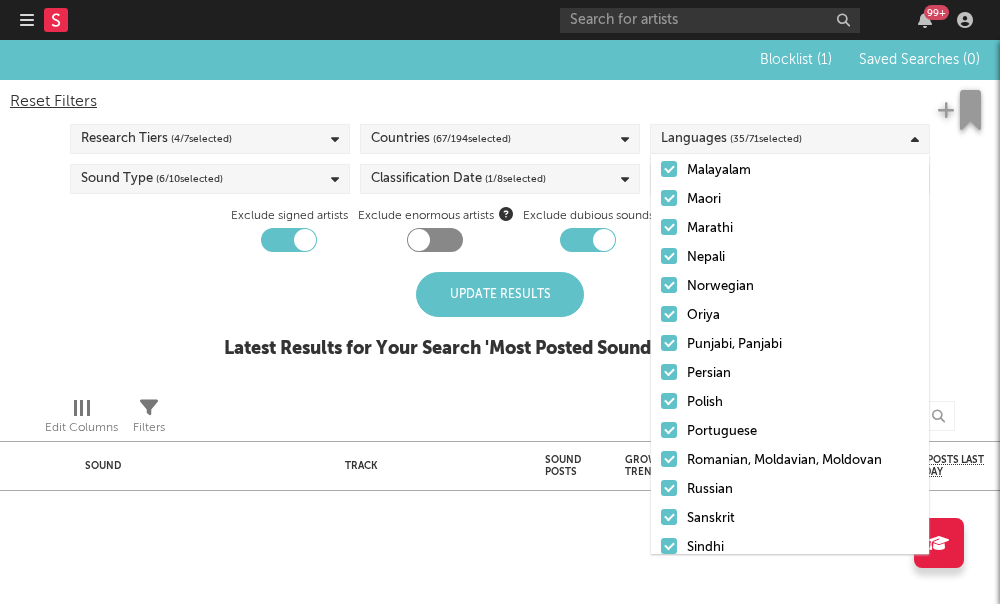 click on "Maori" at bounding box center [790, 200] 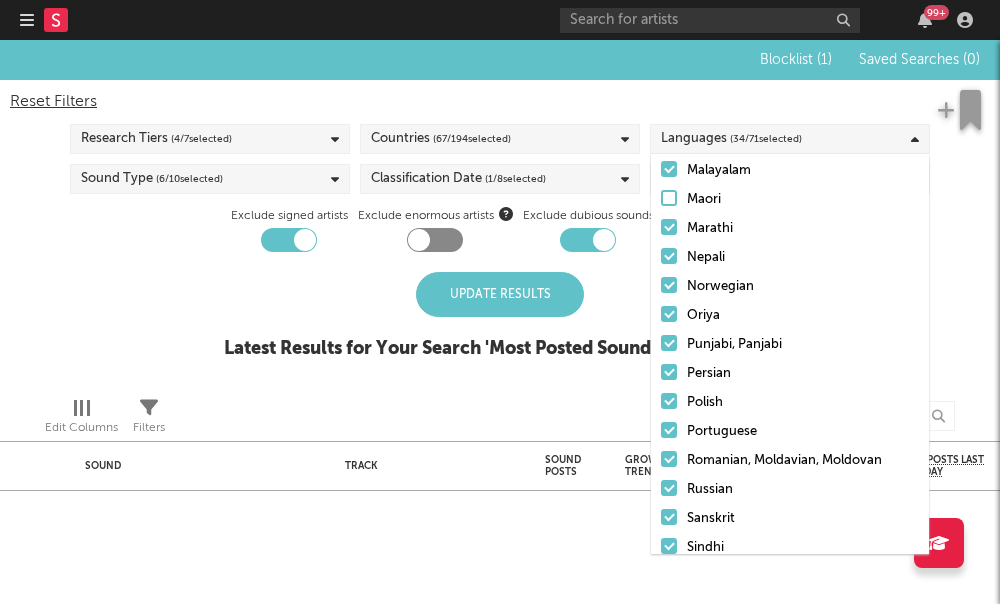 click at bounding box center [669, 169] 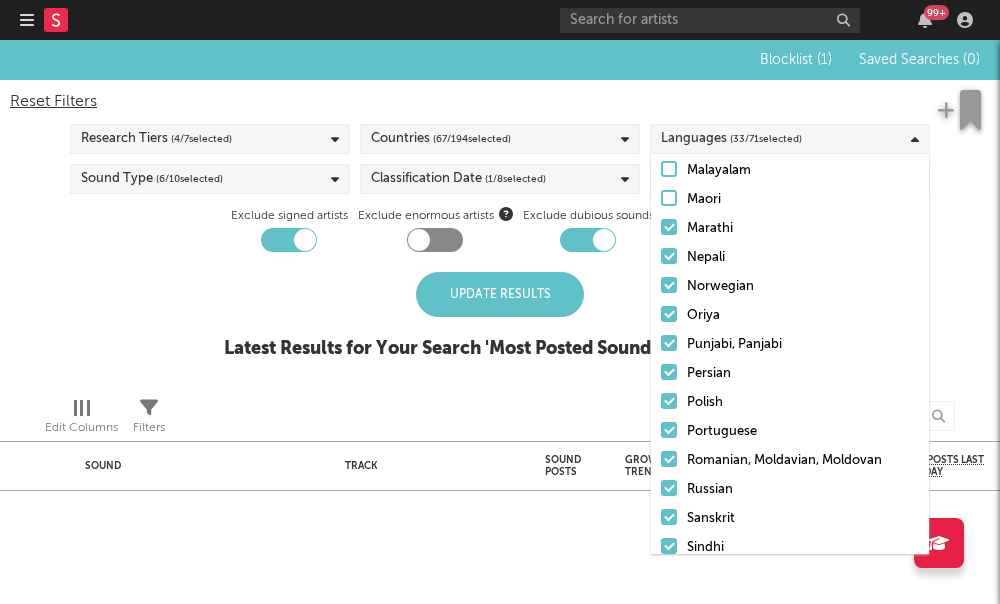 click at bounding box center (669, 227) 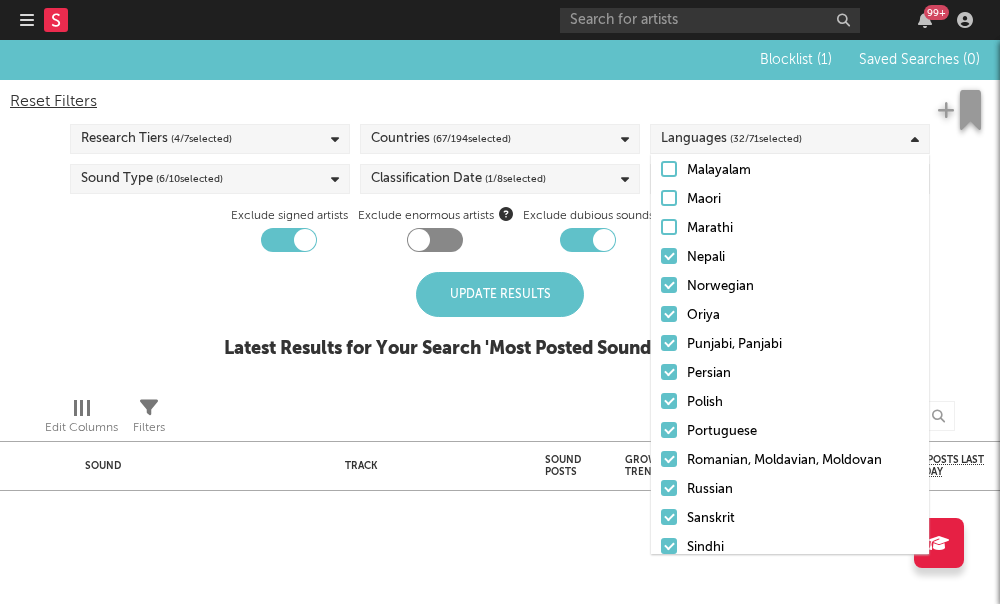 click on "Norwegian" at bounding box center [790, 287] 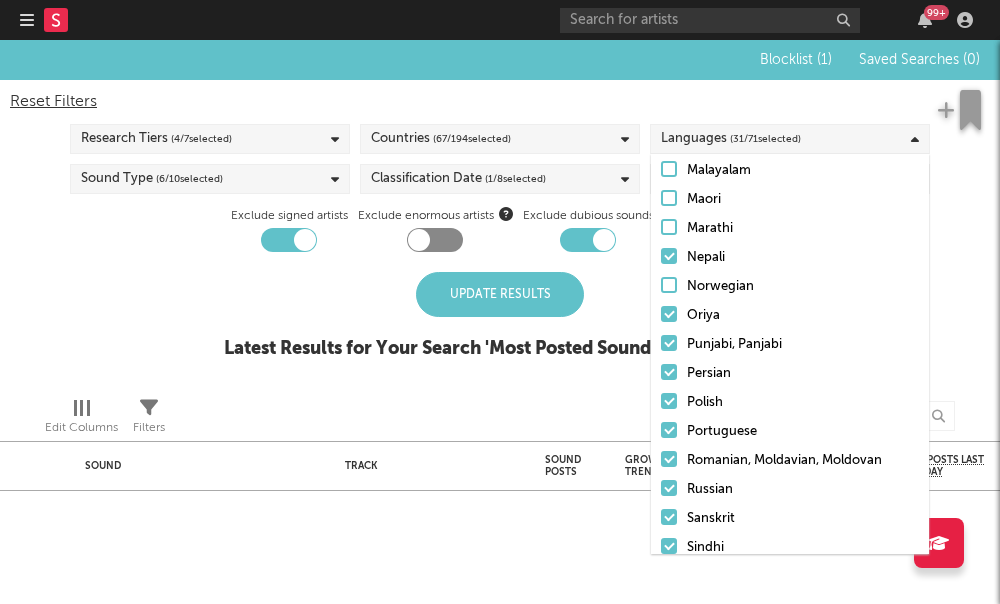 drag, startPoint x: 665, startPoint y: 261, endPoint x: 668, endPoint y: 279, distance: 18.248287 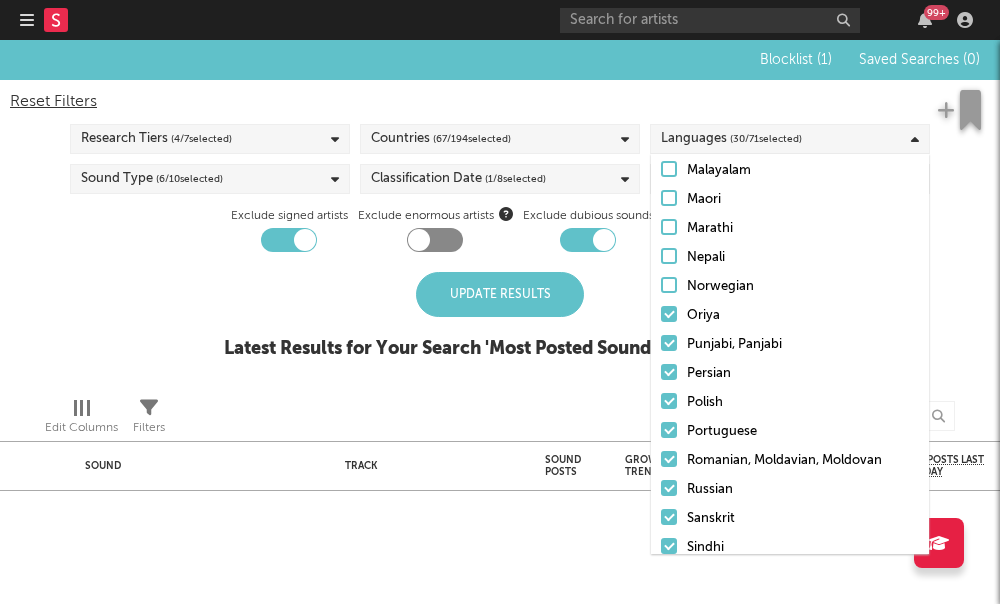 click at bounding box center (669, 314) 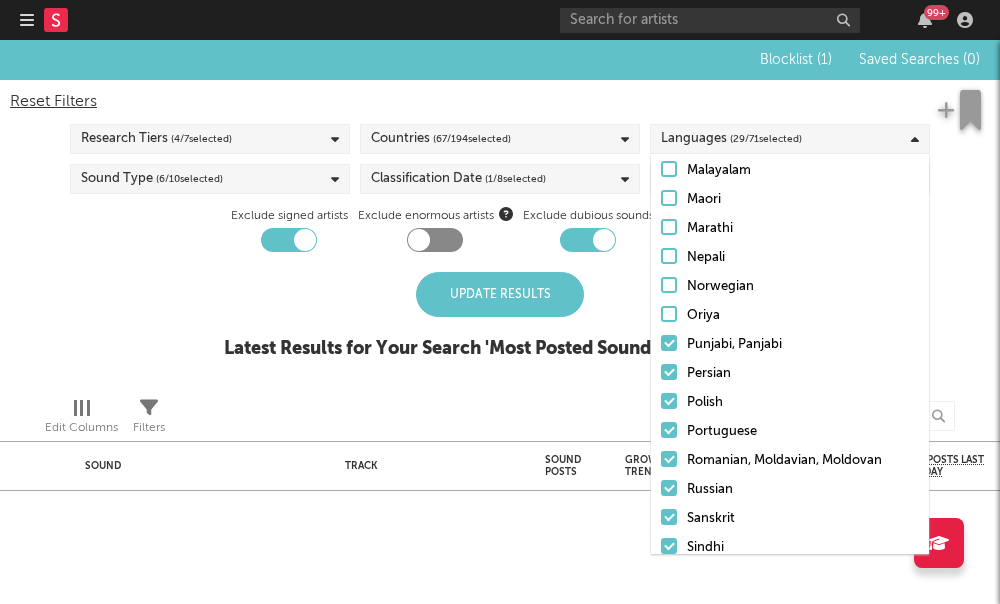 click at bounding box center [669, 372] 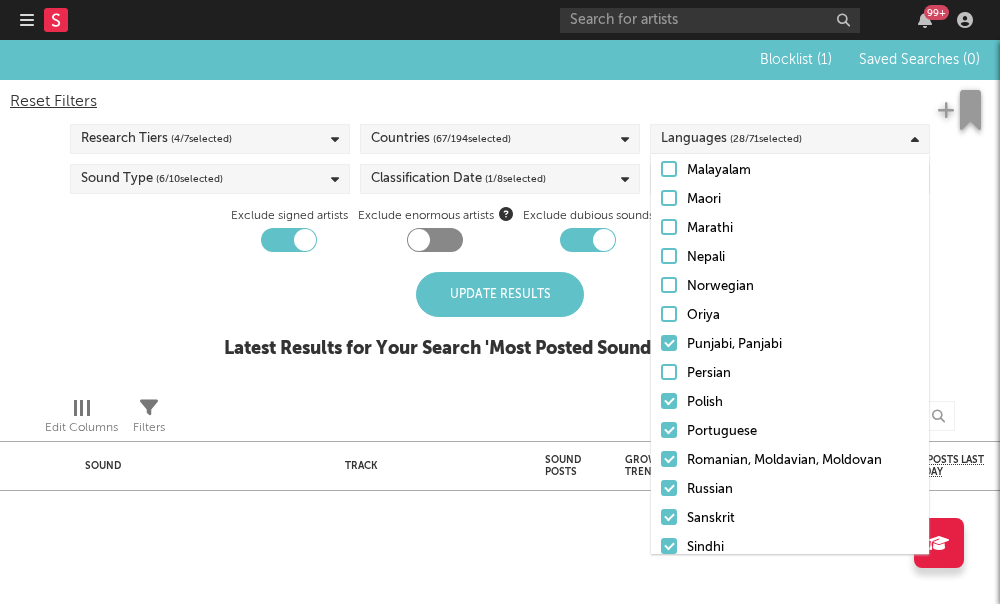 click at bounding box center (669, 343) 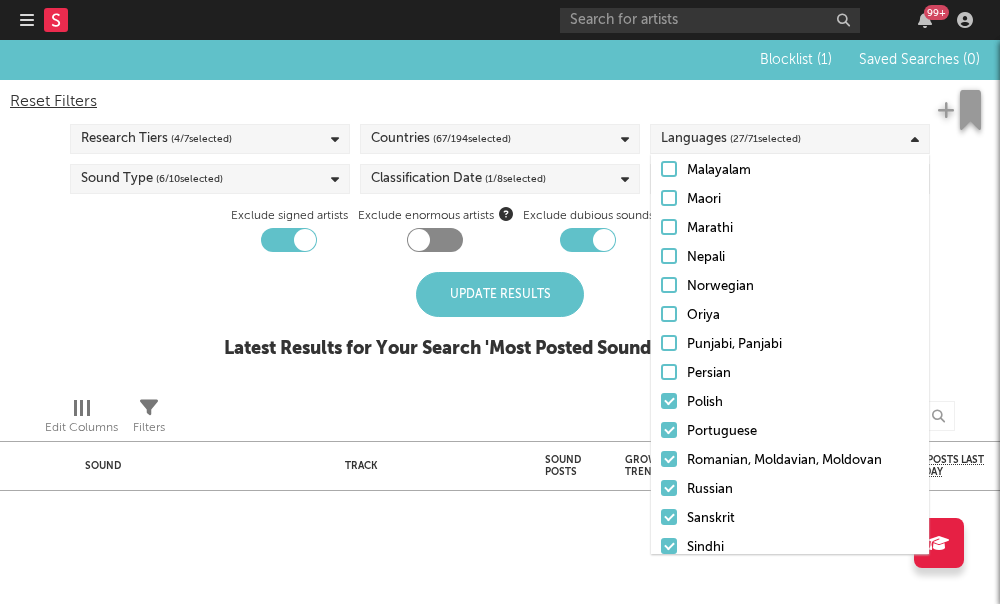click at bounding box center (669, 430) 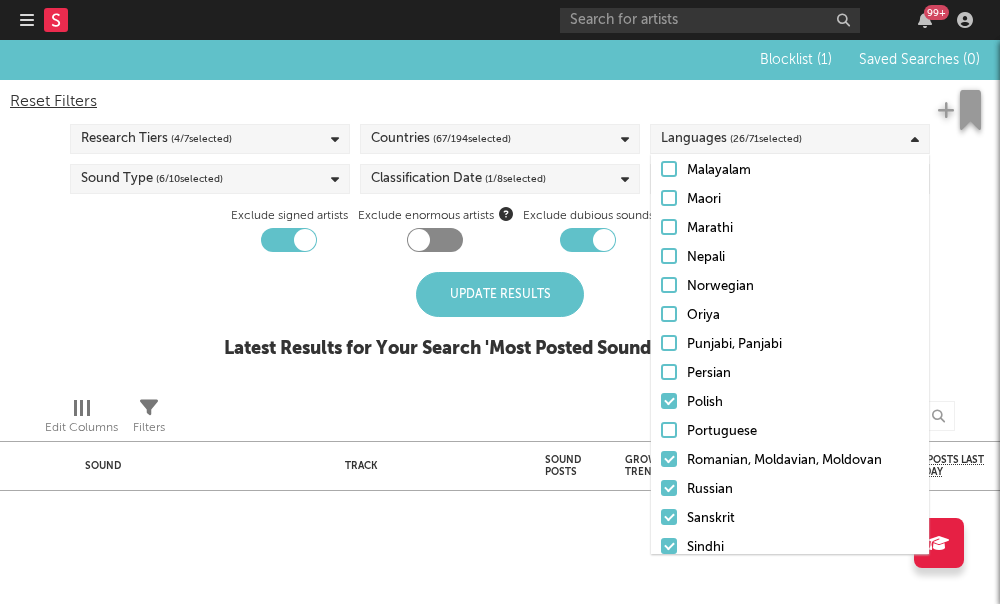 click on "Polish" at bounding box center (790, 403) 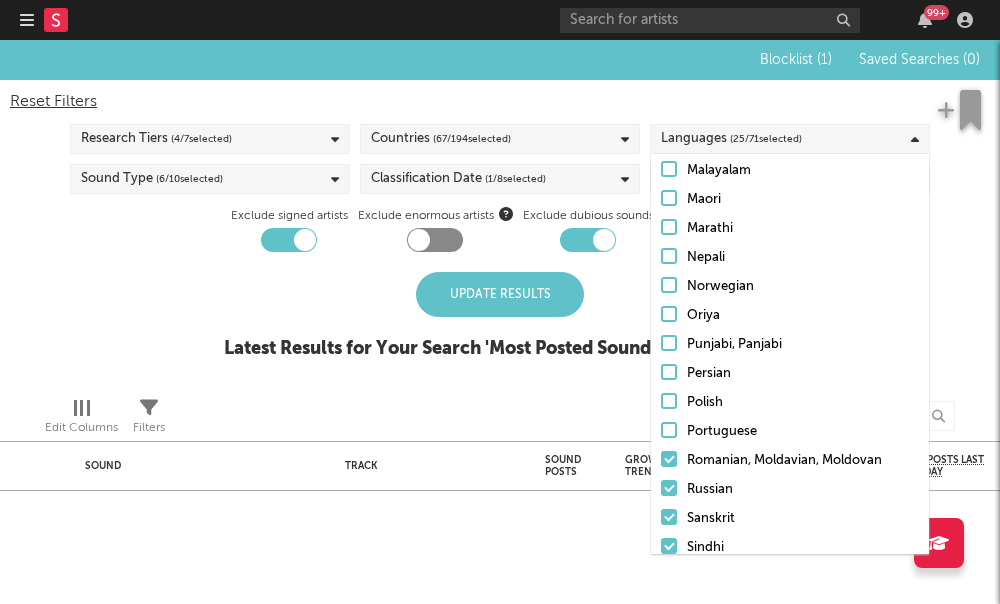 click at bounding box center (669, 459) 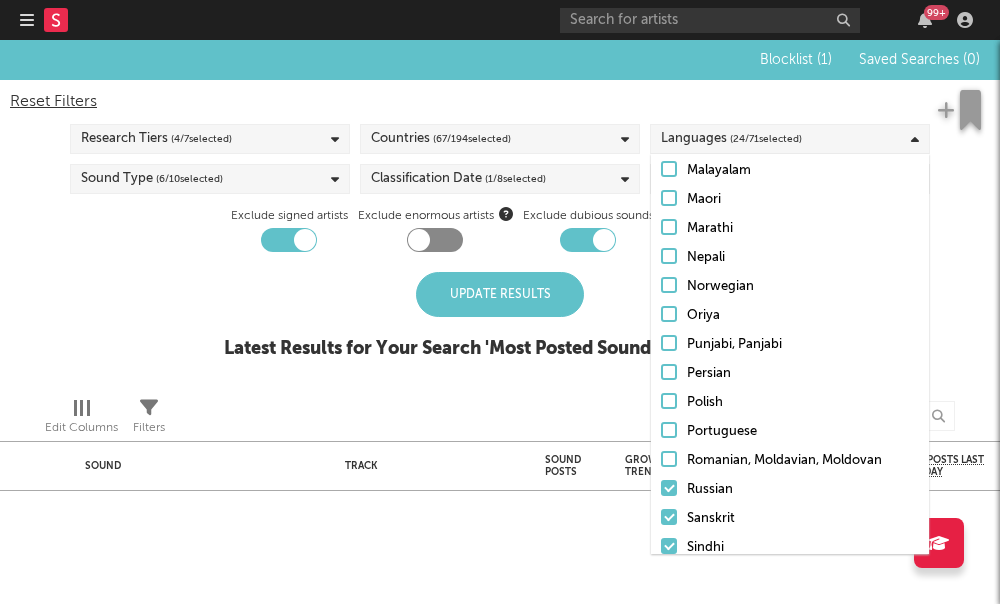 click at bounding box center [669, 488] 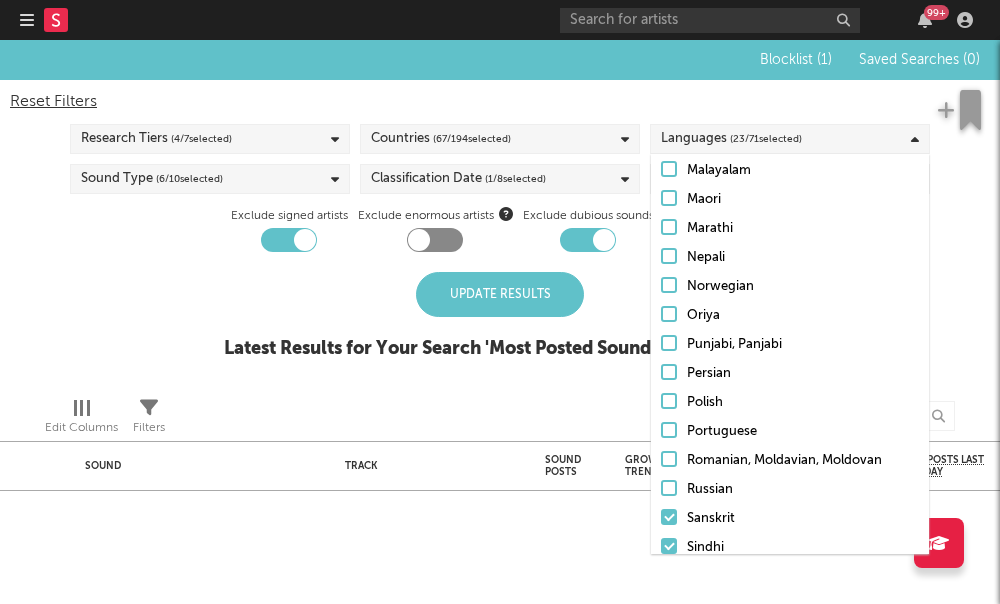 click on "Afrikaans Albanian Amharic Arabic Assamese Bengali Bulgarian Burmese Catalan, Valencian Chinese Croatian Czech Danish Dutch, Flemish English Finnish French Galician German Greek (modern) Gujarati Hebrew (modern) Hindi Hungarian Indonesian Igbo Icelandic Italian Japanese Kannada Kashmiri Central Khmer Korean Kurdish Lao Lithuanian Latvian Malay Malayalam Maori Marathi Nepali Norwegian Oriya Punjabi, Panjabi Persian Polish Portuguese Romanian, Moldavian, Moldovan Russian Sanskrit Sindhi Serbian Sinhala, Sinhalese Slovak Slovenian Somali Spanish, Castilian Swahili Swati Swedish Tamil Telugu Thai Tagalog Turkish Ukrainian Urdu Vietnamese Other Uncategorized" at bounding box center [790, 84] 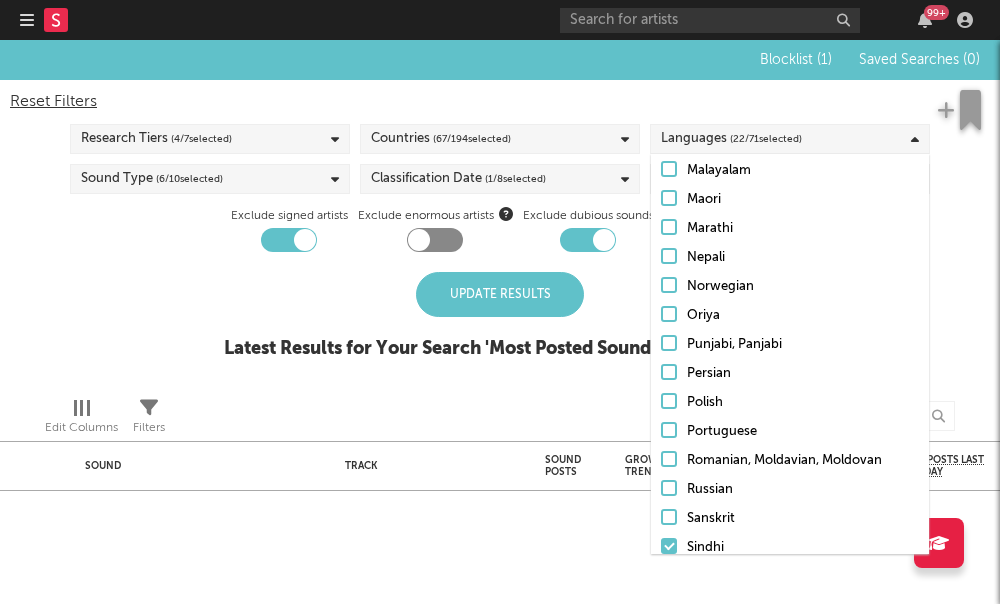 click on "Sindhi" at bounding box center (790, 548) 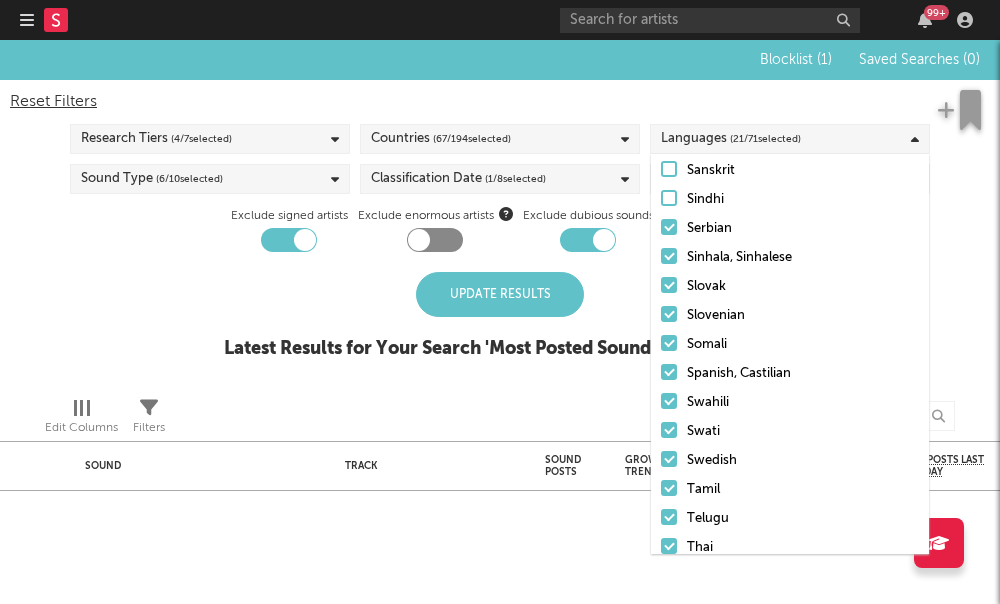scroll, scrollTop: 1539, scrollLeft: 0, axis: vertical 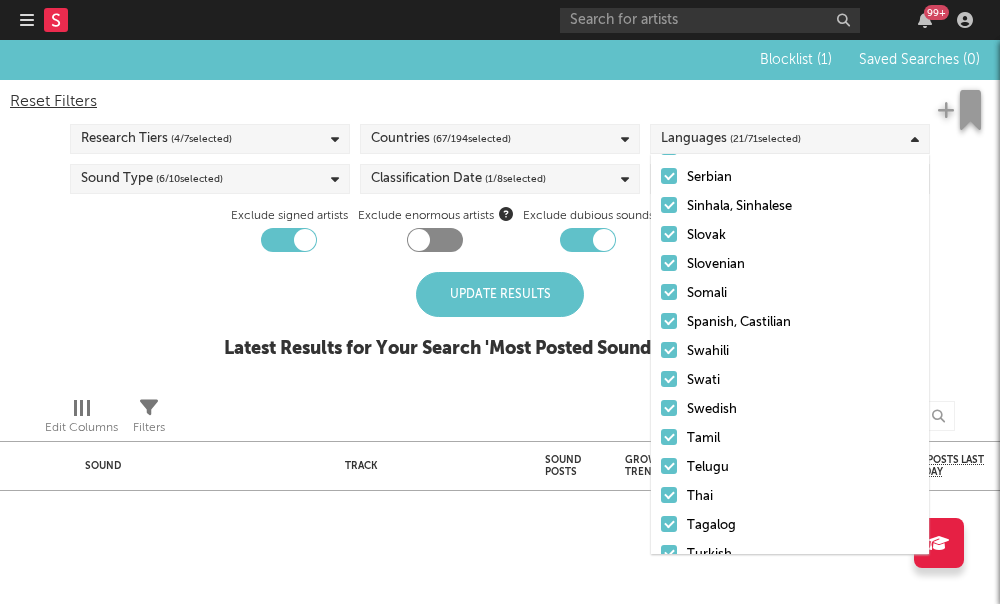 click on "Afrikaans Albanian Amharic Arabic Assamese Bengali Bulgarian Burmese Catalan, Valencian Chinese Croatian Czech Danish Dutch, Flemish English Finnish French Galician German Greek (modern) Gujarati Hebrew (modern) Hindi Hungarian Indonesian Igbo Icelandic Italian Japanese Kannada Kashmiri Central Khmer Korean Kurdish Lao Lithuanian Latvian Malay Malayalam Maori Marathi Nepali Norwegian Oriya Punjabi, Panjabi Persian Polish Portuguese Romanian, Moldavian, Moldovan Russian Sanskrit Sindhi Serbian Sinhala, Sinhalese Slovak Slovenian Somali Spanish, Castilian Swahili Swati Swedish Tamil Telugu Thai Tagalog Turkish Ukrainian Urdu Vietnamese Other Uncategorized" at bounding box center [790, -315] 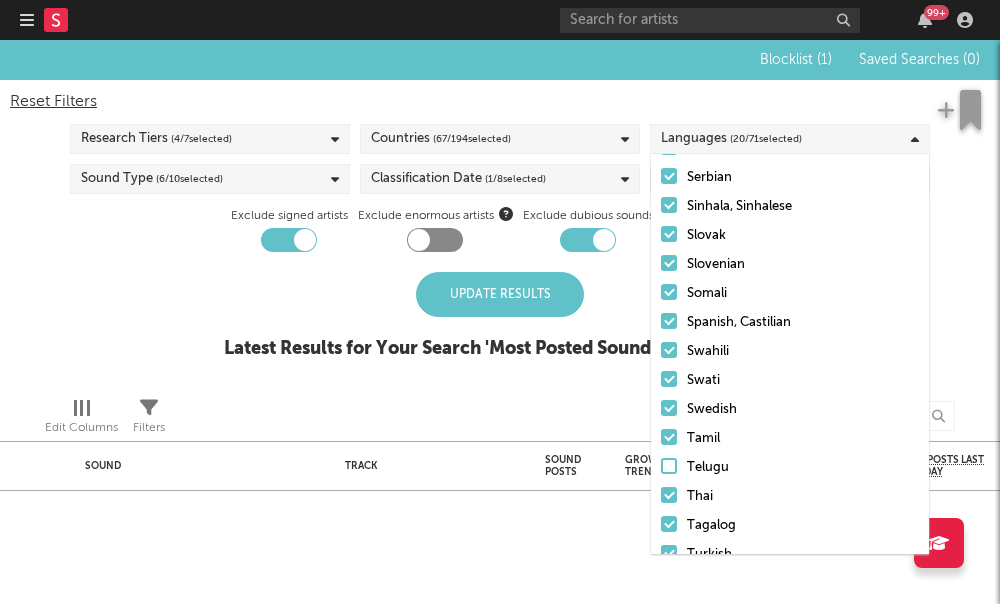 click at bounding box center (669, 408) 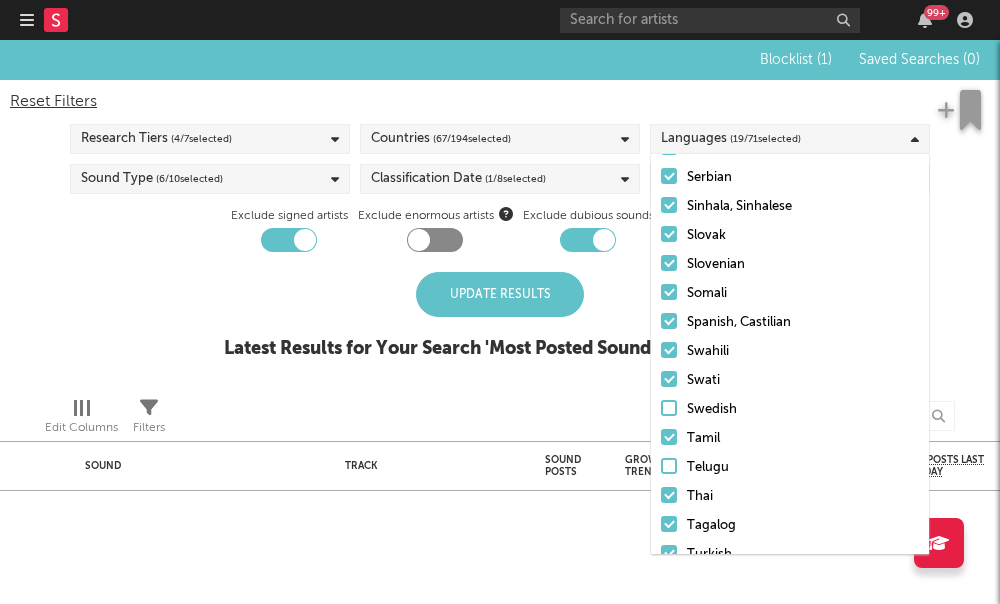 click on "Swati" at bounding box center [790, 381] 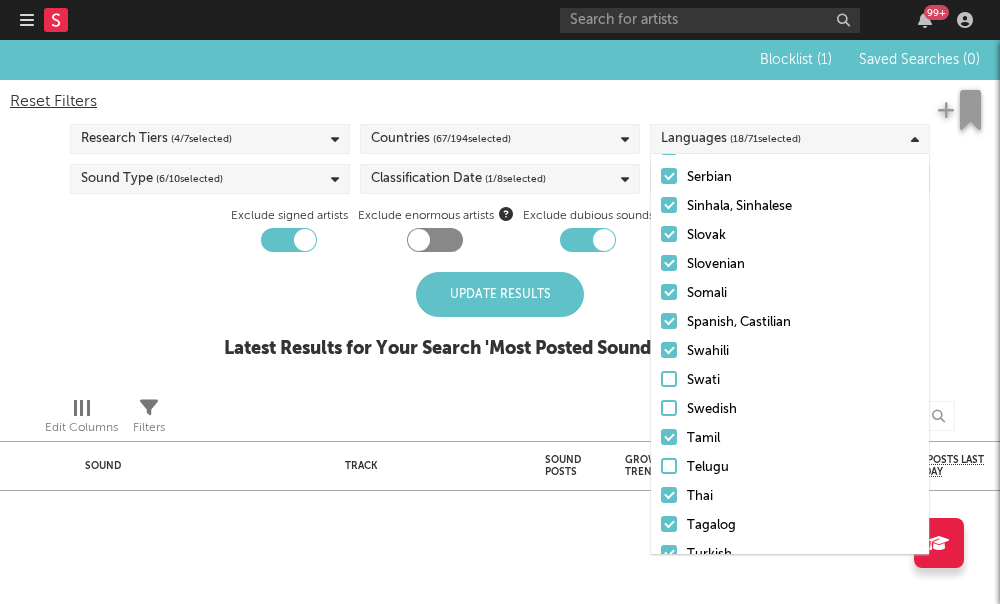 click at bounding box center (669, 350) 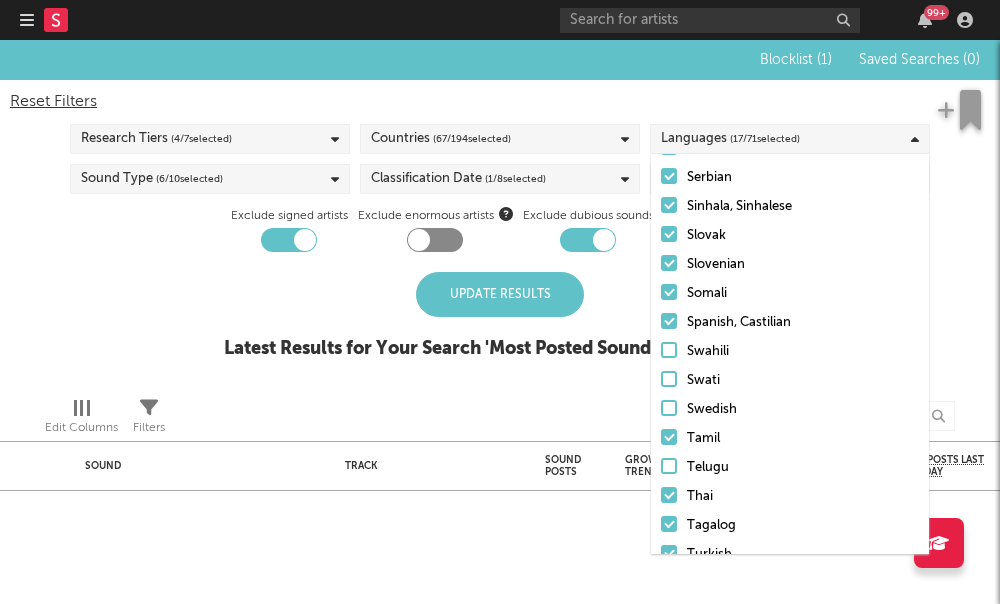 click on "Afrikaans Albanian Amharic Arabic Assamese Bengali Bulgarian Burmese Catalan, Valencian Chinese Croatian Czech Danish Dutch, Flemish English Finnish French Galician German Greek (modern) Gujarati Hebrew (modern) Hindi Hungarian Indonesian Igbo Icelandic Italian Japanese Kannada Kashmiri Central Khmer Korean Kurdish Lao Lithuanian Latvian Malay Malayalam Maori Marathi Nepali Norwegian Oriya Punjabi, Panjabi Persian Polish Portuguese Romanian, Moldavian, Moldovan Russian Sanskrit Sindhi Serbian Sinhala, Sinhalese Slovak Slovenian Somali Spanish, Castilian Swahili Swati Swedish Tamil Telugu Thai Tagalog Turkish Ukrainian Urdu Vietnamese Other Uncategorized" at bounding box center [790, -315] 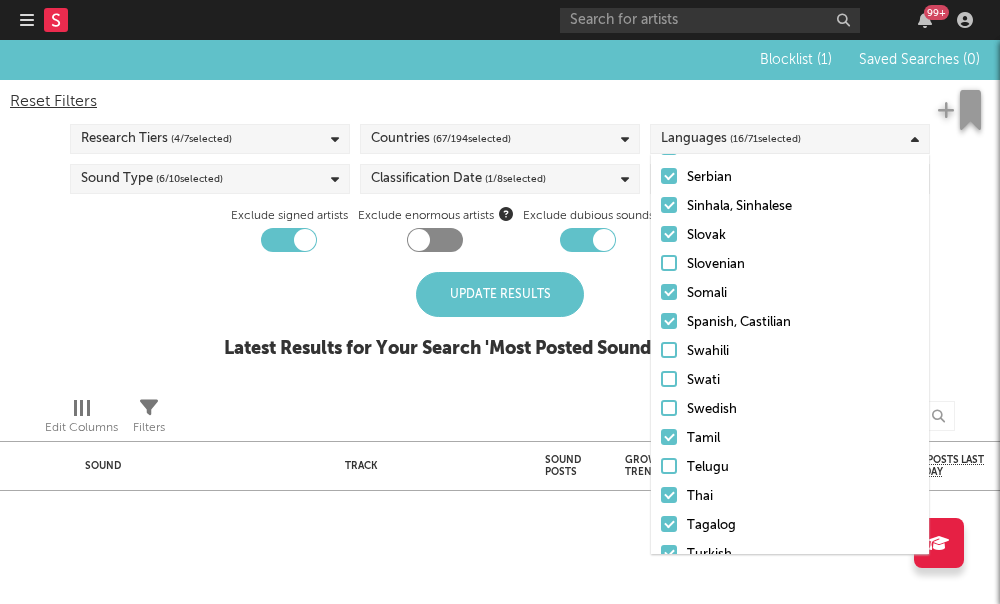 click on "Slovak" at bounding box center (790, 236) 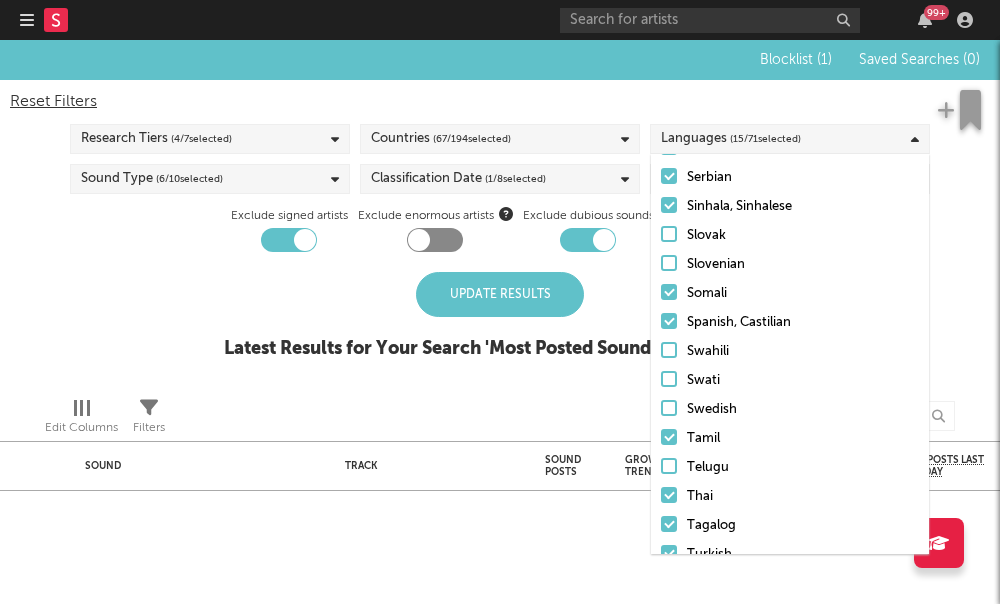 click on "Sinhala, Sinhalese" at bounding box center [790, 207] 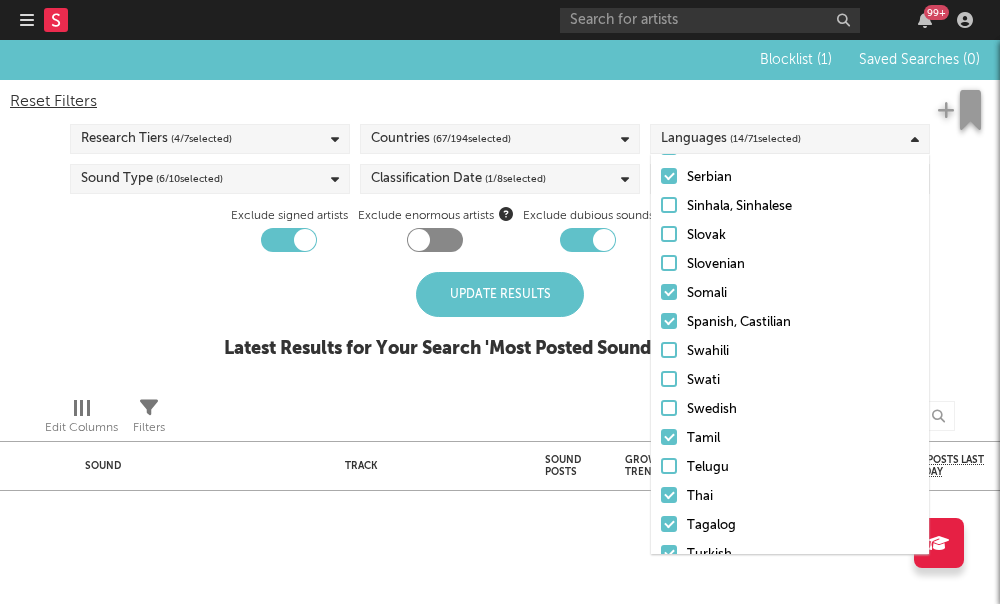 click at bounding box center [669, 176] 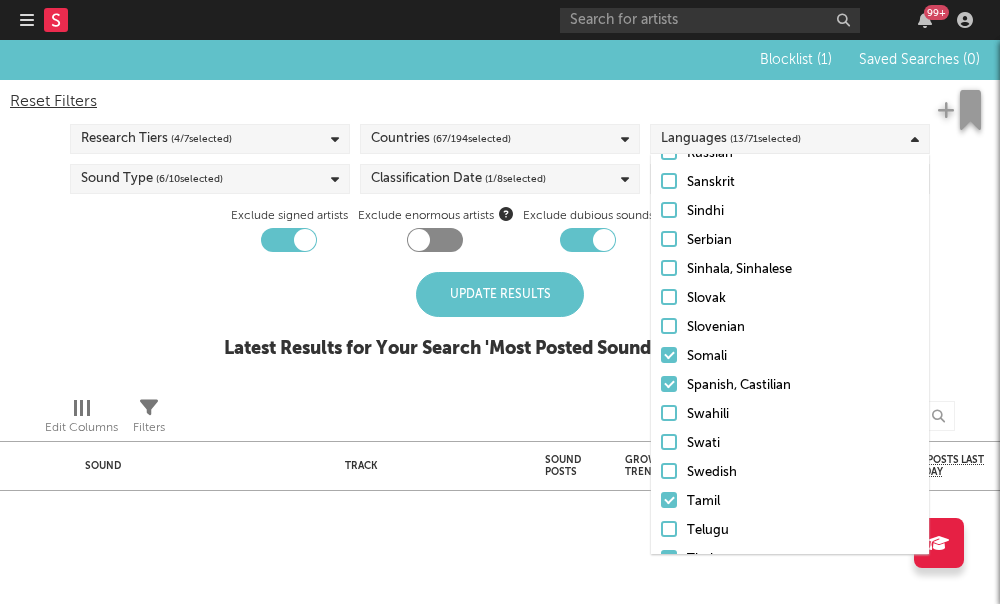 scroll, scrollTop: 1475, scrollLeft: 0, axis: vertical 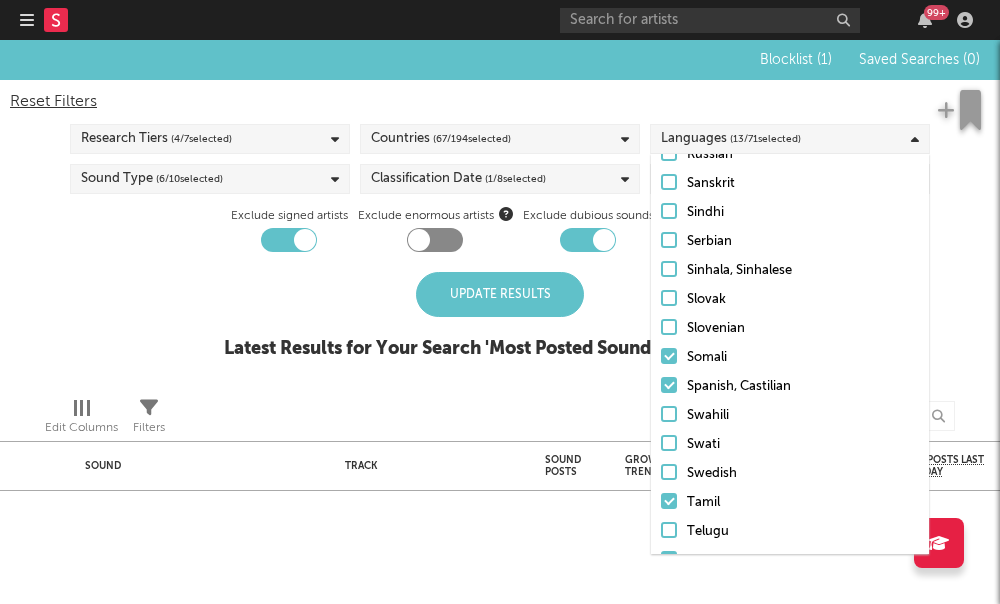 click at bounding box center (669, 356) 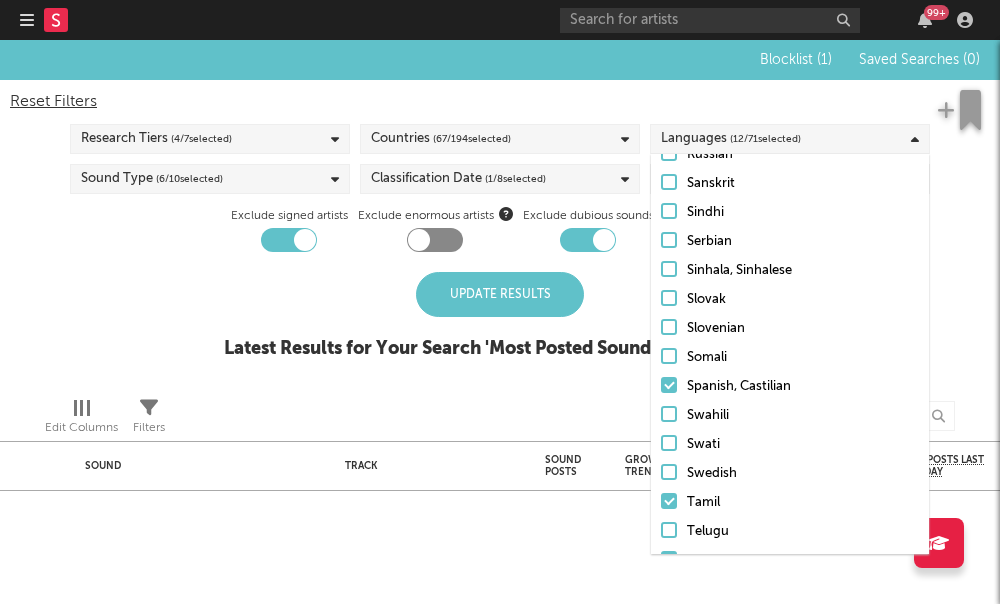 click at bounding box center [669, 385] 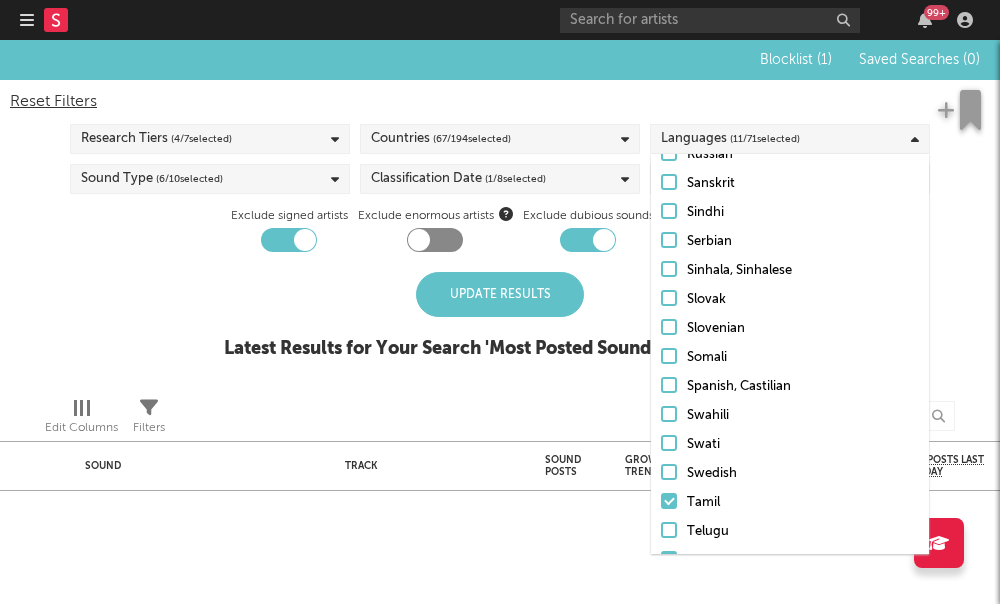 click at bounding box center (669, 385) 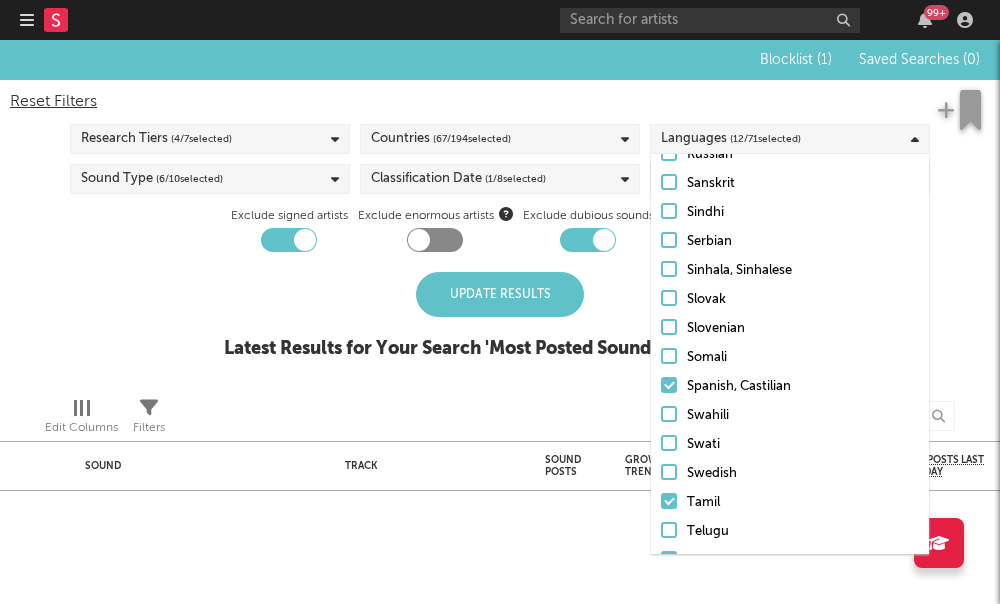 scroll, scrollTop: 1592, scrollLeft: 0, axis: vertical 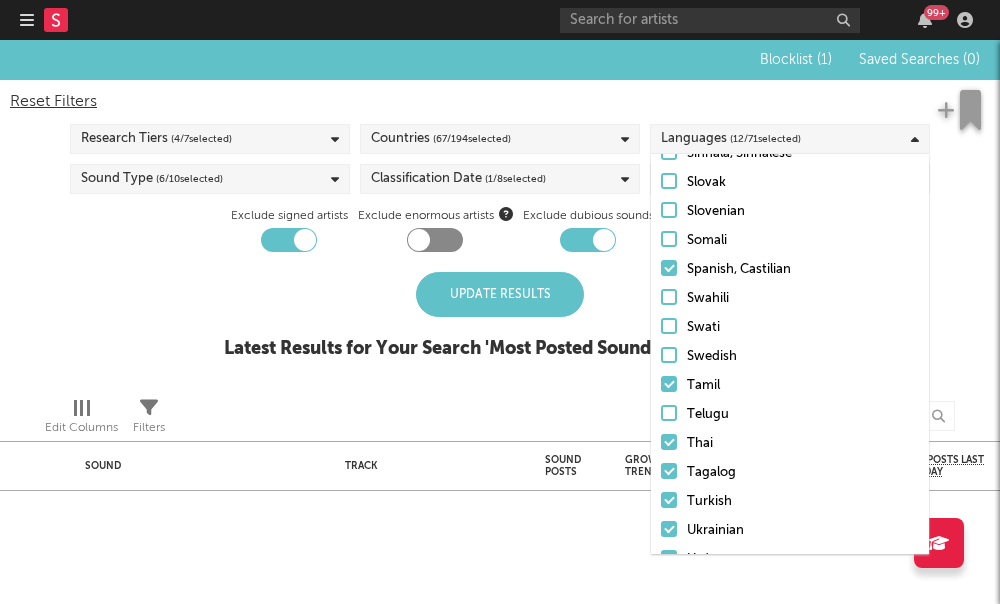 click on "Swedish" at bounding box center [790, 357] 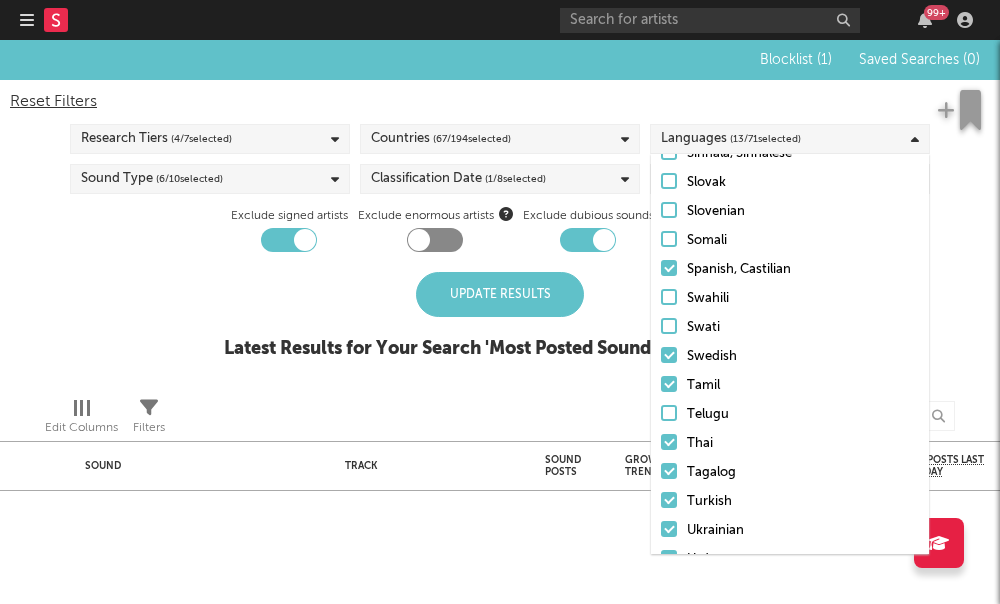 click on "Swedish" at bounding box center (790, 357) 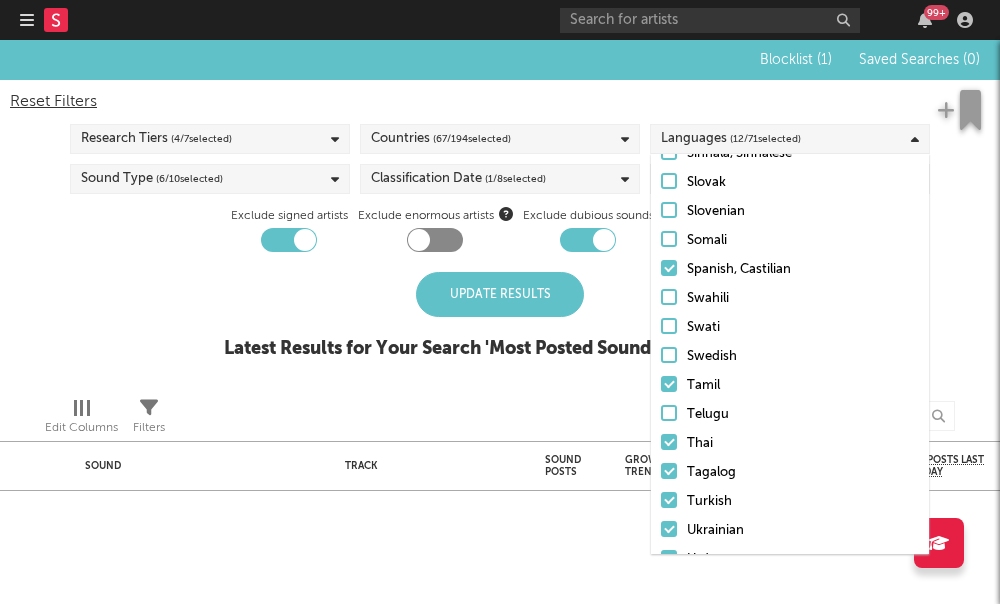 click at bounding box center (669, 384) 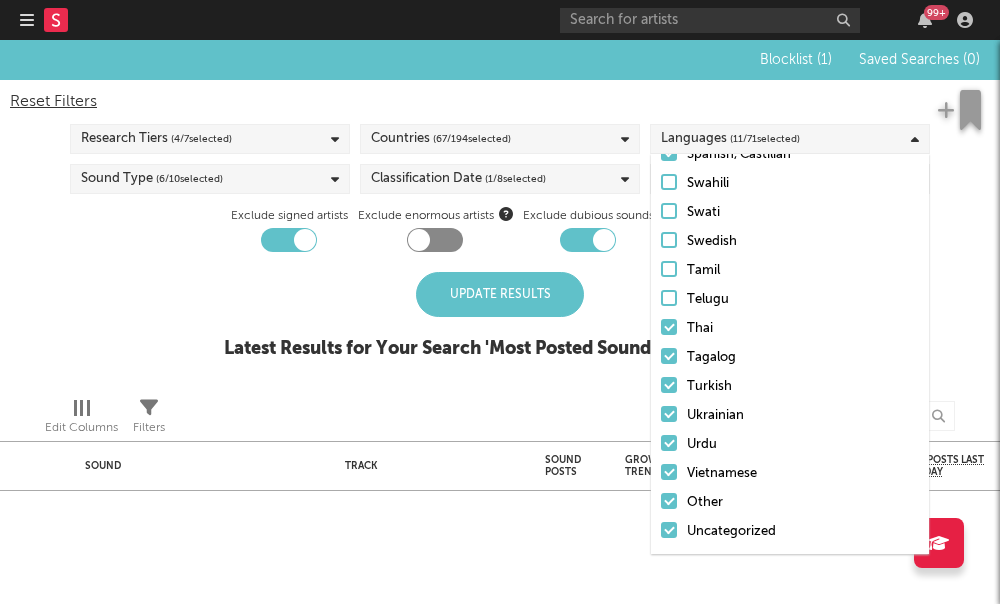 scroll, scrollTop: 1707, scrollLeft: 0, axis: vertical 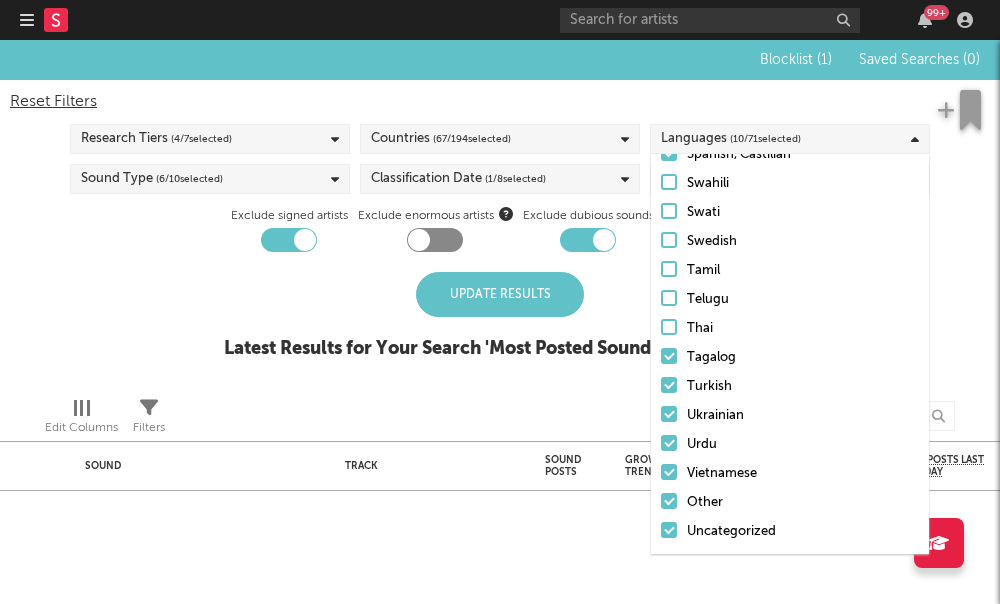 click at bounding box center (669, 385) 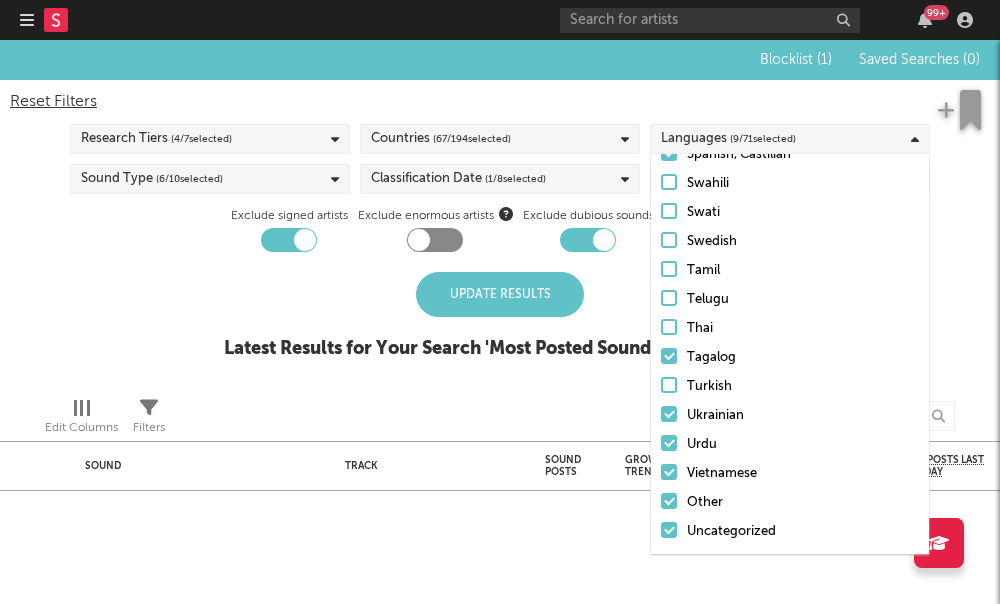 click at bounding box center (669, 356) 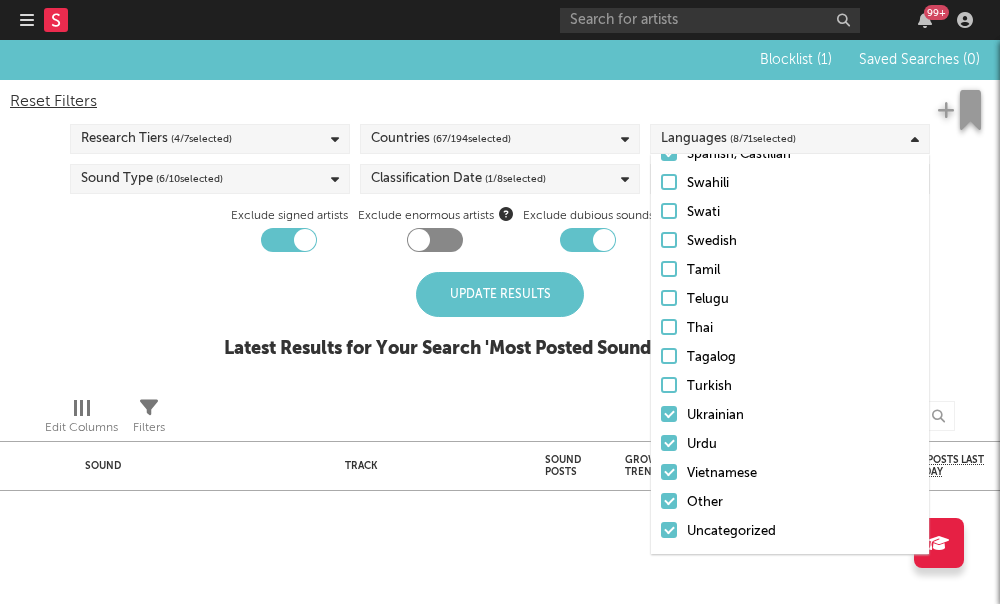 click on "Ukrainian" at bounding box center (790, 416) 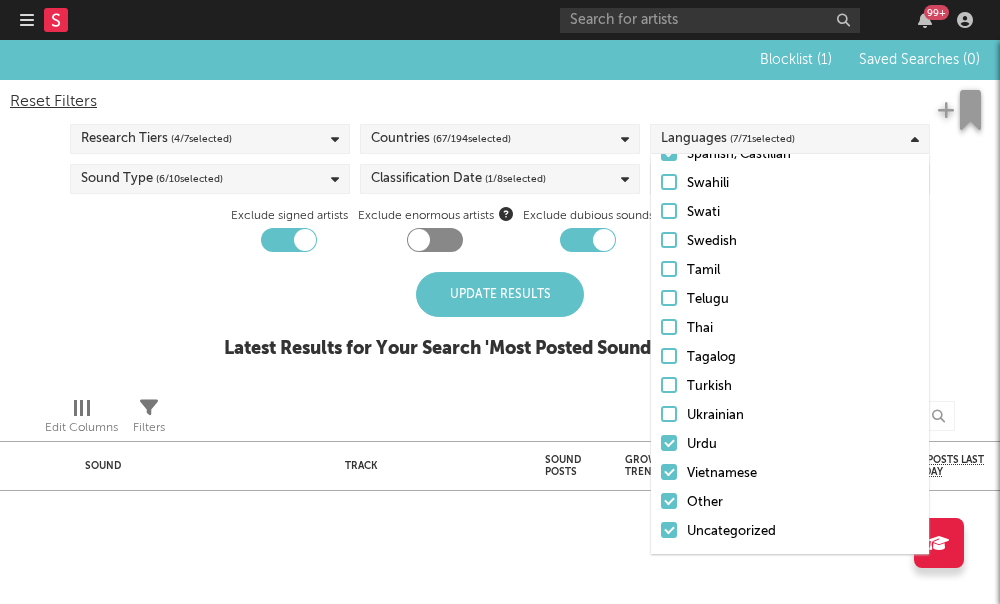 click at bounding box center (669, 443) 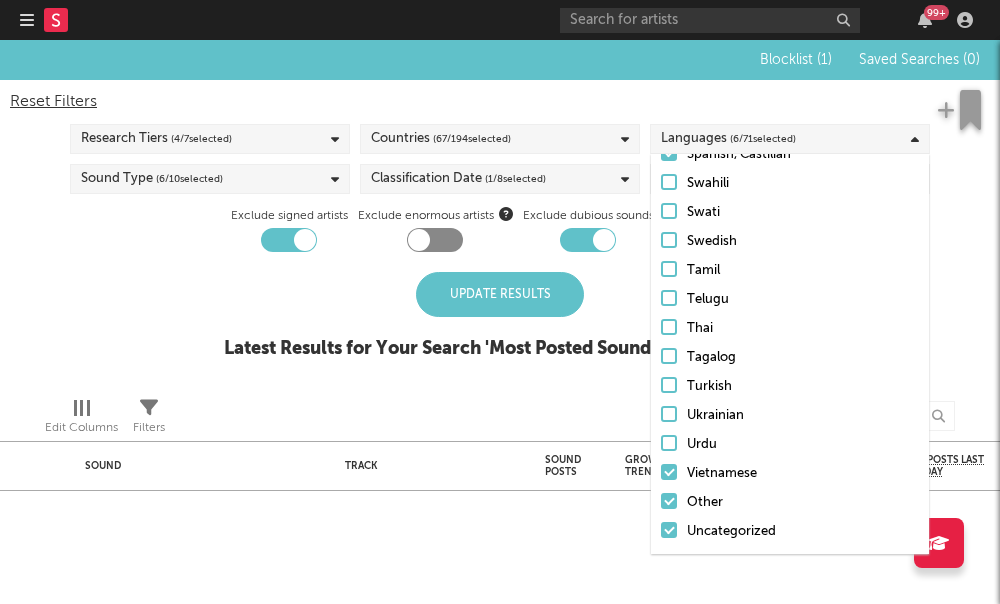click at bounding box center [669, 472] 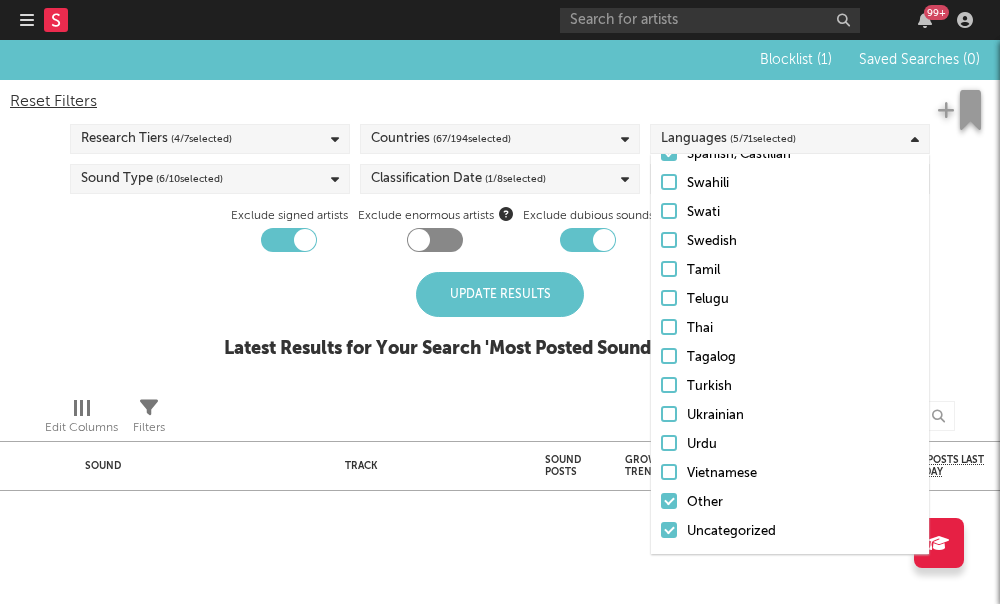 click on "Other" at bounding box center [790, 503] 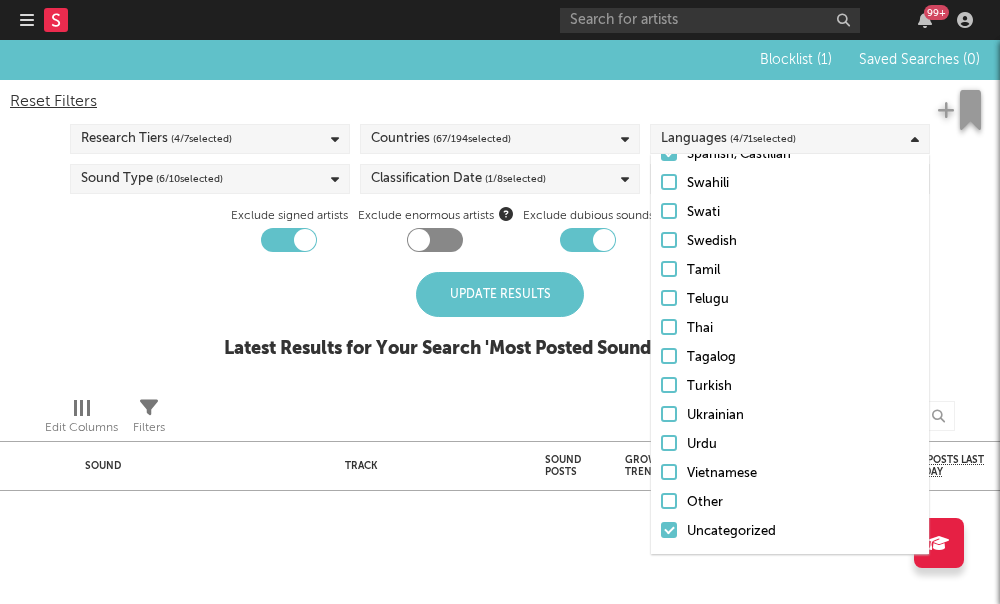 click on "Afrikaans Albanian Amharic Arabic Assamese Bengali Bulgarian Burmese Catalan, Valencian Chinese Croatian Czech Danish Dutch, Flemish English Finnish French Galician German Greek (modern) Gujarati Hebrew (modern) Hindi Hungarian Indonesian Igbo Icelandic Italian Japanese Kannada Kashmiri Central Khmer Korean Kurdish Lao Lithuanian Latvian Malay Malayalam Maori Marathi Nepali Norwegian Oriya Punjabi, Panjabi Persian Polish Portuguese Romanian, Moldavian, Moldovan Russian Sanskrit Sindhi Serbian Sinhala, Sinhalese Slovak Slovenian Somali Spanish, Castilian Swahili Swati Swedish Tamil Telugu Thai Tagalog Turkish Ukrainian Urdu Vietnamese Other Uncategorized" at bounding box center (790, -483) 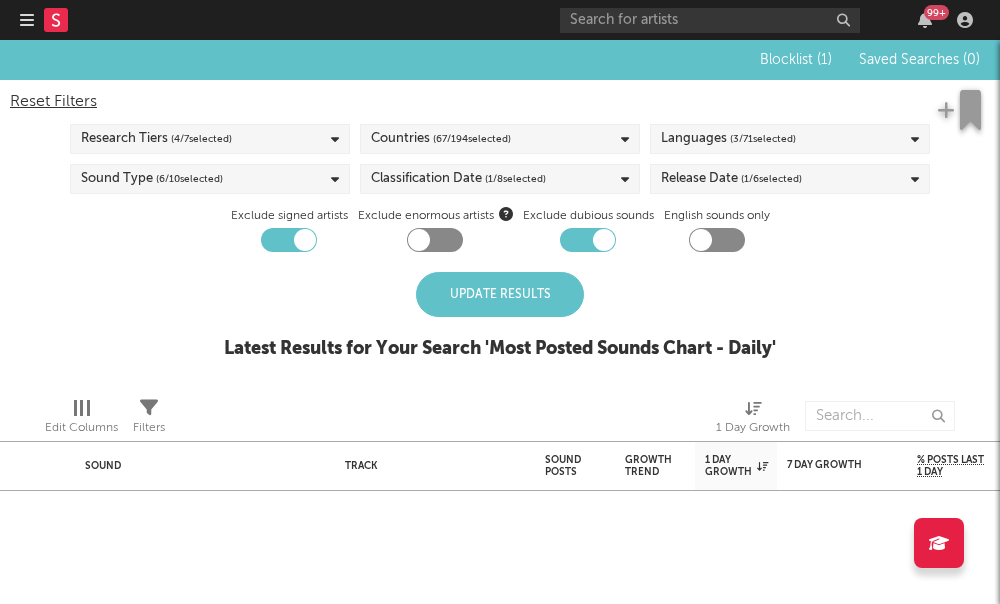 click on "Update Results" at bounding box center [500, 294] 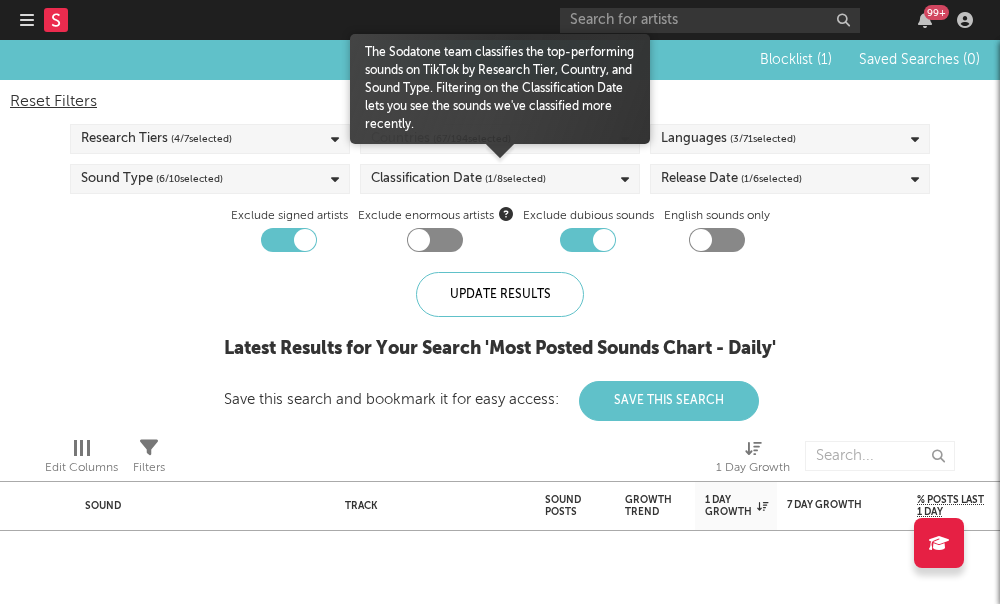 click on "Classification Date ( 1 / 8  selected)" at bounding box center [500, 179] 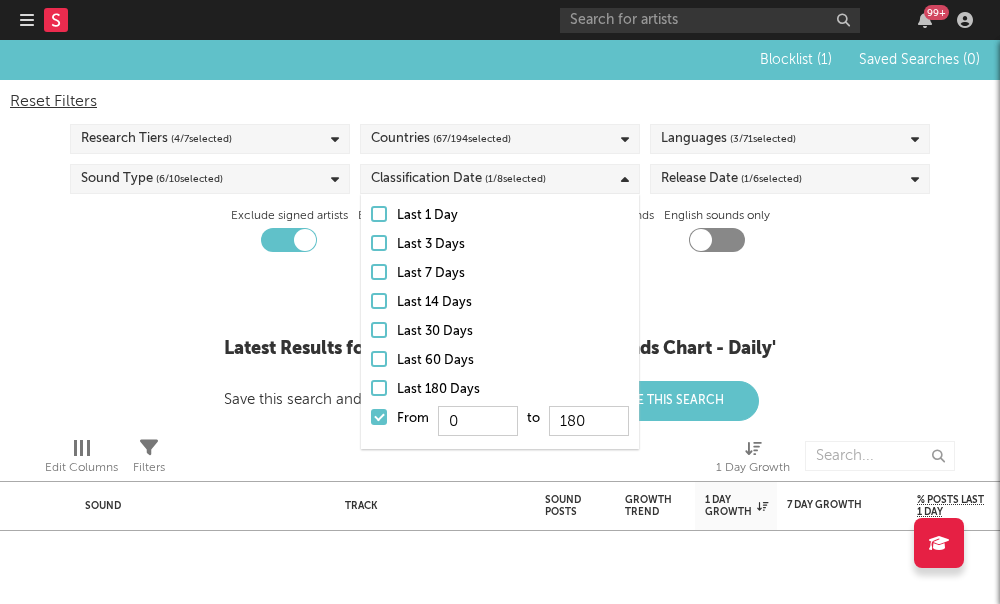 click on "Update Results Latest Results for Your Search ' Most Posted Sounds Chart - Daily ' Save this search and bookmark it for easy access: Save This Search" at bounding box center (500, 346) 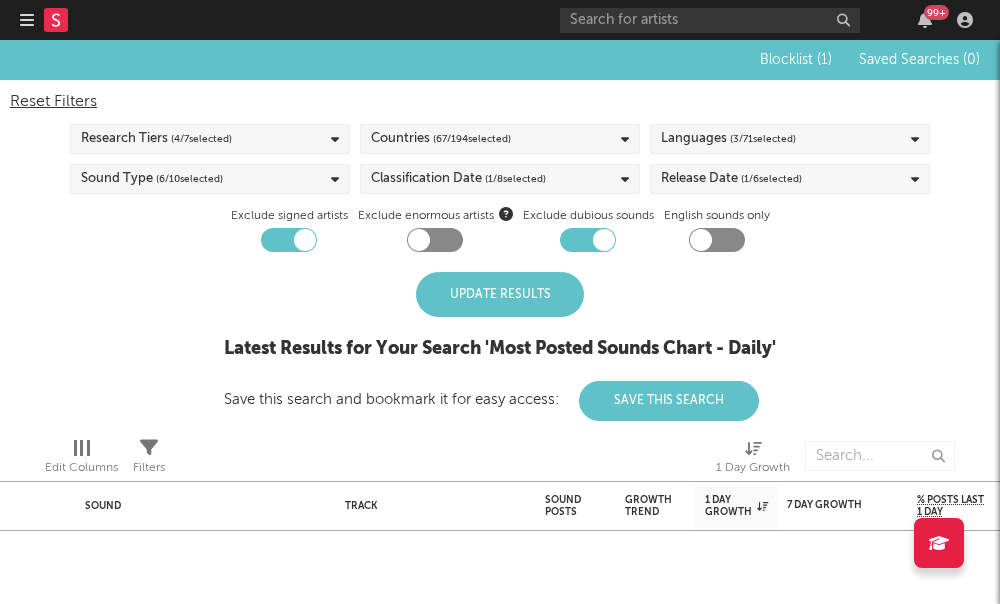 click on "Update Results" at bounding box center [500, 294] 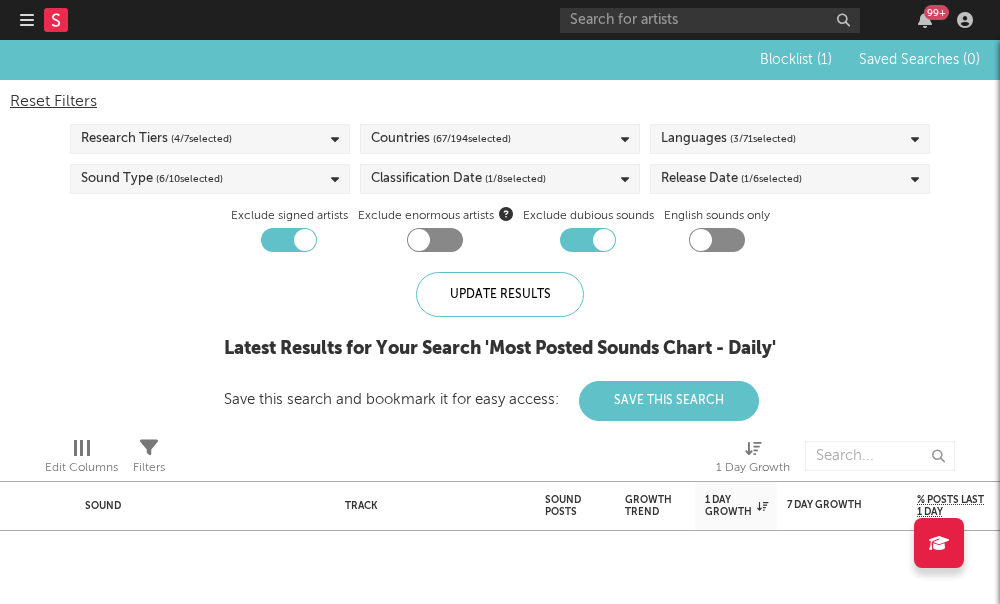 click at bounding box center (435, 240) 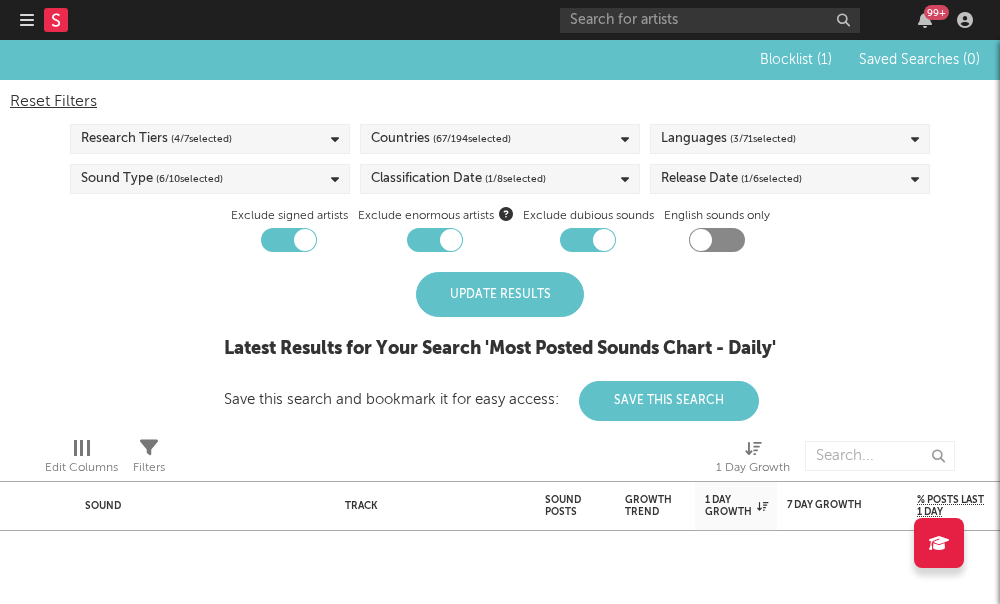 click on "Update Results" at bounding box center [500, 294] 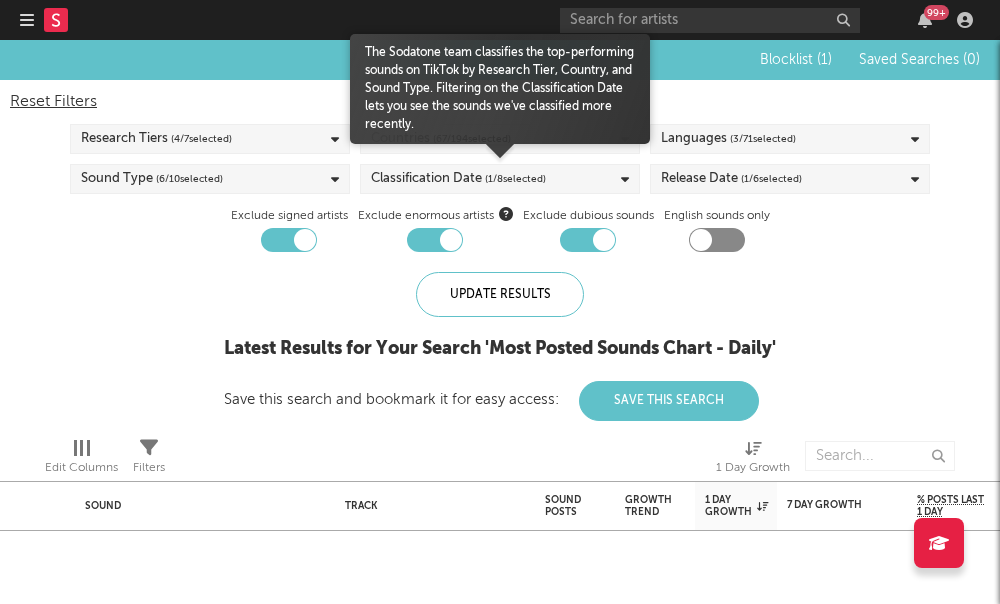 click on "Dashboard Discovery Assistant Charts Leads 99 + Notifications Settings Mark all as read All Growth Releases/Events Playlisting Today Lil M.U. 1:07pm Added 5.87x more Instagram followers than their usual daily growth (+327 compared to +56 on average). 2facedlon 12:53pm Added 9.0x more Tiktok followers than their usual daily growth (+300 compared to +33 on average). Yksteexy 10:42am Added 9.23x more Instagram followers than their usual daily growth (+92 compared to +10 on average). lustr 8:01am 'bite' was added to INDIY (US) on Apple Music. It's at position 6. Yesterday millkzy 8:21pm Released a new YouTube video - BLCKSWANNN. oopsy 8:00pm Released a new Spotify album - A-Class. Sophia Stel 8:00pm Released a new Spotify album - All My Friends Are Models. rexv2 8:00pm Released a new Spotify album - Arm N Leg. lustr 8:00pm Released a new Spotify album - bite. duoto 8:00pm Released a new Spotify album - Bodies And Bankrolls. KaineMusic 8:00pm Released a new Spotify album - Do It. Rx Yp 8:00pm ksuuvi 8:00pm 8:00pm" at bounding box center [500, 302] 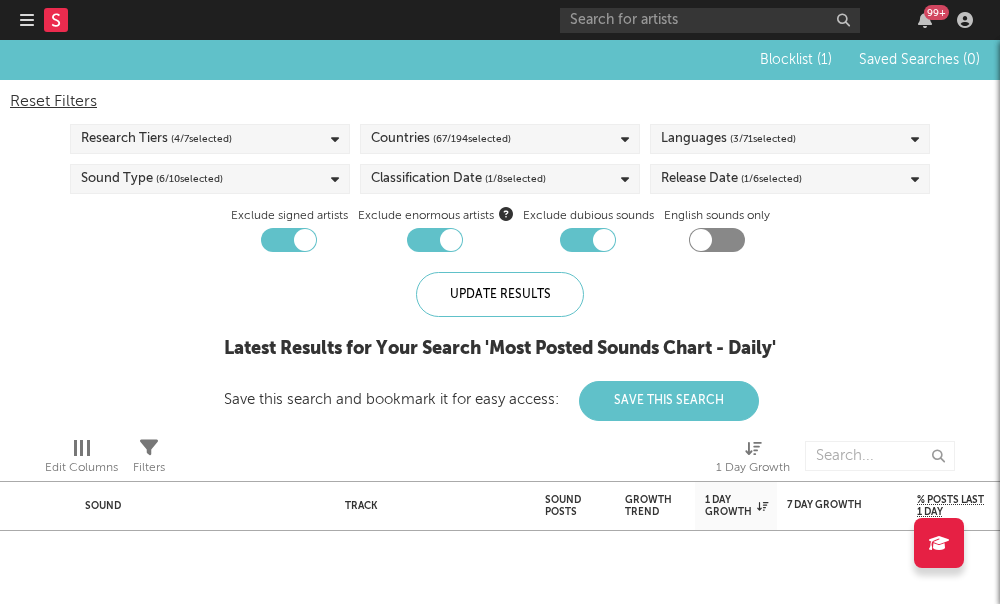 click on "Countries ( 67 / 194  selected)" at bounding box center [441, 139] 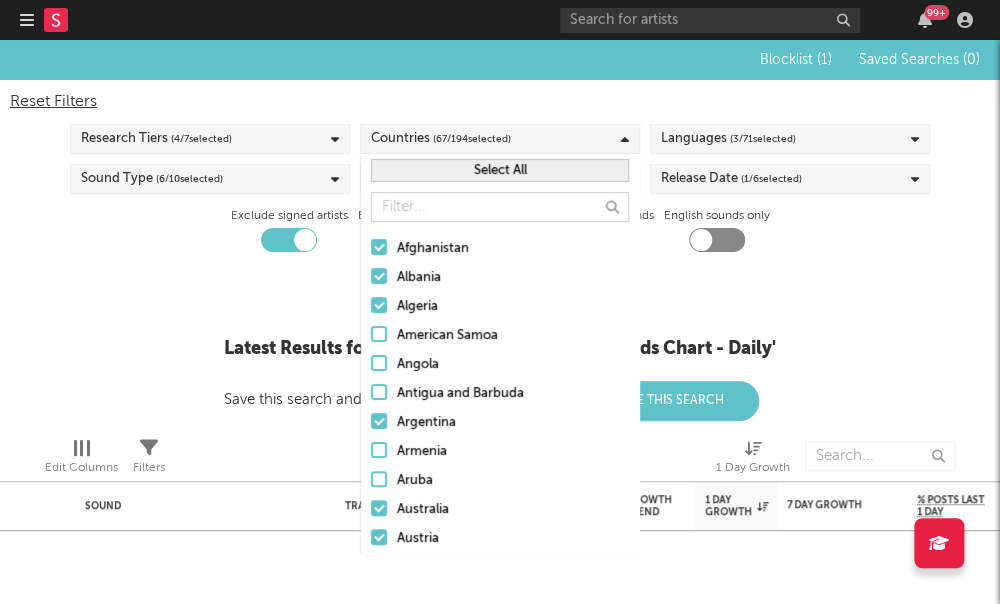 click on "Afghanistan Albania Algeria American Samoa Angola Antigua and Barbuda Argentina Armenia Aruba Australia Austria Azerbaijan Bahamas Bahrain Bangladesh Barbados Belarus Belgium Belize Benin Bhutan Bolivia Bosnia and Herzegovina Botswana Brazil Brunei Darussalam Bulgaria Burkina Faso Burundi Cabo Verde Cambodia Cameroon Canada Central African Republic Chad Chile China Colombia Comoros Congo Costa Rica Croatia Cyprus Czech Republic Côte d'Ivoire Denmark Djibouti Dominica Dominican Republic Ecuador Egypt El Salvador Equatorial Guinea Estonia Ethiopia Fiji Finland France French Guiana French Polynesia Gabon Gambia Georgia Germany Ghana Greece Greenland Guadeloupe Guam Guatemala Guinea Guinea-Bissau Guyana Haiti Honduras Hong Kong Hungary India Indonesia Iran Iraq Ireland Israel Italy Jamaica Japan Jordan Kazakhstan Kenya Kiribati Kuwait Kyrgyzstan Laos Latvia Lebanon Liberia Libya Lithuania Luxembourg Macao Macedonia Madagascar Malawi Malaysia Maldives Mali Malta Martinique Mauritania Mauritius Mexico Micronesia" at bounding box center [500, 3047] 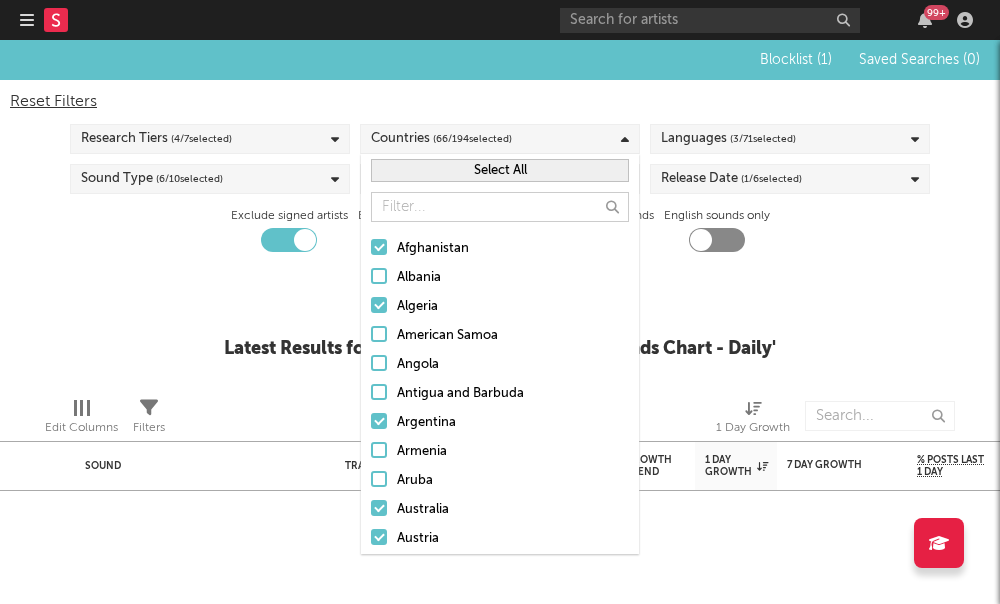 click on "Afghanistan" at bounding box center (513, 249) 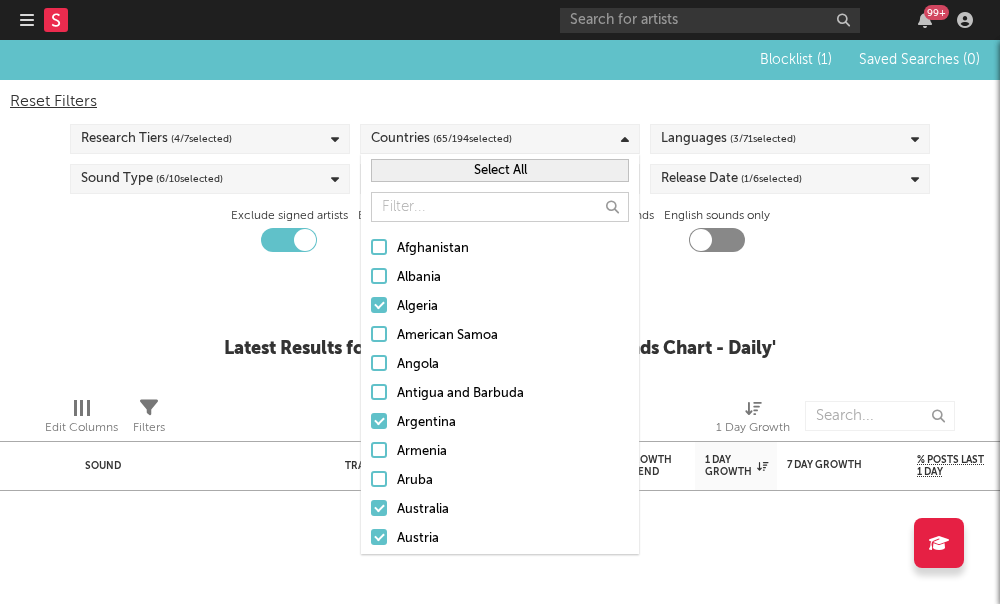 click on "Algeria" at bounding box center [500, 307] 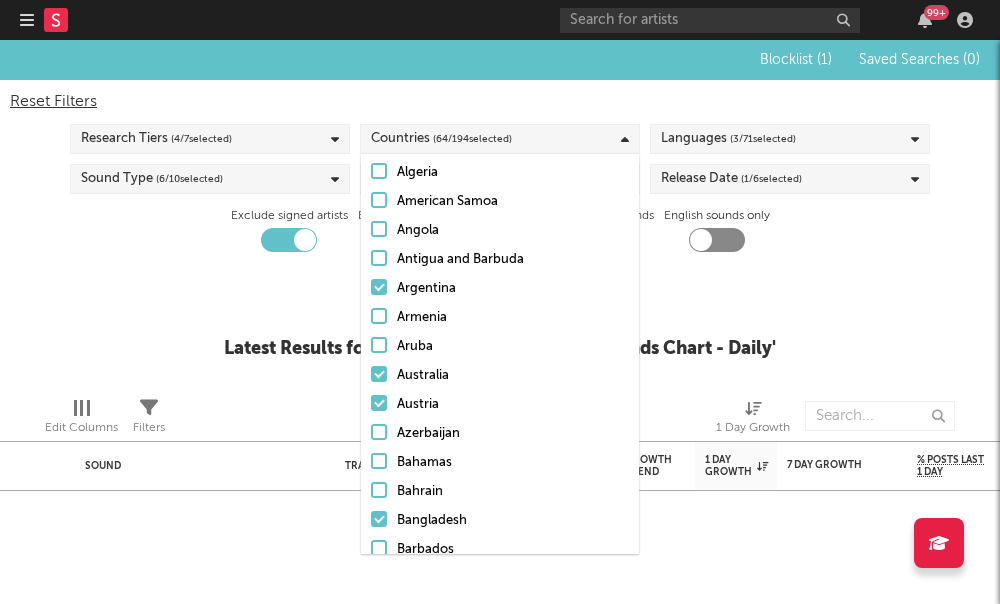 scroll, scrollTop: 145, scrollLeft: 0, axis: vertical 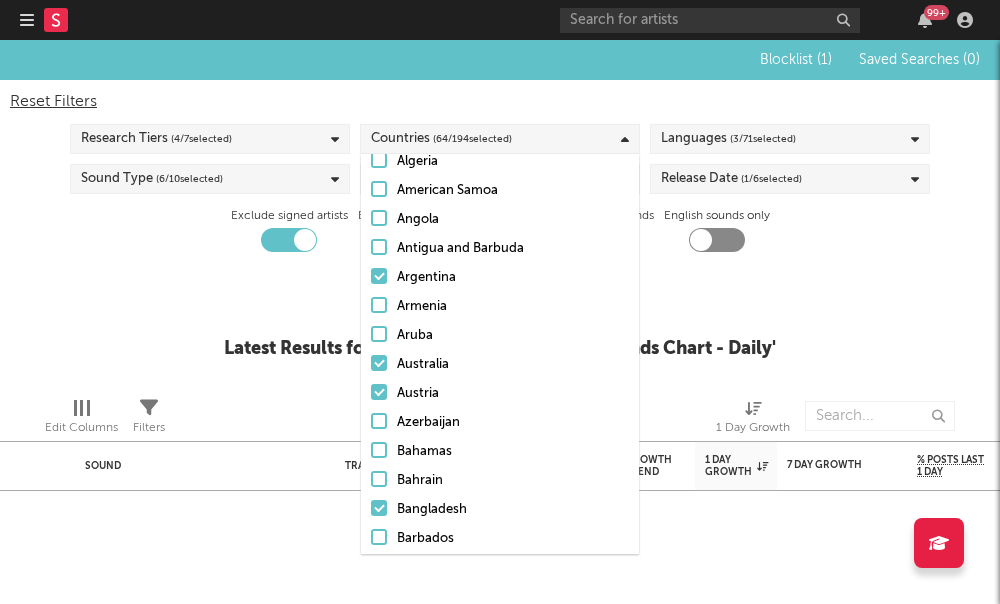 click on "Afghanistan Albania Algeria American Samoa Angola Antigua and Barbuda Argentina Armenia Aruba Australia Austria Azerbaijan Bahamas Bahrain Bangladesh Barbados Belarus Belgium Belize Benin Bhutan Bolivia Bosnia and Herzegovina Botswana Brazil Brunei Darussalam Bulgaria Burkina Faso Burundi Cabo Verde Cambodia Cameroon Canada Central African Republic Chad Chile China Colombia Comoros Congo Costa Rica Croatia Cyprus Czech Republic Côte d'Ivoire Denmark Djibouti Dominica Dominican Republic Ecuador Egypt El Salvador Equatorial Guinea Estonia Ethiopia Fiji Finland France French Guiana French Polynesia Gabon Gambia Georgia Germany Ghana Greece Greenland Guadeloupe Guam Guatemala Guinea Guinea-Bissau Guyana Haiti Honduras Hong Kong Hungary India Indonesia Iran Iraq Ireland Israel Italy Jamaica Japan Jordan Kazakhstan Kenya Kiribati Kuwait Kyrgyzstan Laos Latvia Lebanon Liberia Libya Lithuania Luxembourg Macao Macedonia Madagascar Malawi Malaysia Maldives Mali Malta Martinique Mauritania Mauritius Mexico Micronesia" at bounding box center (500, 2902) 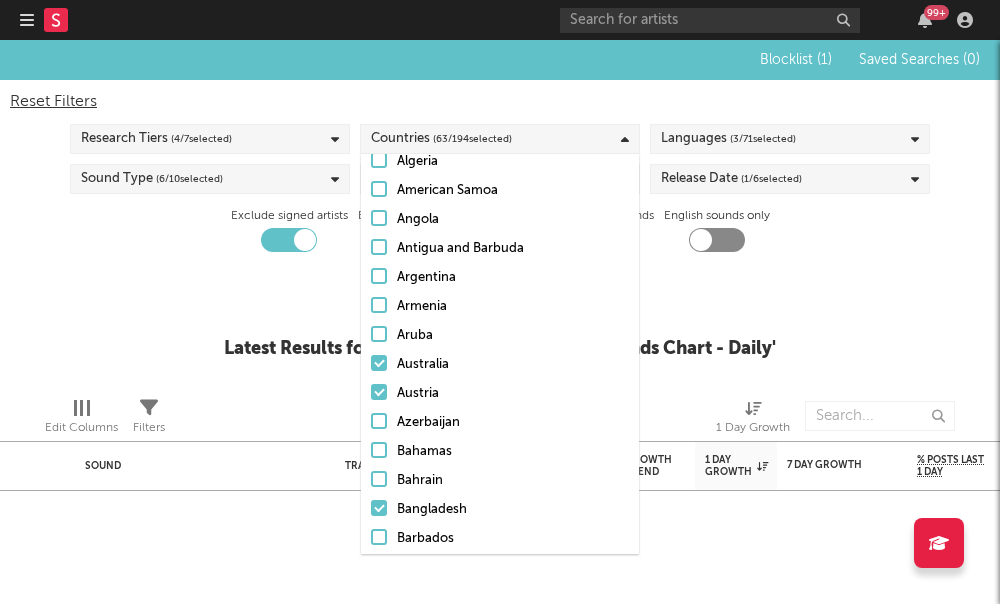 click at bounding box center (379, 334) 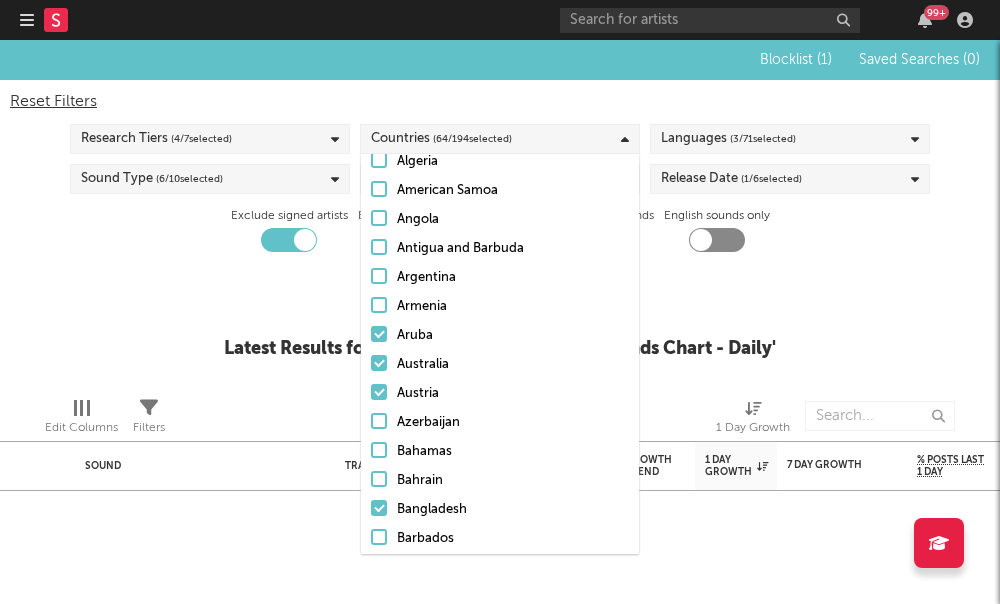 click on "Afghanistan Albania Algeria American Samoa Angola Antigua and Barbuda Argentina Armenia Aruba Australia Austria Azerbaijan Bahamas Bahrain Bangladesh Barbados Belarus Belgium Belize Benin Bhutan Bolivia Bosnia and Herzegovina Botswana Brazil Brunei Darussalam Bulgaria Burkina Faso Burundi Cabo Verde Cambodia Cameroon Canada Central African Republic Chad Chile China Colombia Comoros Congo Costa Rica Croatia Cyprus Czech Republic Côte d'Ivoire Denmark Djibouti Dominica Dominican Republic Ecuador Egypt El Salvador Equatorial Guinea Estonia Ethiopia Fiji Finland France French Guiana French Polynesia Gabon Gambia Georgia Germany Ghana Greece Greenland Guadeloupe Guam Guatemala Guinea Guinea-Bissau Guyana Haiti Honduras Hong Kong Hungary India Indonesia Iran Iraq Ireland Israel Italy Jamaica Japan Jordan Kazakhstan Kenya Kiribati Kuwait Kyrgyzstan Laos Latvia Lebanon Liberia Libya Lithuania Luxembourg Macao Macedonia Madagascar Malawi Malaysia Maldives Mali Malta Martinique Mauritania Mauritius Mexico Micronesia" at bounding box center (500, 2902) 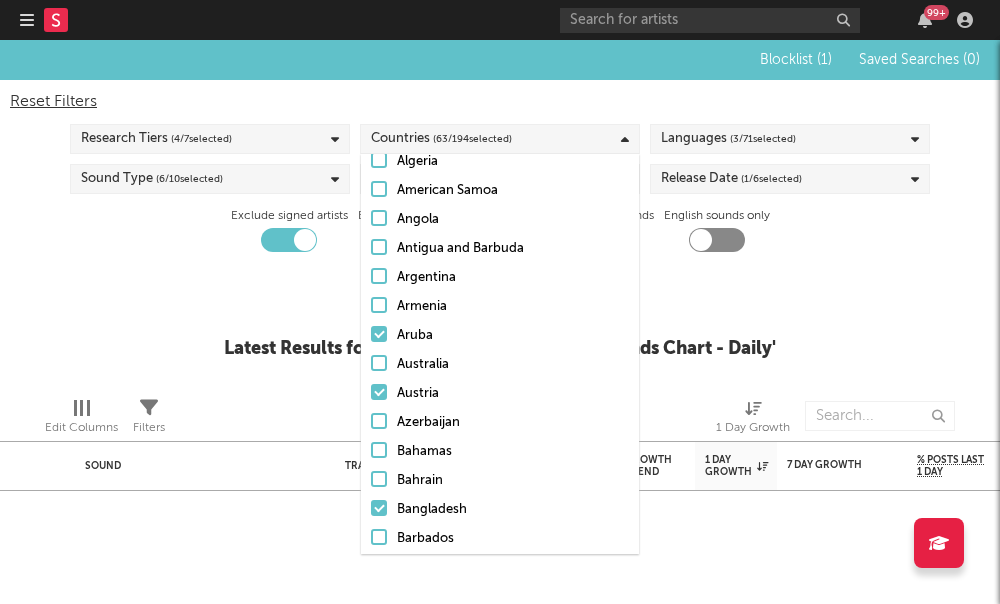 click at bounding box center (379, 392) 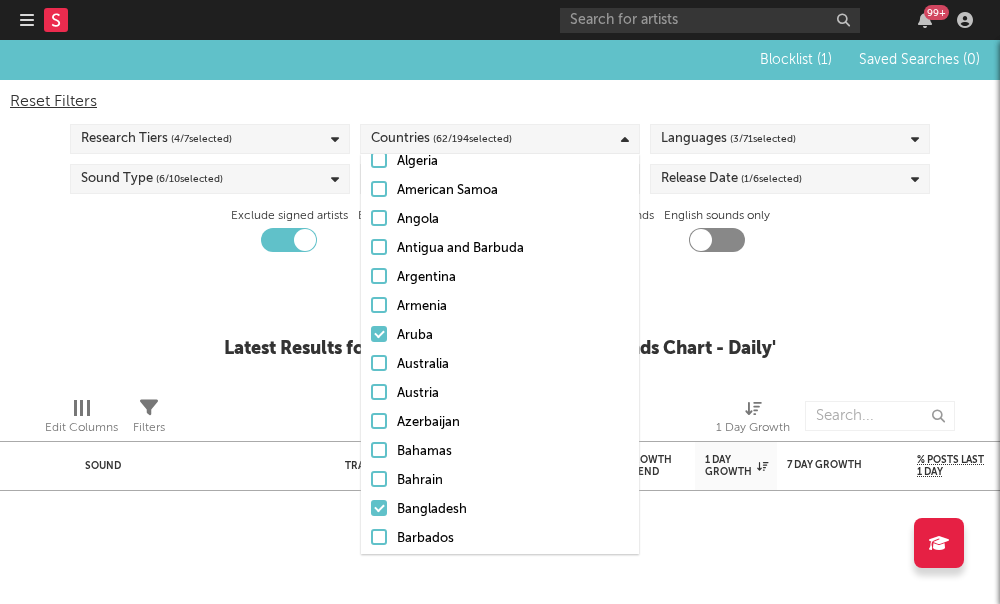 click at bounding box center [379, 392] 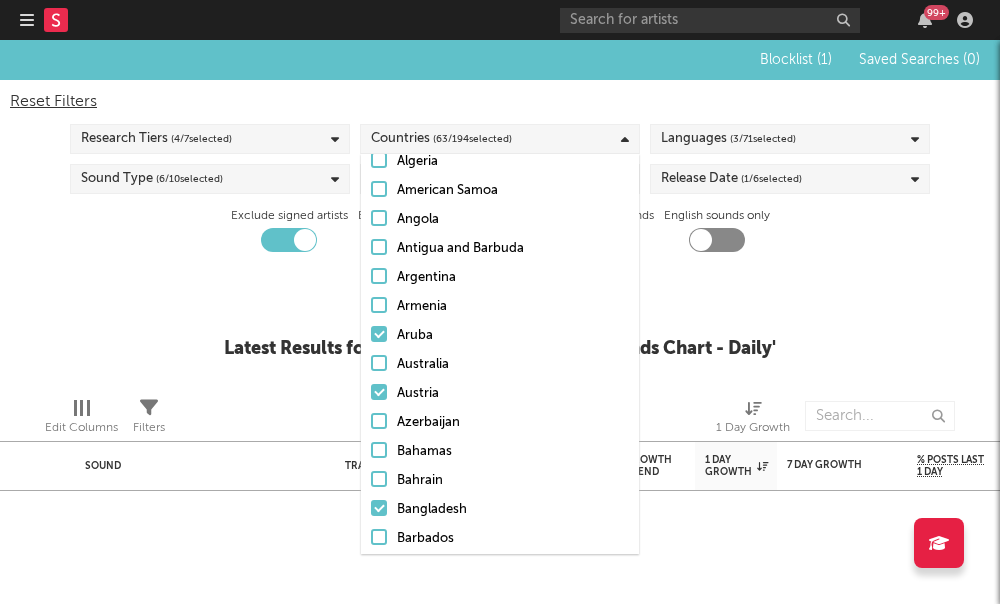 click at bounding box center (379, 363) 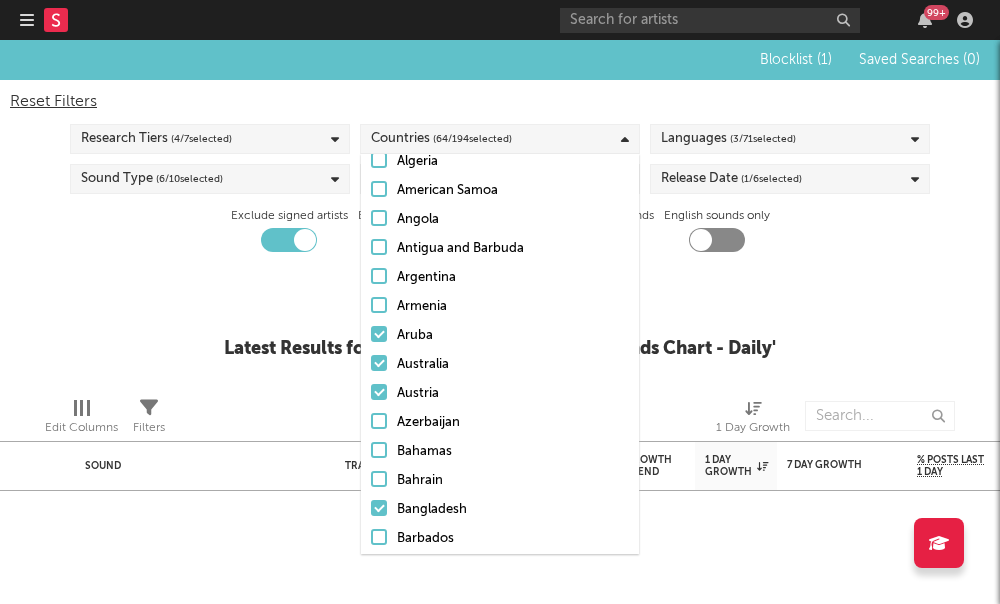 click on "Aruba" at bounding box center (500, 336) 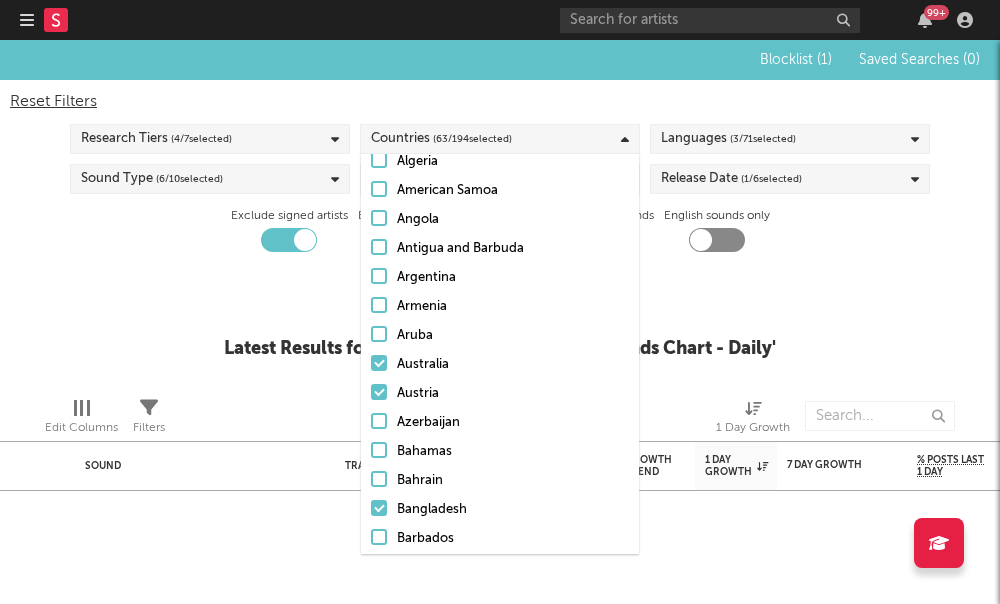 click on "Austria" at bounding box center [500, 394] 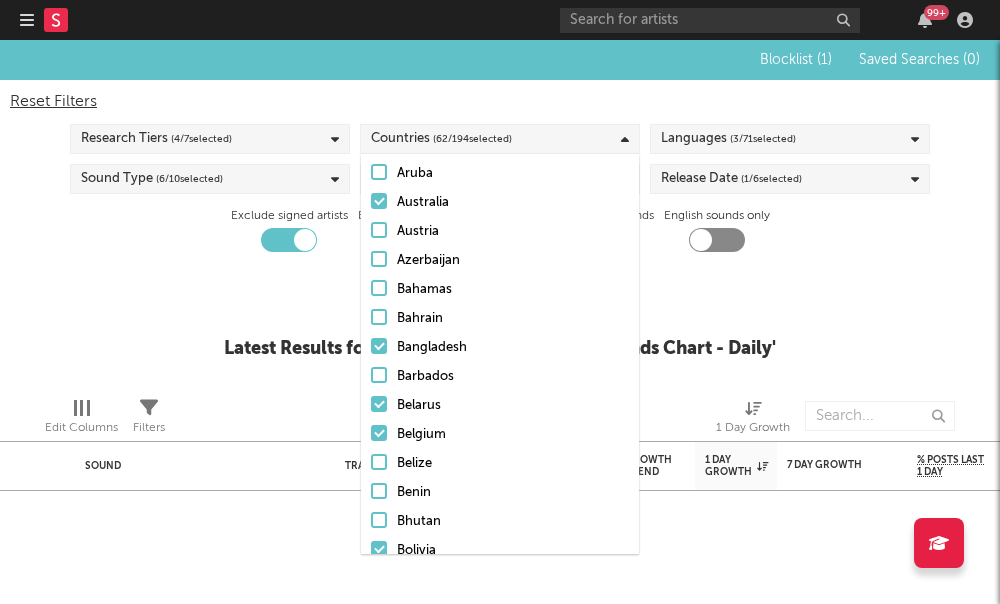 scroll, scrollTop: 314, scrollLeft: 0, axis: vertical 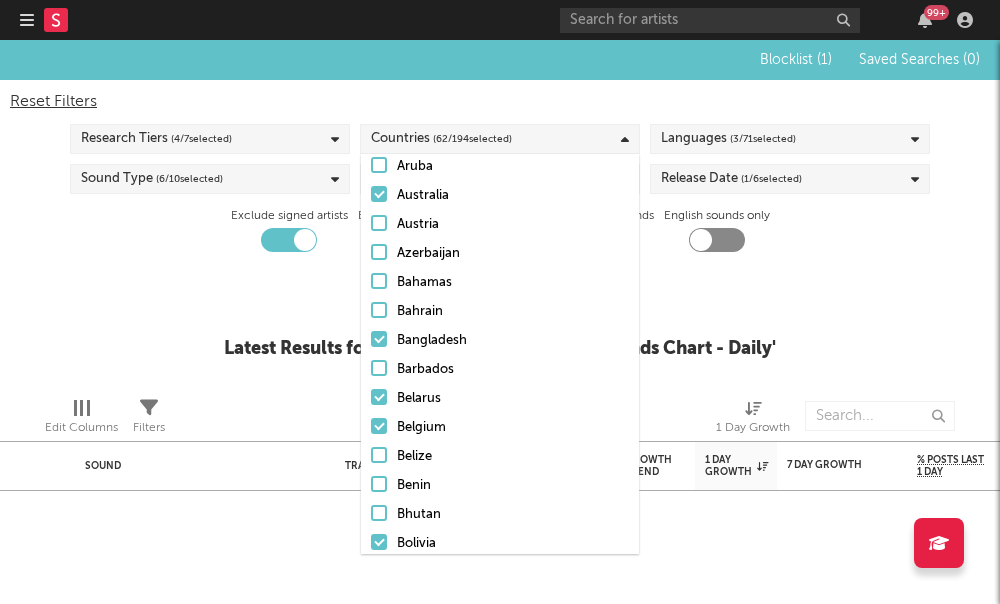 click at bounding box center [379, 339] 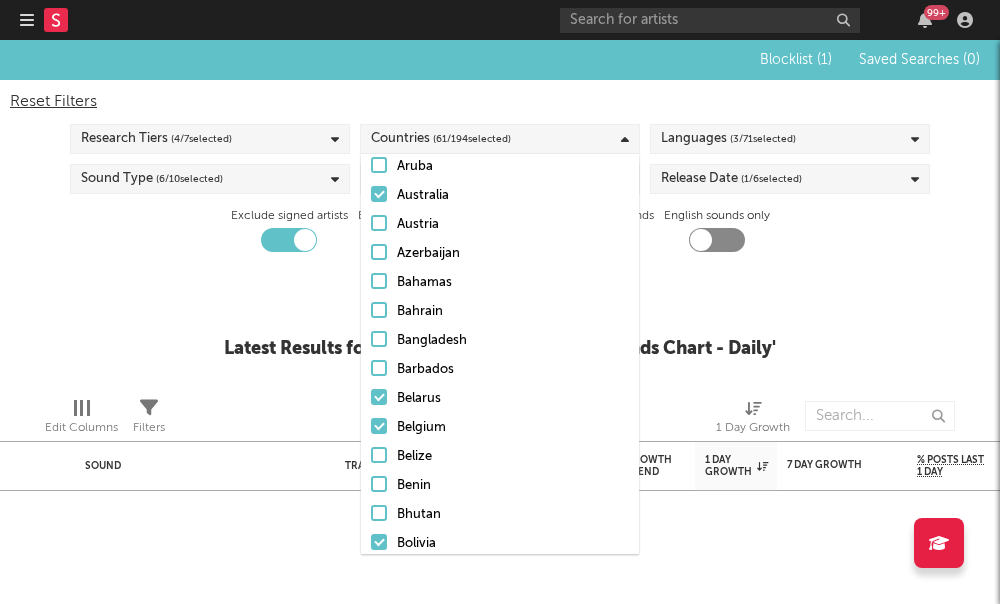 click at bounding box center (379, 397) 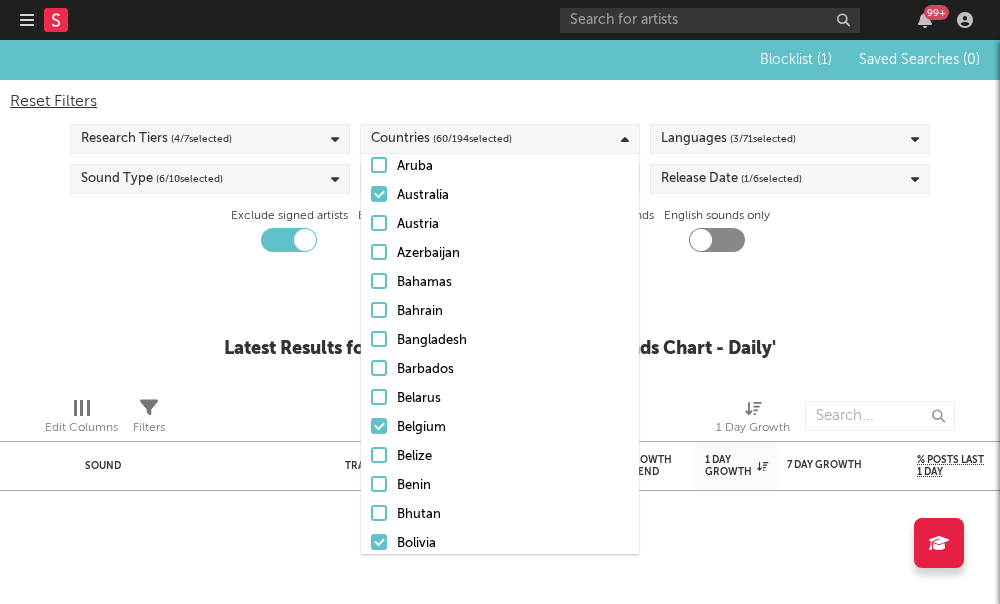 click at bounding box center (379, 426) 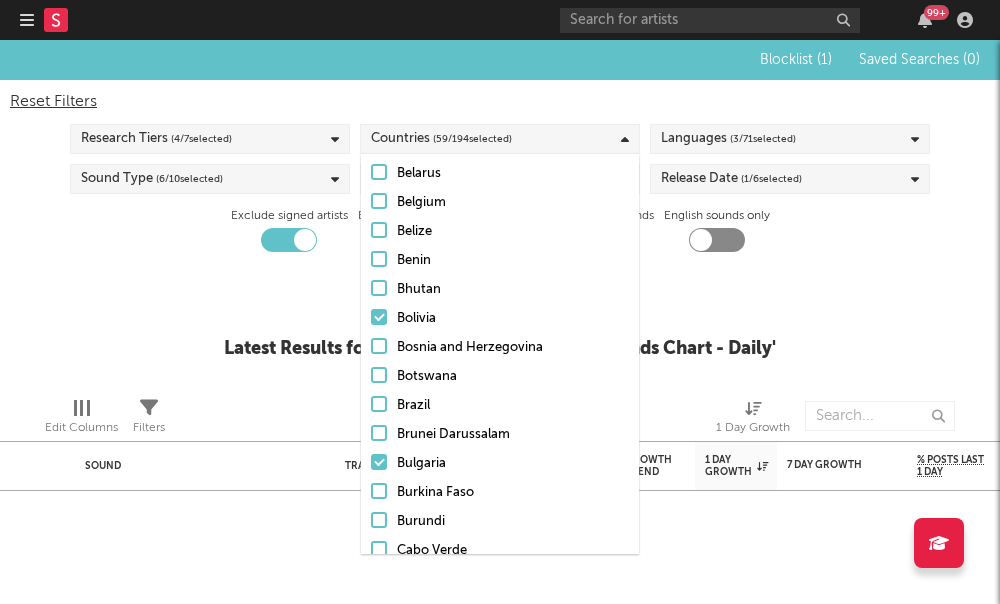 scroll, scrollTop: 489, scrollLeft: 0, axis: vertical 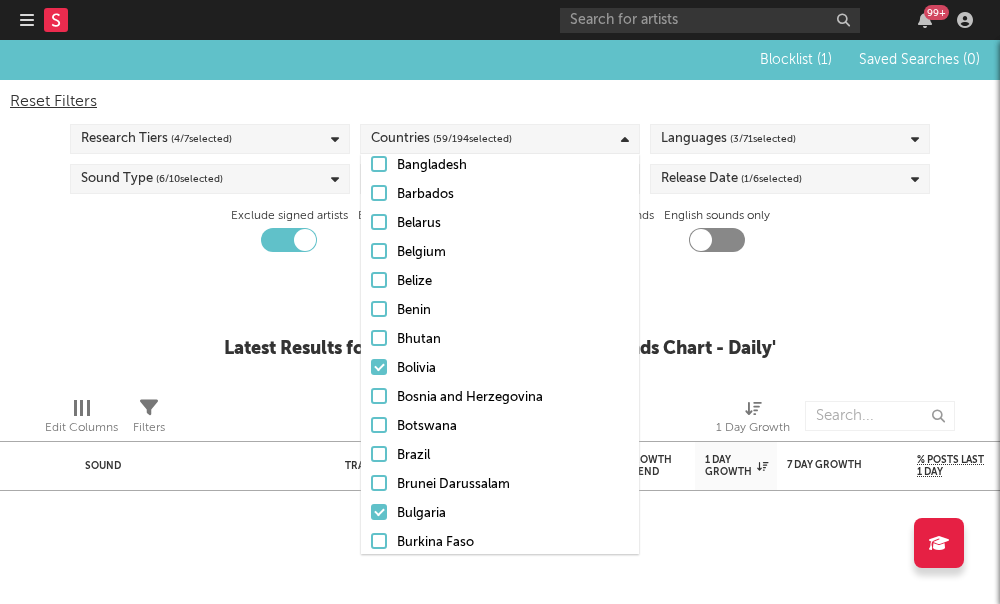 click on "Belgium" at bounding box center (500, 253) 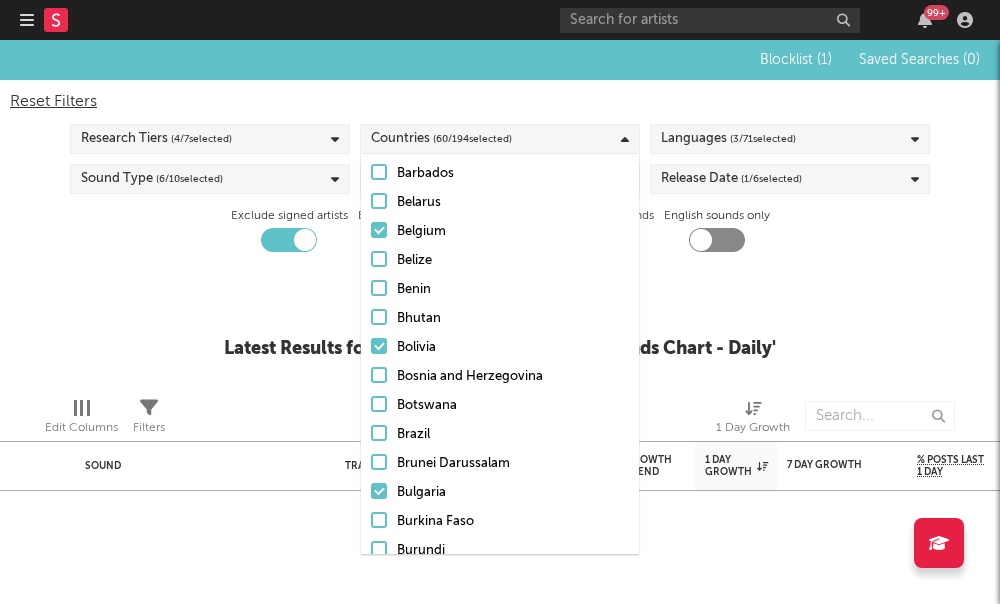 scroll, scrollTop: 515, scrollLeft: 0, axis: vertical 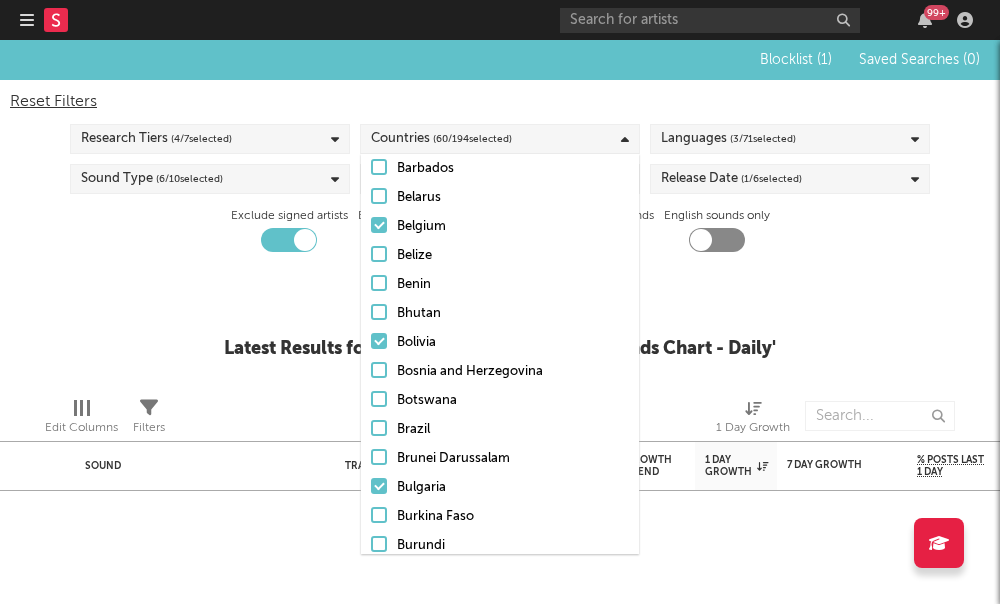 click at bounding box center (379, 341) 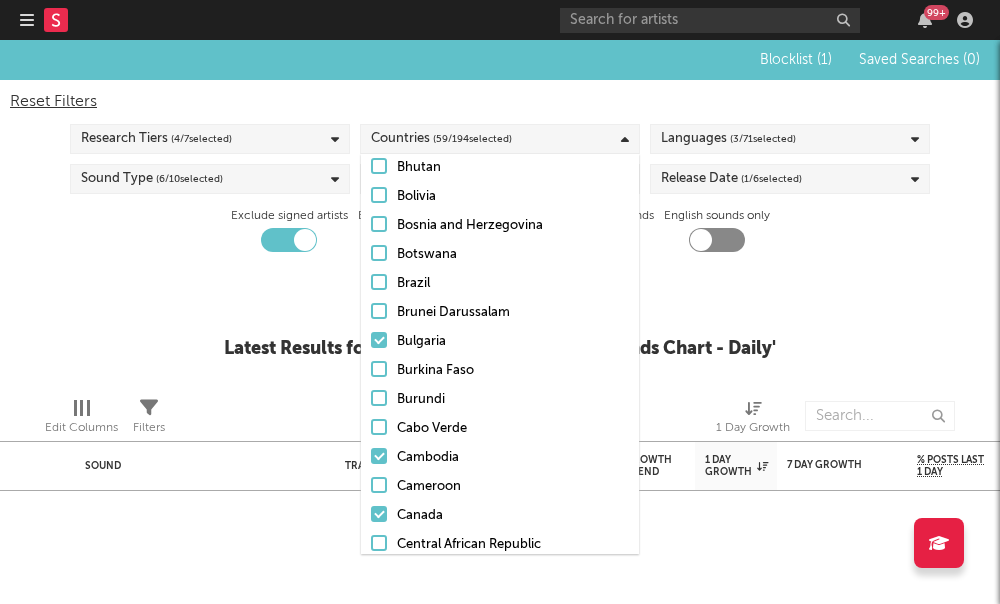 scroll, scrollTop: 692, scrollLeft: 0, axis: vertical 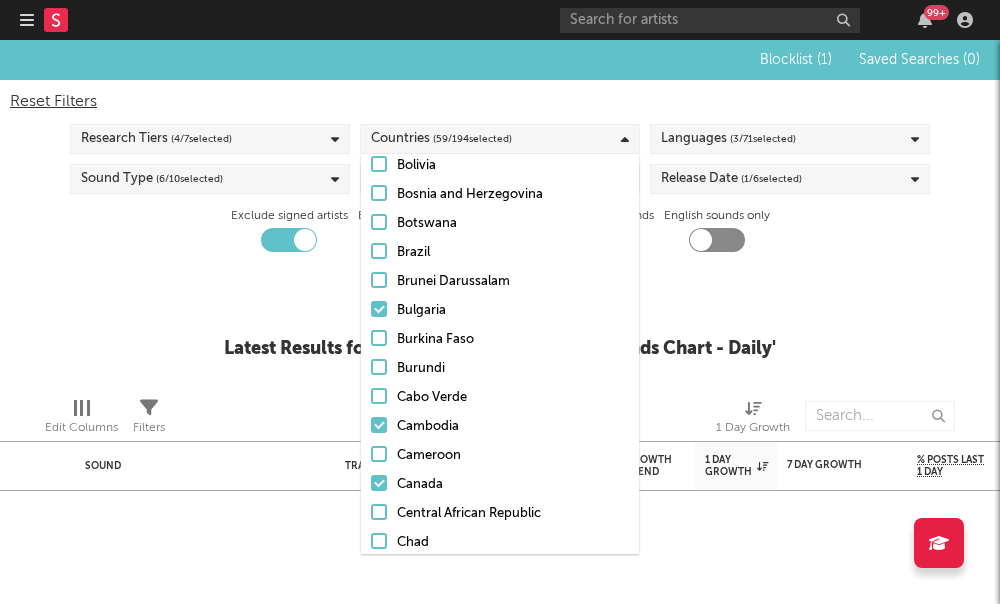 click at bounding box center [379, 309] 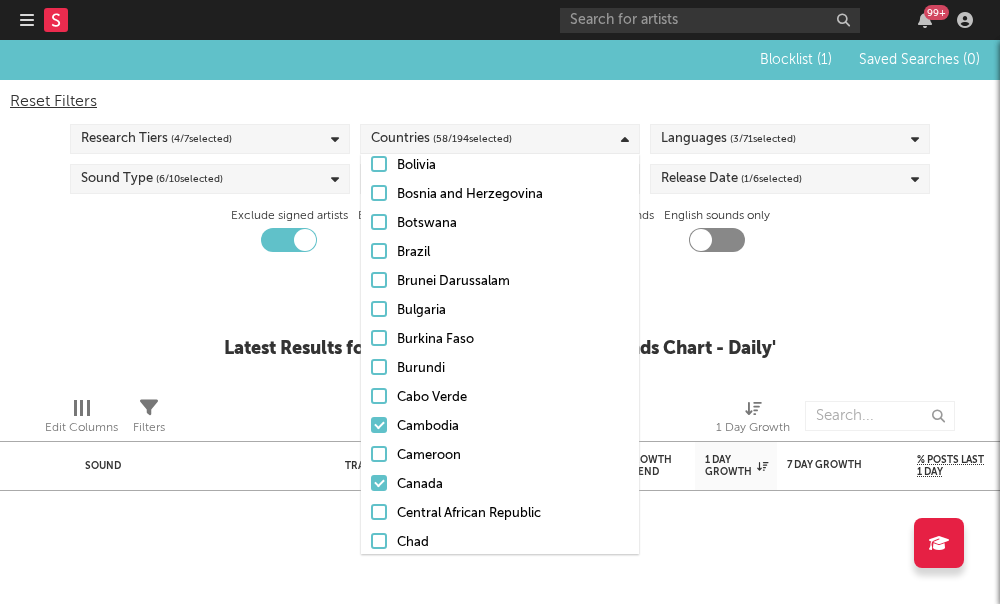 click at bounding box center [379, 425] 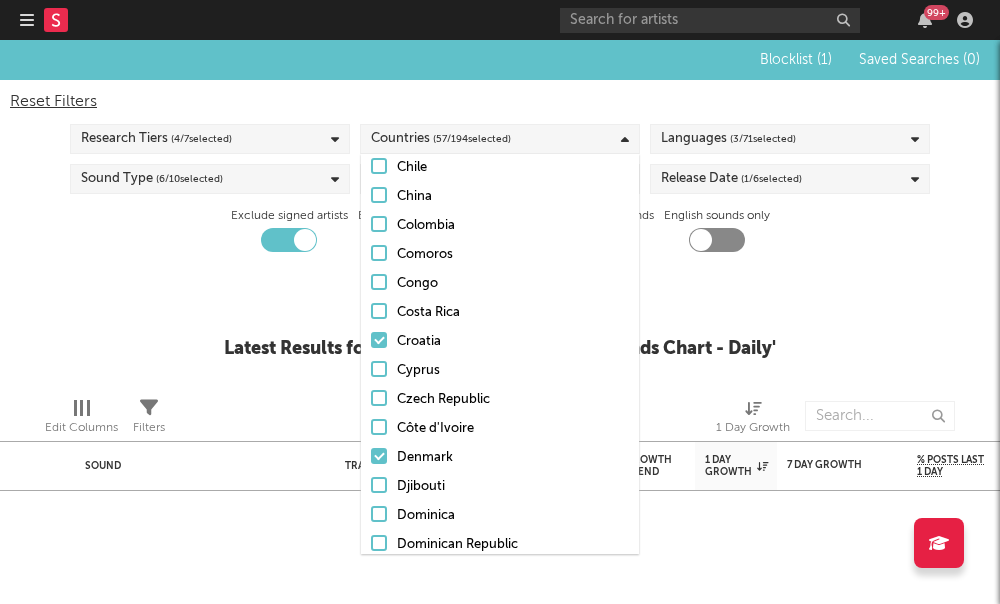scroll, scrollTop: 1119, scrollLeft: 0, axis: vertical 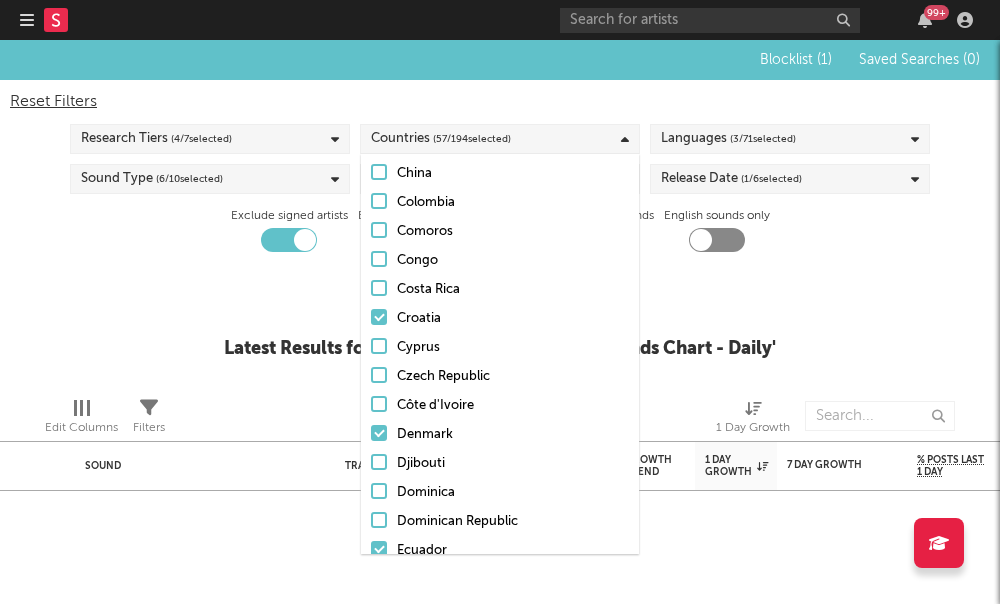 click at bounding box center (379, 317) 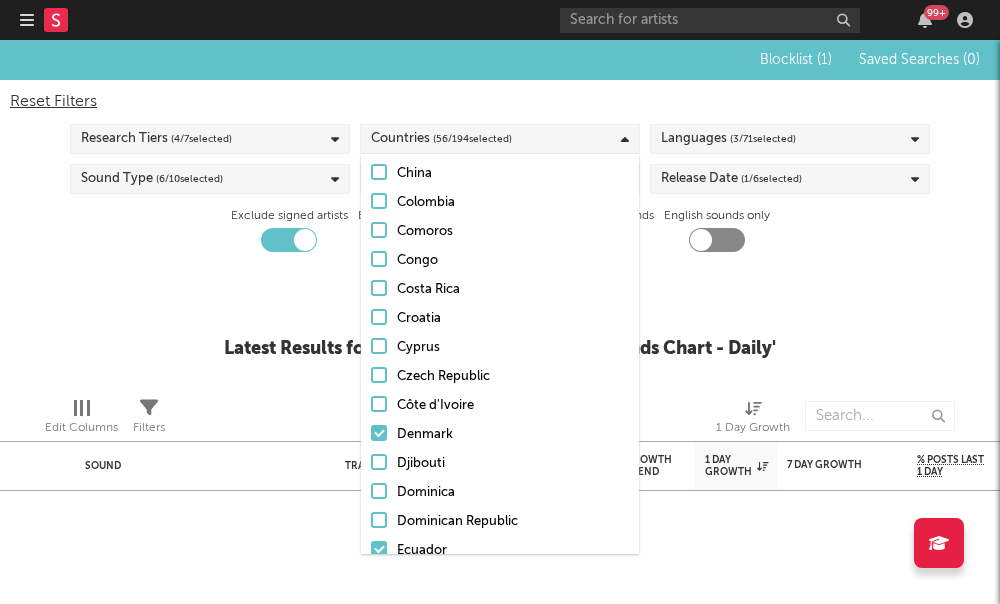 click on "Côte d'Ivoire" at bounding box center [500, 406] 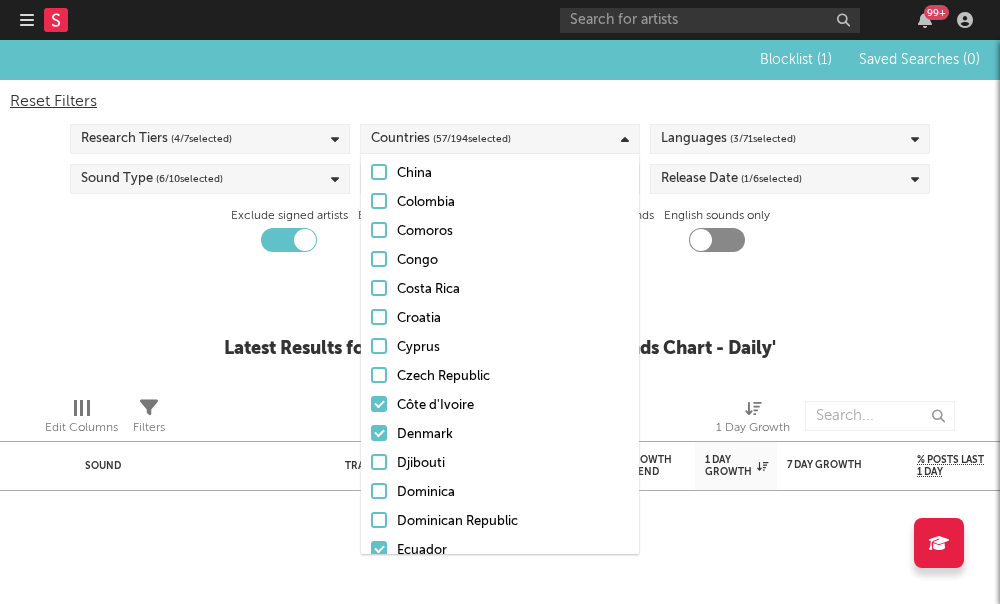 click on "Denmark" at bounding box center (500, 435) 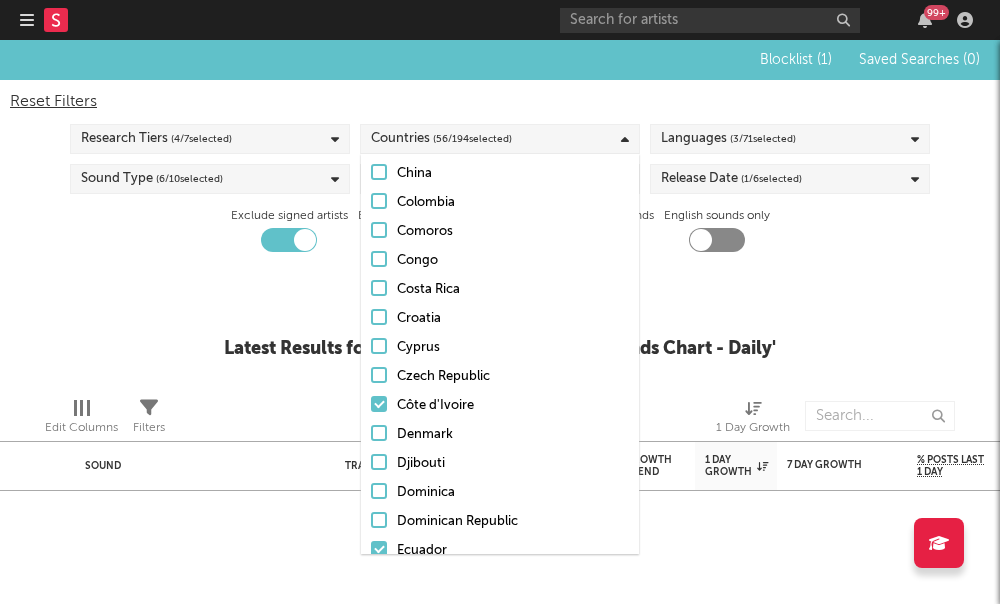 click at bounding box center [379, 404] 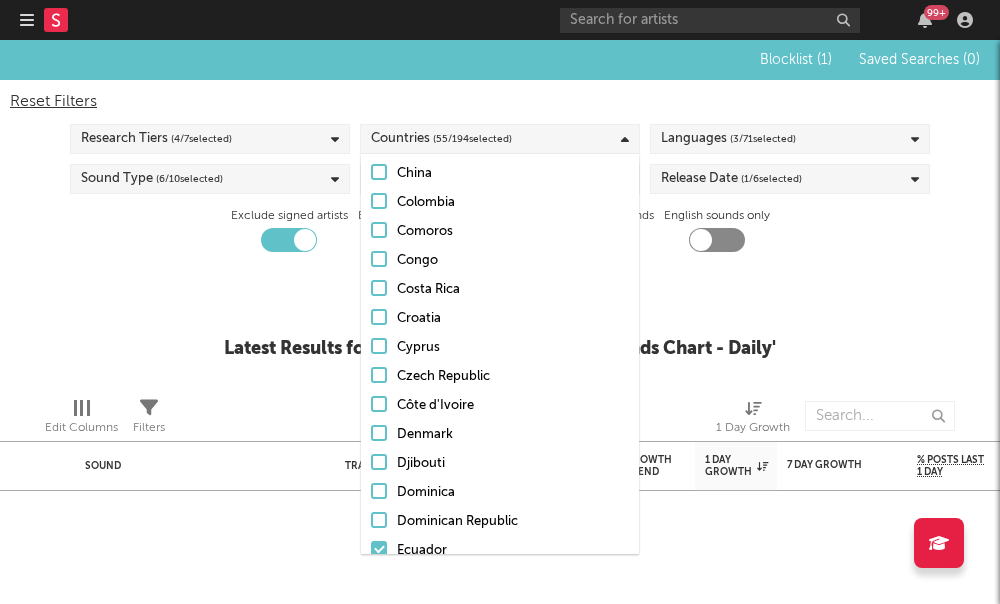 scroll, scrollTop: 1385, scrollLeft: 0, axis: vertical 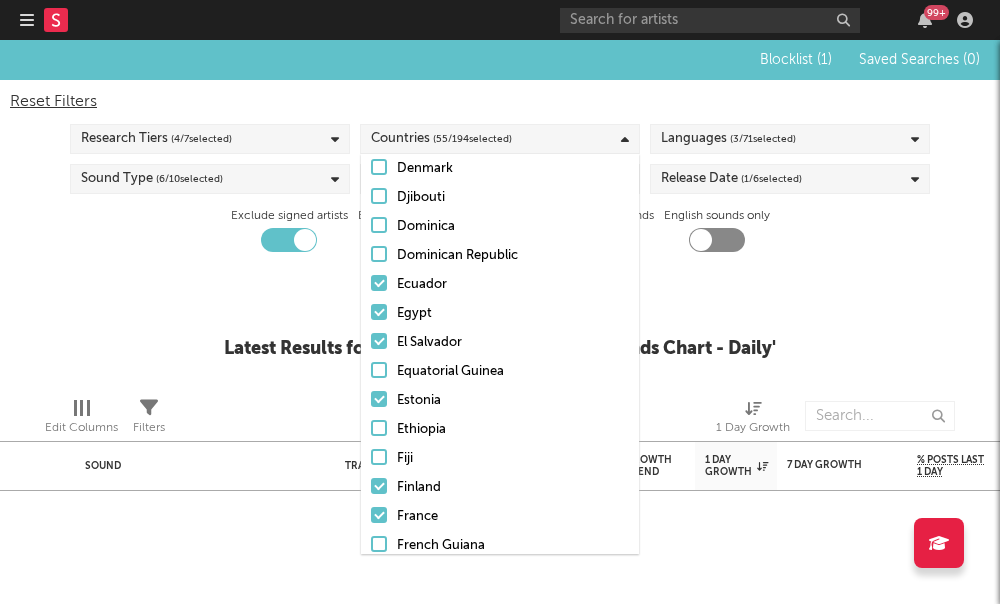click at bounding box center (379, 312) 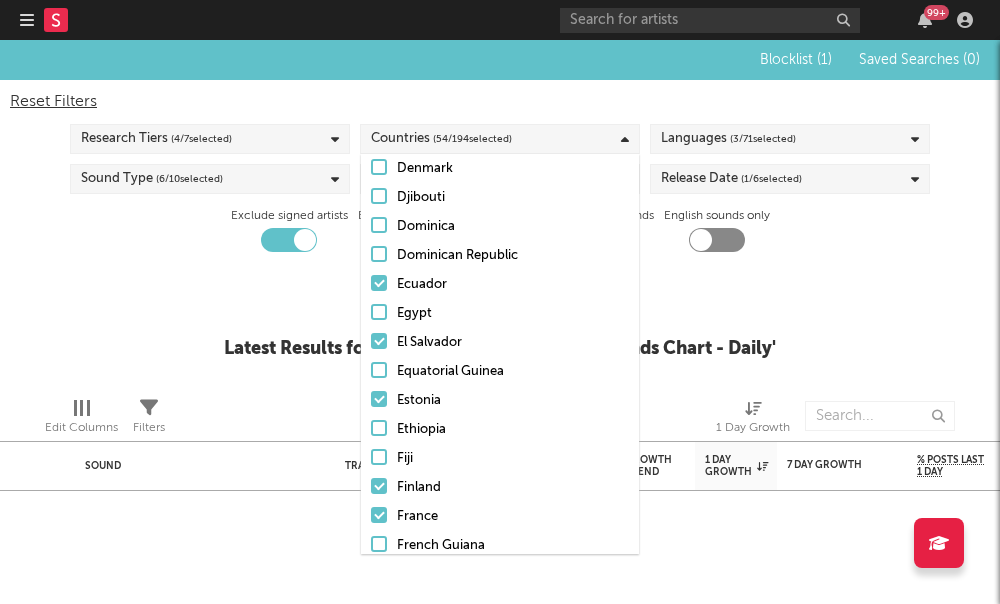 click at bounding box center [379, 283] 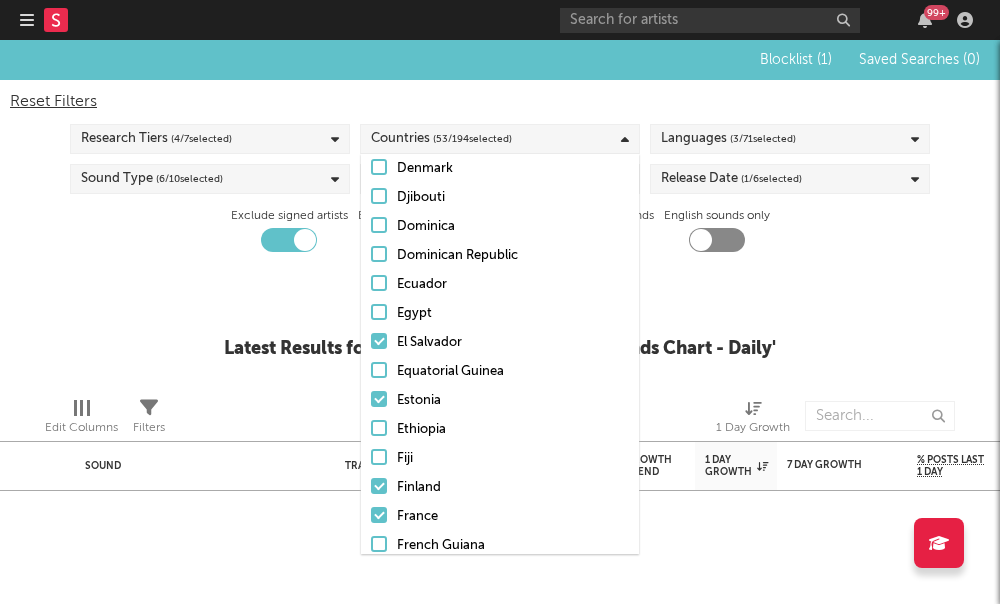 click at bounding box center (379, 312) 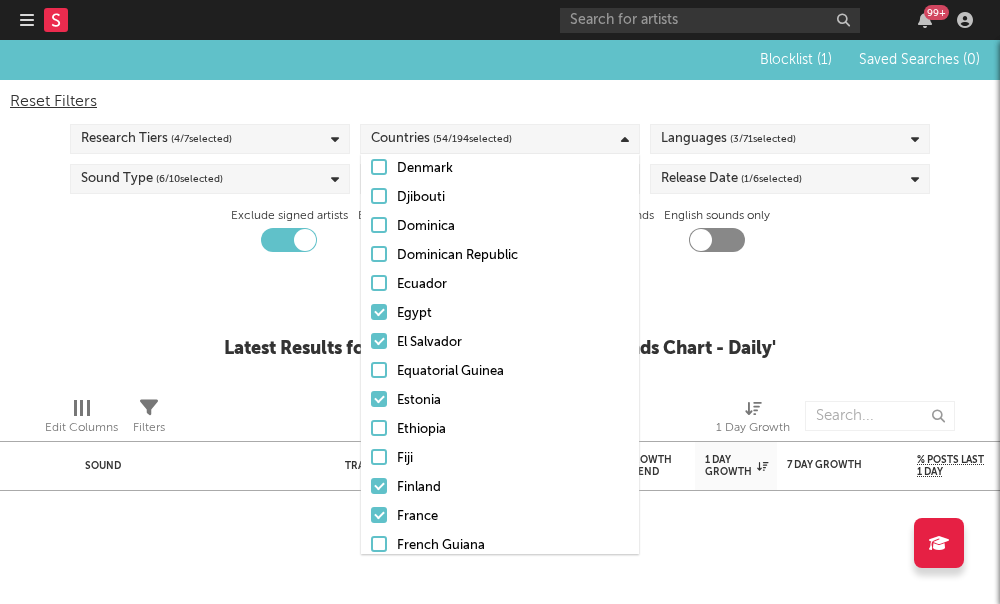 click on "El Salvador" at bounding box center (500, 343) 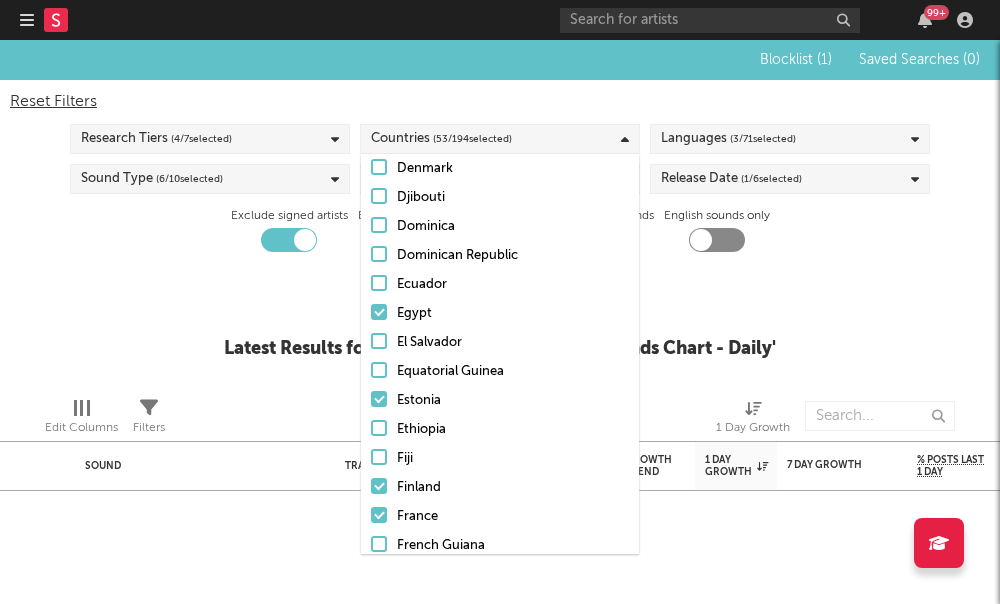 click at bounding box center (379, 399) 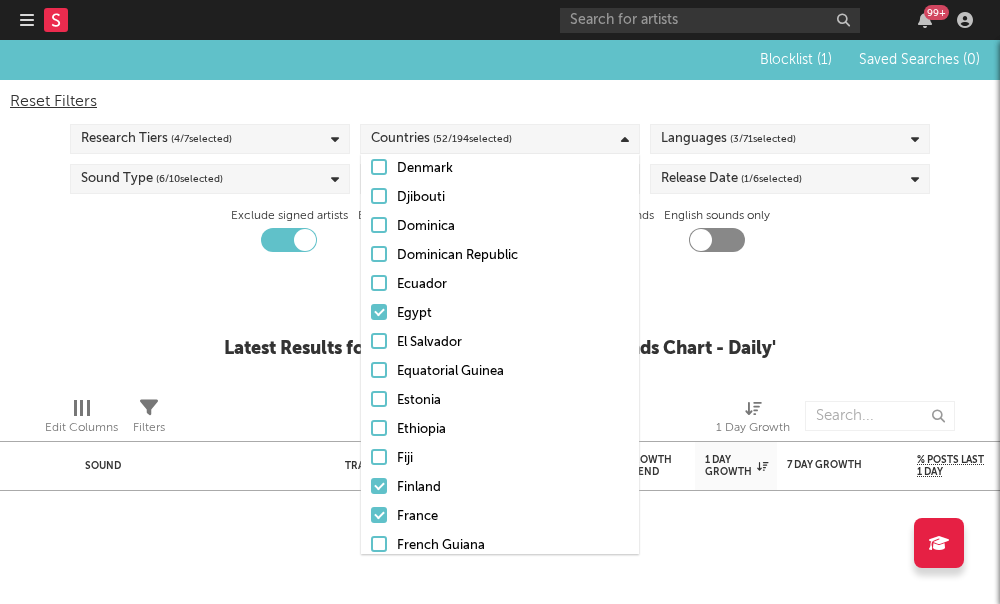 click on "Finland" at bounding box center [500, 488] 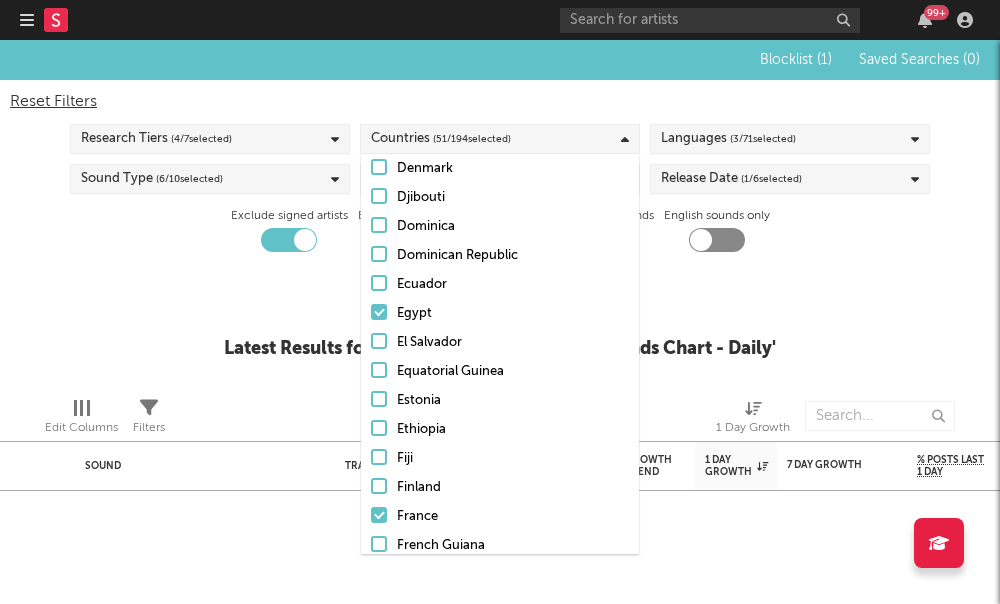 click on "Afghanistan Albania Algeria American Samoa Angola Antigua and Barbuda Argentina Armenia Aruba Australia Austria Azerbaijan Bahamas Bahrain Bangladesh Barbados Belarus Belgium Belize Benin Bhutan Bolivia Bosnia and Herzegovina Botswana Brazil Brunei Darussalam Bulgaria Burkina Faso Burundi Cabo Verde Cambodia Cameroon Canada Central African Republic Chad Chile China Colombia Comoros Congo Costa Rica Croatia Cyprus Czech Republic Côte d'Ivoire Denmark Djibouti Dominica Dominican Republic Ecuador Egypt El Salvador Equatorial Guinea Estonia Ethiopia Fiji Finland France French Guiana French Polynesia Gabon Gambia Georgia Germany Ghana Greece Greenland Guadeloupe Guam Guatemala Guinea Guinea-Bissau Guyana Haiti Honduras Hong Kong Hungary India Indonesia Iran Iraq Ireland Israel Italy Jamaica Japan Jordan Kazakhstan Kenya Kiribati Kuwait Kyrgyzstan Laos Latvia Lebanon Liberia Libya Lithuania Luxembourg Macao Macedonia Madagascar Malawi Malaysia Maldives Mali Malta Martinique Mauritania Mauritius Mexico Micronesia" at bounding box center (500, 1662) 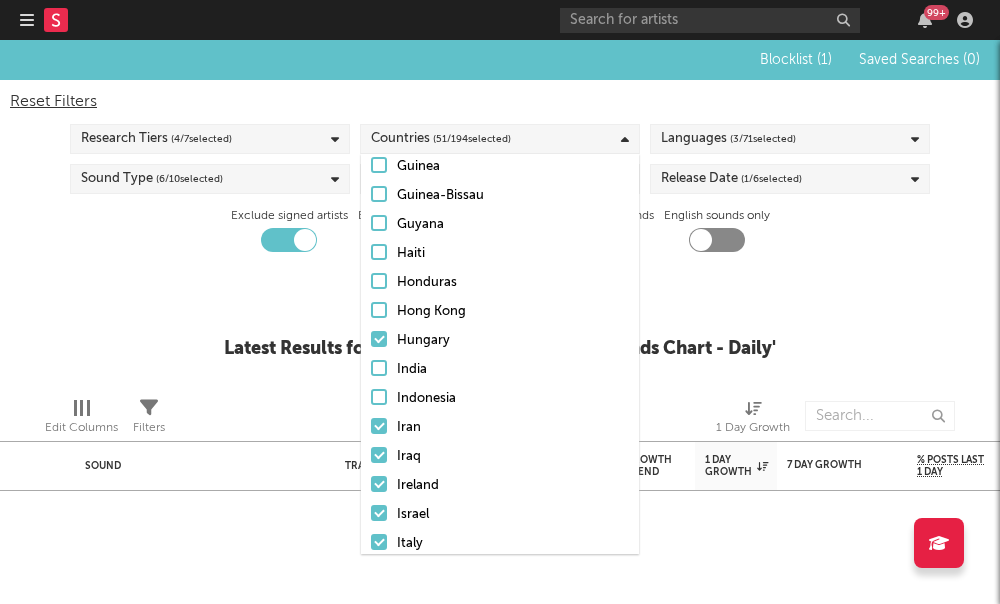 scroll, scrollTop: 2211, scrollLeft: 0, axis: vertical 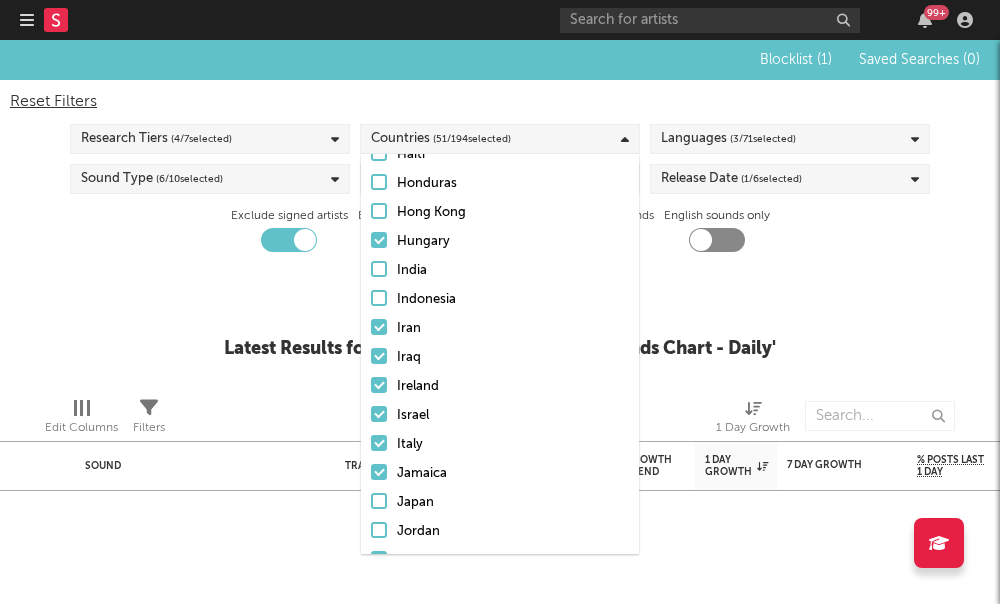 click at bounding box center [379, 269] 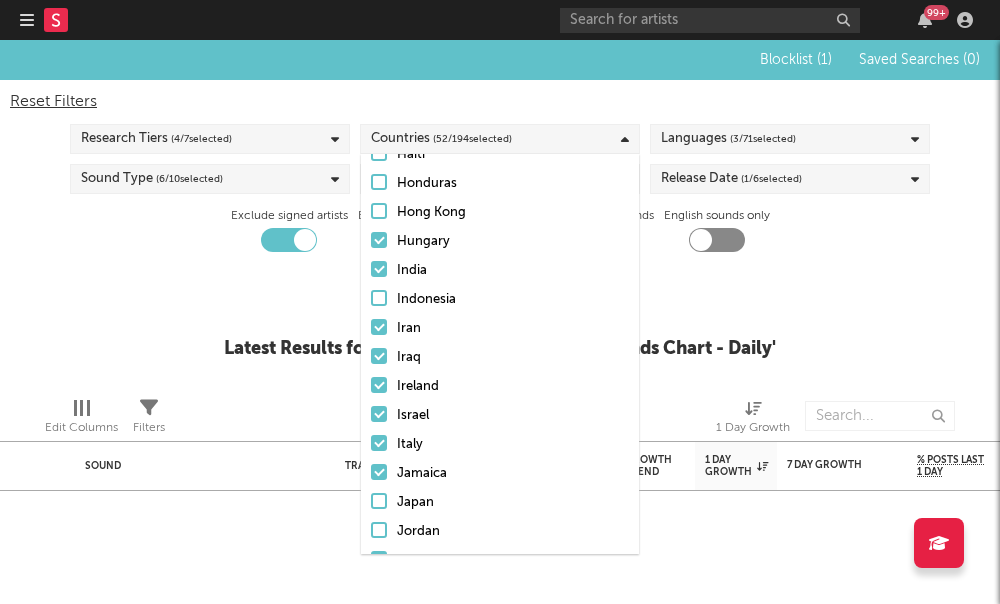 click on "Hungary" at bounding box center (500, 242) 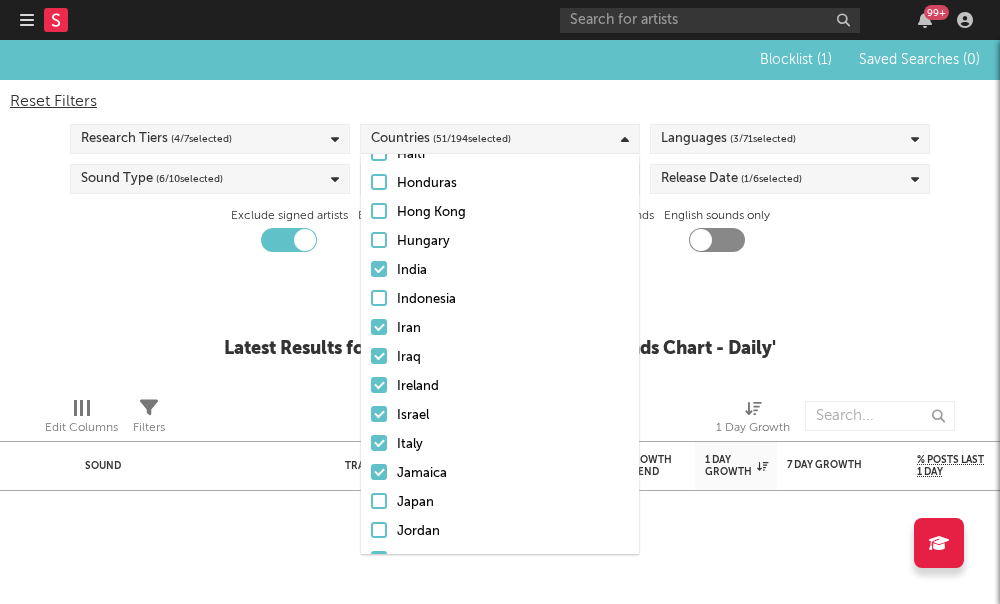 click at bounding box center (379, 269) 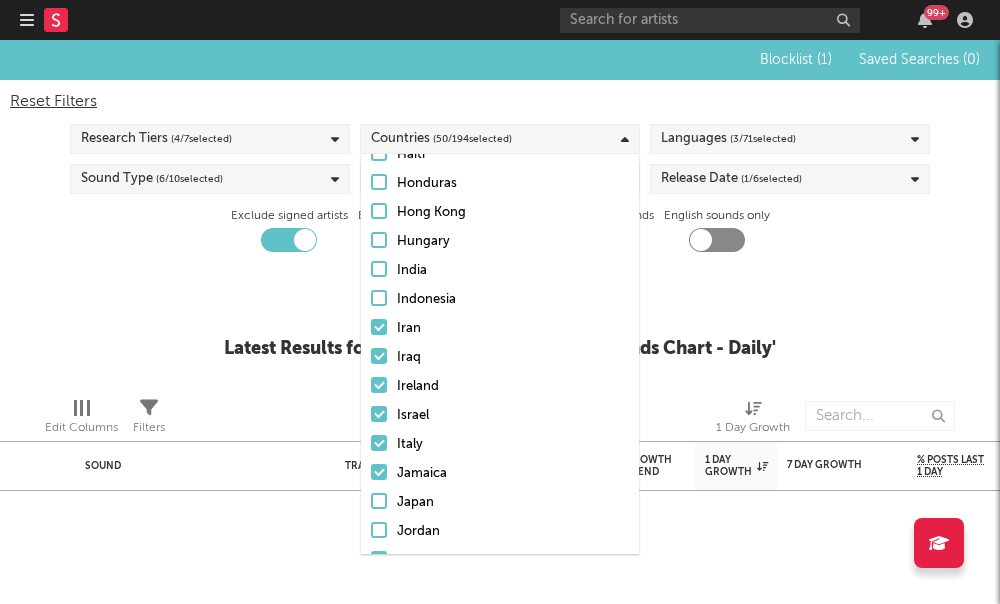 click on "Afghanistan Albania Algeria American Samoa Angola Antigua and Barbuda Argentina Armenia Aruba Australia Austria Azerbaijan Bahamas Bahrain Bangladesh Barbados Belarus Belgium Belize Benin Bhutan Bolivia Bosnia and Herzegovina Botswana Brazil Brunei Darussalam Bulgaria Burkina Faso Burundi Cabo Verde Cambodia Cameroon Canada Central African Republic Chad Chile China Colombia Comoros Congo Costa Rica Croatia Cyprus Czech Republic Côte d'Ivoire Denmark Djibouti Dominica Dominican Republic Ecuador Egypt El Salvador Equatorial Guinea Estonia Ethiopia Fiji Finland France French Guiana French Polynesia Gabon Gambia Georgia Germany Ghana Greece Greenland Guadeloupe Guam Guatemala Guinea Guinea-Bissau Guyana Haiti Honduras Hong Kong Hungary India Indonesia Iran Iraq Ireland Israel Italy Jamaica Japan Jordan Kazakhstan Kenya Kiribati Kuwait Kyrgyzstan Laos Latvia Lebanon Liberia Libya Lithuania Luxembourg Macao Macedonia Madagascar Malawi Malaysia Maldives Mali Malta Martinique Mauritania Mauritius Mexico Micronesia" at bounding box center [500, 836] 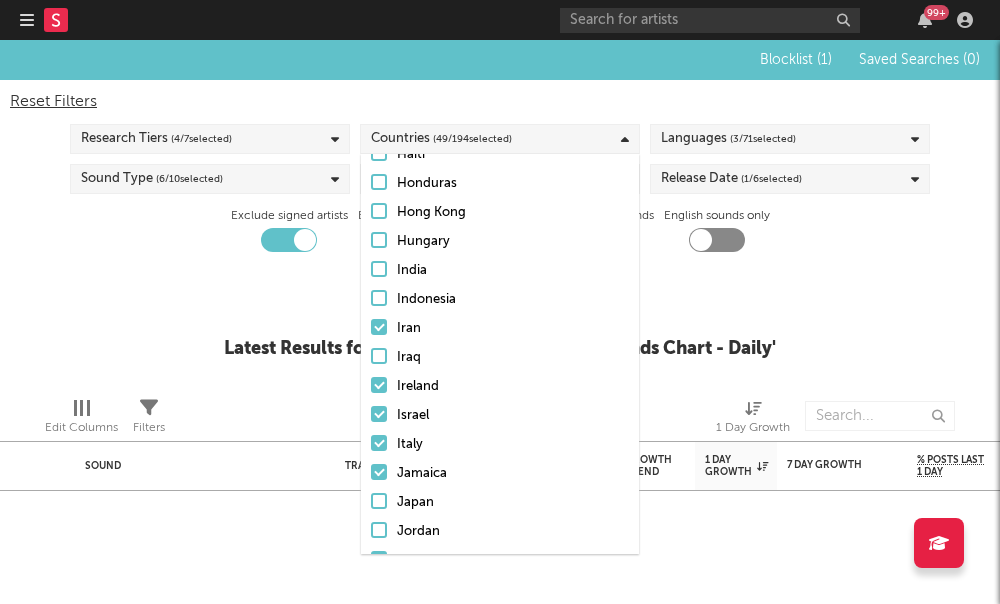 click at bounding box center (379, 356) 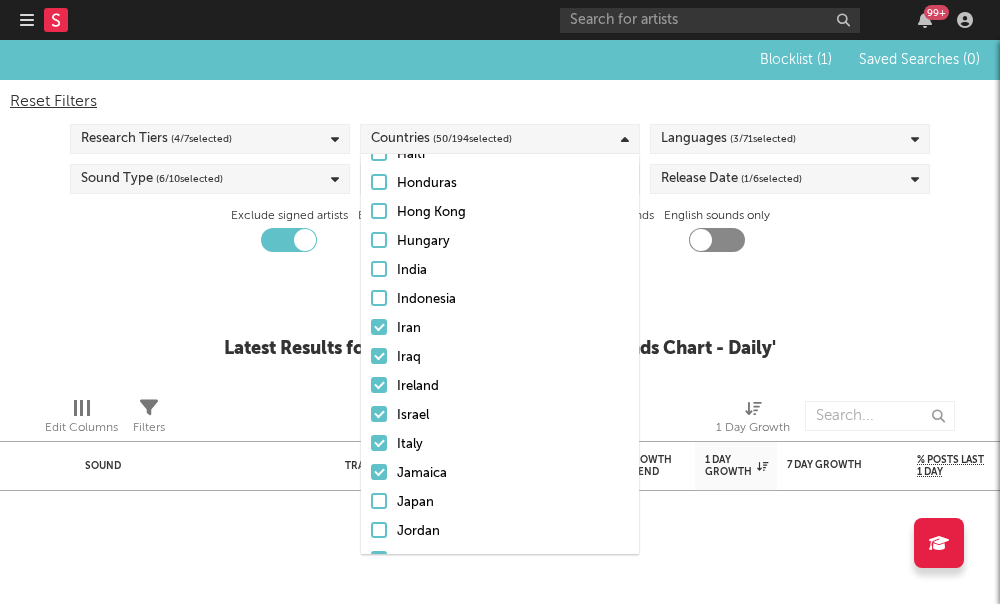 click at bounding box center (379, 327) 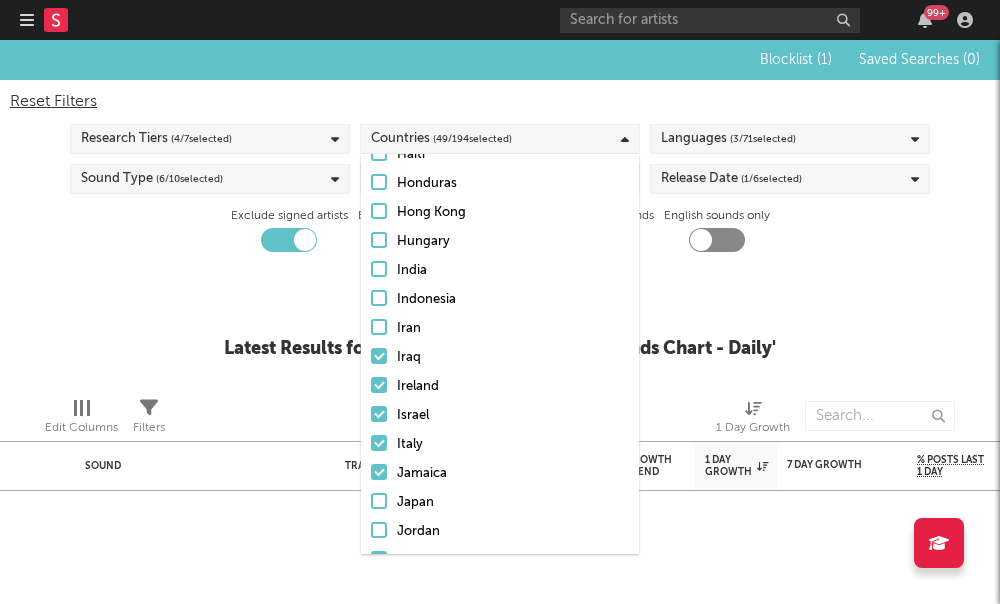 click on "Afghanistan Albania Algeria American Samoa Angola Antigua and Barbuda Argentina Armenia Aruba Australia Austria Azerbaijan Bahamas Bahrain Bangladesh Barbados Belarus Belgium Belize Benin Bhutan Bolivia Bosnia and Herzegovina Botswana Brazil Brunei Darussalam Bulgaria Burkina Faso Burundi Cabo Verde Cambodia Cameroon Canada Central African Republic Chad Chile China Colombia Comoros Congo Costa Rica Croatia Cyprus Czech Republic Côte d'Ivoire Denmark Djibouti Dominica Dominican Republic Ecuador Egypt El Salvador Equatorial Guinea Estonia Ethiopia Fiji Finland France French Guiana French Polynesia Gabon Gambia Georgia Germany Ghana Greece Greenland Guadeloupe Guam Guatemala Guinea Guinea-Bissau Guyana Haiti Honduras Hong Kong Hungary India Indonesia Iran Iraq Ireland Israel Italy Jamaica Japan Jordan Kazakhstan Kenya Kiribati Kuwait Kyrgyzstan Laos Latvia Lebanon Liberia Libya Lithuania Luxembourg Macao Macedonia Madagascar Malawi Malaysia Maldives Mali Malta Martinique Mauritania Mauritius Mexico Micronesia" at bounding box center [500, 836] 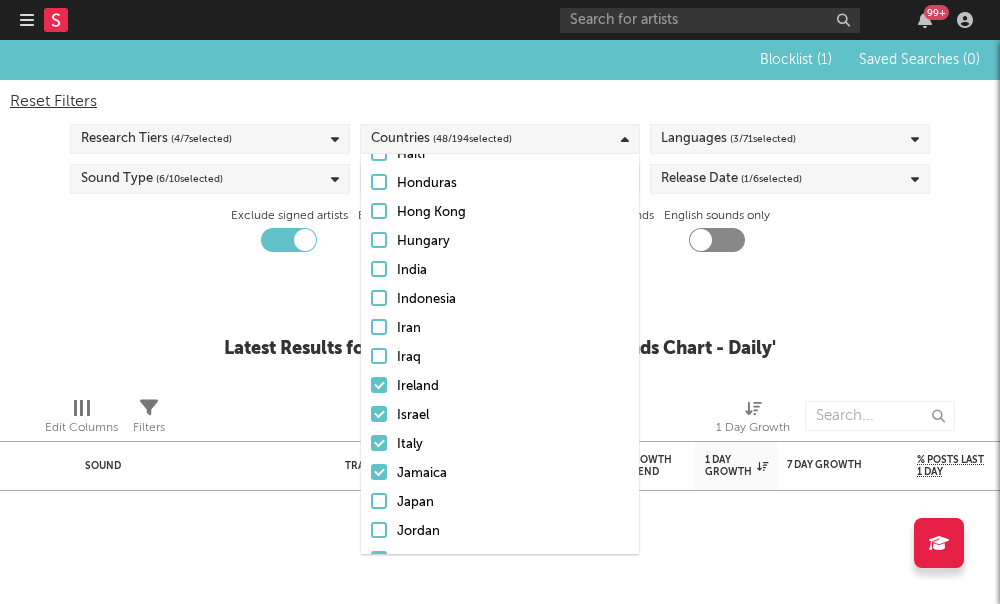 click on "Ireland" at bounding box center [500, 387] 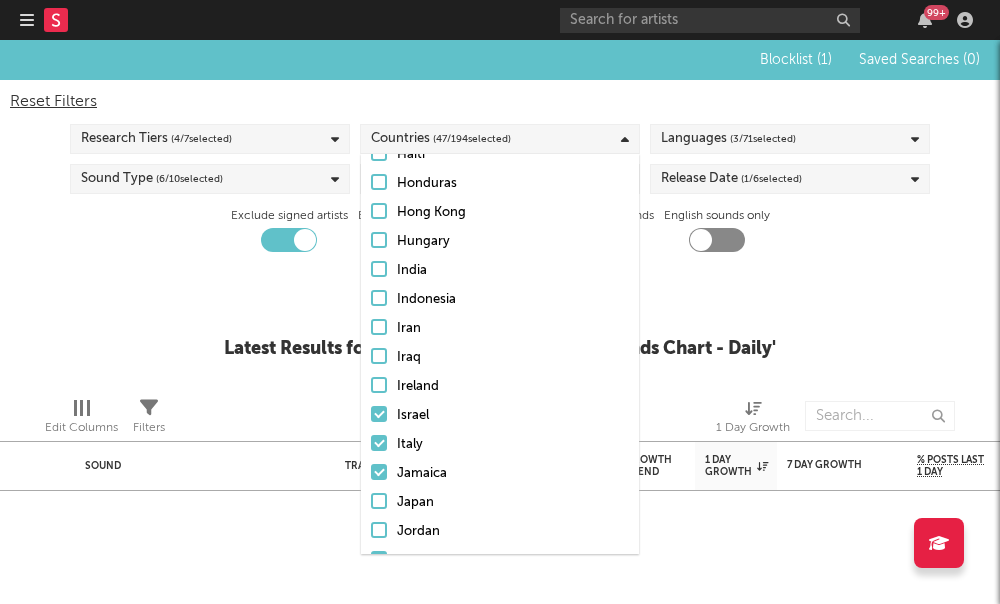 click on "Italy" at bounding box center (500, 445) 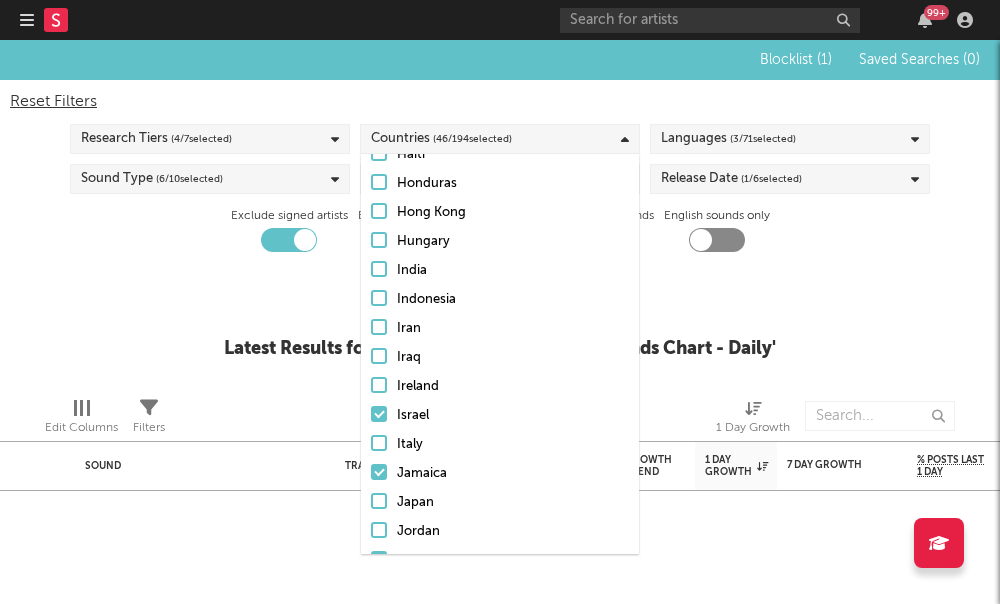 click at bounding box center (379, 414) 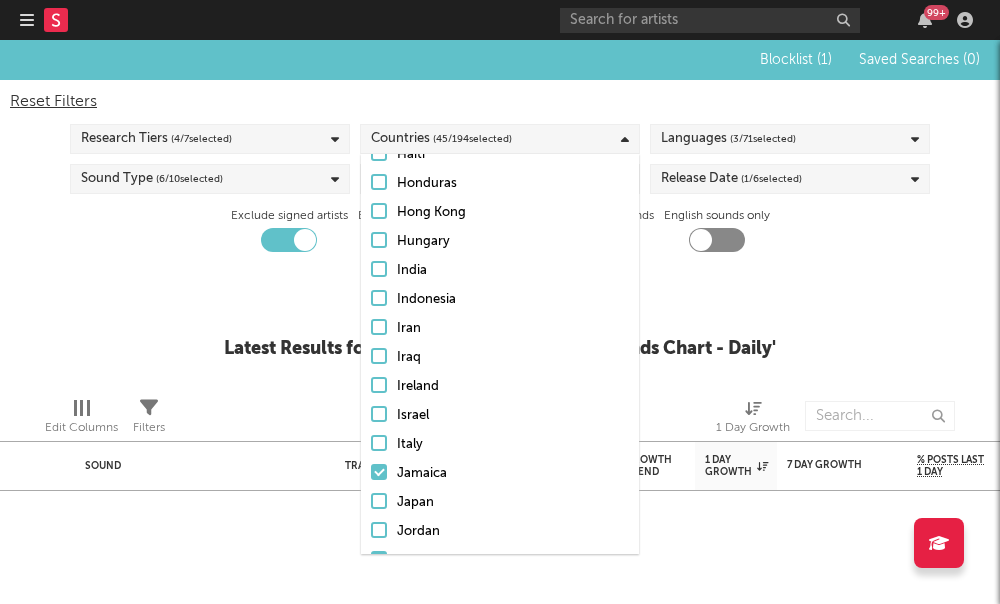 click at bounding box center [379, 472] 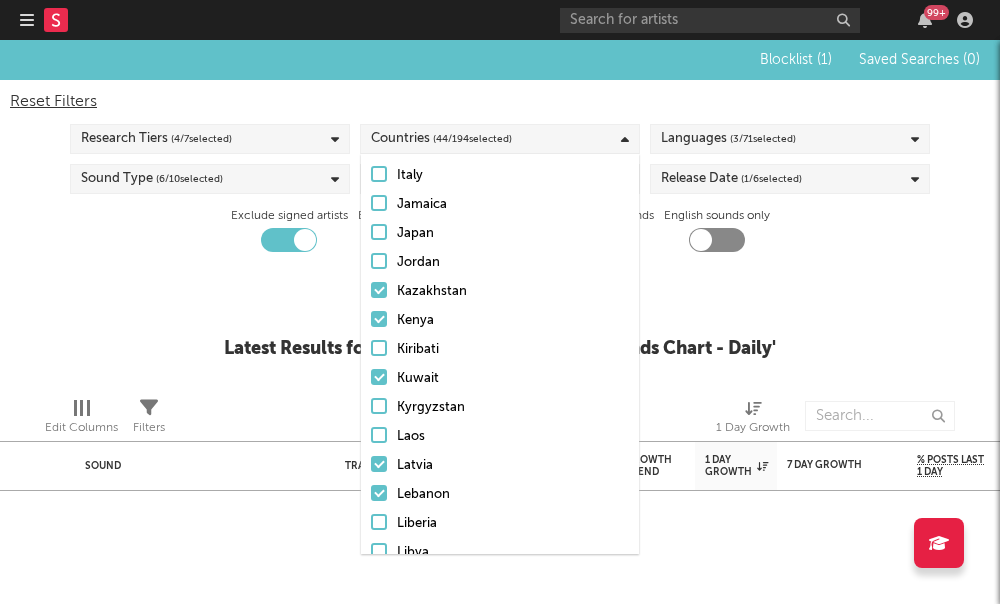 scroll, scrollTop: 2494, scrollLeft: 0, axis: vertical 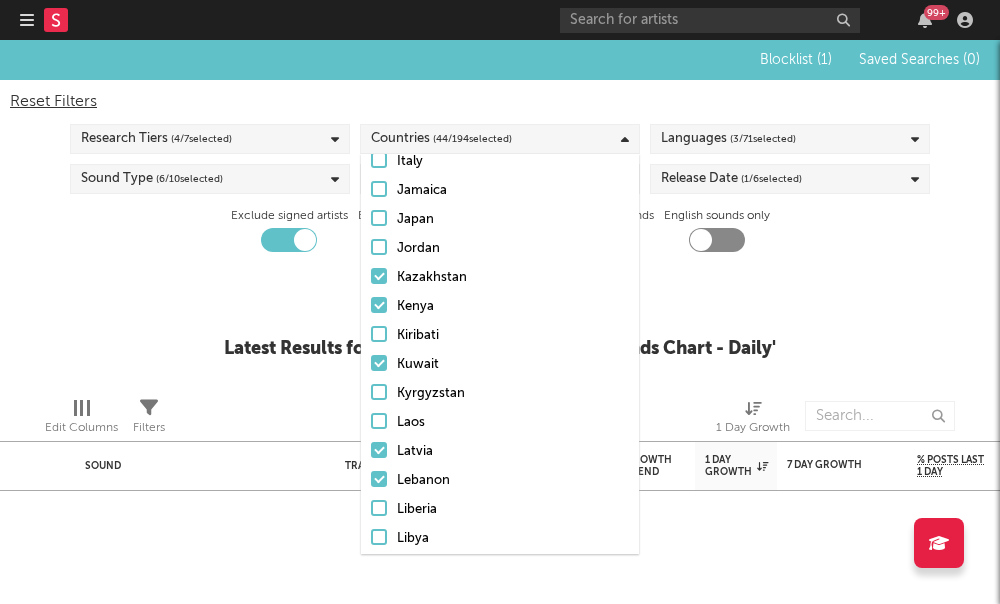click at bounding box center [379, 276] 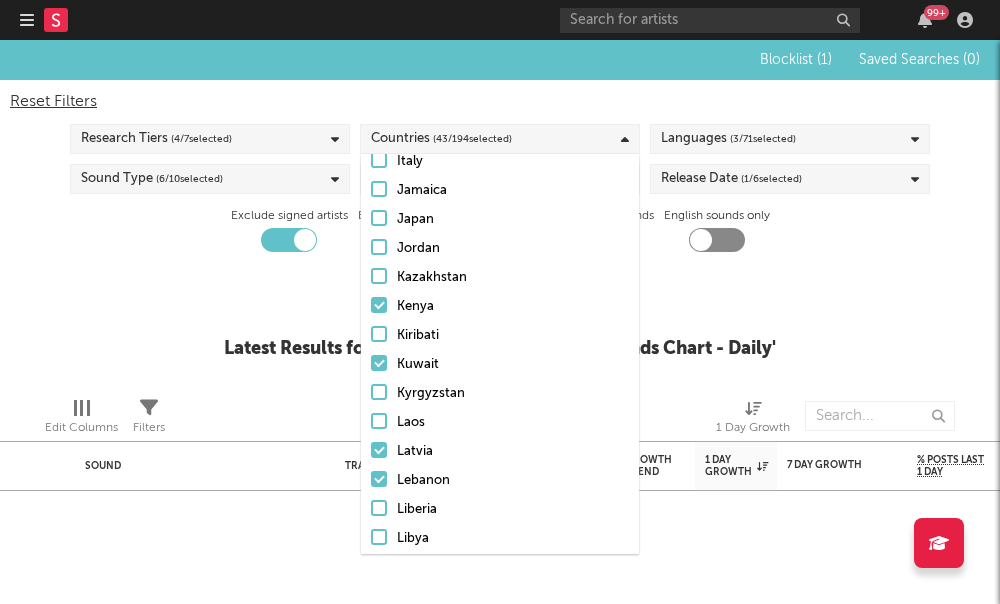 click on "Kenya" at bounding box center (500, 307) 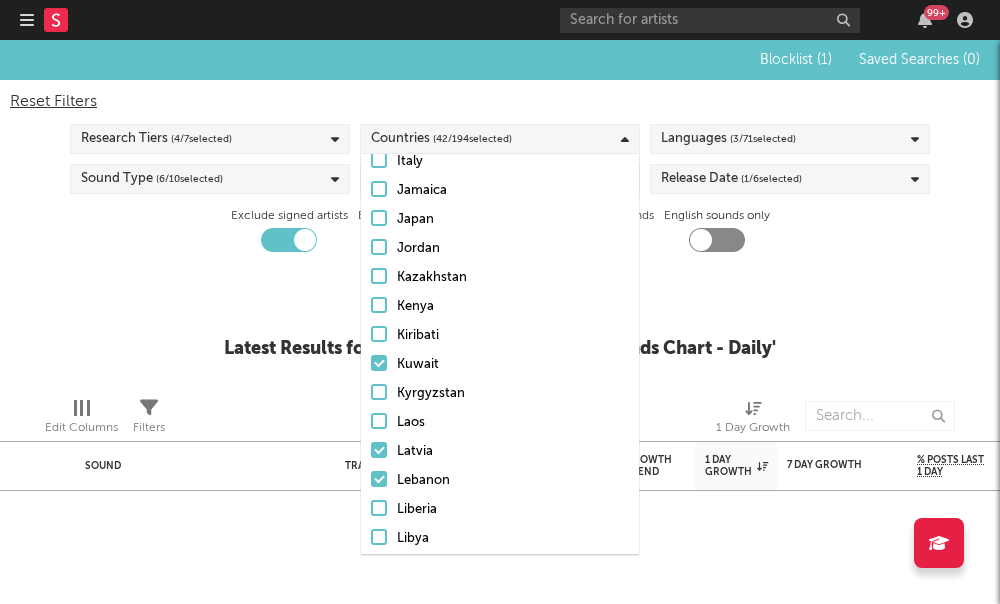 click at bounding box center [379, 363] 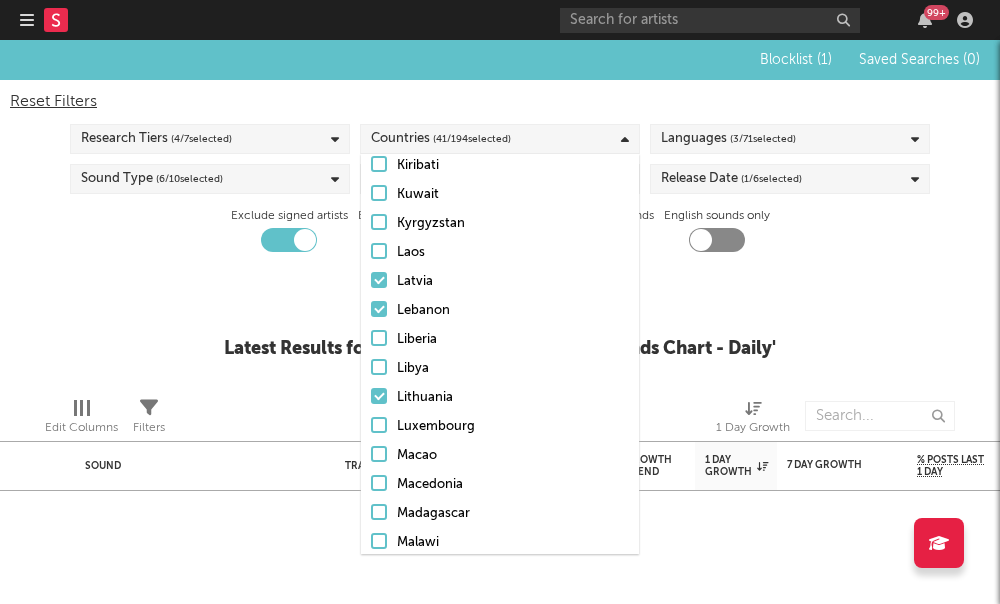 scroll, scrollTop: 2713, scrollLeft: 0, axis: vertical 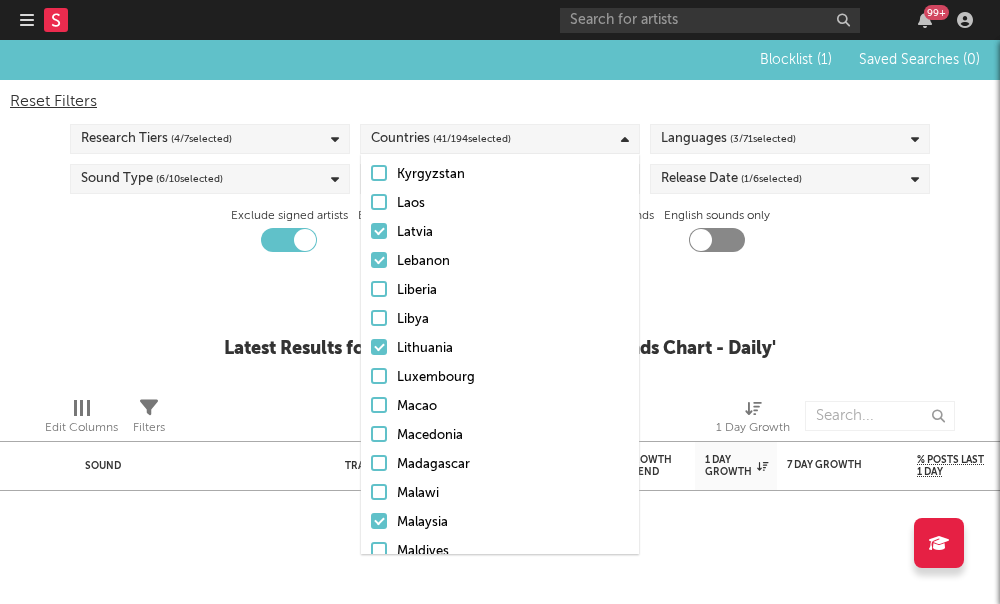 click at bounding box center [379, 231] 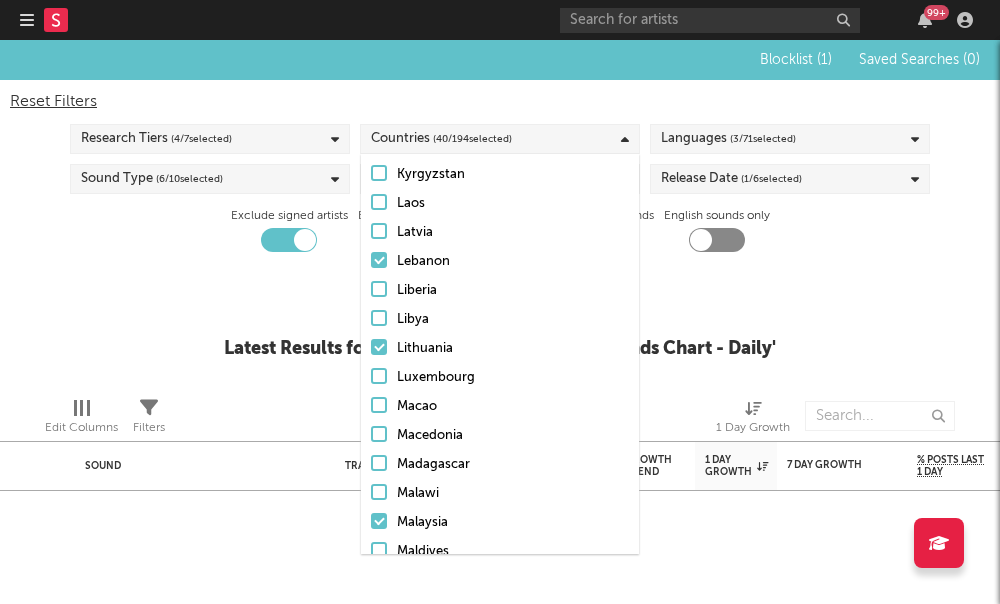 click on "Afghanistan Albania Algeria American Samoa Angola Antigua and Barbuda Argentina Armenia Aruba Australia Austria Azerbaijan Bahamas Bahrain Bangladesh Barbados Belarus Belgium Belize Benin Bhutan Bolivia Bosnia and Herzegovina Botswana Brazil Brunei Darussalam Bulgaria Burkina Faso Burundi Cabo Verde Cambodia Cameroon Canada Central African Republic Chad Chile China Colombia Comoros Congo Costa Rica Croatia Cyprus Czech Republic Côte d'Ivoire Denmark Djibouti Dominica Dominican Republic Ecuador Egypt El Salvador Equatorial Guinea Estonia Ethiopia Fiji Finland France French Guiana French Polynesia Gabon Gambia Georgia Germany Ghana Greece Greenland Guadeloupe Guam Guatemala Guinea Guinea-Bissau Guyana Haiti Honduras Hong Kong Hungary India Indonesia Iran Iraq Ireland Israel Italy Jamaica Japan Jordan Kazakhstan Kenya Kiribati Kuwait Kyrgyzstan Laos Latvia Lebanon Liberia Libya Lithuania Luxembourg Macao Macedonia Madagascar Malawi Malaysia Maldives Mali Malta Martinique Mauritania Mauritius Mexico Micronesia" at bounding box center [500, 334] 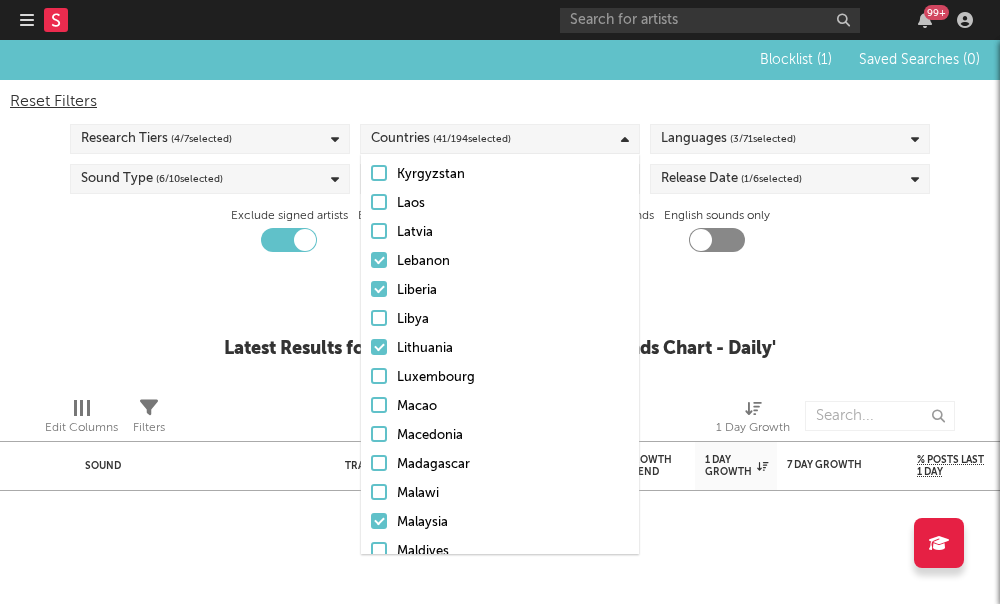 click on "Lebanon" at bounding box center [500, 262] 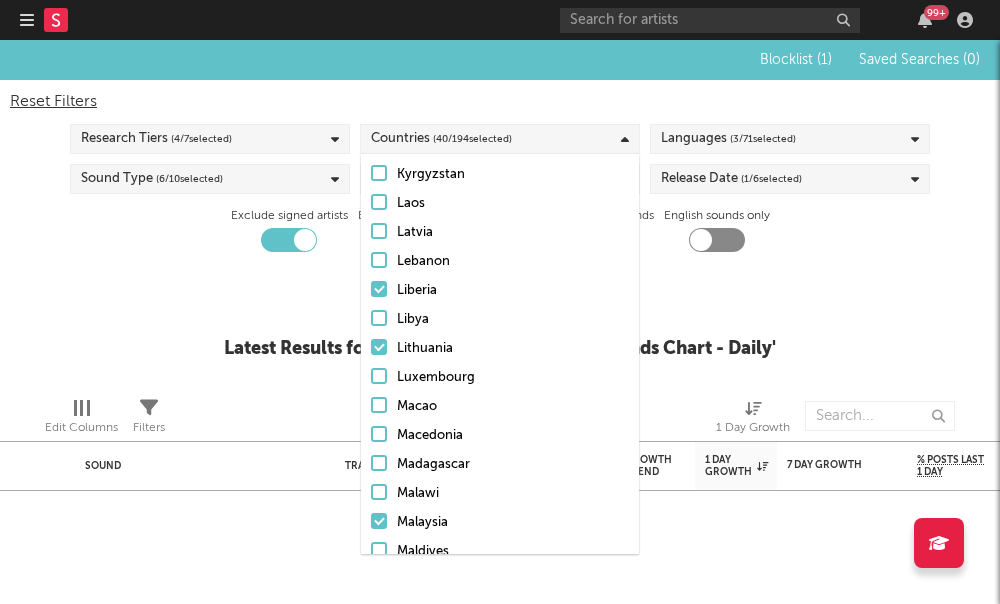 click at bounding box center (379, 289) 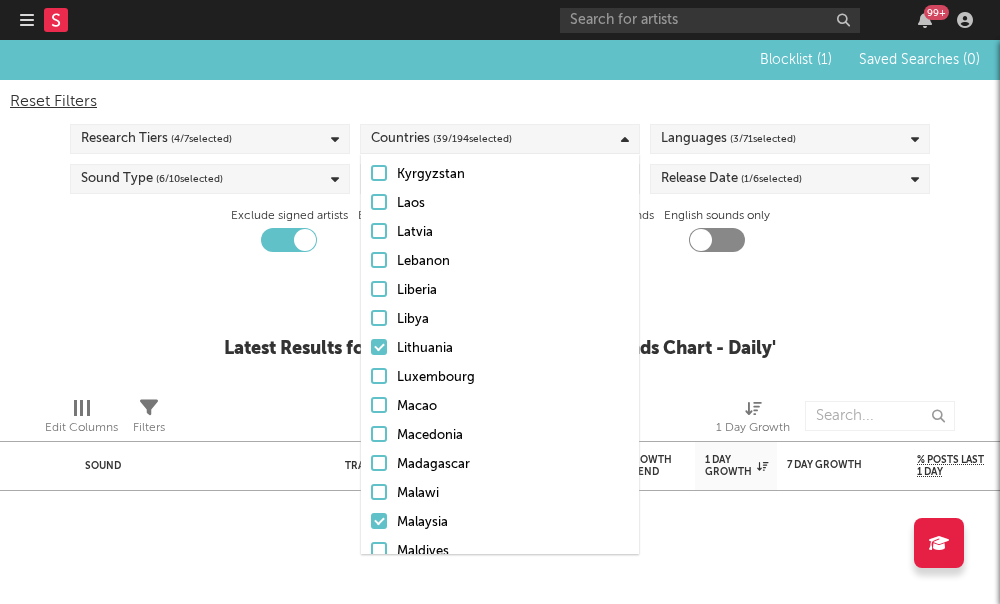 click on "Lithuania" at bounding box center (500, 349) 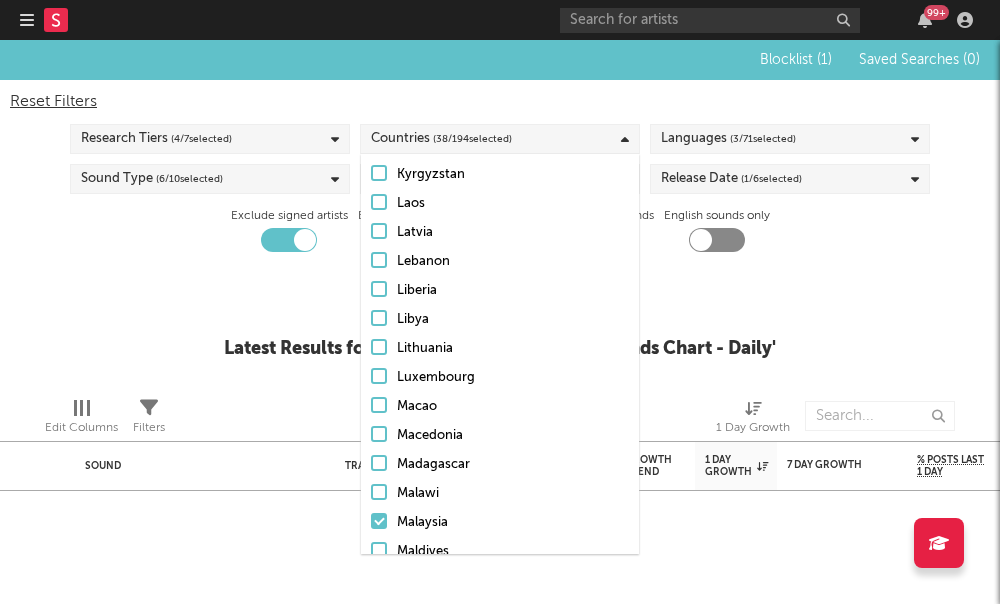 click on "Malaysia" at bounding box center (500, 523) 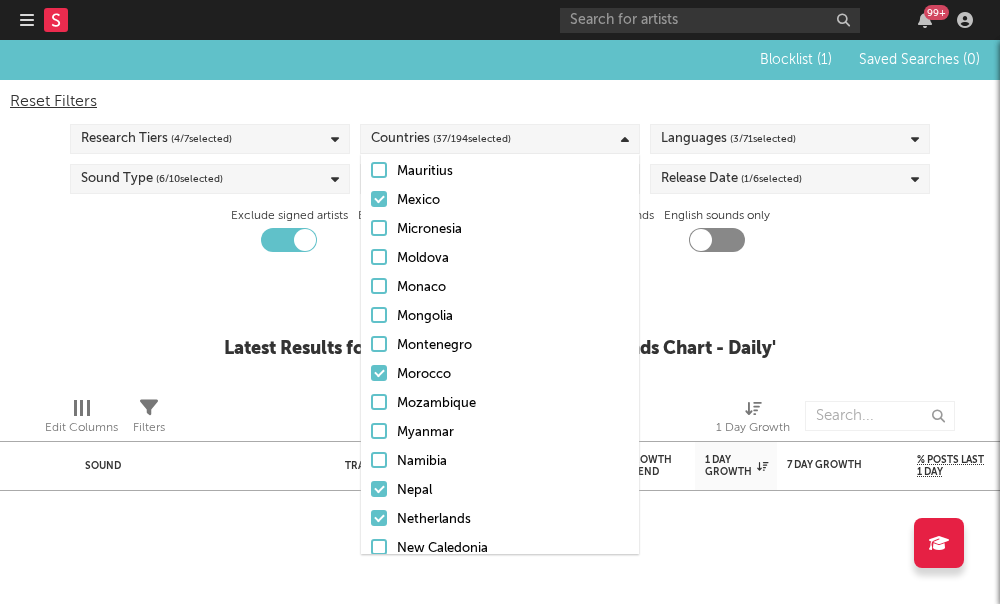 scroll, scrollTop: 3254, scrollLeft: 0, axis: vertical 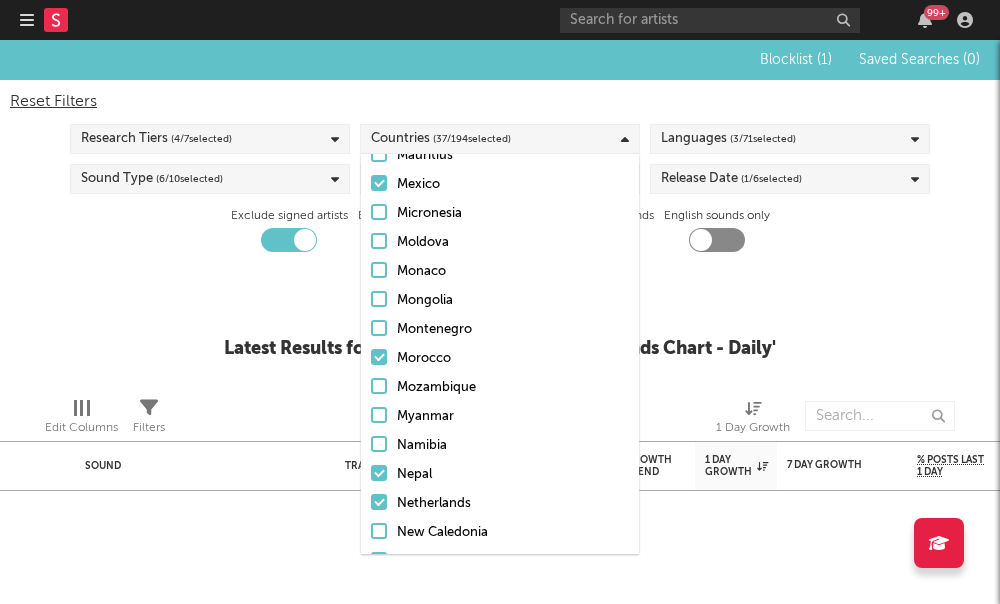 click at bounding box center [379, 357] 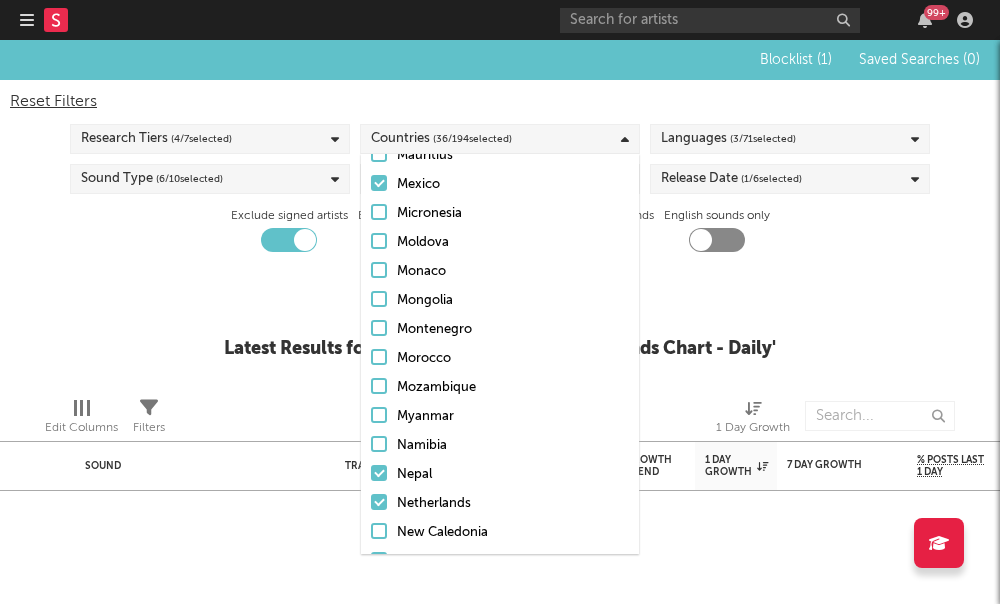 click at bounding box center [379, 473] 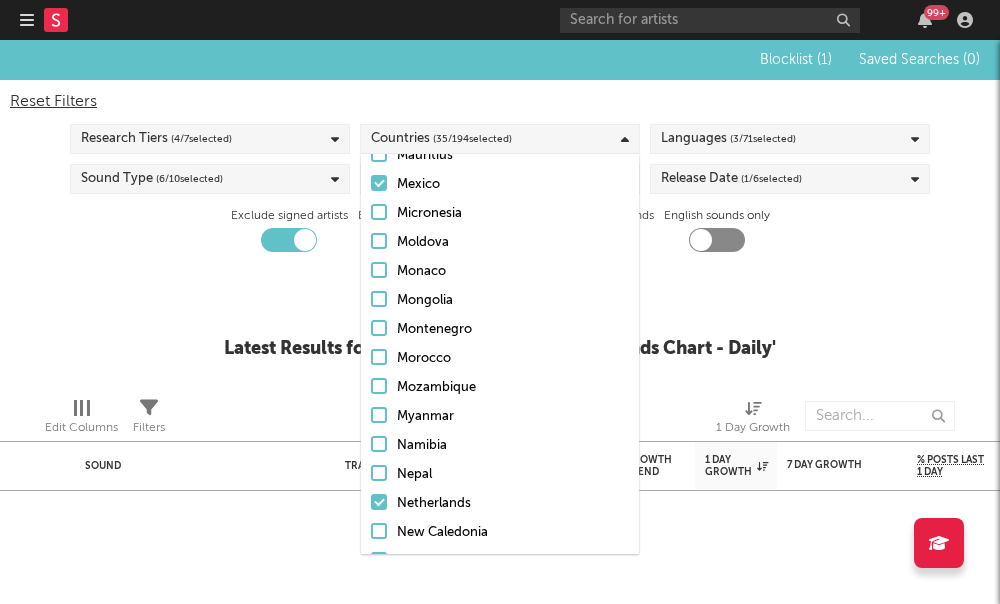 click on "Netherlands" at bounding box center [500, 504] 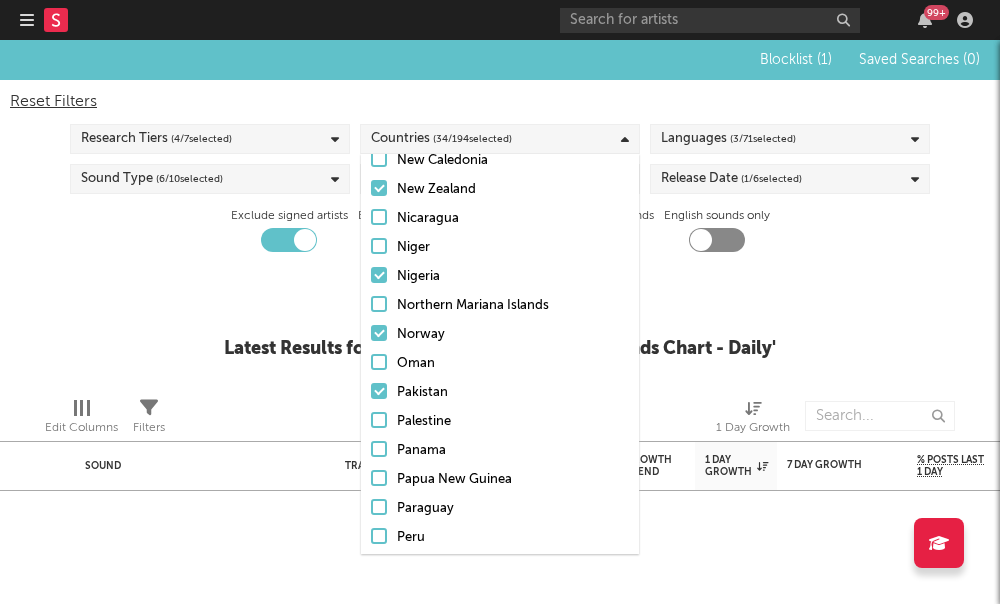 scroll, scrollTop: 3626, scrollLeft: 0, axis: vertical 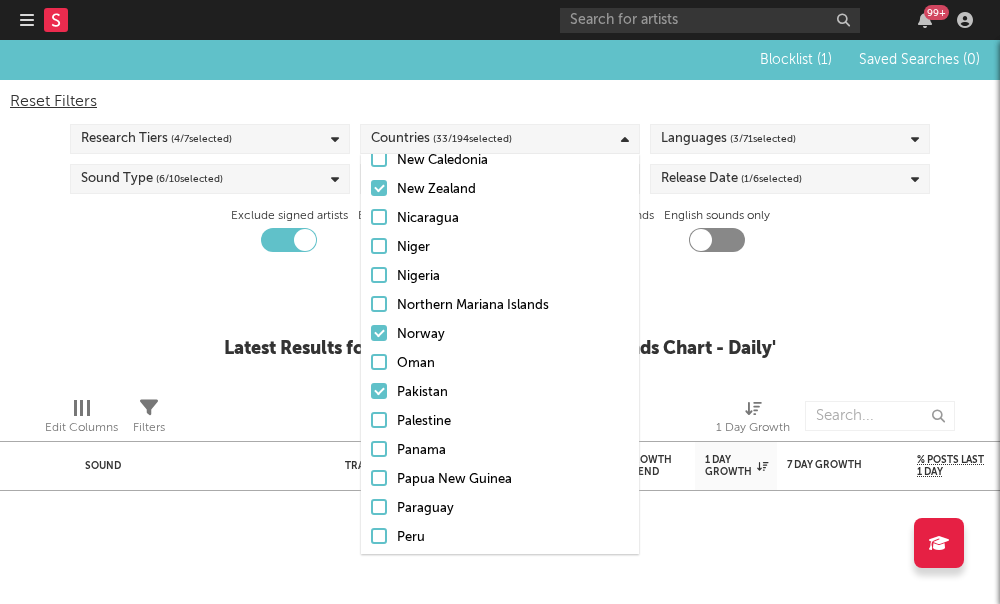 click at bounding box center (379, 333) 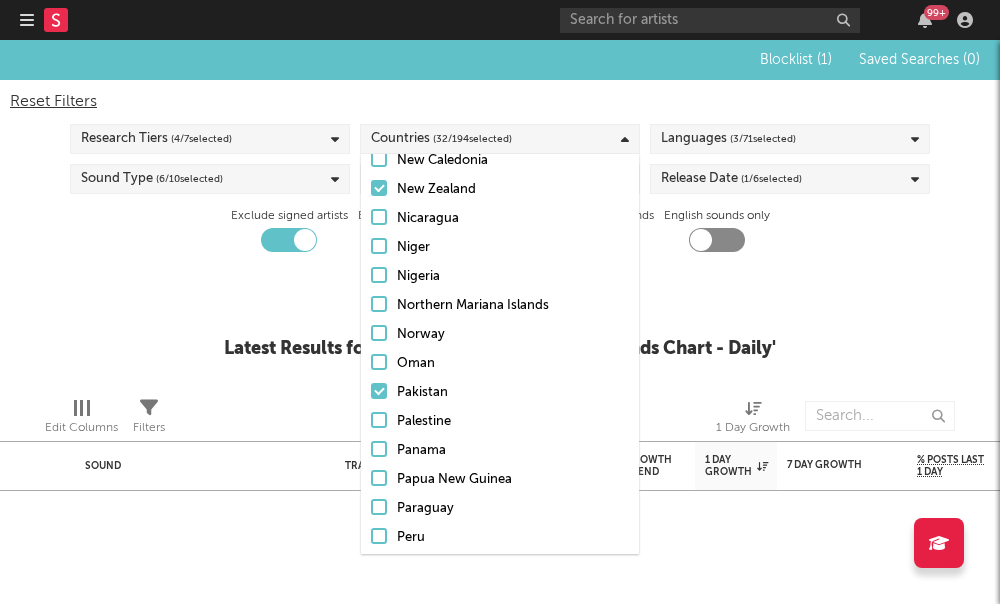 click at bounding box center (379, 391) 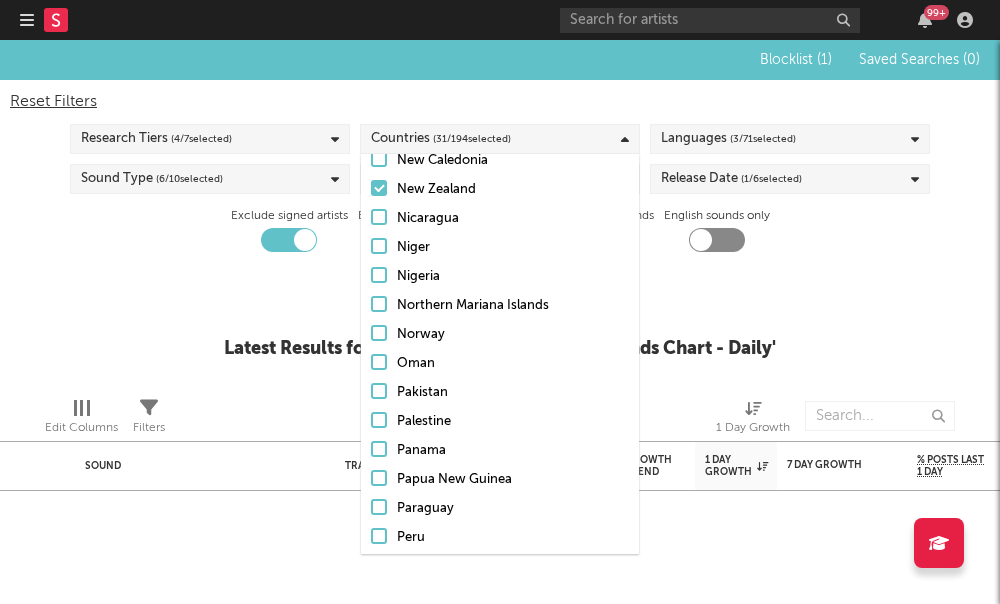 click at bounding box center (379, 333) 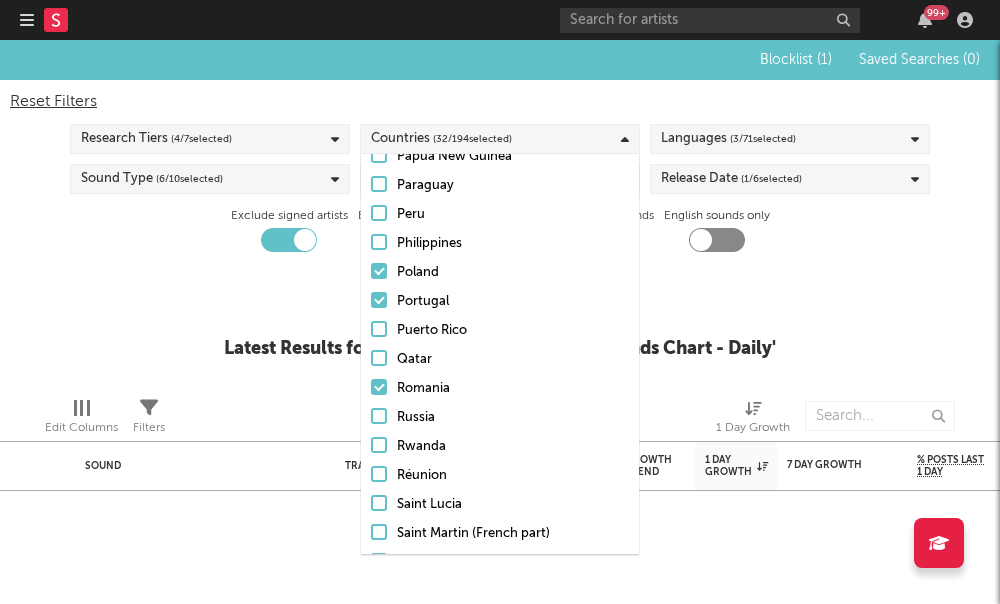 scroll, scrollTop: 3938, scrollLeft: 0, axis: vertical 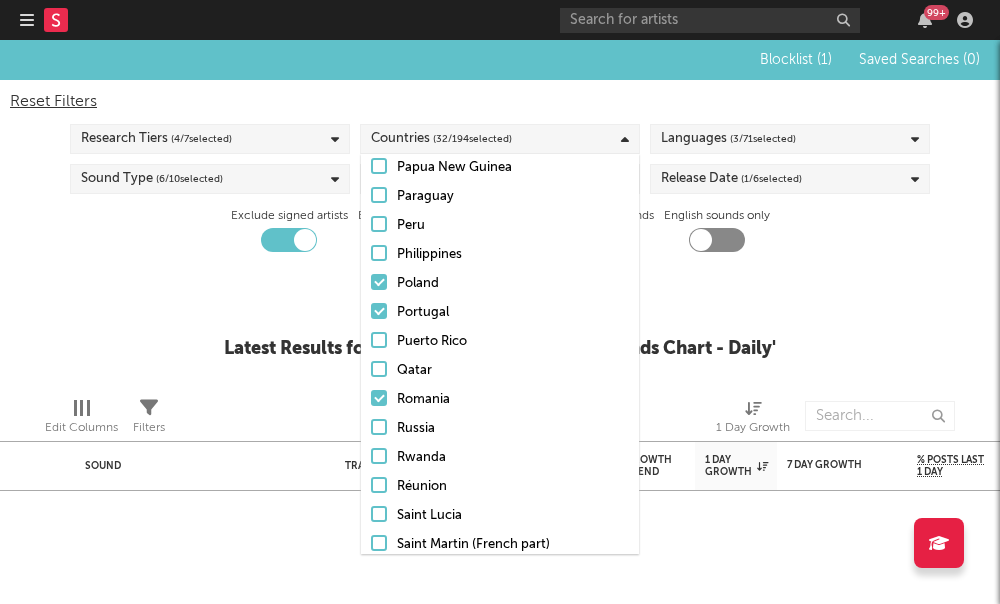 click at bounding box center [379, 398] 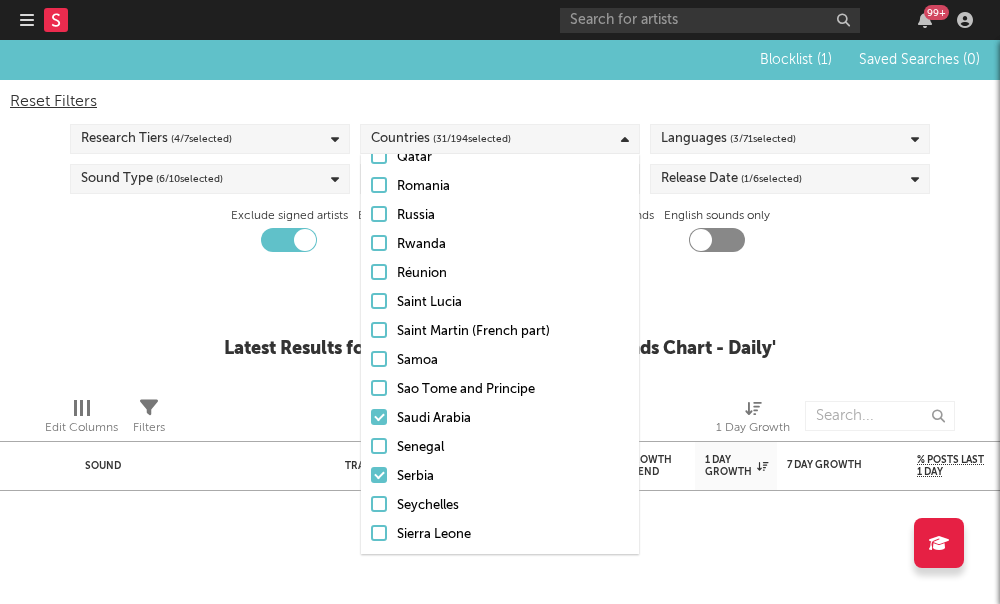 scroll, scrollTop: 4163, scrollLeft: 0, axis: vertical 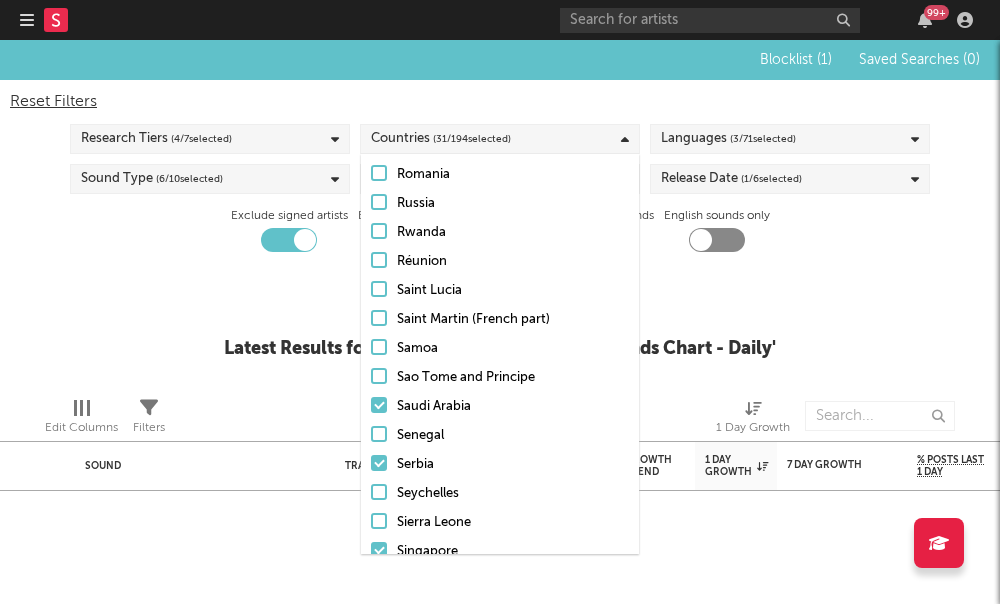 click at bounding box center [379, 405] 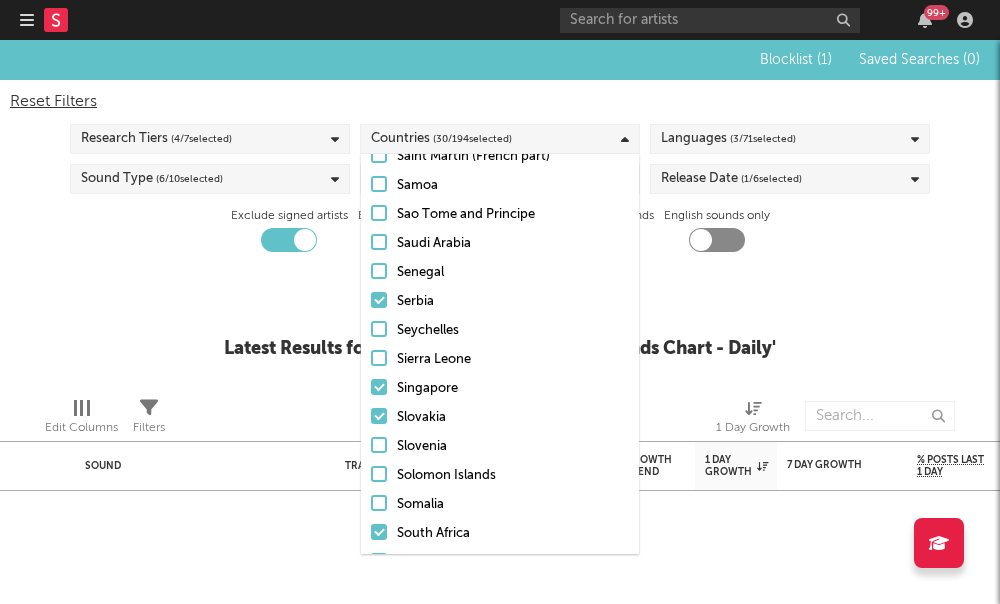 scroll, scrollTop: 4377, scrollLeft: 0, axis: vertical 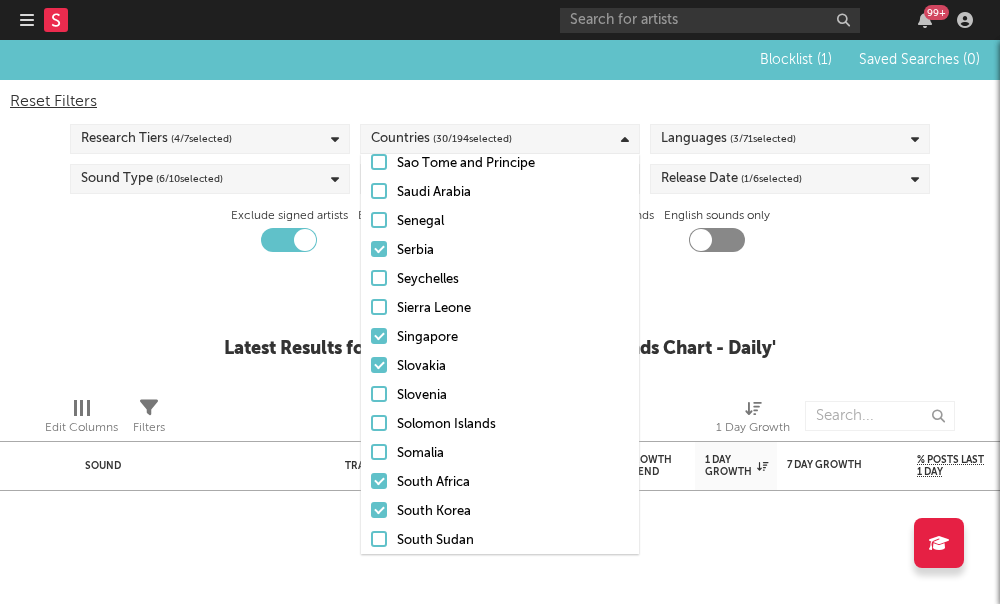 click at bounding box center (379, 249) 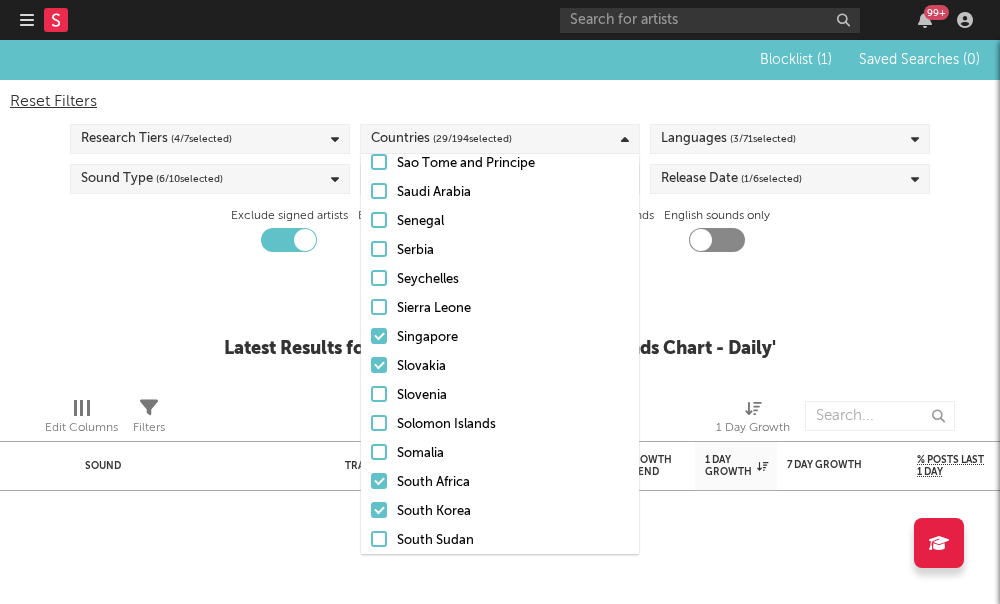 click on "Singapore" at bounding box center (500, 338) 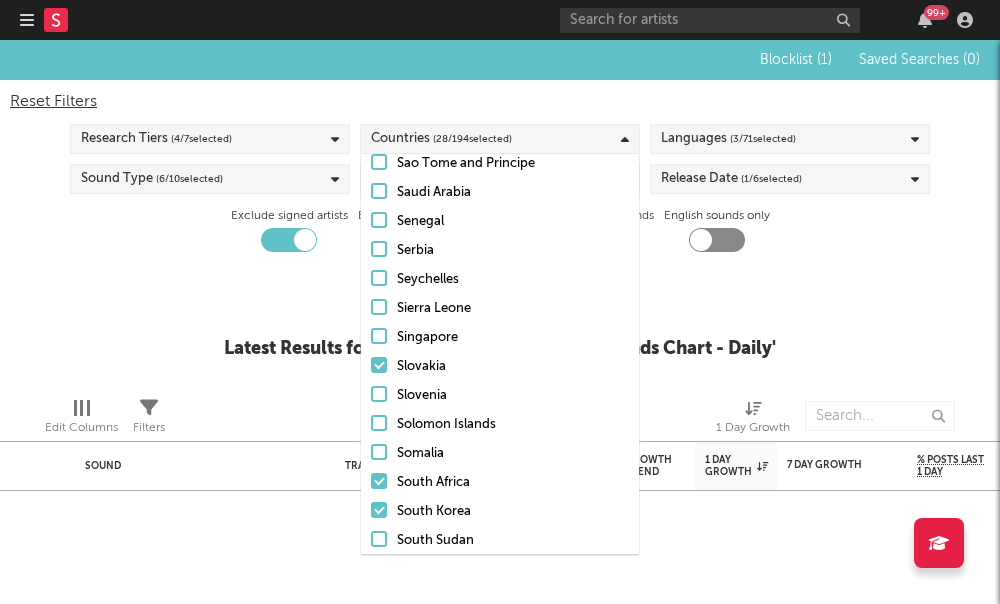 click on "Slovakia" at bounding box center [500, 367] 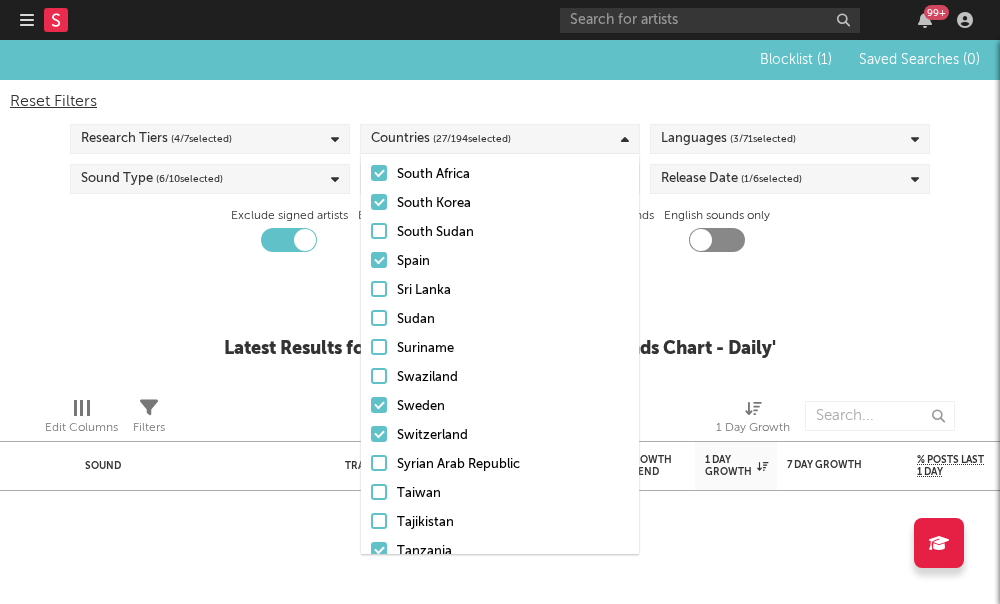 scroll, scrollTop: 4685, scrollLeft: 0, axis: vertical 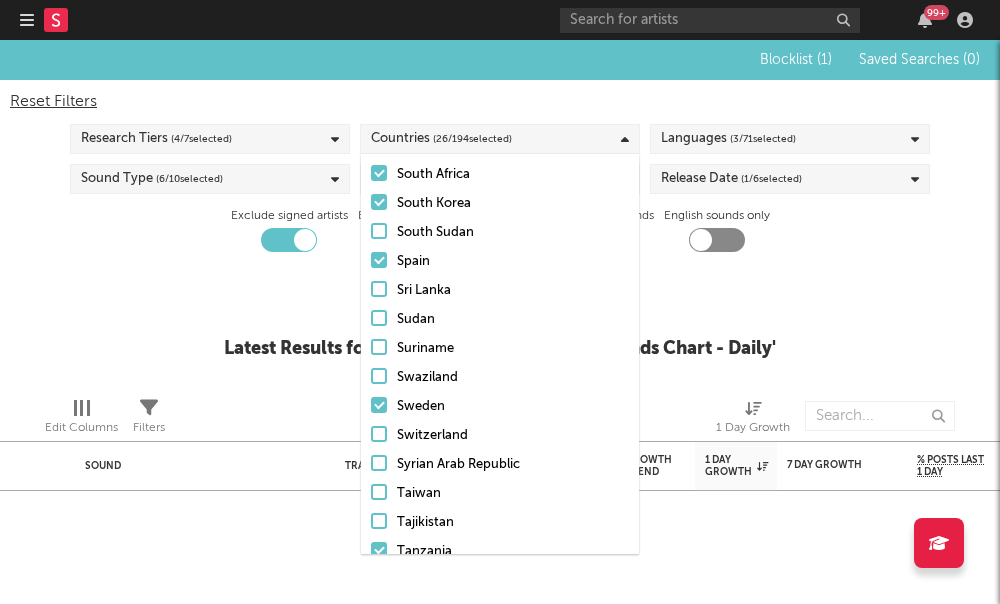 click at bounding box center (379, 405) 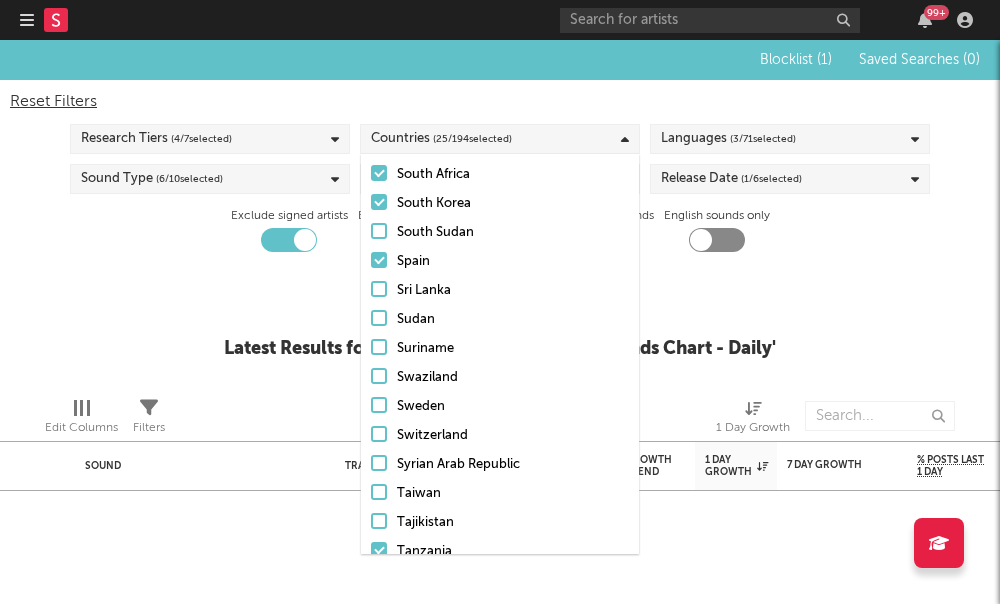 scroll, scrollTop: 4906, scrollLeft: 0, axis: vertical 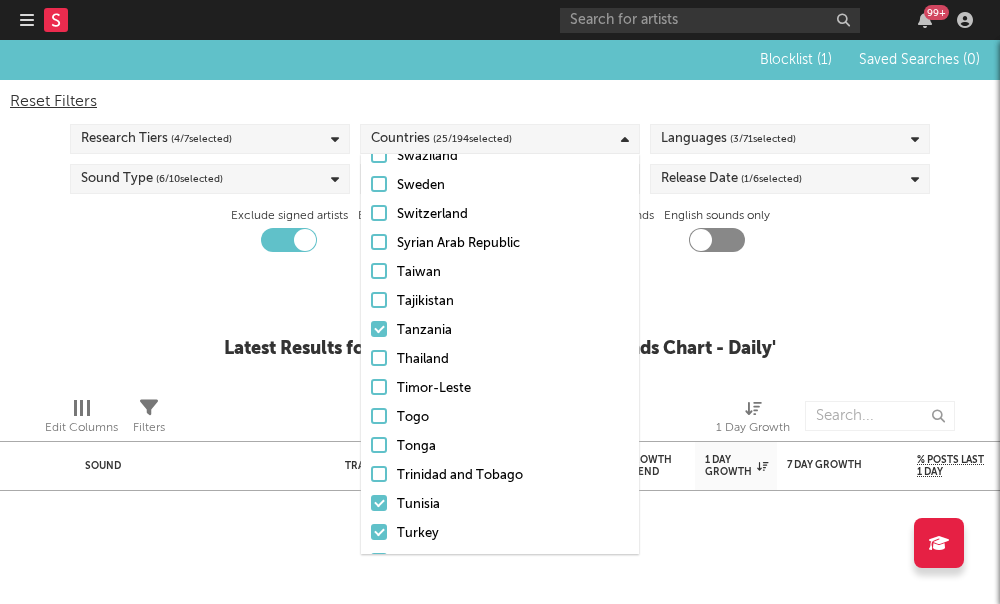 click at bounding box center [379, 329] 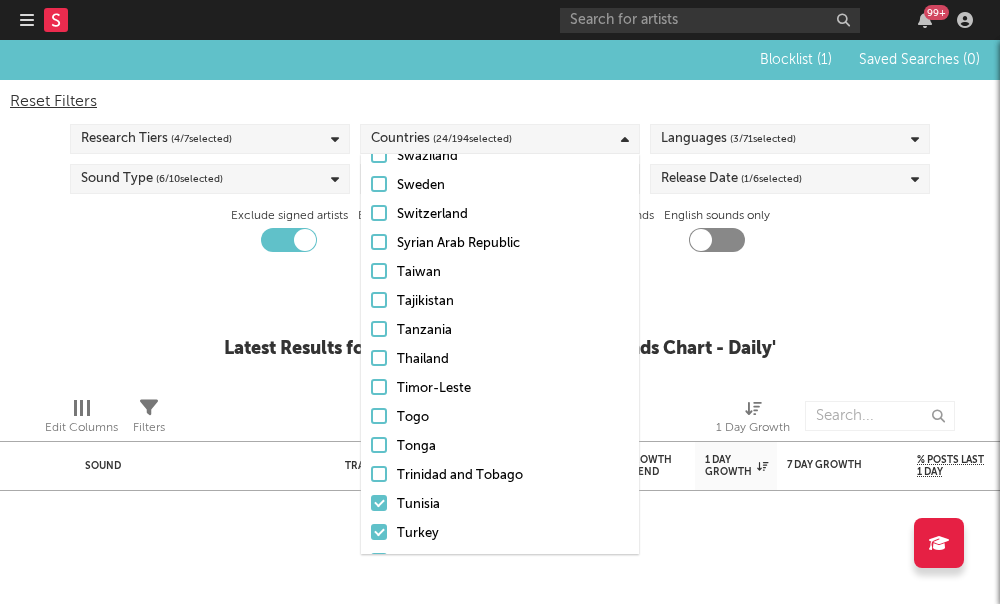 scroll, scrollTop: 5068, scrollLeft: 0, axis: vertical 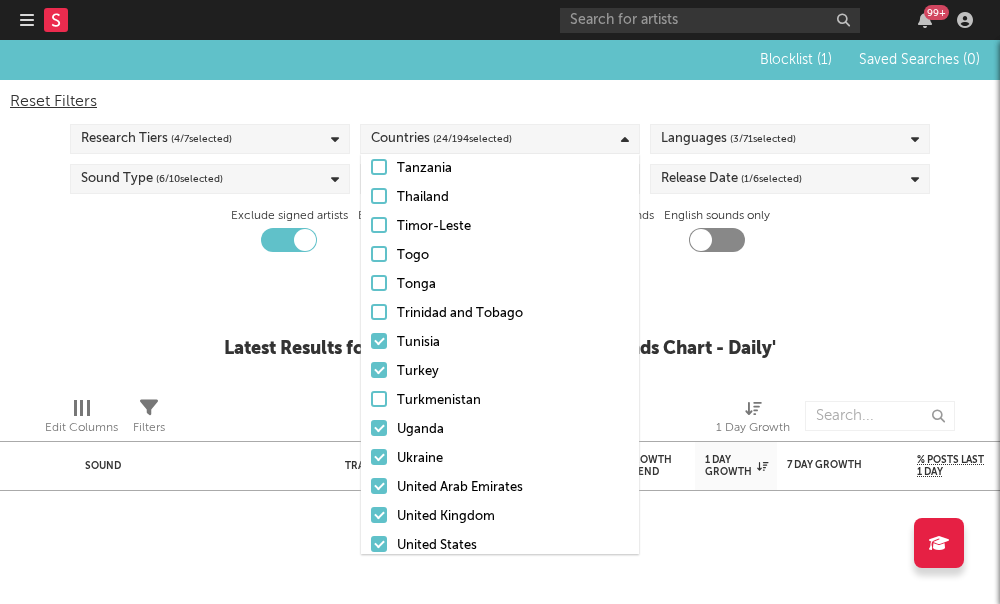 click at bounding box center [379, 341] 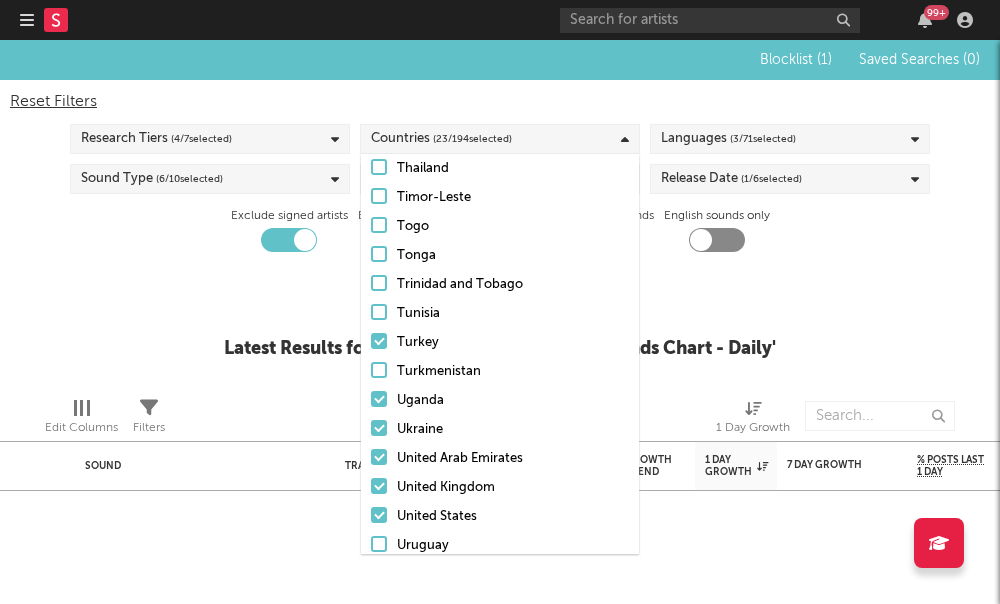 scroll, scrollTop: 5098, scrollLeft: 0, axis: vertical 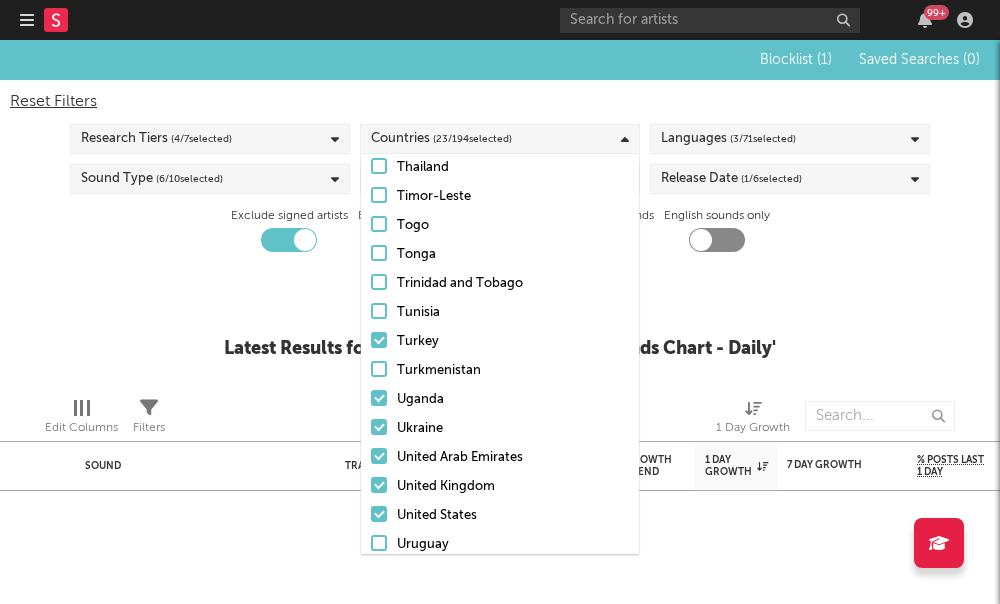 click at bounding box center (379, 340) 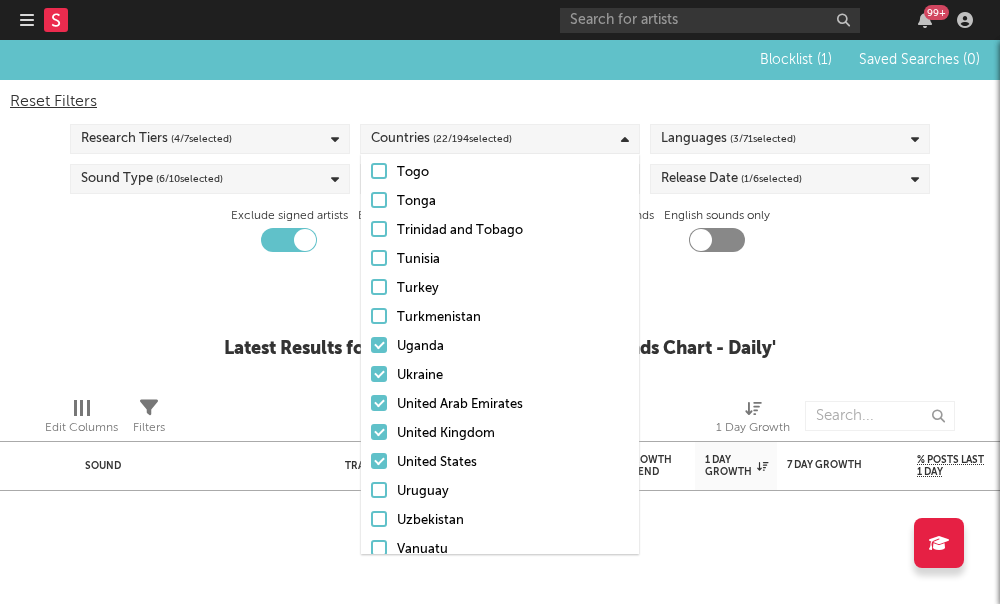 scroll, scrollTop: 5184, scrollLeft: 0, axis: vertical 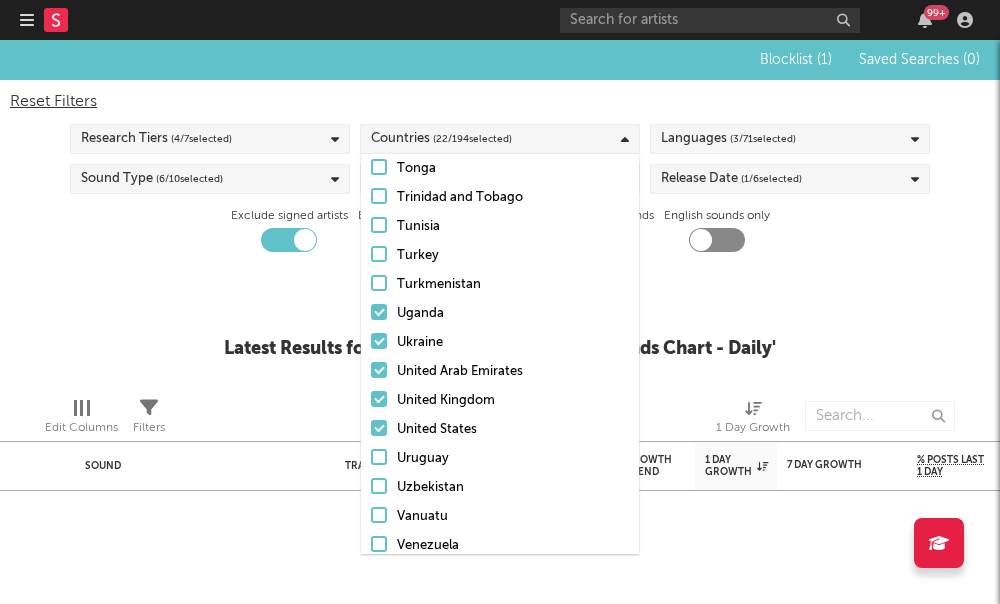 click at bounding box center (379, 312) 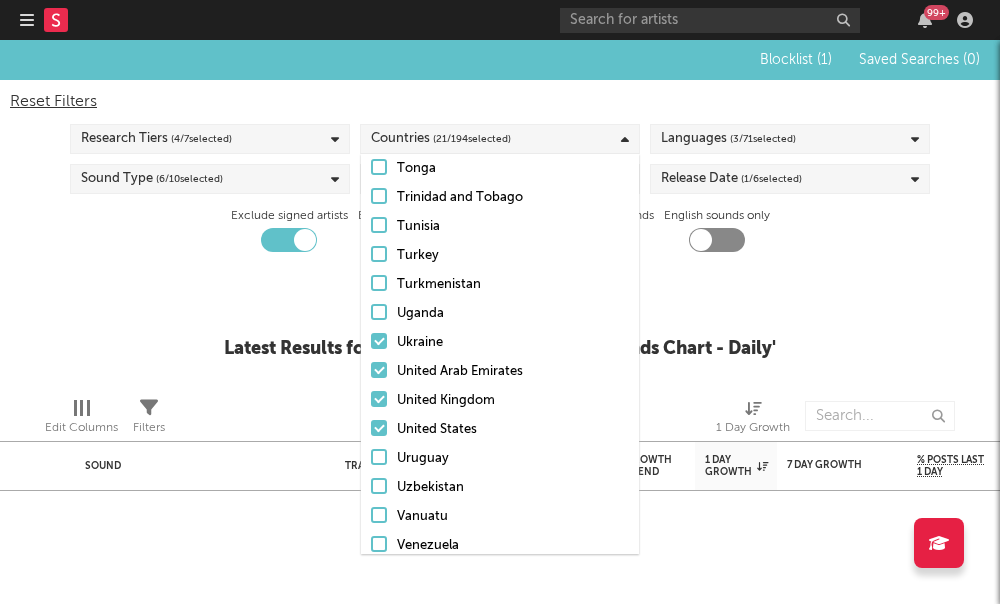 click on "Uganda" at bounding box center [500, 314] 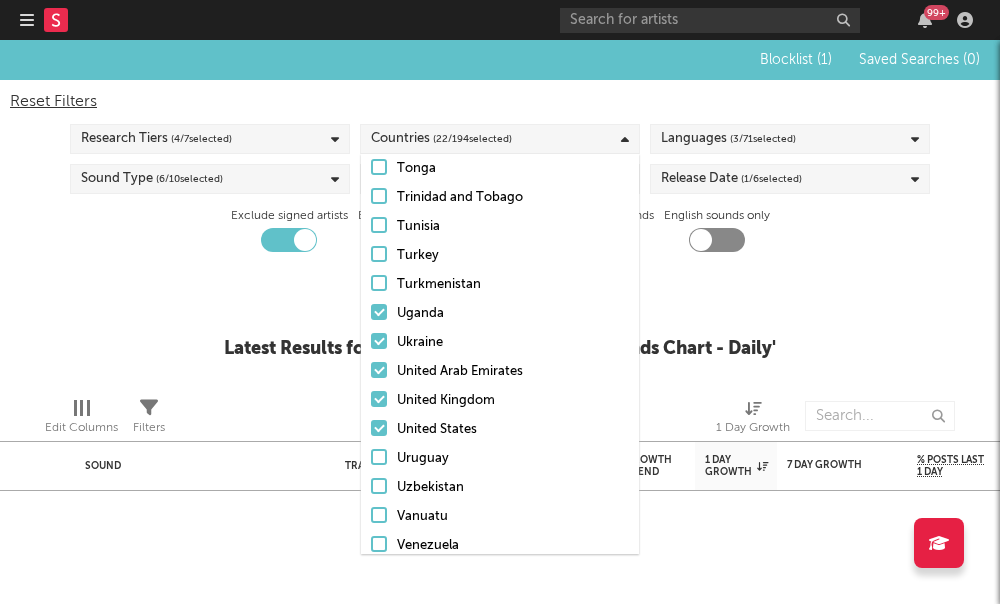 click on "Afghanistan Albania Algeria American Samoa Angola Antigua and Barbuda Argentina Armenia Aruba Australia Austria Azerbaijan Bahamas Bahrain Bangladesh Barbados Belarus Belgium Belize Benin Bhutan Bolivia Bosnia and Herzegovina Botswana Brazil Brunei Darussalam Bulgaria Burkina Faso Burundi Cabo Verde Cambodia Cameroon Canada Central African Republic Chad Chile China Colombia Comoros Congo Costa Rica Croatia Cyprus Czech Republic Côte d'Ivoire Denmark Djibouti Dominica Dominican Republic Ecuador Egypt El Salvador Equatorial Guinea Estonia Ethiopia Fiji Finland France French Guiana French Polynesia Gabon Gambia Georgia Germany Ghana Greece Greenland Guadeloupe Guam Guatemala Guinea Guinea-Bissau Guyana Haiti Honduras Hong Kong Hungary India Indonesia Iran Iraq Ireland Israel Italy Jamaica Japan Jordan Kazakhstan Kenya Kiribati Kuwait Kyrgyzstan Laos Latvia Lebanon Liberia Libya Lithuania Luxembourg Macao Macedonia Madagascar Malawi Malaysia Maldives Mali Malta Martinique Mauritania Mauritius Mexico Micronesia" at bounding box center (500, -2137) 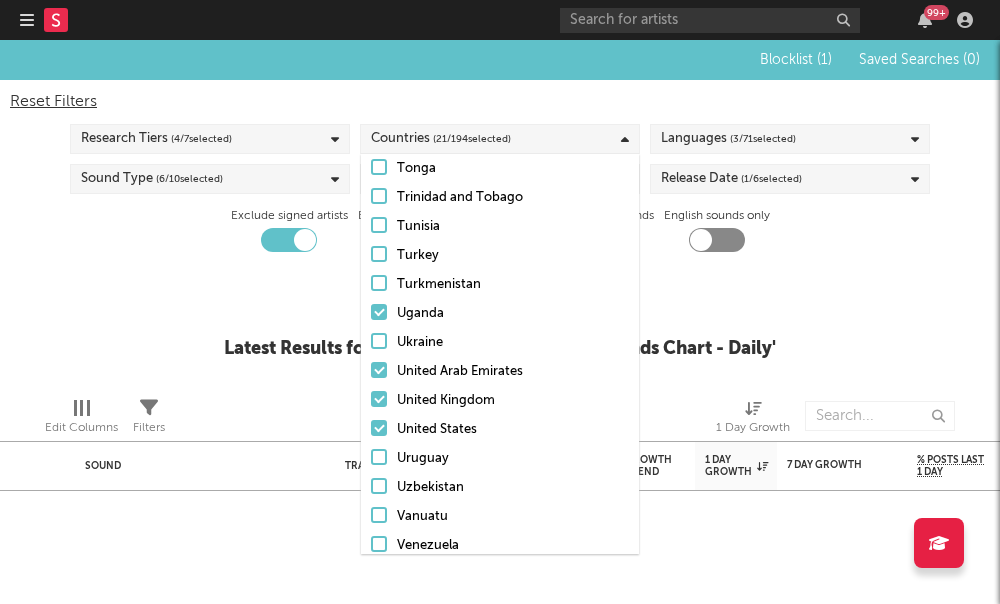 click on "Uganda" at bounding box center (500, 314) 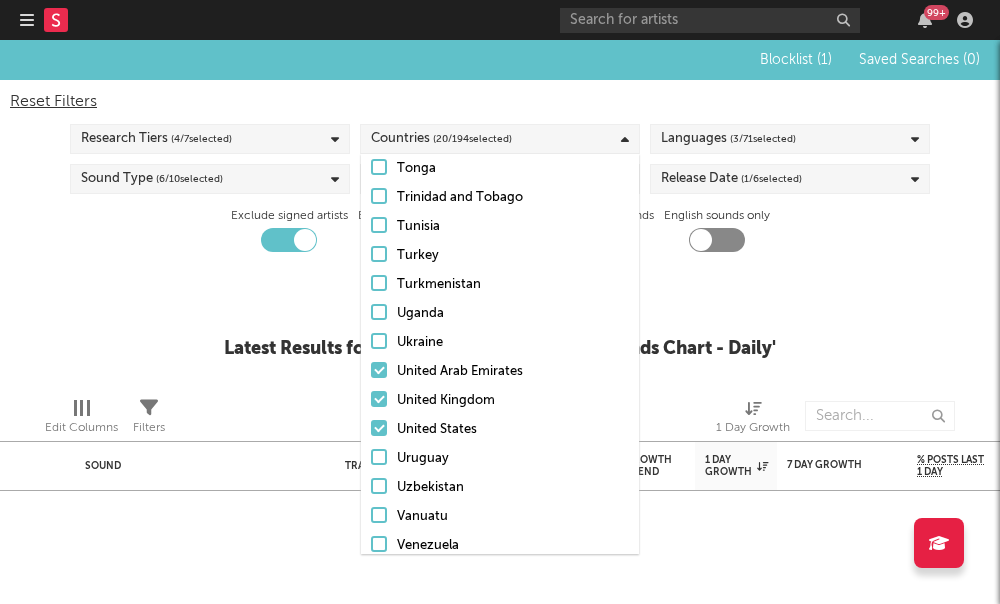 click at bounding box center [379, 370] 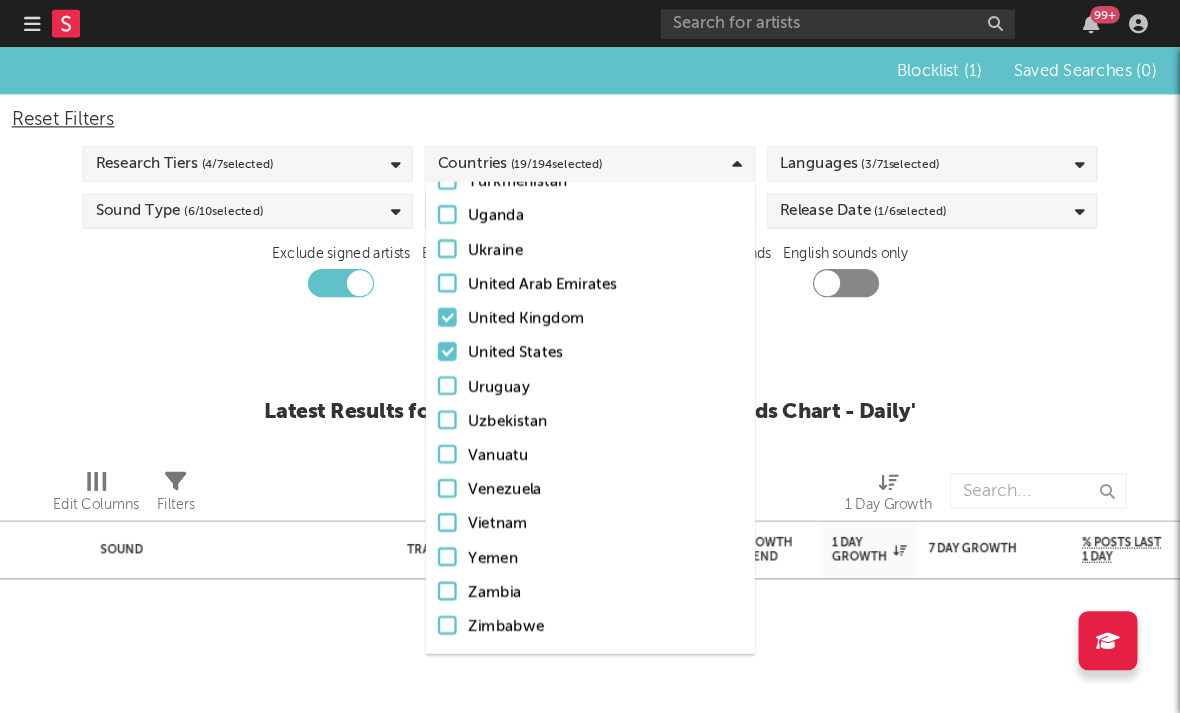 scroll, scrollTop: 5314, scrollLeft: 0, axis: vertical 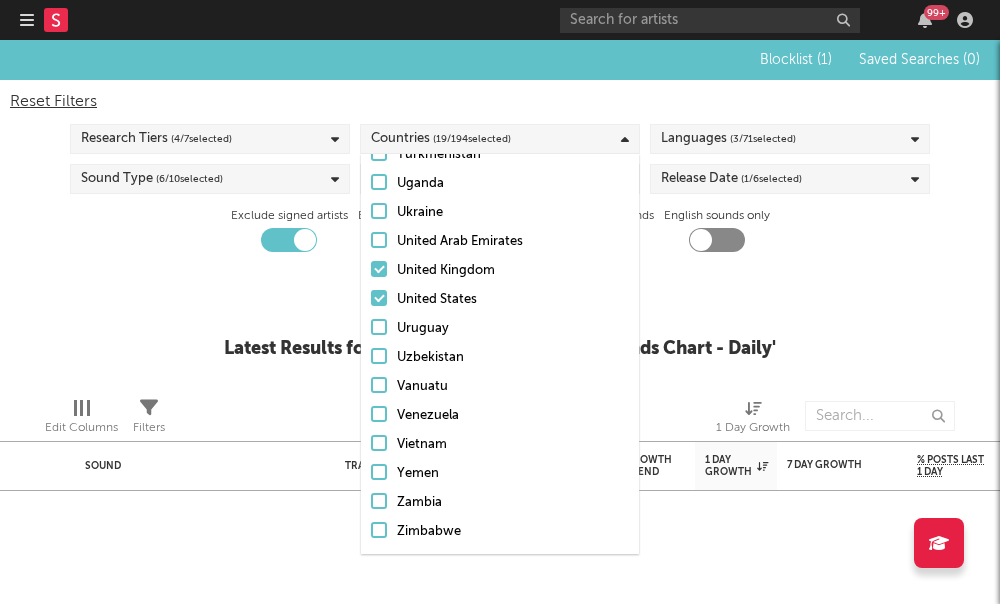 click at bounding box center (655, 516) 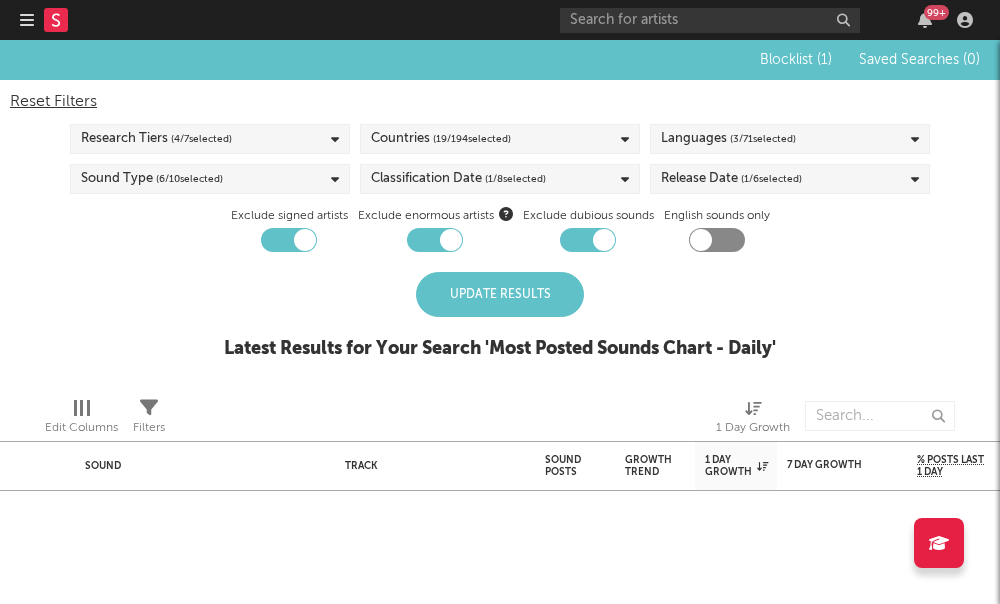 click on "Update Results" at bounding box center [500, 294] 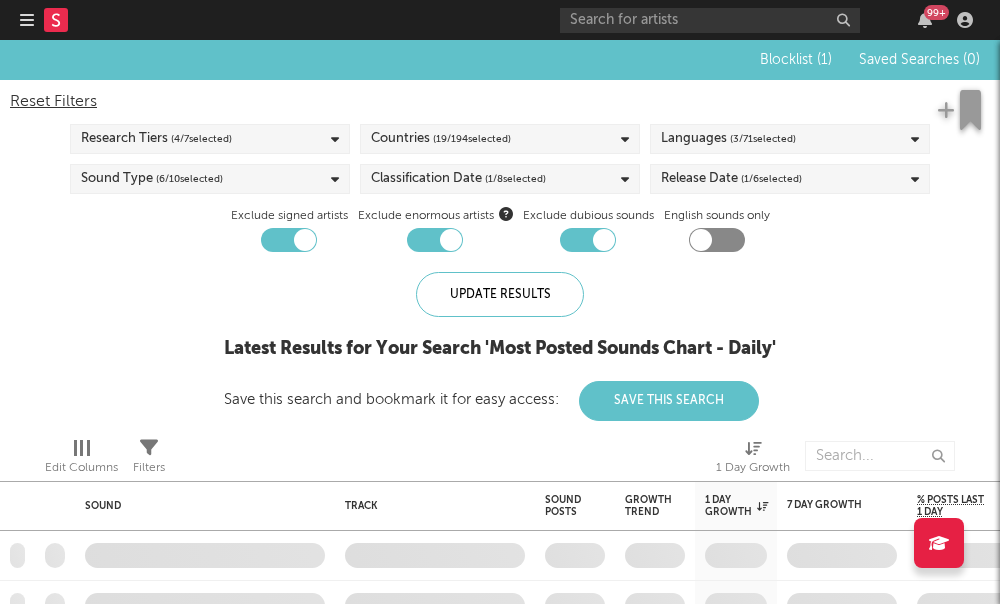 checkbox on "false" 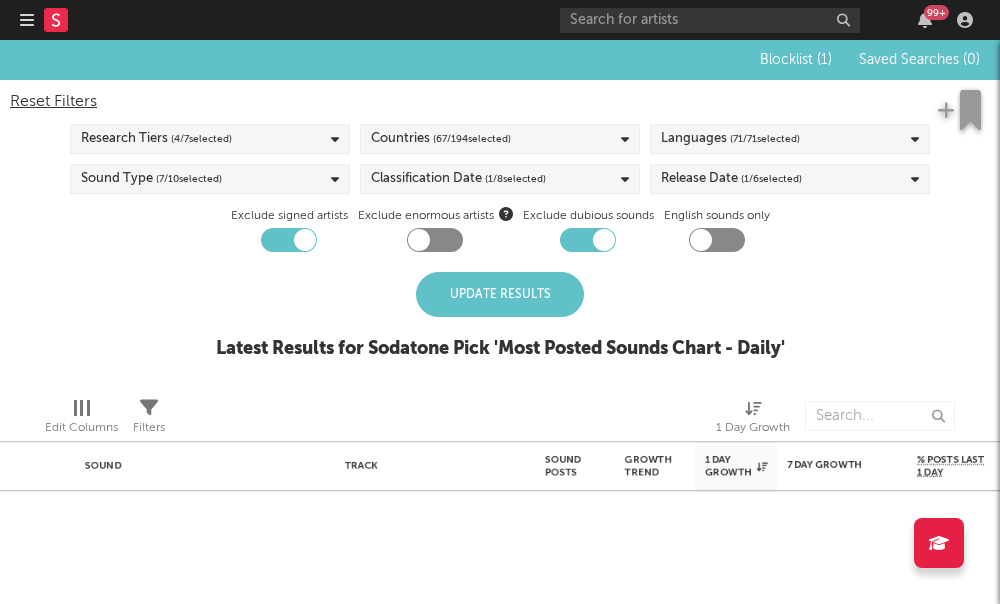 click on "Update Results" at bounding box center (500, 294) 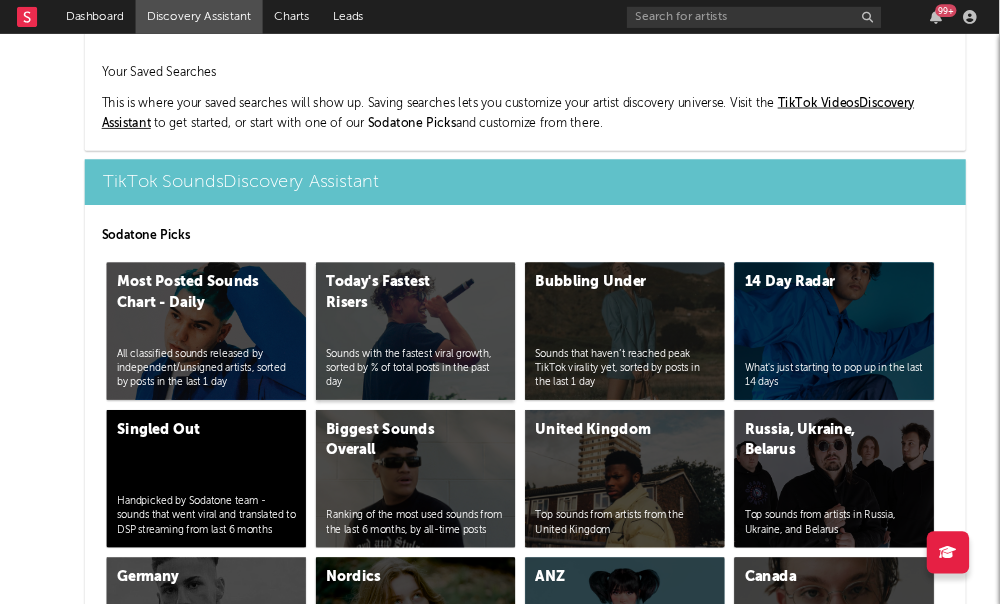 scroll, scrollTop: 6627, scrollLeft: 0, axis: vertical 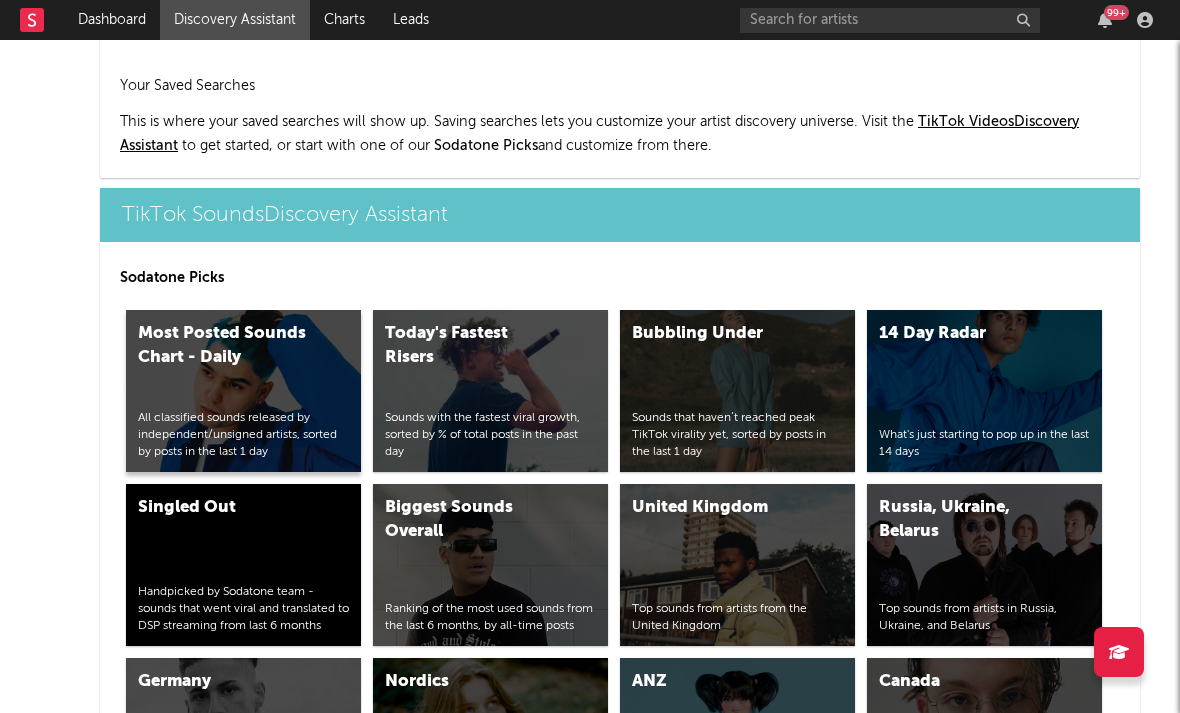 click on "Most Posted Sounds Chart - Daily" at bounding box center (222, 346) 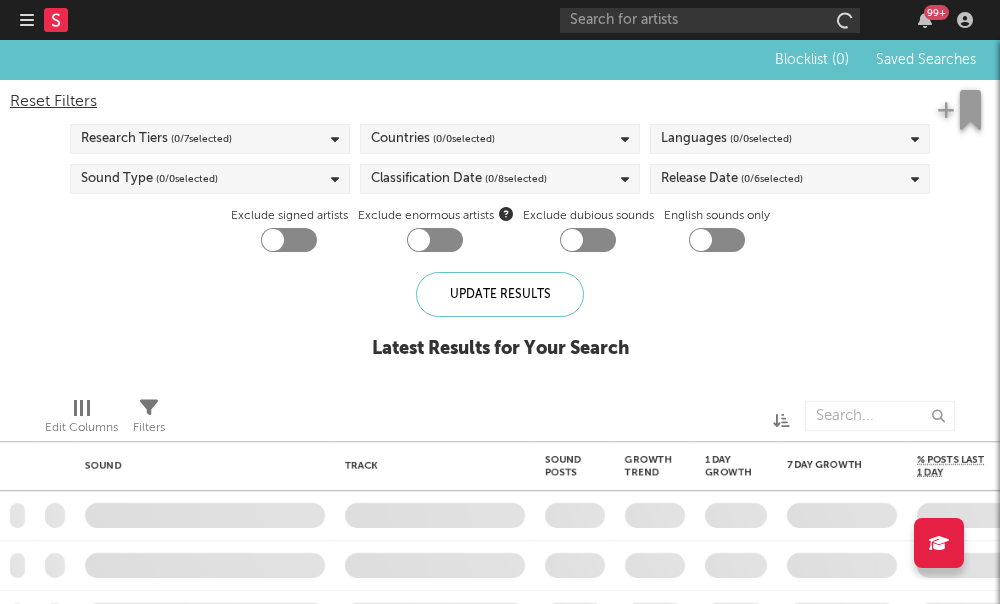 checkbox on "true" 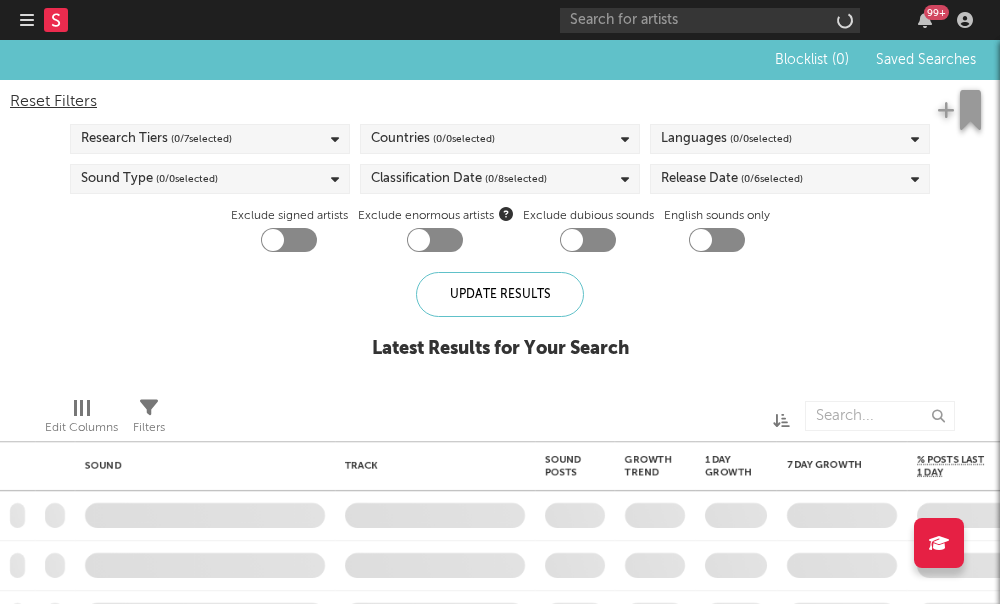 checkbox on "true" 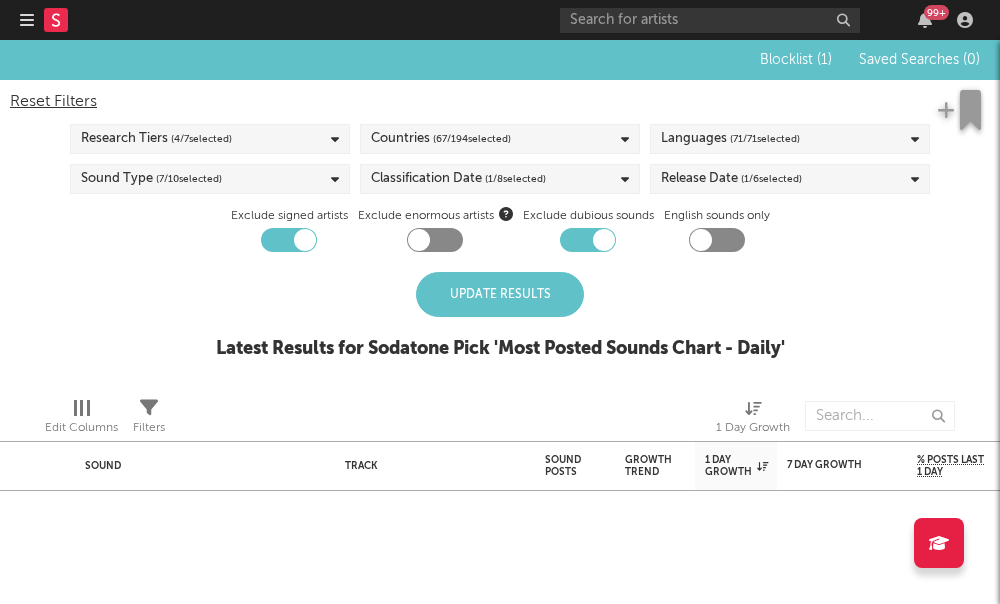 click on "Update Results" at bounding box center (500, 294) 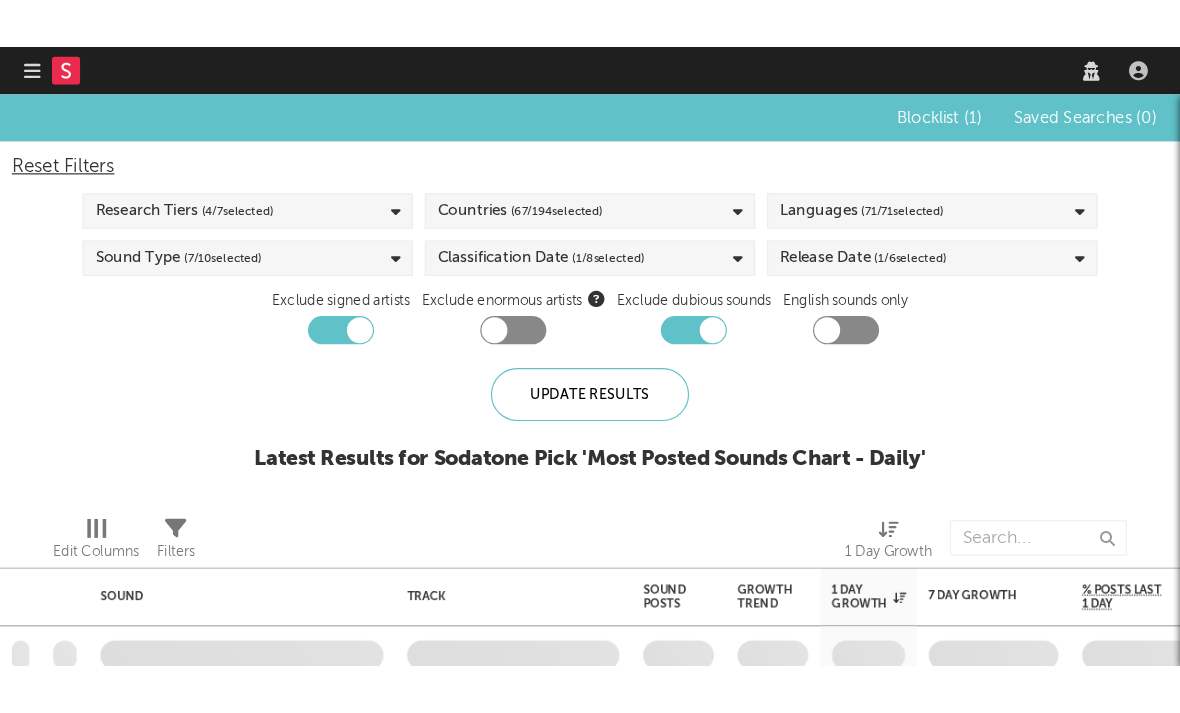 scroll, scrollTop: 0, scrollLeft: 0, axis: both 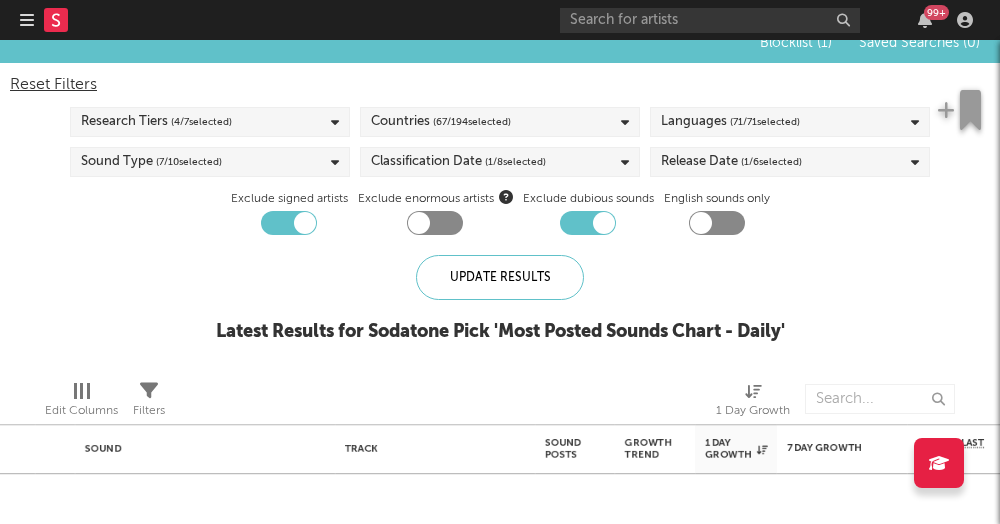 click on "Research Tiers ( 4 / 7  selected)" at bounding box center (210, 122) 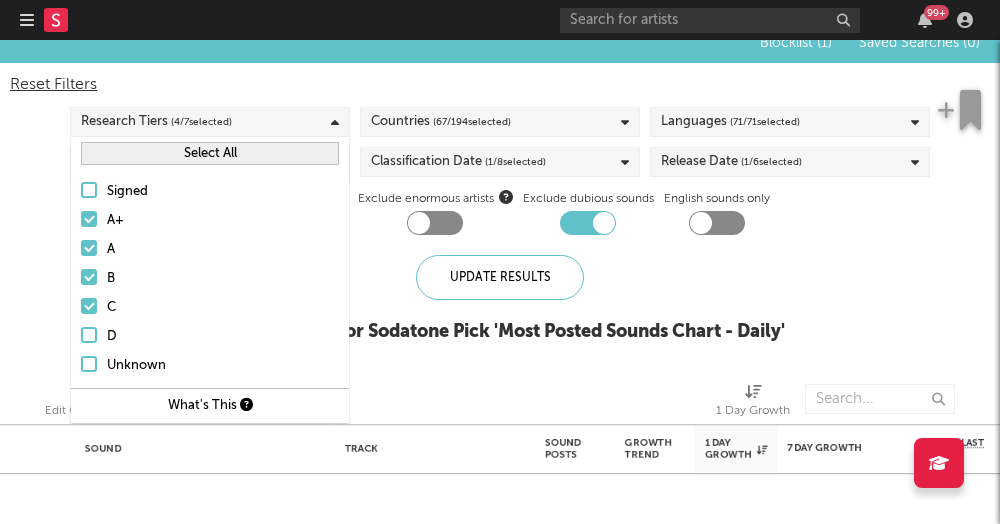 click on "A+" at bounding box center (210, 221) 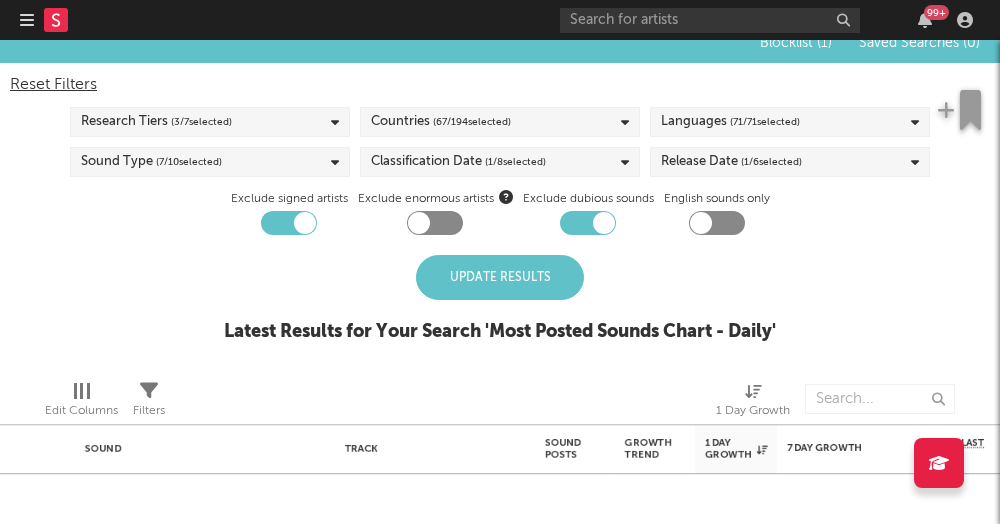 click on "Update Results" at bounding box center (500, 277) 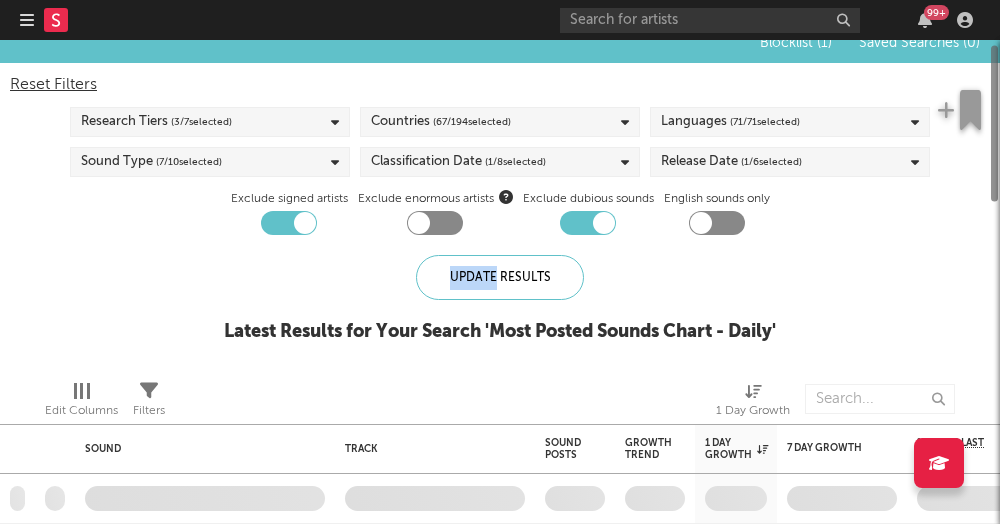drag, startPoint x: 464, startPoint y: 281, endPoint x: 464, endPoint y: 361, distance: 80 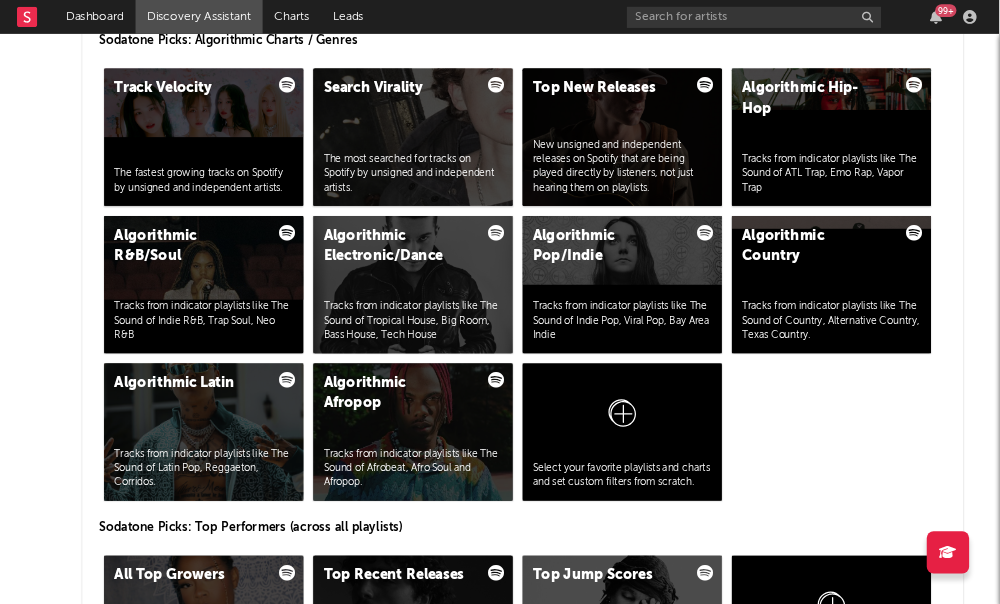 scroll, scrollTop: 2548, scrollLeft: 4, axis: both 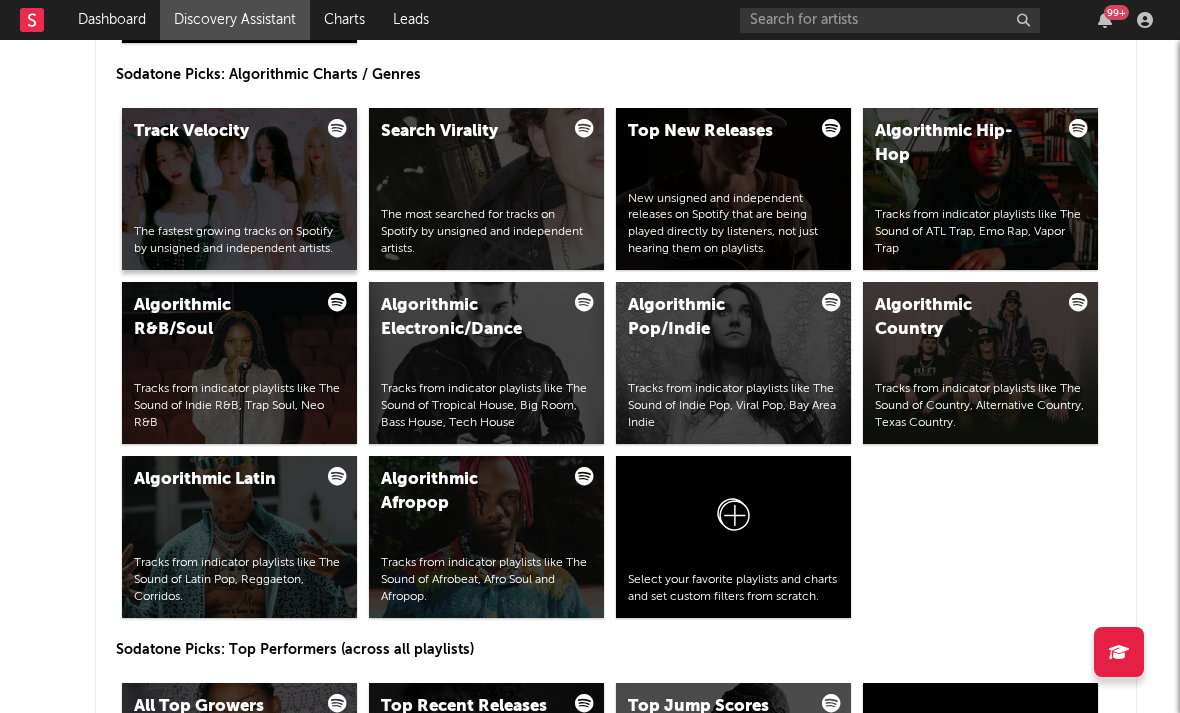 click on "Track Velocity The fastest growing tracks on Spotify by unsigned and independent artists." at bounding box center (239, 189) 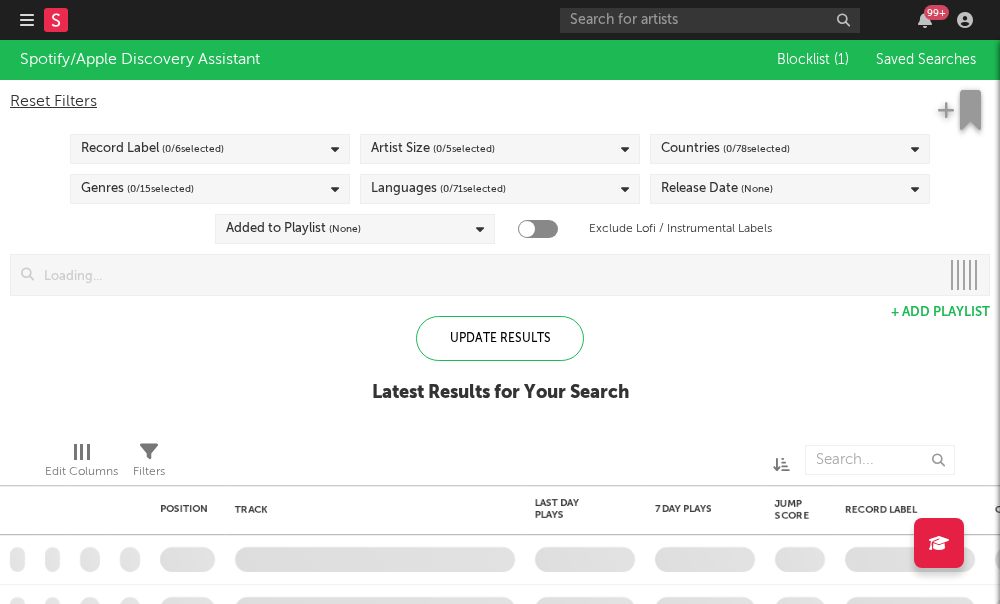 checkbox on "true" 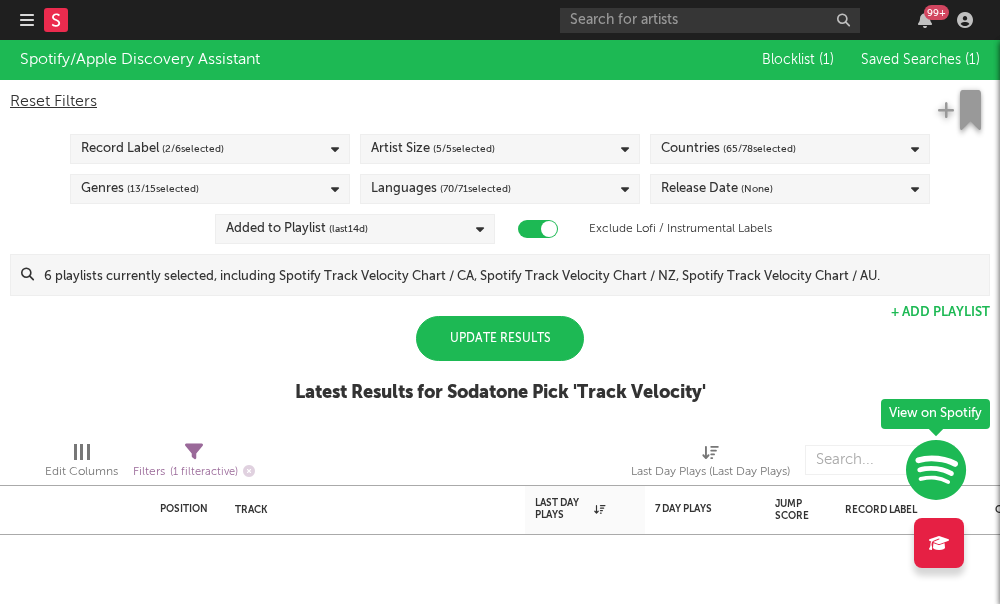 click on "Update Results" at bounding box center [500, 338] 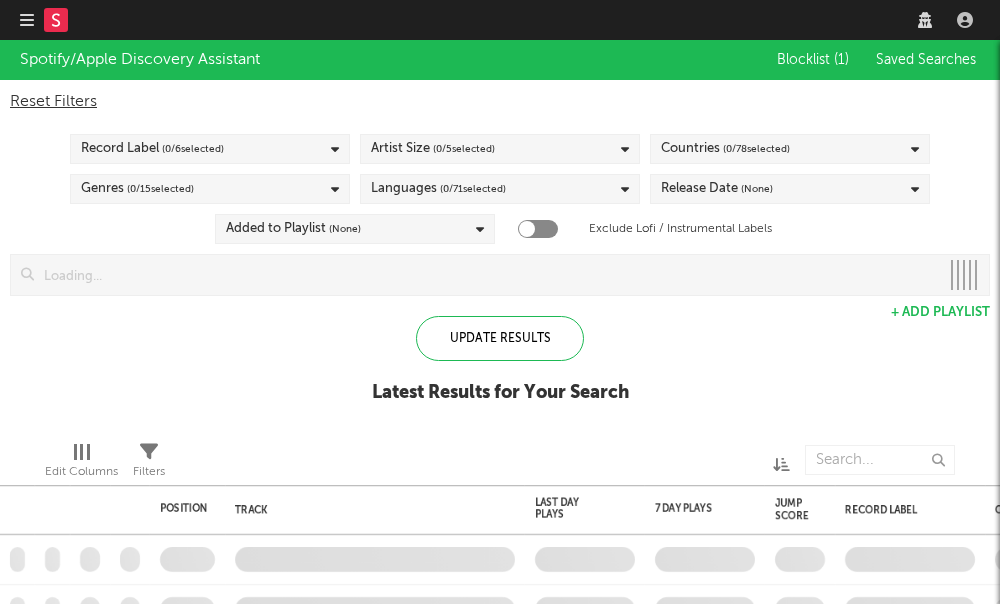 scroll, scrollTop: 0, scrollLeft: 0, axis: both 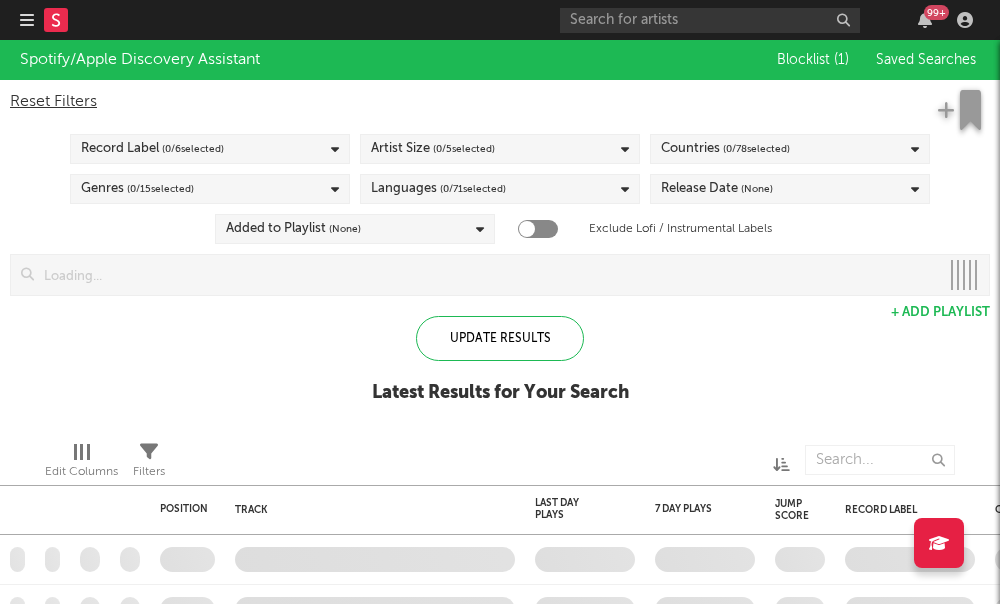 checkbox on "true" 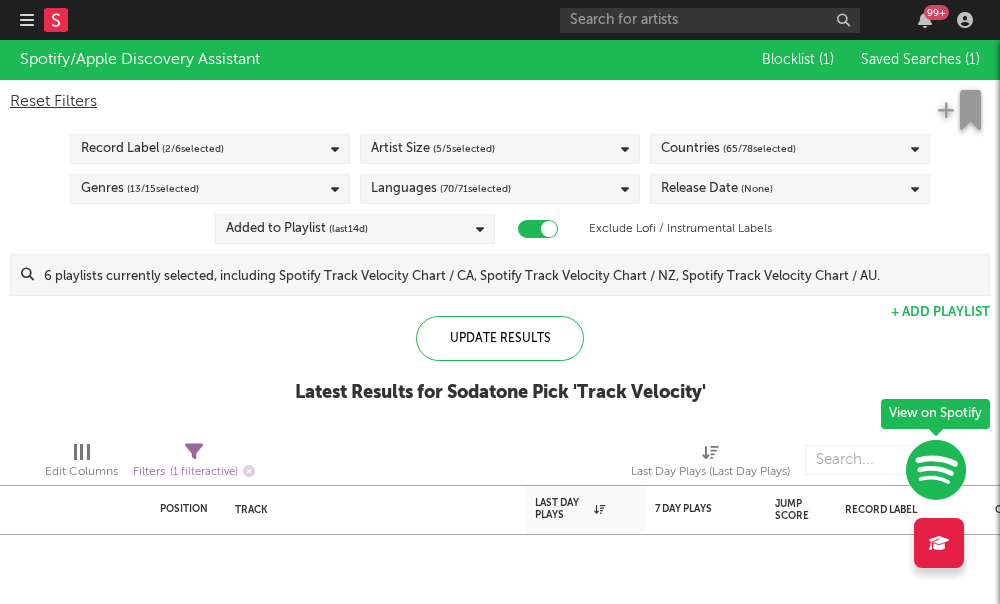 click at bounding box center [194, 452] 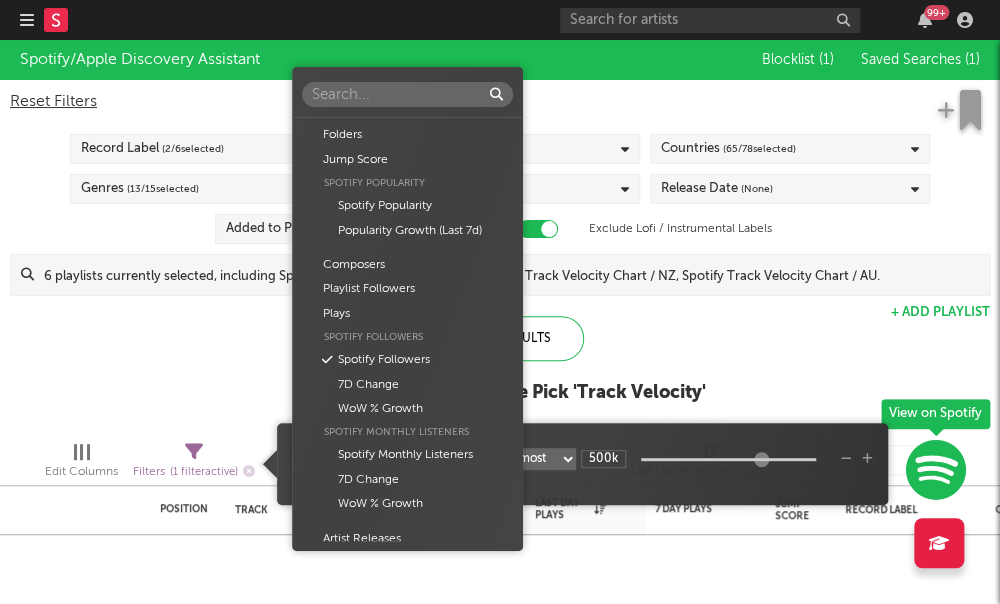 click on "Dashboard Discovery Assistant Charts Leads 99 + Notifications Settings Mark all as read All Growth Releases/Events Playlisting Today Lil M.U. 1:07pm Added 5.87x more Instagram followers than their usual daily growth (+327 compared to +56 on average). 2facedlon 12:53pm Added 9.0x more Tiktok followers than their usual daily growth (+300 compared to +33 on average). Yksteexy 10:42am Added 9.23x more Instagram followers than their usual daily growth (+92 compared to +10 on average). lustr 8:01am 'bite' was added to INDIY (US) on Apple Music. It's at position 6. Yesterday millkzy 8:21pm Released a new YouTube video - BLCKSWANNN. oopsy 8:00pm Released a new Spotify album - A-Class. Sophia Stel 8:00pm Released a new Spotify album - All My Friends Are Models. rexv2 8:00pm Released a new Spotify album - Arm N Leg. lustr 8:00pm Released a new Spotify album - bite. duoto 8:00pm Released a new Spotify album - Bodies And Bankrolls. KaineMusic 8:00pm Released a new Spotify album - Do It. Rx Yp 8:00pm ksuuvi 8:00pm 8:00pm" at bounding box center [500, 302] 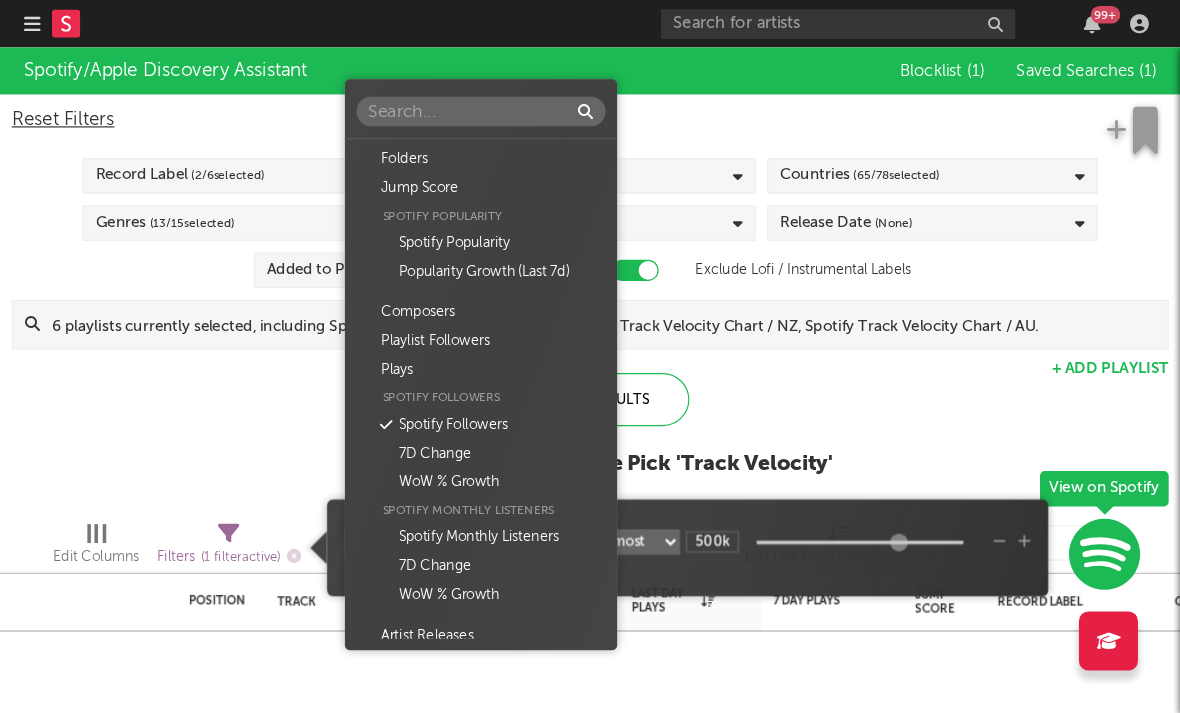 scroll, scrollTop: 200, scrollLeft: 0, axis: vertical 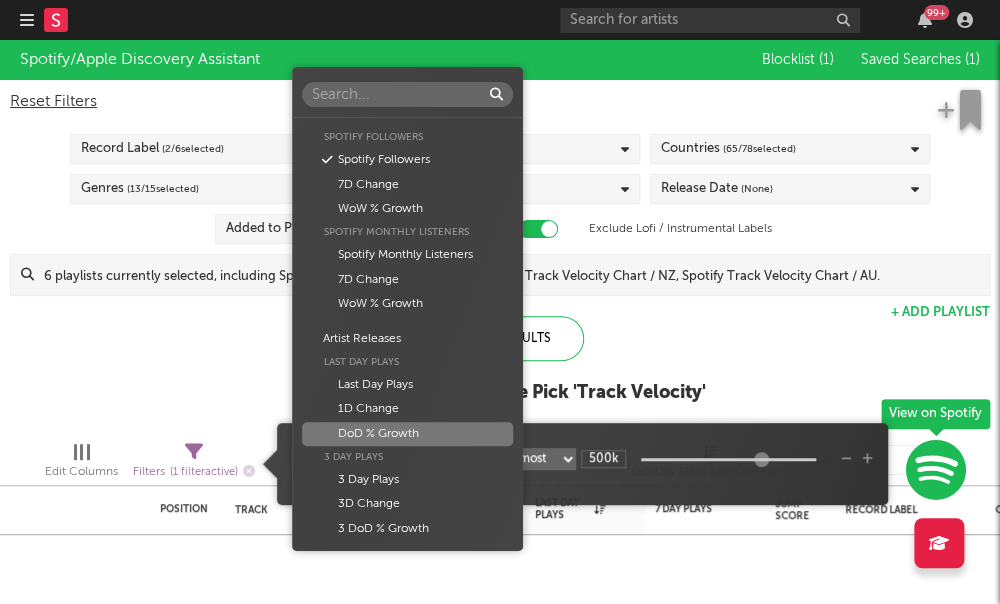 click on "Folders Jump Score Spotify Popularity Spotify Popularity Popularity Growth (Last 7d) Composers Playlist Followers Plays Spotify Followers Spotify Followers 7D Change WoW % Growth Spotify Monthly Listeners Spotify Monthly Listeners 7D Change WoW % Growth Artist Releases Last Day Plays Last Day Plays 1D Change DoD % Growth 3 Day Plays 3 Day Plays 3D Change 3 DoD % Growth 7 Day Plays 7 Day Plays 7D Change WoW % Growth 14 Day Plays 14 Day Plays 14D Change 2 WoW % Growth 30 Day Plays 30 Day Plays 30D Change MoM % Growth 60 Day Plays Peak 1-Day Plays Consistency Score (7d) Consistency Score (14d) Consistency Score (30d) % Days with DoD Growth (7d) % Days with DoD Growth (14d) % Days with DoD Growth (30d) % Days over Start (7d) % Days over Start (14d) % Days over Start (30d) Last Day / Peak (7d) Last Day / Peak (14d) Last Day / Peak (30d) Last Day / Start (7d) Last Day / Start (14d) Last Day / Start (30d) Position Position Position Change" at bounding box center (500, 302) 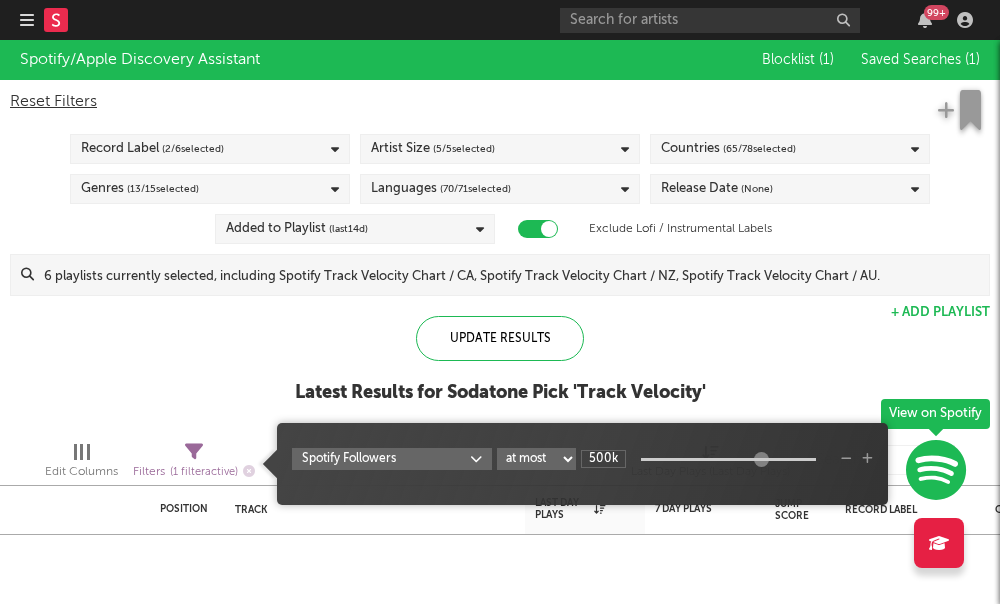 click at bounding box center (27, 20) 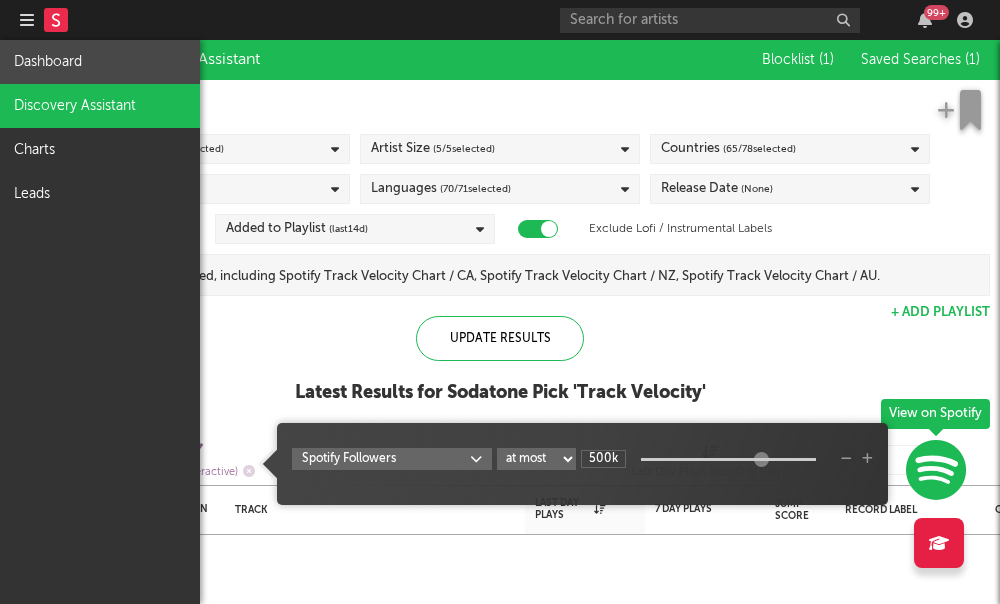 click on "Dashboard" at bounding box center (100, 62) 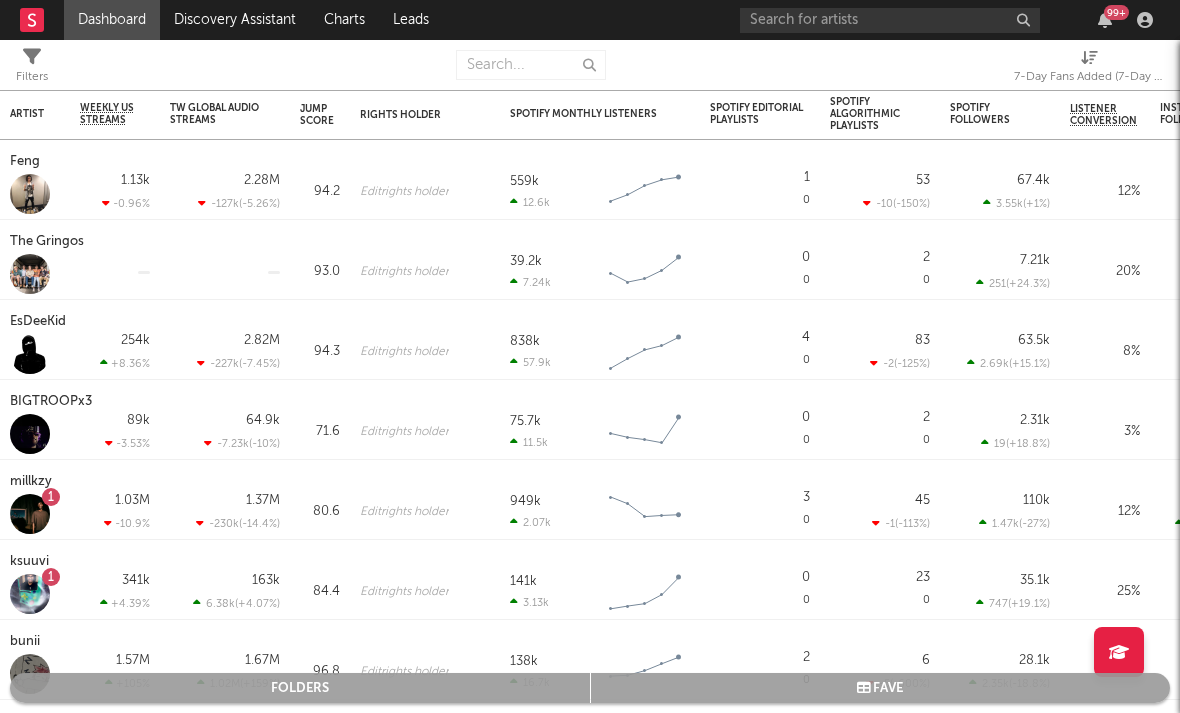 click on "Filters" at bounding box center [32, 77] 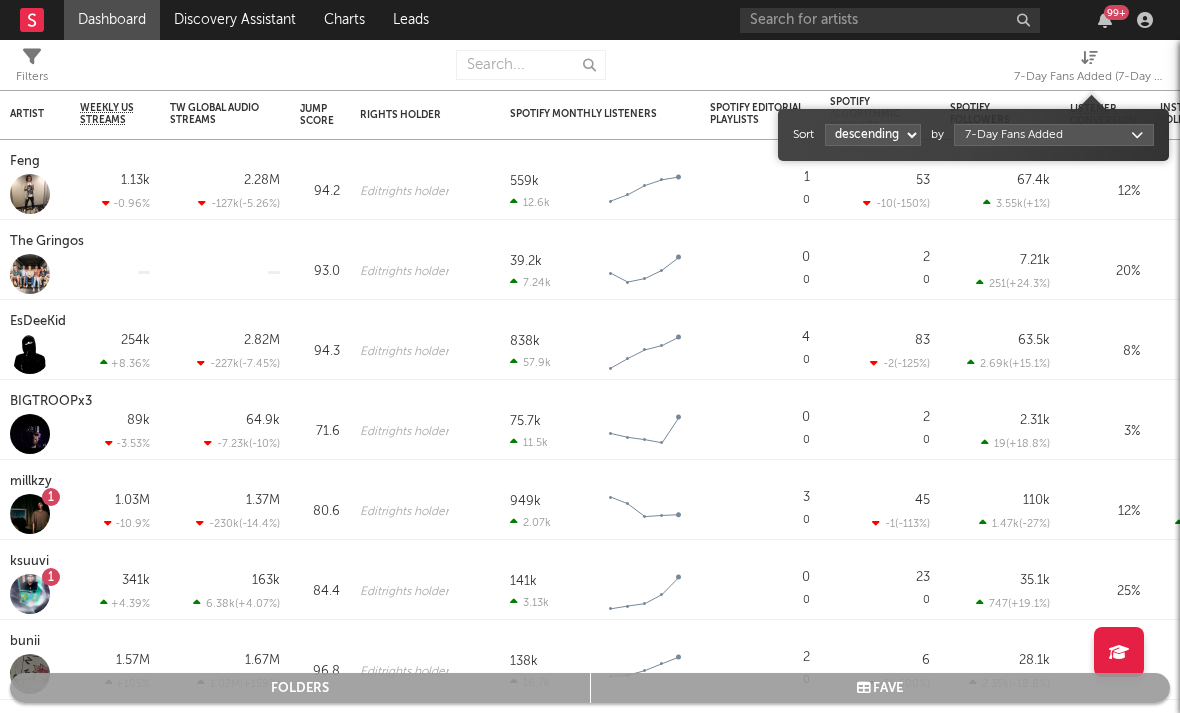click on "7-Day Fans Added (7-Day Fans Added)" at bounding box center [1089, 69] 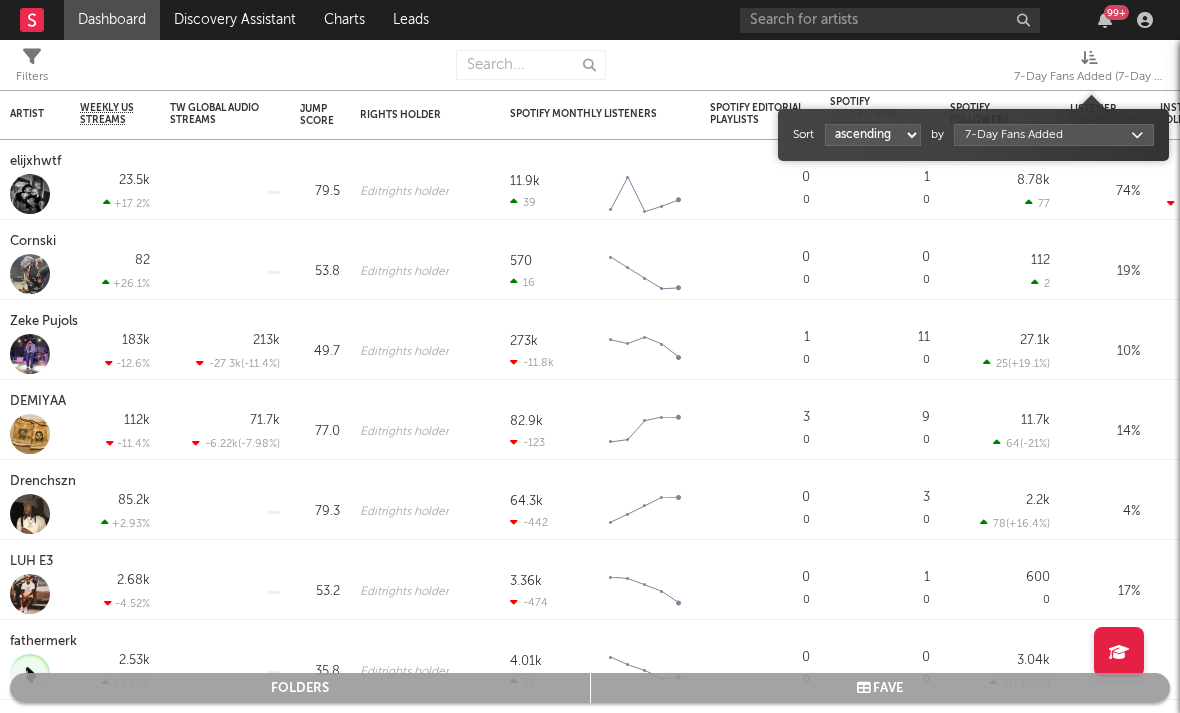 click on "Dashboard Discovery Assistant Charts Leads 99 + Notifications Settings Mark all as read All Growth Releases/Events Playlisting Today Lil M.U. 1:07pm Added 5.87x more Instagram followers than their usual daily growth (+327 compared to +56 on average). 2facedlon 12:53pm Added 9.0x more Tiktok followers than their usual daily growth (+300 compared to +33 on average). Yksteexy 10:42am Added 9.23x more Instagram followers than their usual daily growth (+92 compared to +10 on average). lustr 8:01am 'bite' was added to INDIY (US) on Apple Music. It's at position 6. Yesterday millkzy 8:21pm Released a new YouTube video - BLCKSWANNN. oopsy 8:00pm Released a new Spotify album - A-Class. Sophia Stel 8:00pm Released a new Spotify album - All My Friends Are Models. rexv2 8:00pm Released a new Spotify album - Arm N Leg. lustr 8:00pm Released a new Spotify album - bite. duoto 8:00pm Released a new Spotify album - Bodies And Bankrolls. KaineMusic 8:00pm Released a new Spotify album - Do It. Rx Yp 8:00pm ksuuvi 8:00pm 8:00pm" at bounding box center [590, 356] 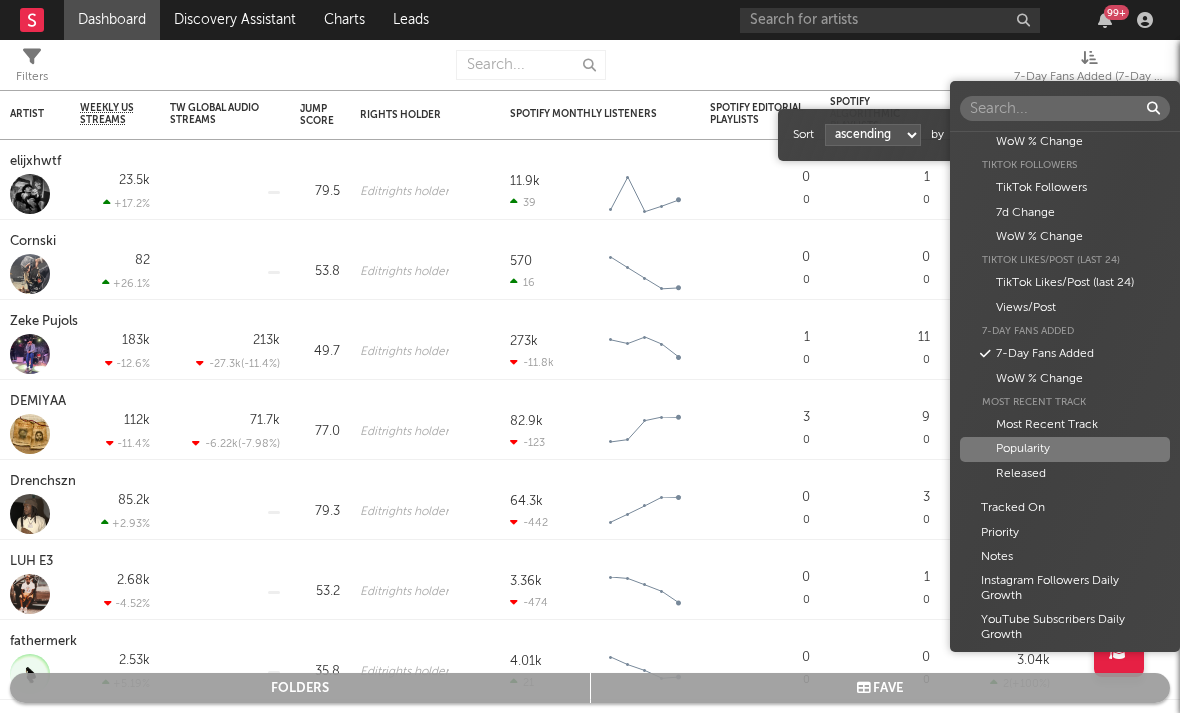 scroll, scrollTop: 1049, scrollLeft: 0, axis: vertical 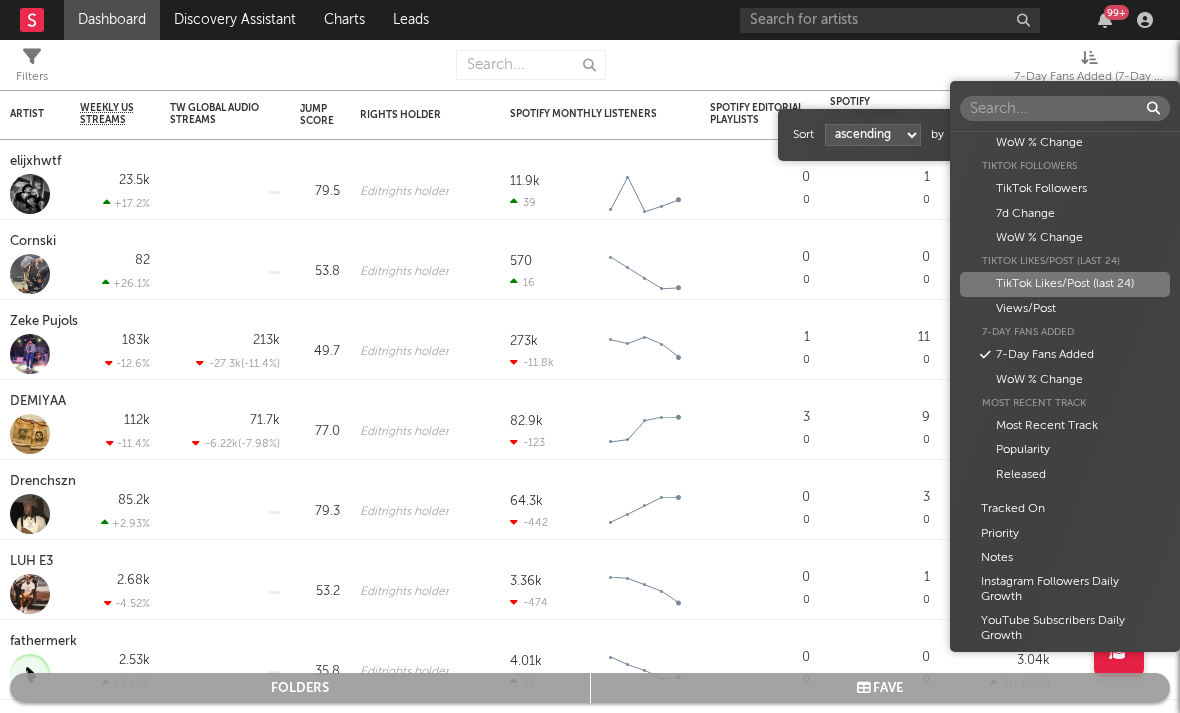 click on "TikTok Likes/Post (last 24)" at bounding box center [1065, 284] 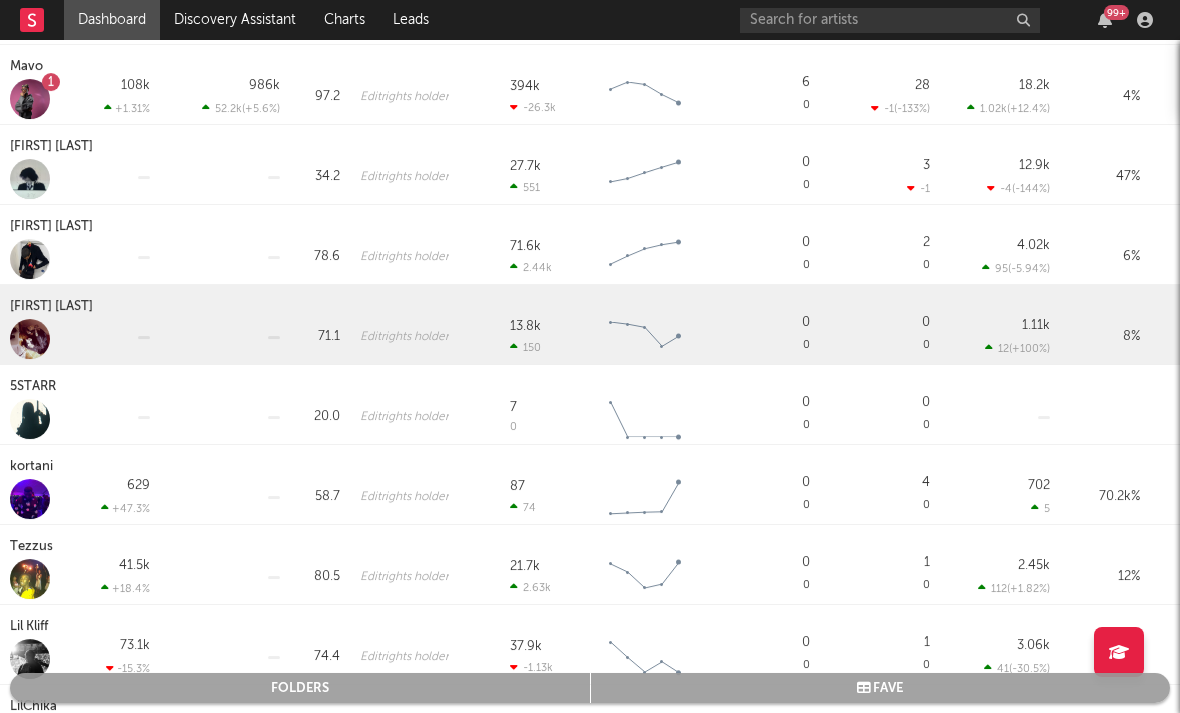 click on "Summer Davis" at bounding box center [54, 307] 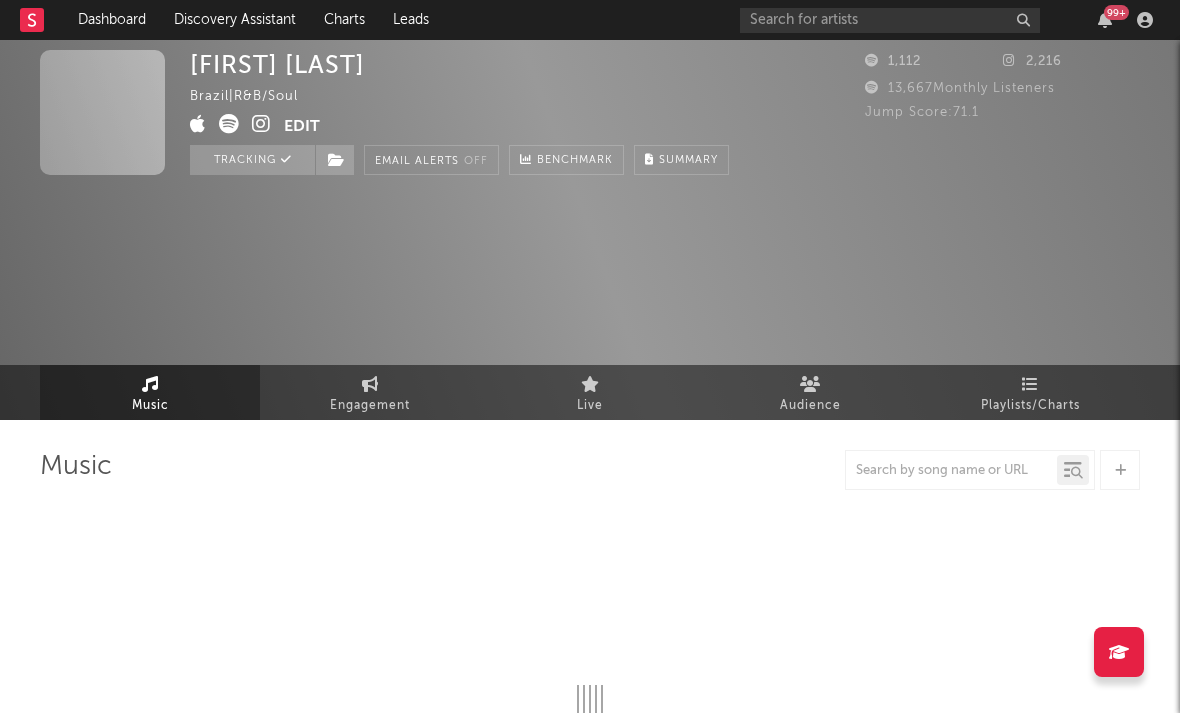 select on "1w" 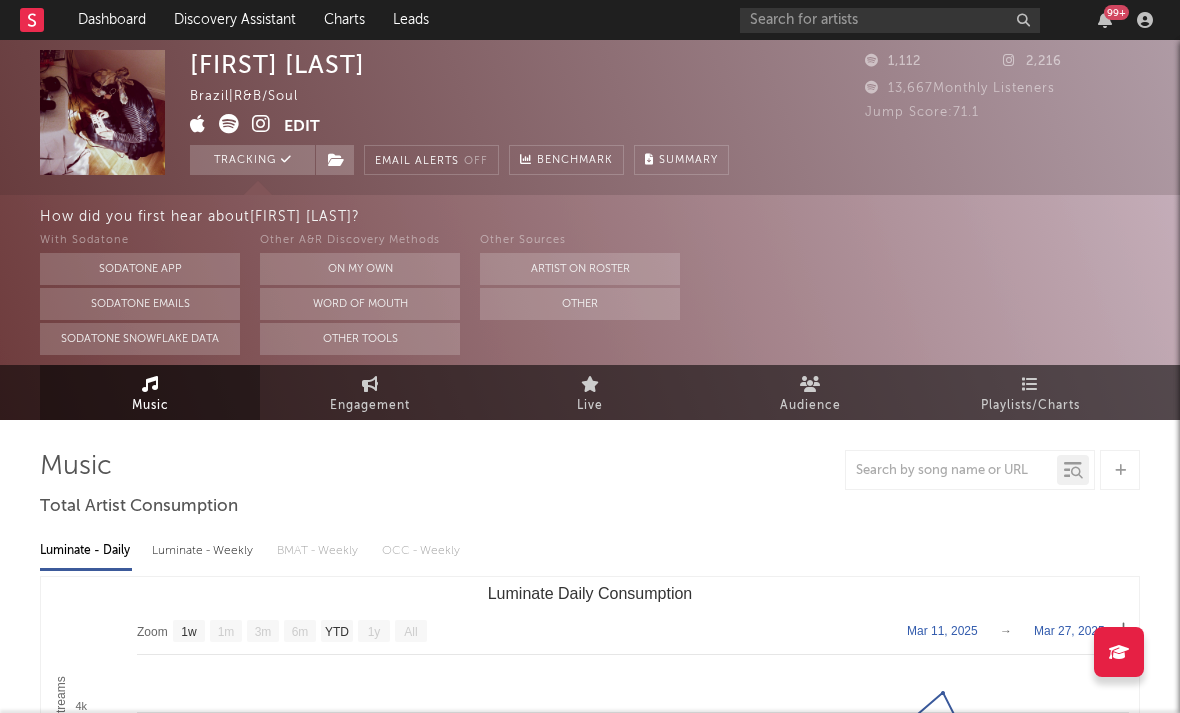 click at bounding box center [261, 124] 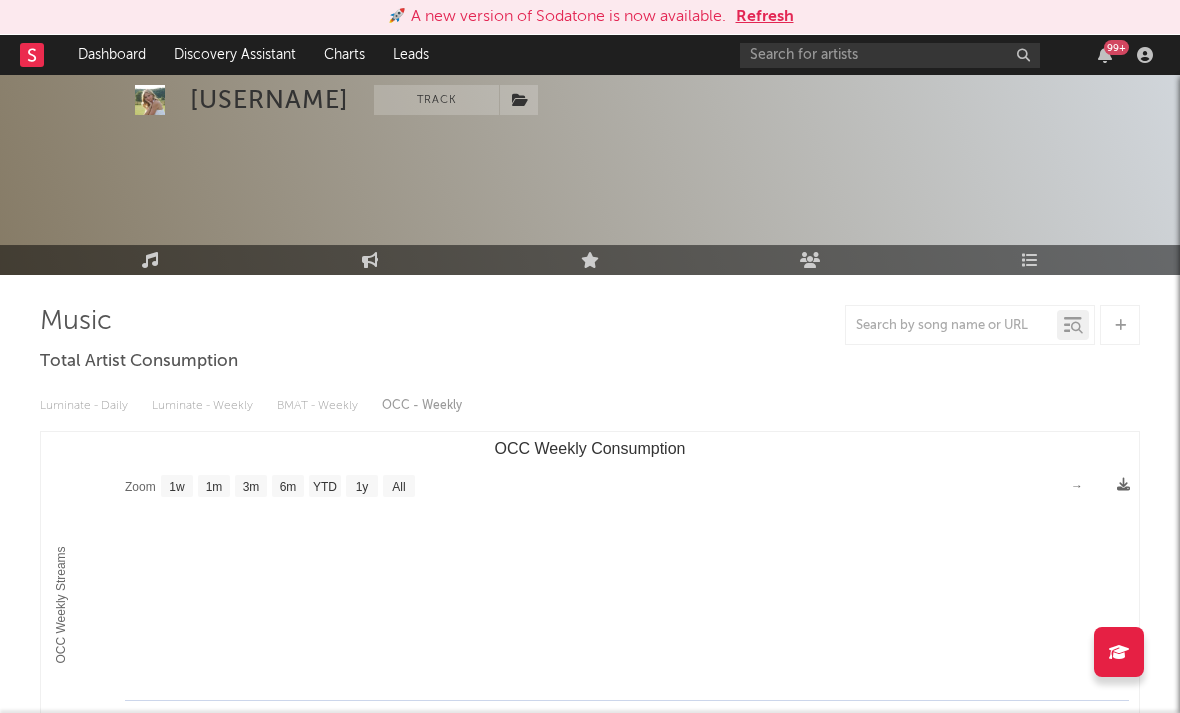 select on "1w" 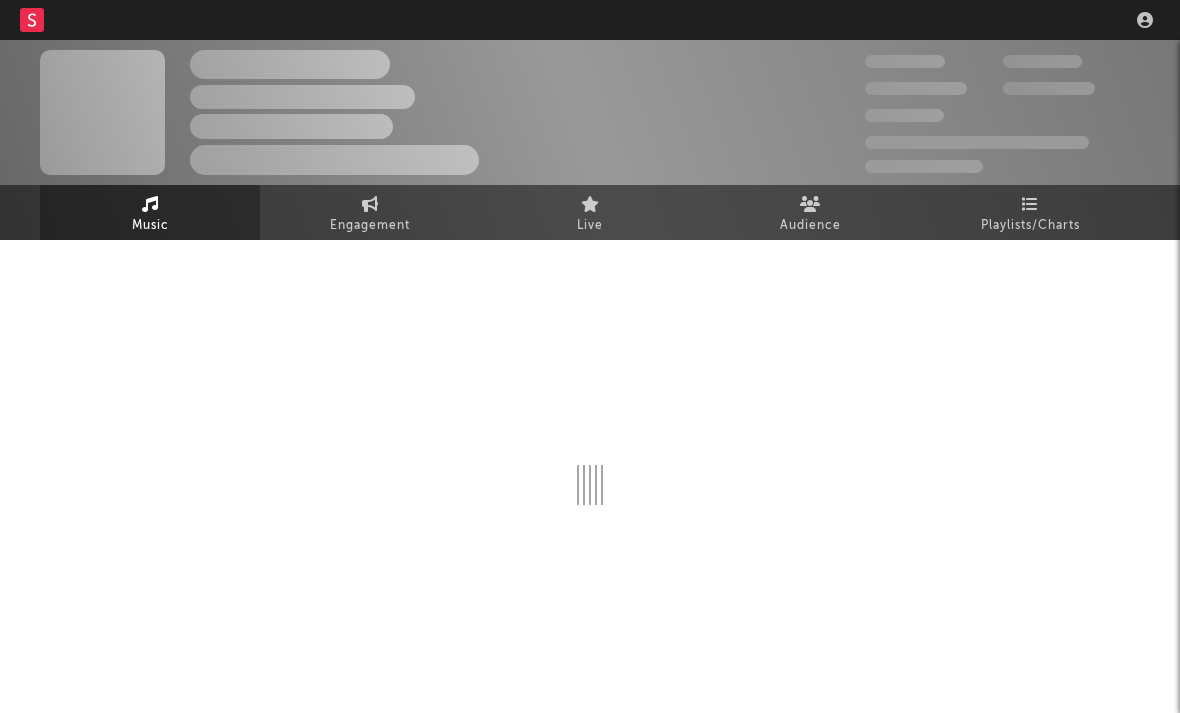 scroll, scrollTop: 0, scrollLeft: 0, axis: both 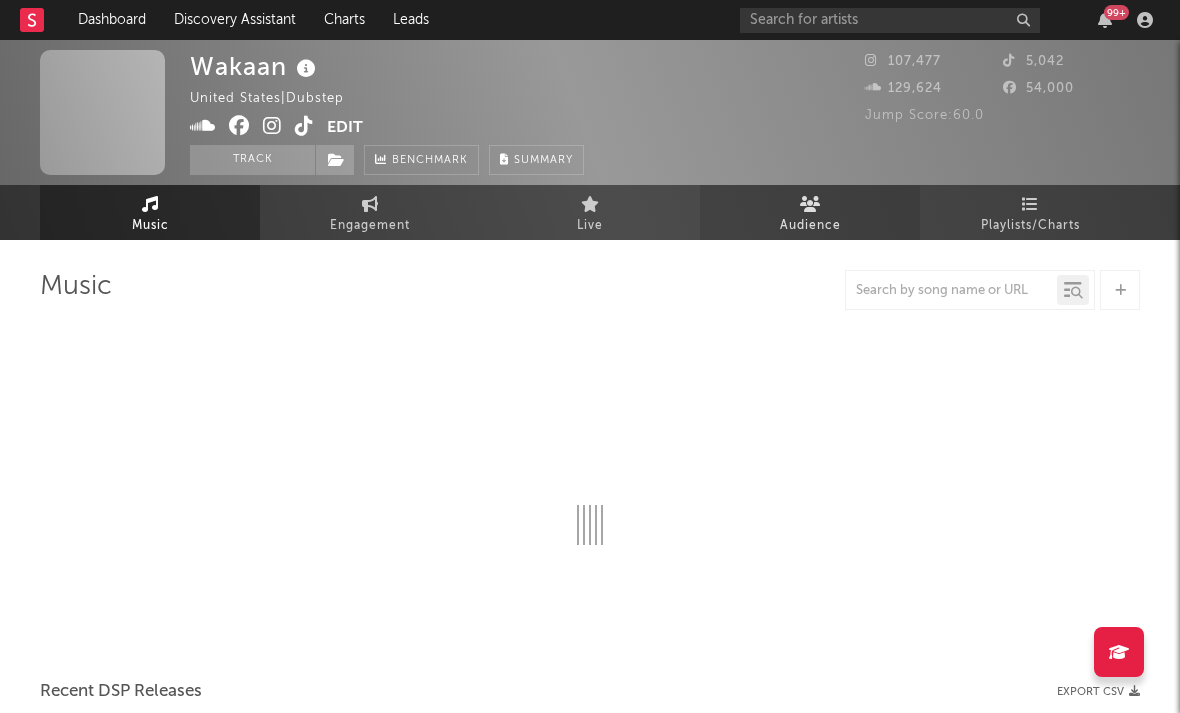 select on "1w" 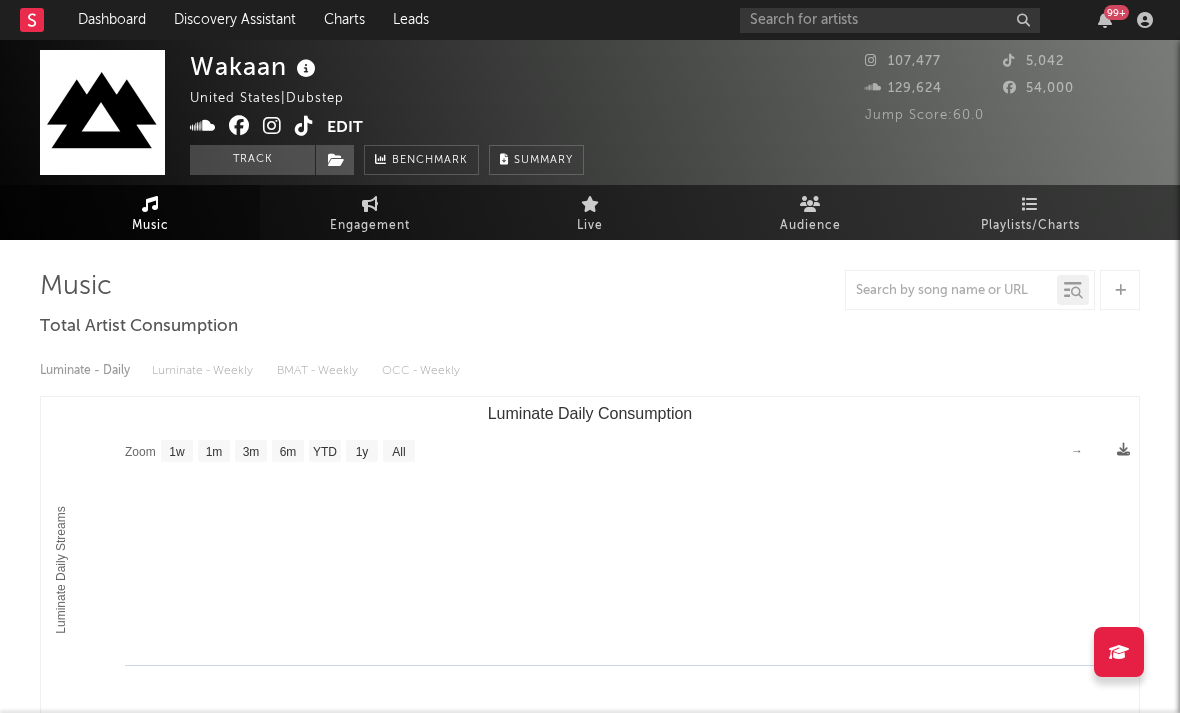 click 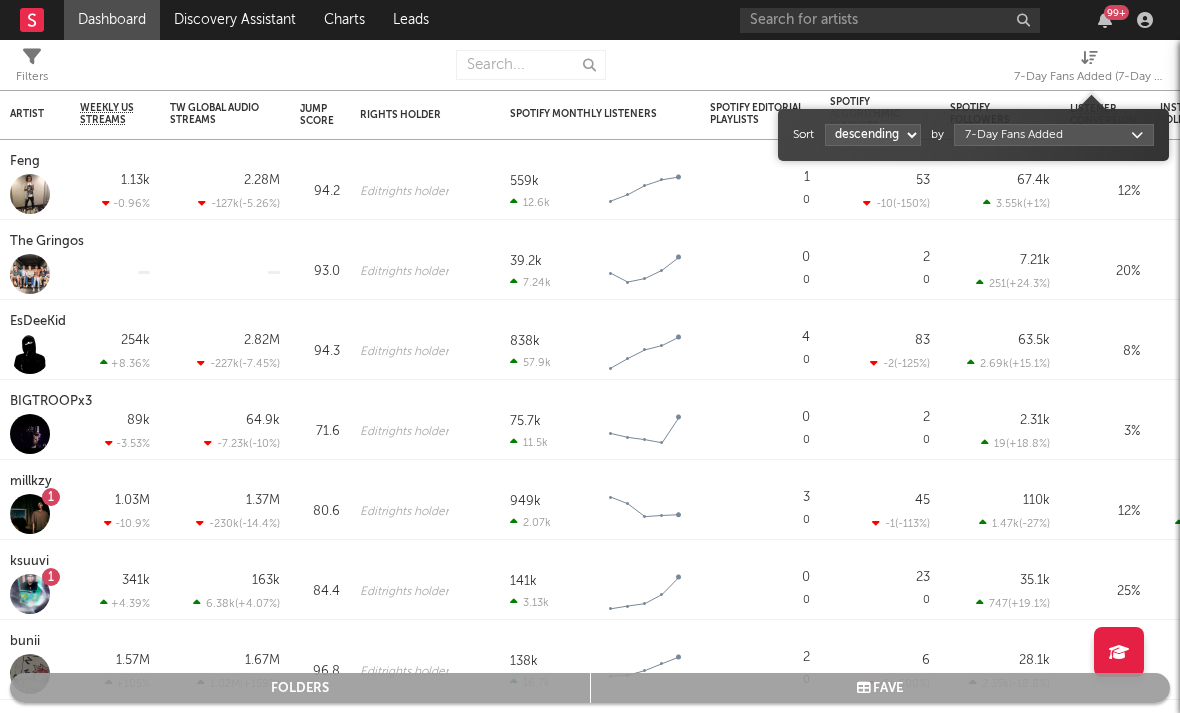 click on "7-Day Fans Added (7-Day Fans Added)" at bounding box center [1089, 77] 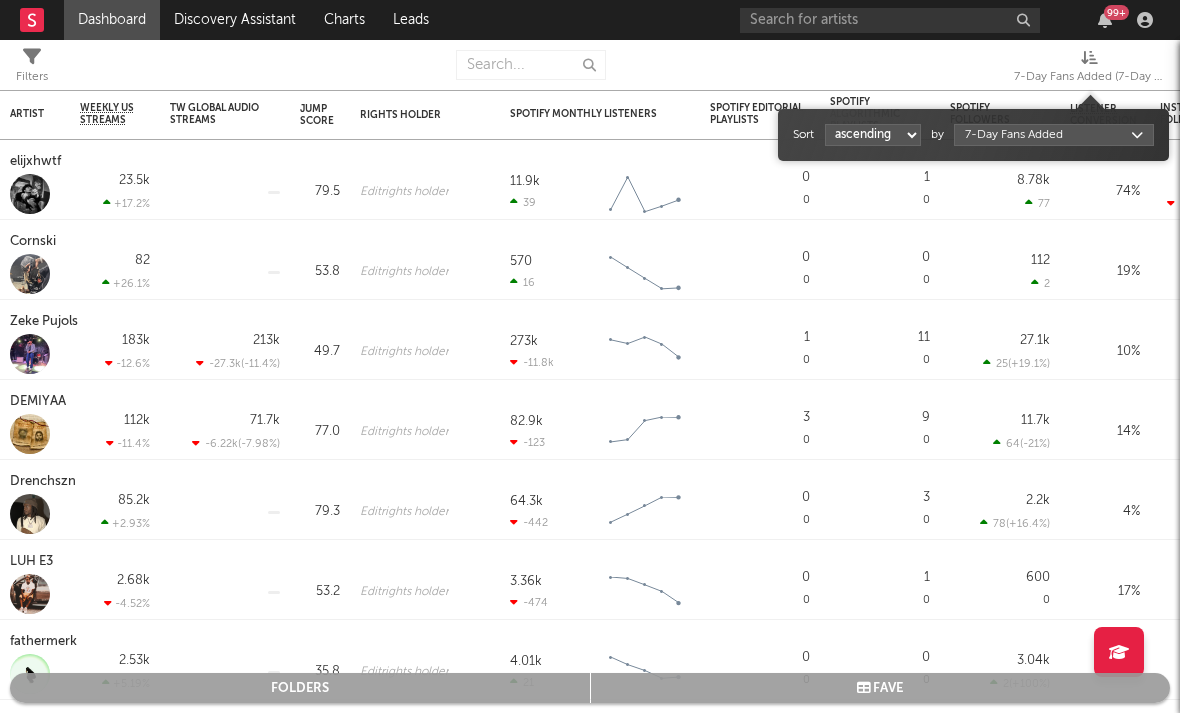 click on "Sort   ascending descending  by 7-Day Fans Added" at bounding box center [973, 135] 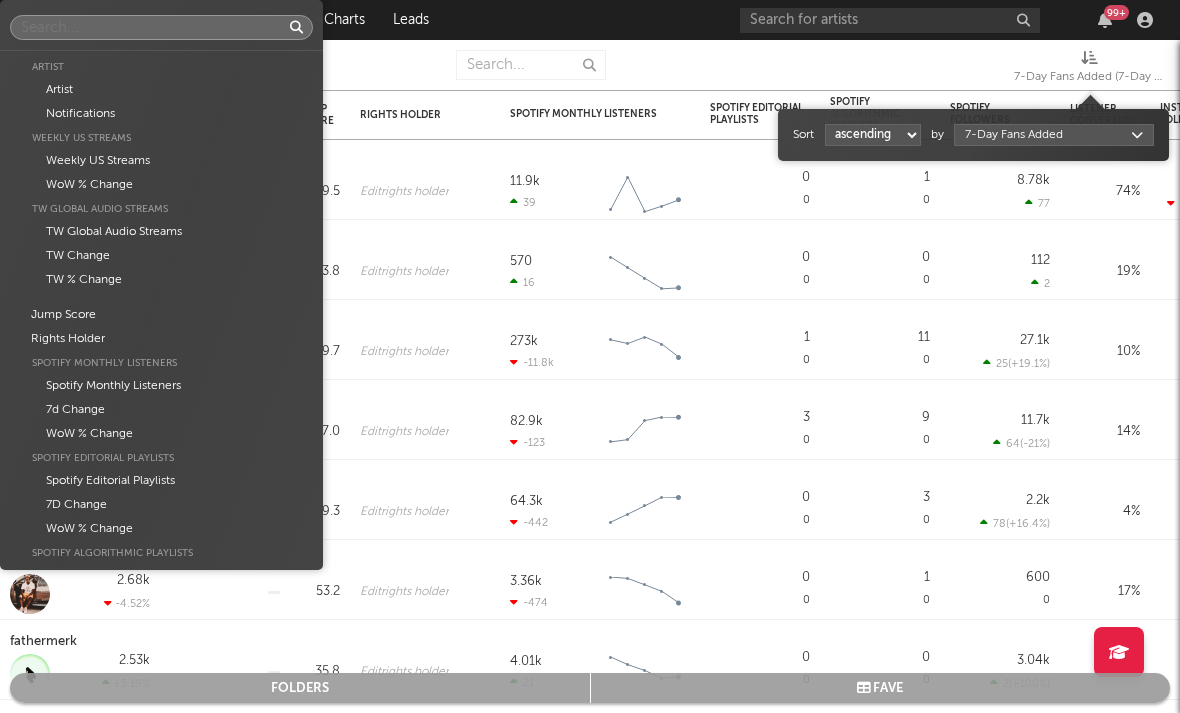 click on "Dashboard Discovery Assistant Charts Leads 99 + Notifications Settings Mark all as read All Growth Releases/Events Playlisting Today Lil M.U. 1:07pm Added 5.87x more Instagram followers than their usual daily growth (+327 compared to +56 on average). 2facedlon 12:53pm Added 9.0x more Tiktok followers than their usual daily growth (+300 compared to +33 on average). Yksteexy 10:42am Added 9.23x more Instagram followers than their usual daily growth (+92 compared to +10 on average). lustr 8:01am 'bite' was added to INDIY (US) on Apple Music. It's at position 6. Yesterday millkzy 8:21pm Released a new YouTube video - BLCKSWANNN. oopsy 8:00pm Released a new Spotify album - A-Class. Sophia Stel 8:00pm Released a new Spotify album - All My Friends Are Models. rexv2 8:00pm Released a new Spotify album - Arm N Leg. lustr 8:00pm Released a new Spotify album - bite. duoto 8:00pm Released a new Spotify album - Bodies And Bankrolls. KaineMusic 8:00pm Released a new Spotify album - Do It. Rx Yp 8:00pm ksuuvi 8:00pm 8:00pm" at bounding box center [590, 356] 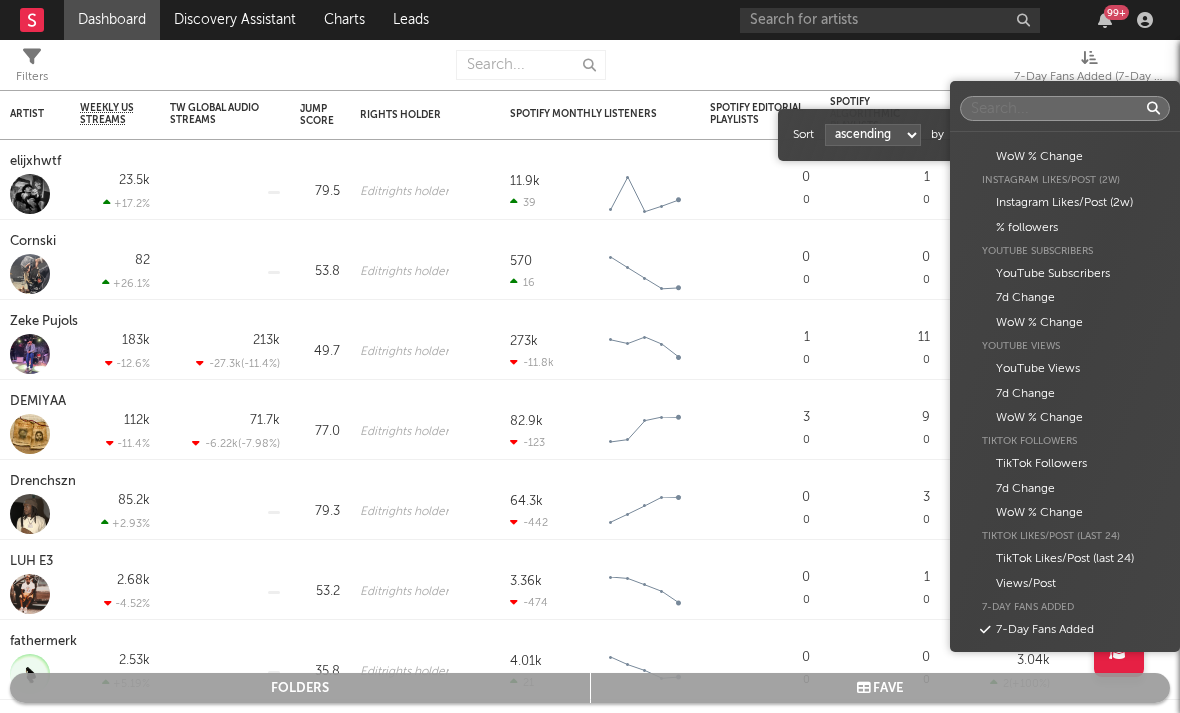 scroll, scrollTop: 782, scrollLeft: 0, axis: vertical 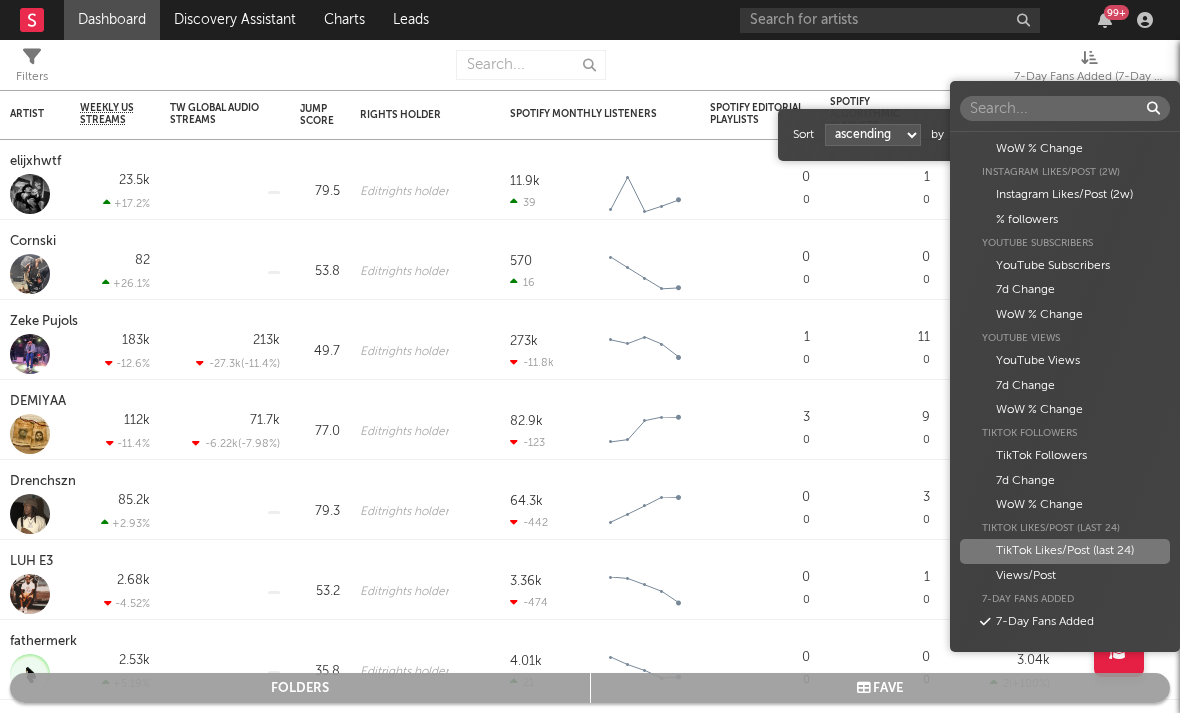click on "TikTok Likes/Post (last 24)" at bounding box center [1065, 551] 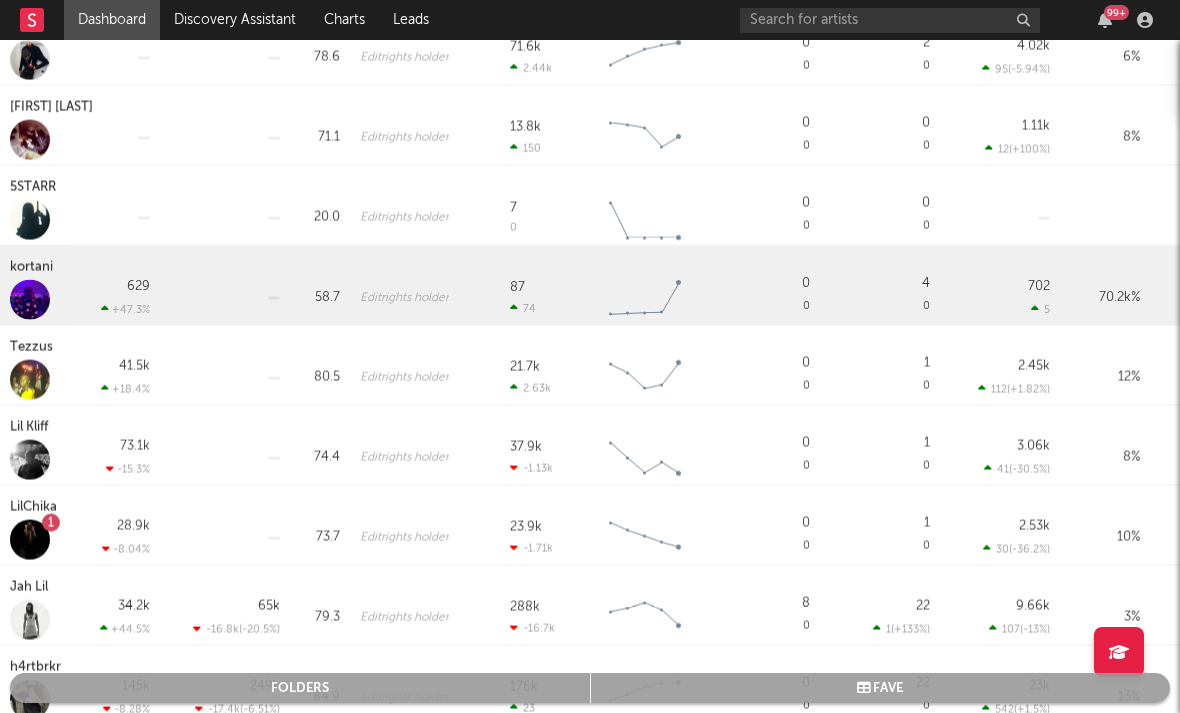 click on "kortani" at bounding box center (34, 268) 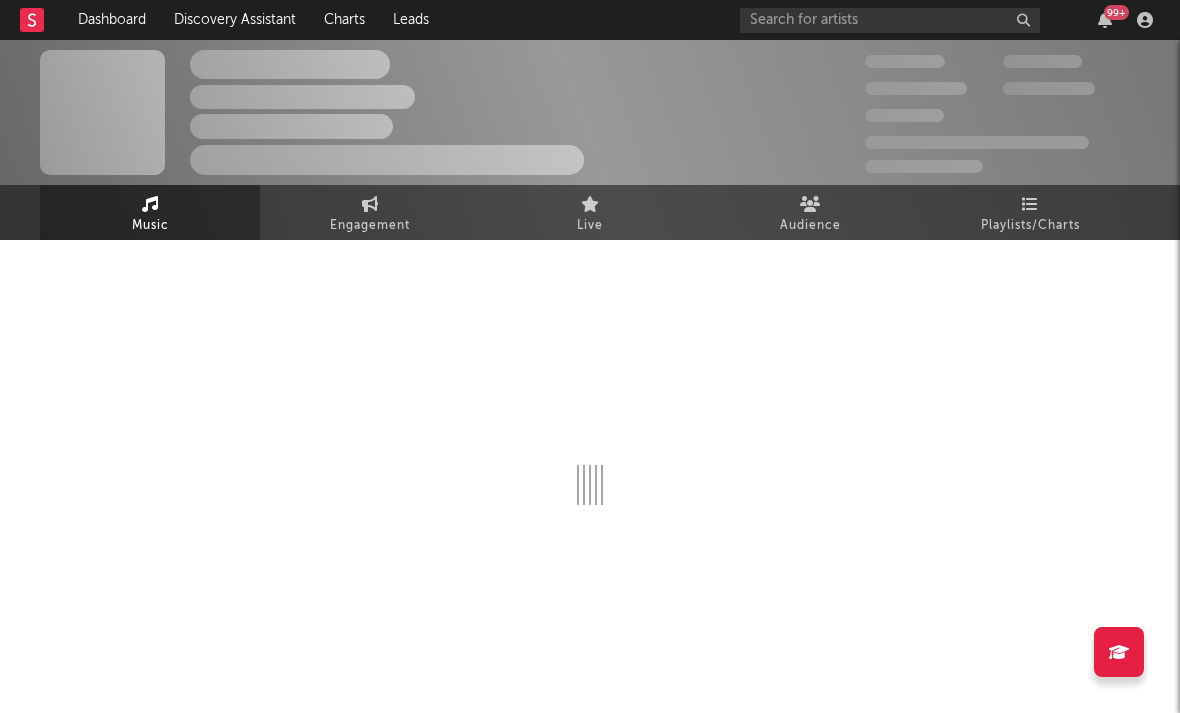 select on "6m" 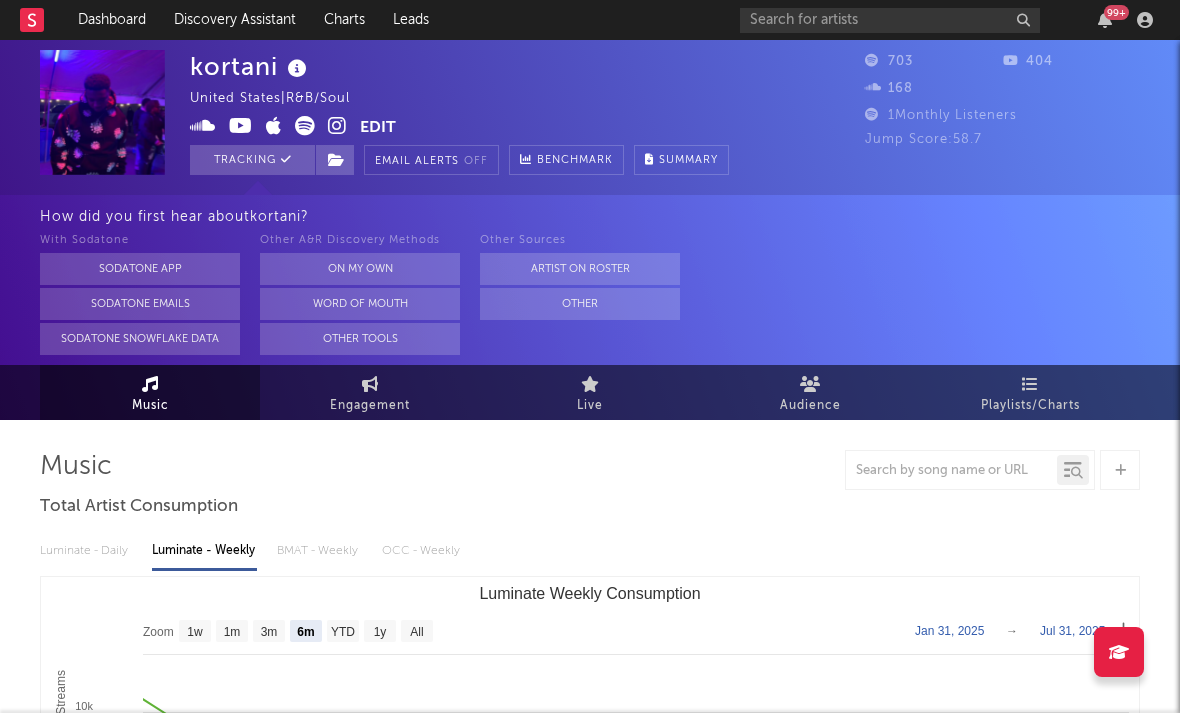 click at bounding box center (337, 126) 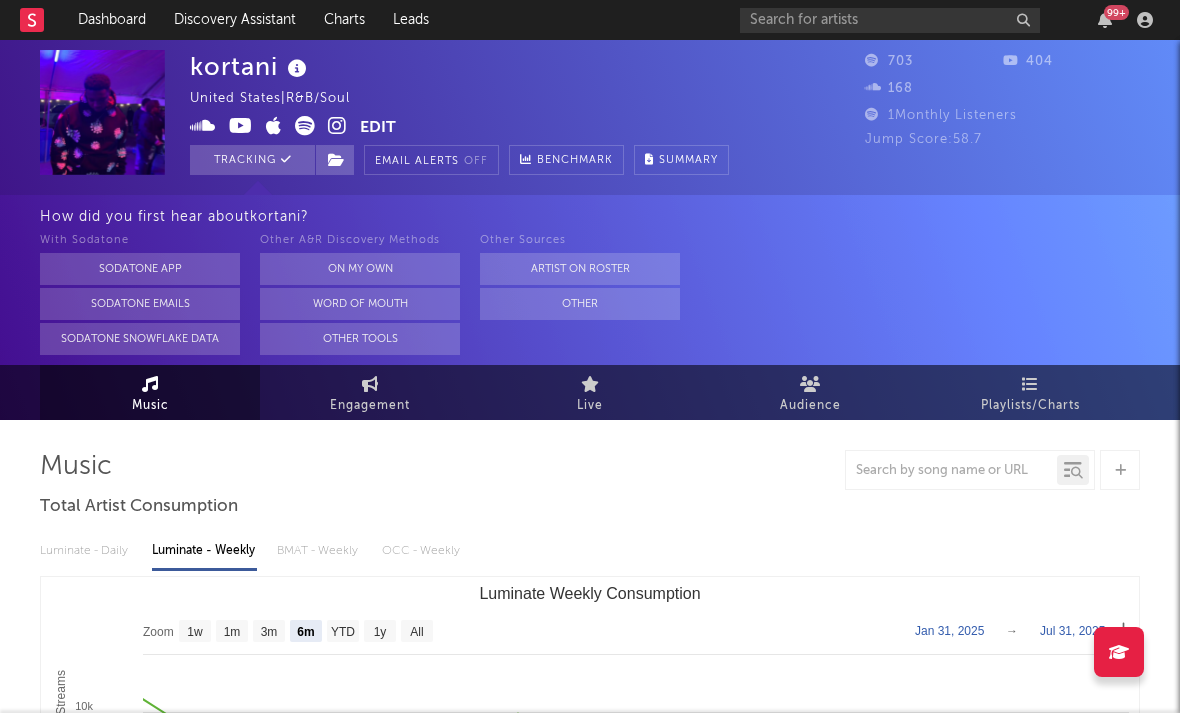 click at bounding box center [274, 126] 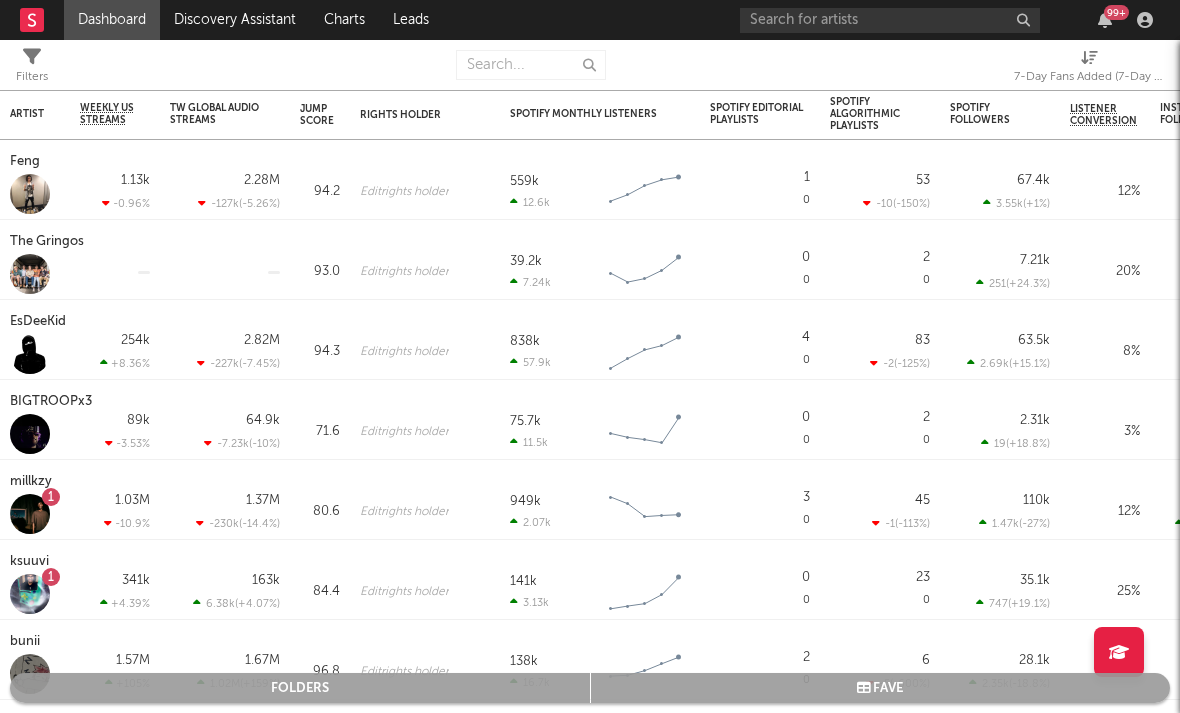 click on "7-Day Fans Added (7-Day Fans Added)" at bounding box center (1089, 69) 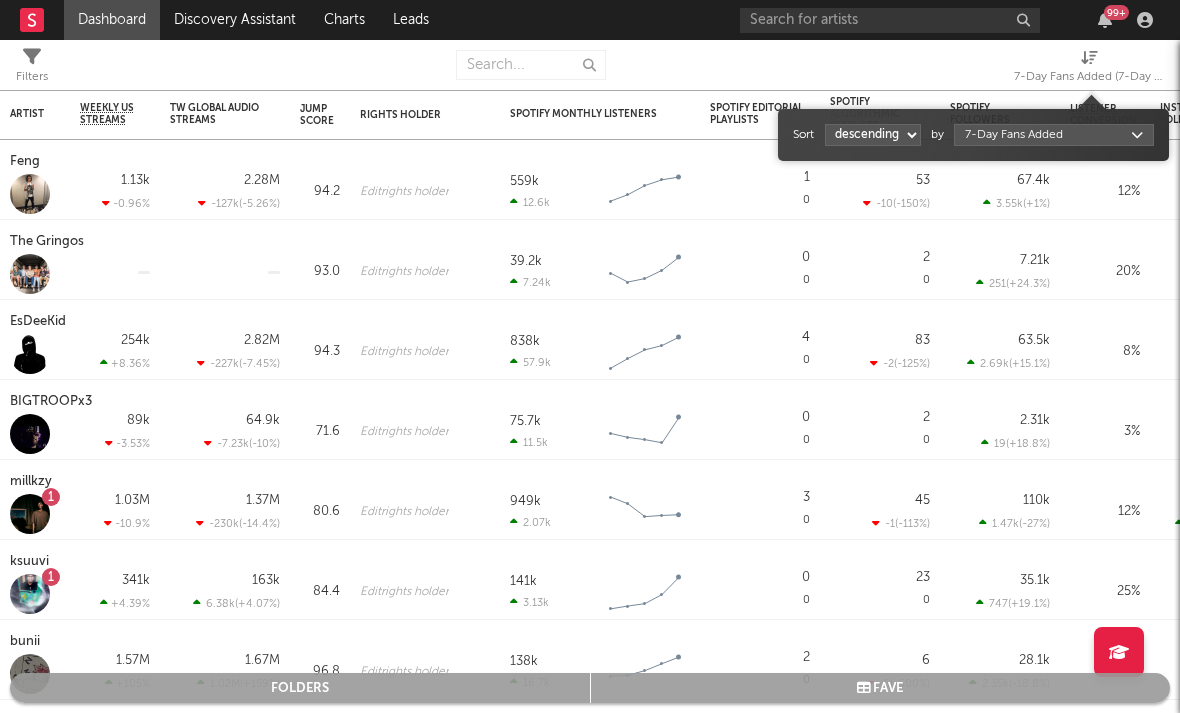 select on "1" 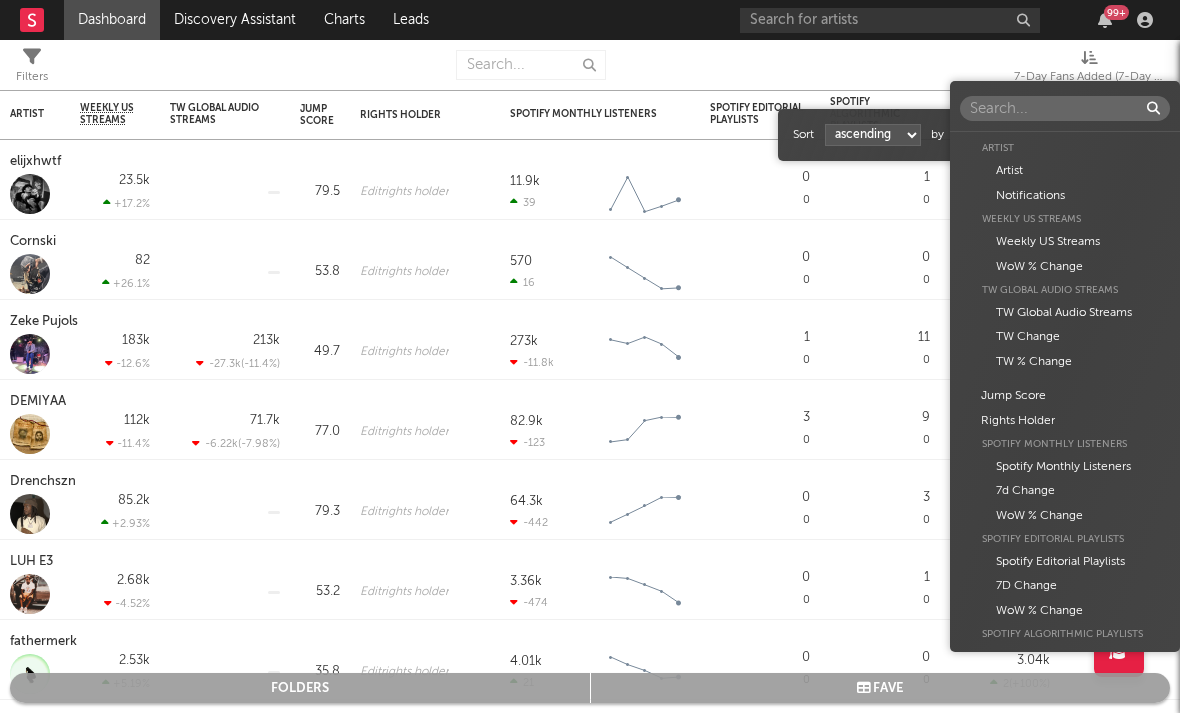 click on "Dashboard Discovery Assistant Charts Leads 99 + Notifications Settings Mark all as read All Growth Releases/Events Playlisting Today Lil M.U. 1:07pm Added 5.87x more Instagram followers than their usual daily growth (+327 compared to +56 on average). 2facedlon 12:53pm Added 9.0x more Tiktok followers than their usual daily growth (+300 compared to +33 on average). Yksteexy 10:42am Added 9.23x more Instagram followers than their usual daily growth (+92 compared to +10 on average). lustr 8:01am 'bite' was added to INDIY (US) on Apple Music. It's at position 6. Yesterday millkzy 8:21pm Released a new YouTube video - BLCKSWANNN. oopsy 8:00pm Released a new Spotify album - A-Class. Sophia Stel 8:00pm Released a new Spotify album - All My Friends Are Models. rexv2 8:00pm Released a new Spotify album - Arm N Leg. lustr 8:00pm Released a new Spotify album - bite. duoto 8:00pm Released a new Spotify album - Bodies And Bankrolls. KaineMusic 8:00pm Released a new Spotify album - Do It. Rx Yp 8:00pm ksuuvi 8:00pm 8:00pm" at bounding box center [590, 356] 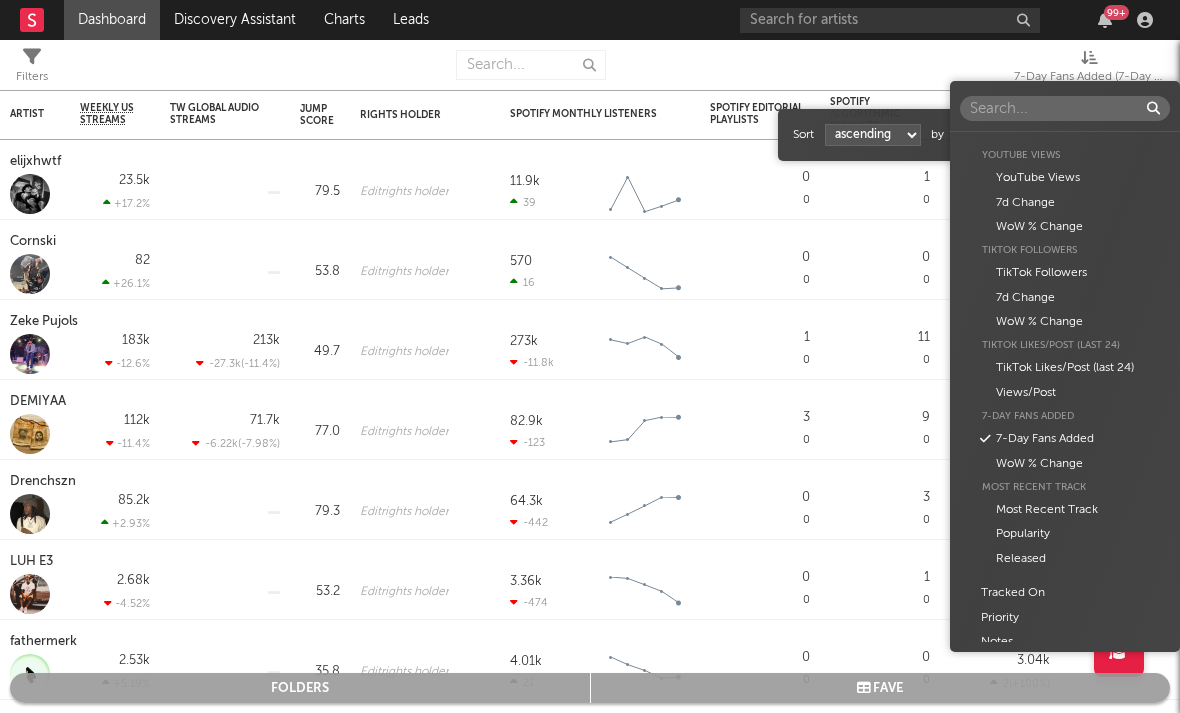 scroll, scrollTop: 952, scrollLeft: 0, axis: vertical 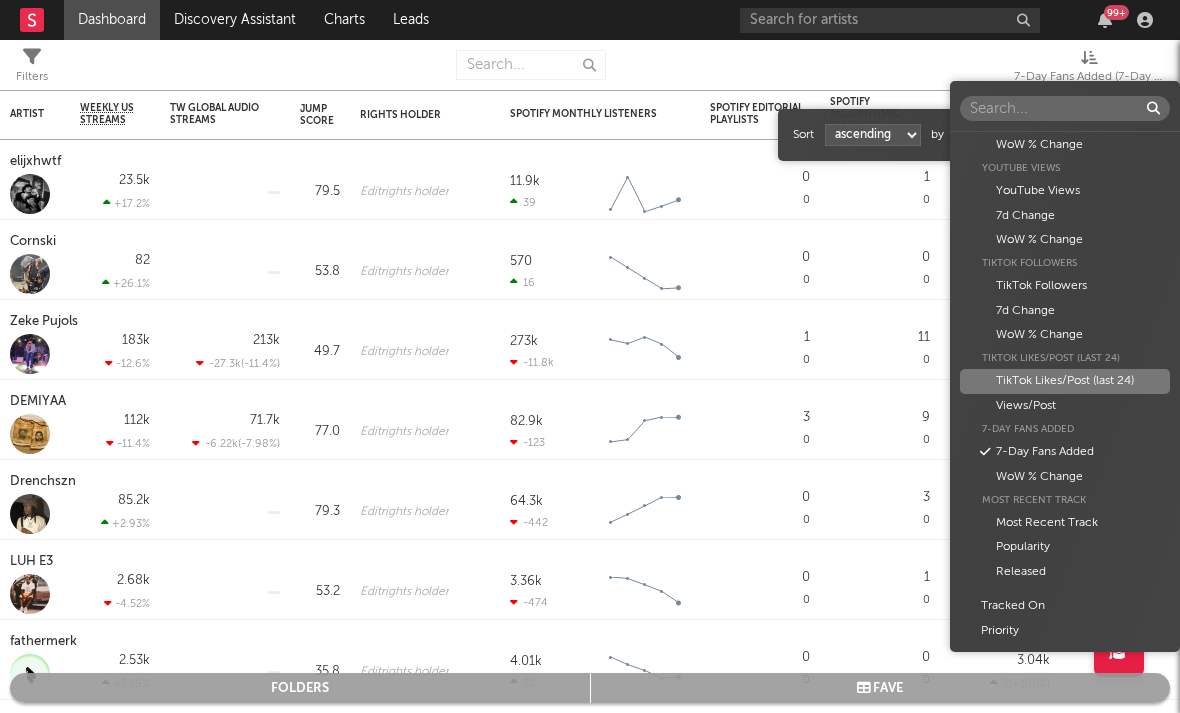 click on "TikTok Likes/Post (last 24)" at bounding box center [1065, 381] 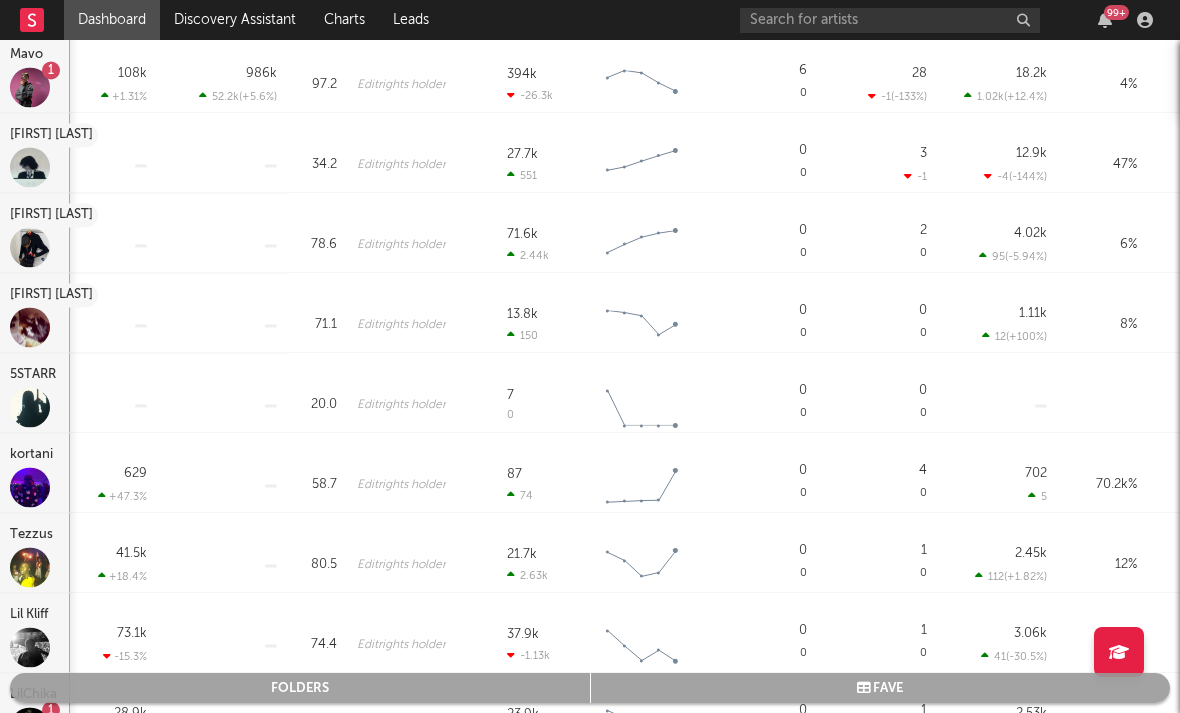 click on "5STARR" at bounding box center (35, 375) 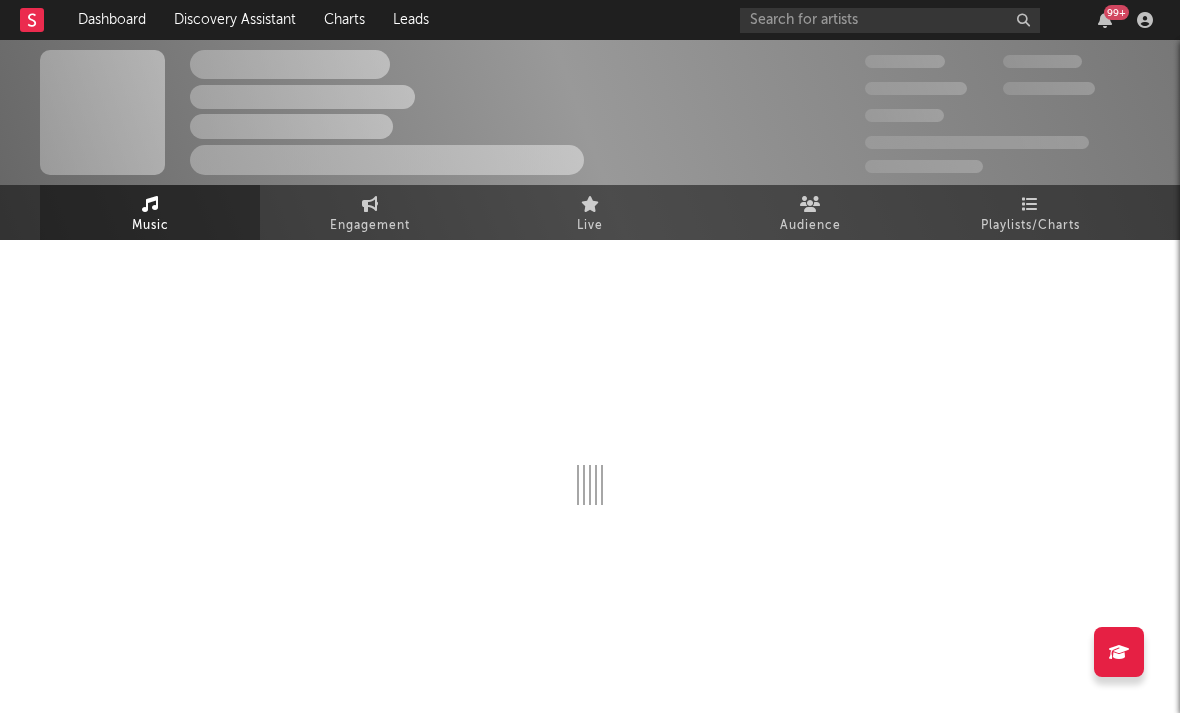 select on "1w" 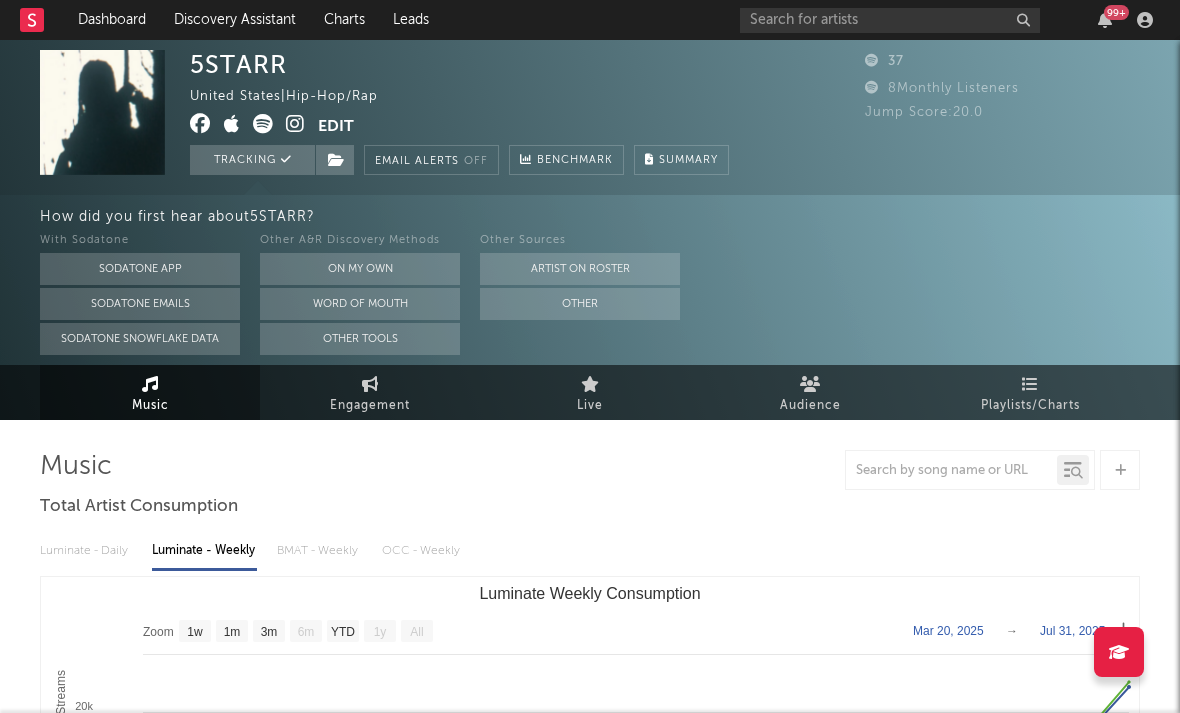 click at bounding box center (295, 124) 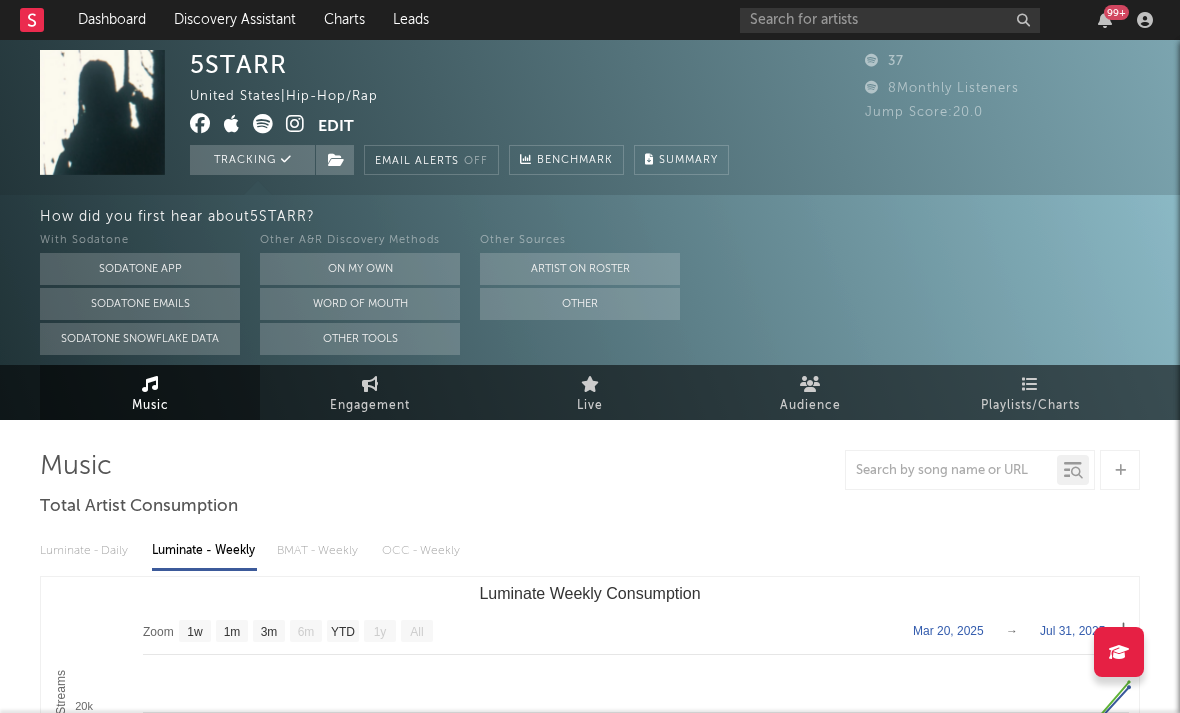 click at bounding box center [232, 124] 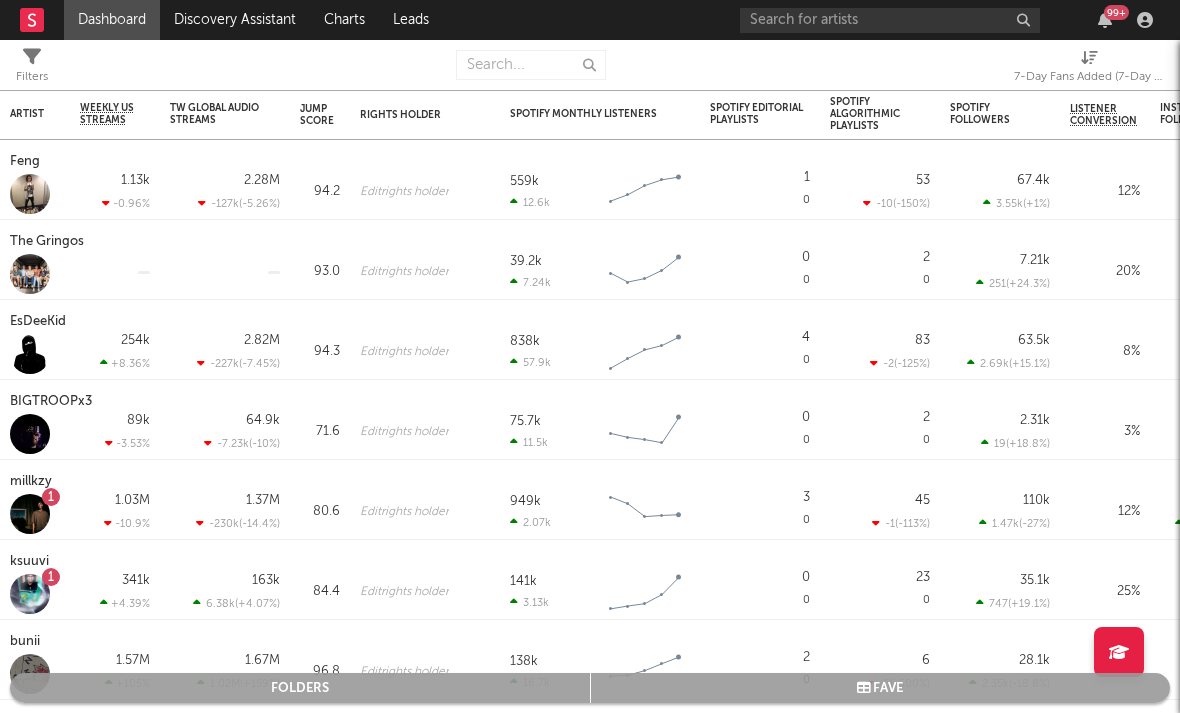 click on "7-Day Fans Added (7-Day Fans Added)" at bounding box center [1089, 77] 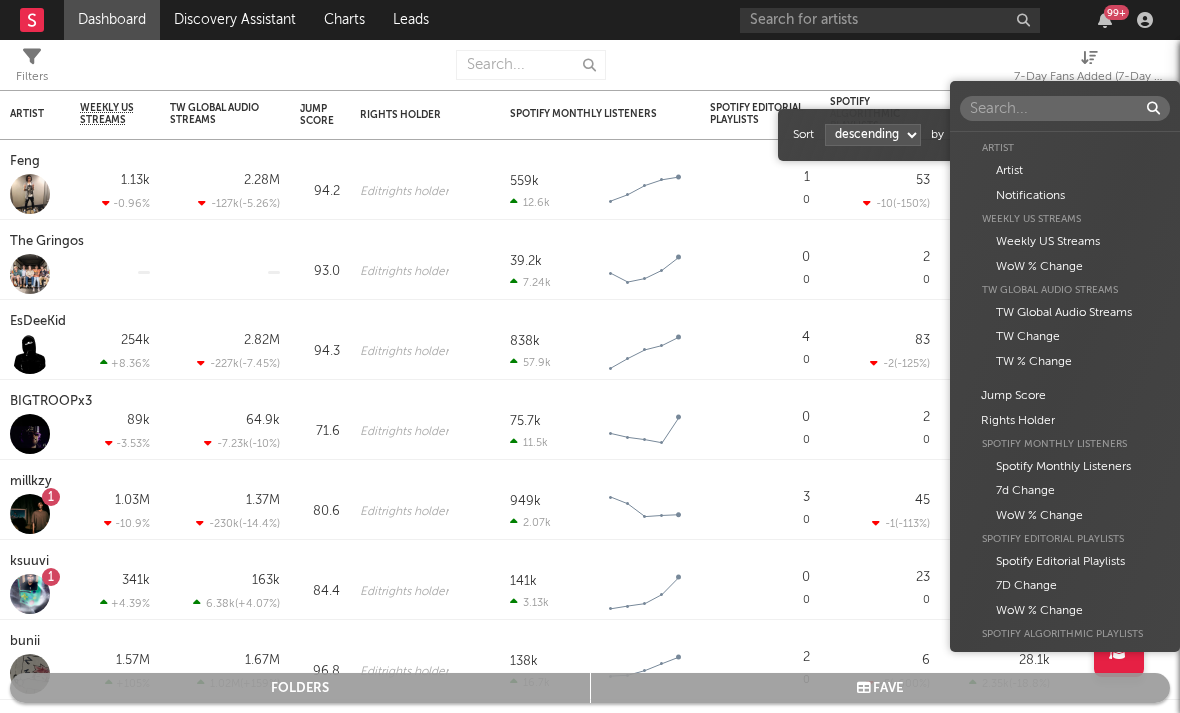 click on "Dashboard Discovery Assistant Charts Leads 99 + Notifications Settings Mark all as read All Growth Releases/Events Playlisting Today Lil M.U. 1:07pm Added 5.87x more Instagram followers than their usual daily growth (+327 compared to +56 on average). 2facedlon 12:53pm Added 9.0x more Tiktok followers than their usual daily growth (+300 compared to +33 on average). Yksteexy 10:42am Added 9.23x more Instagram followers than their usual daily growth (+92 compared to +10 on average). lustr 8:01am 'bite' was added to INDIY (US) on Apple Music. It's at position 6. Yesterday millkzy 8:21pm Released a new YouTube video - BLCKSWANNN. oopsy 8:00pm Released a new Spotify album - A-Class. Sophia Stel 8:00pm Released a new Spotify album - All My Friends Are Models. rexv2 8:00pm Released a new Spotify album - Arm N Leg. lustr 8:00pm Released a new Spotify album - bite. duoto 8:00pm Released a new Spotify album - Bodies And Bankrolls. KaineMusic 8:00pm Released a new Spotify album - Do It. Rx Yp 8:00pm ksuuvi 8:00pm 8:00pm" at bounding box center (590, 356) 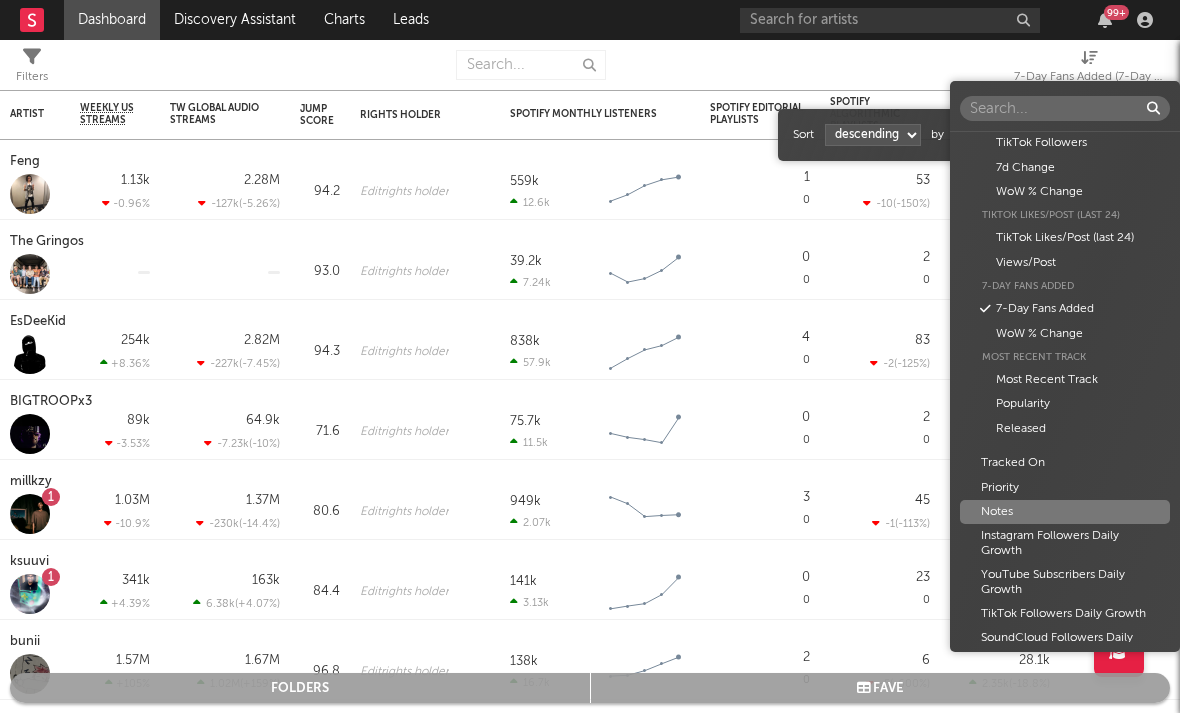 scroll, scrollTop: 1076, scrollLeft: 0, axis: vertical 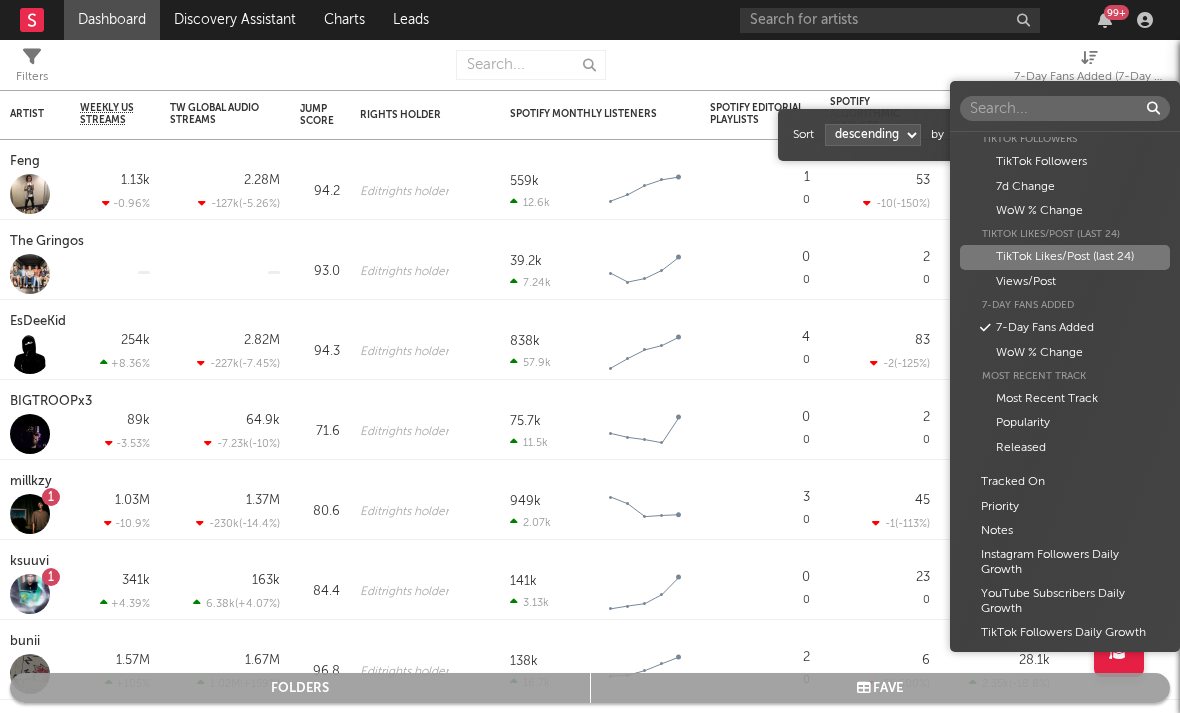 click on "TikTok Likes/Post (last 24)" at bounding box center [1065, 257] 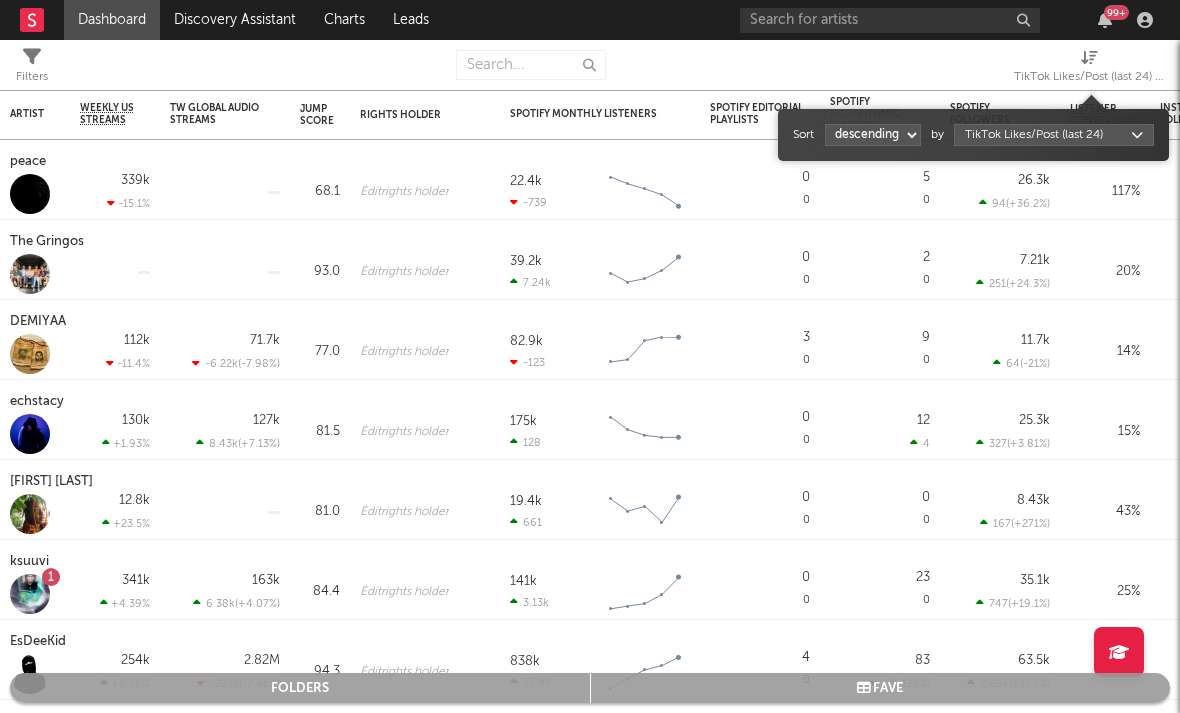 select on "1" 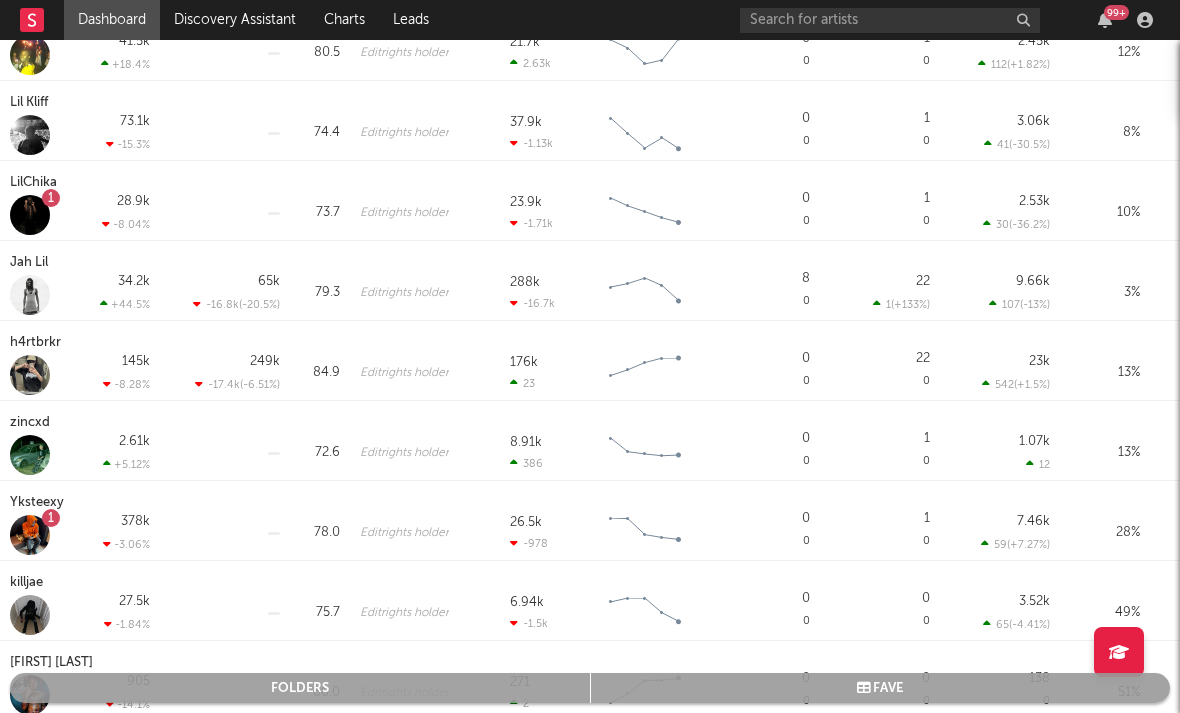 click on "zincxd" at bounding box center (32, 423) 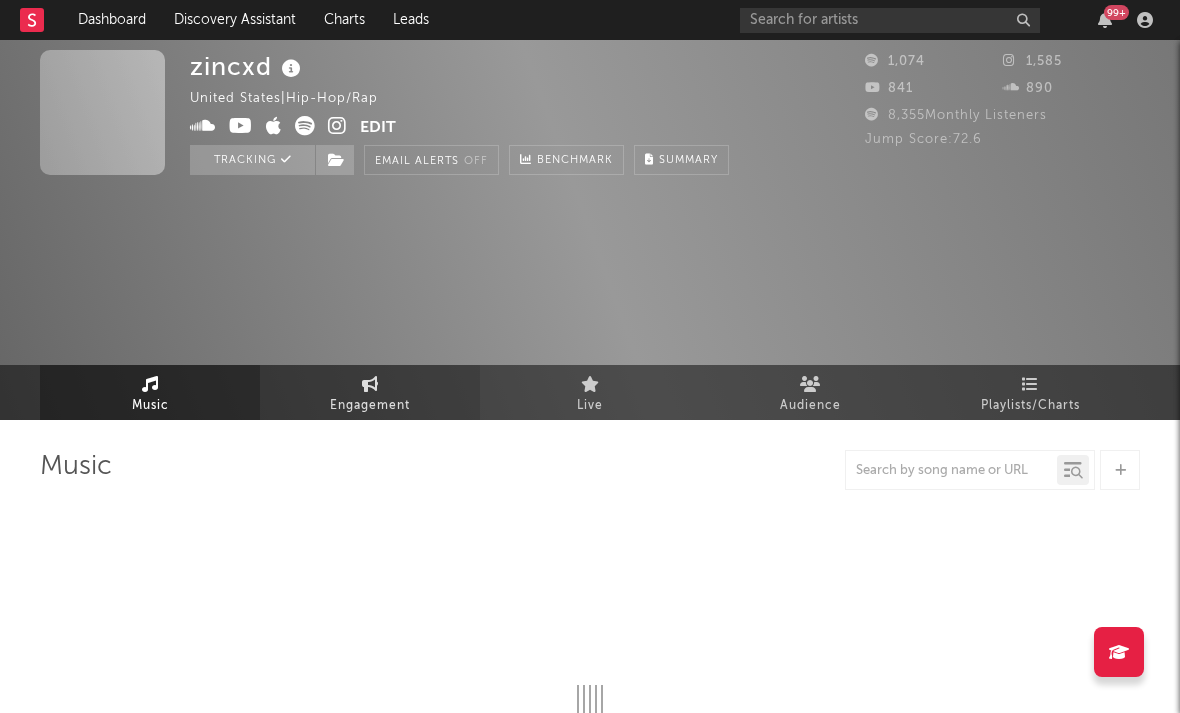 select on "1w" 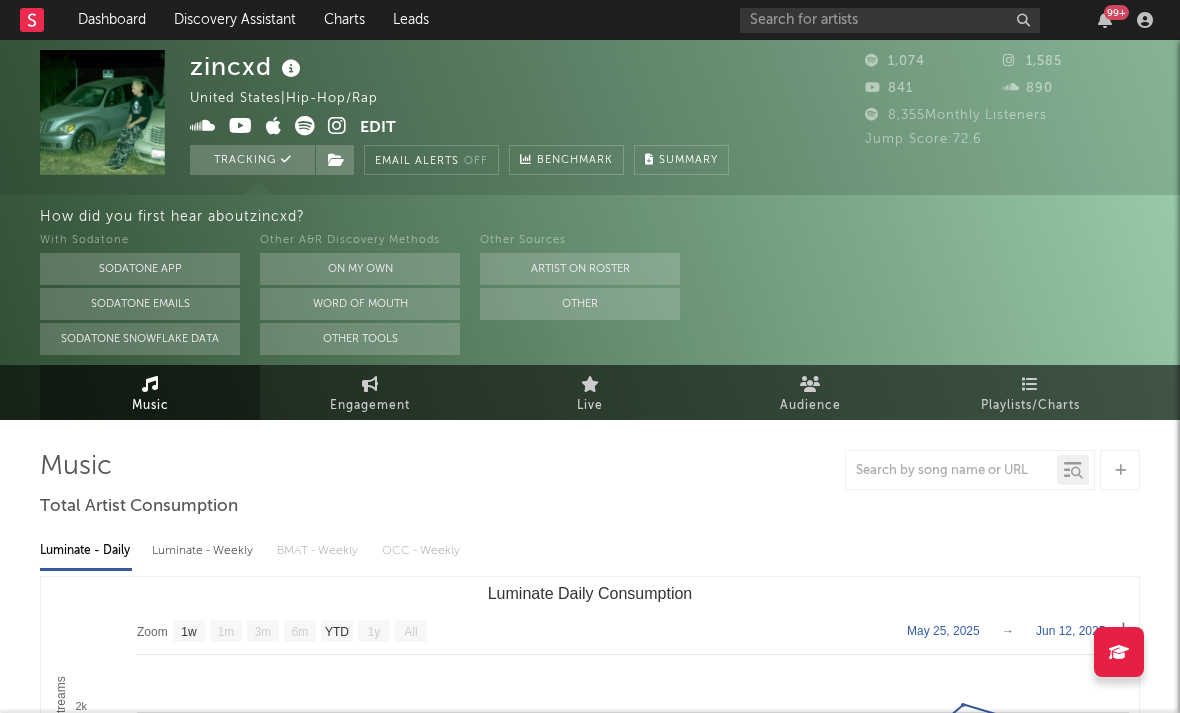 click at bounding box center [337, 126] 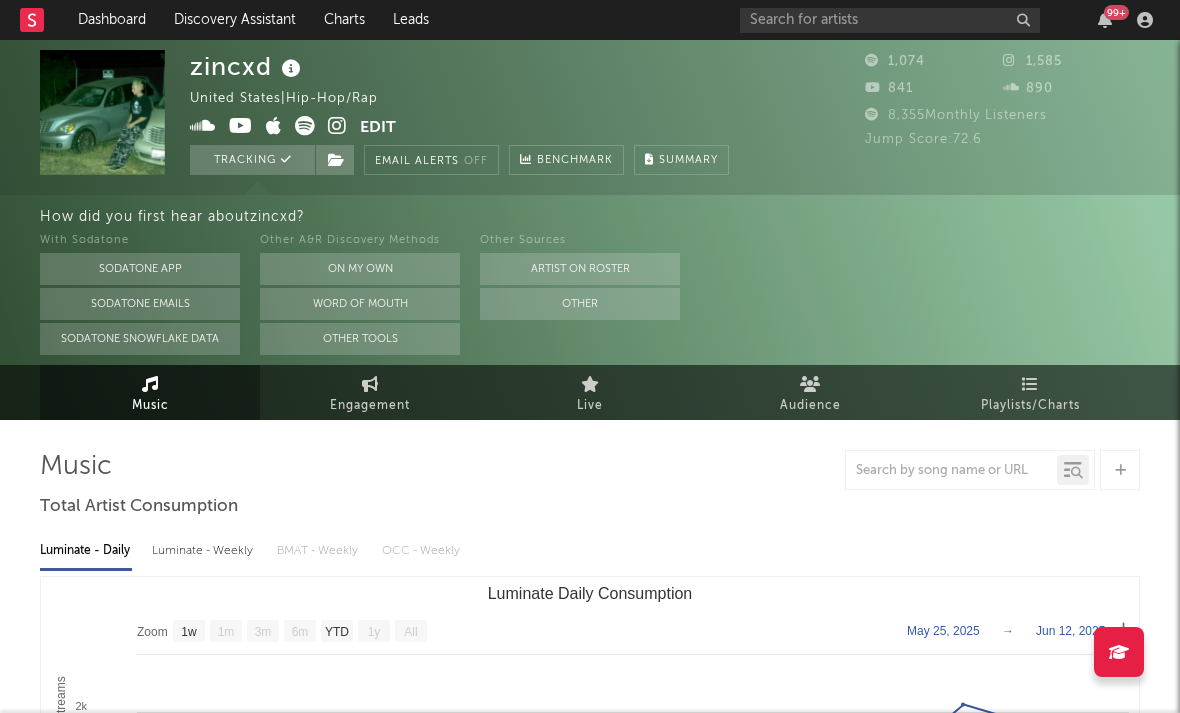 click at bounding box center [274, 126] 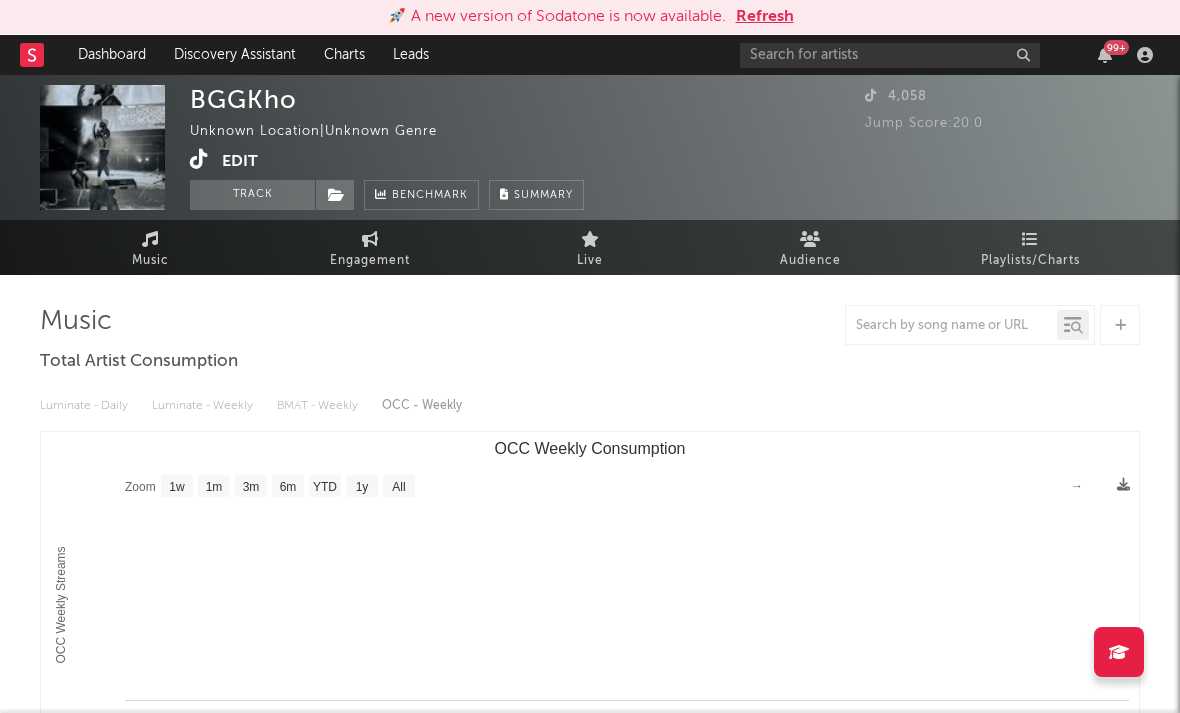 select on "1w" 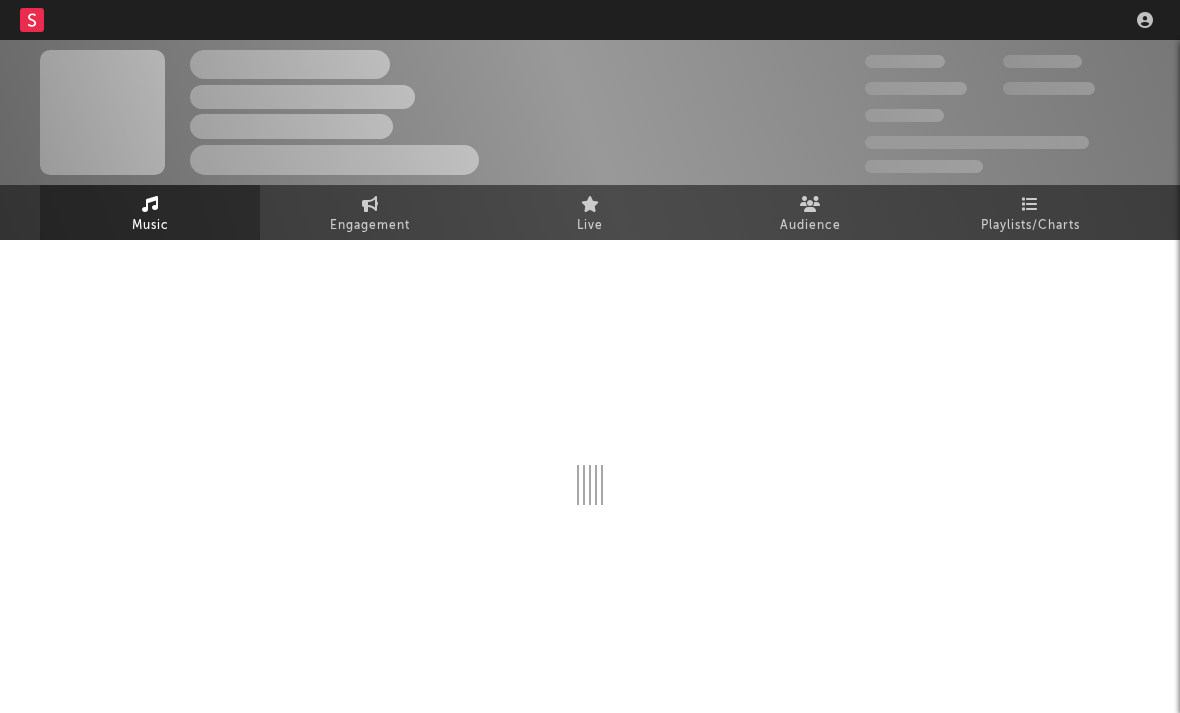 scroll, scrollTop: 0, scrollLeft: 0, axis: both 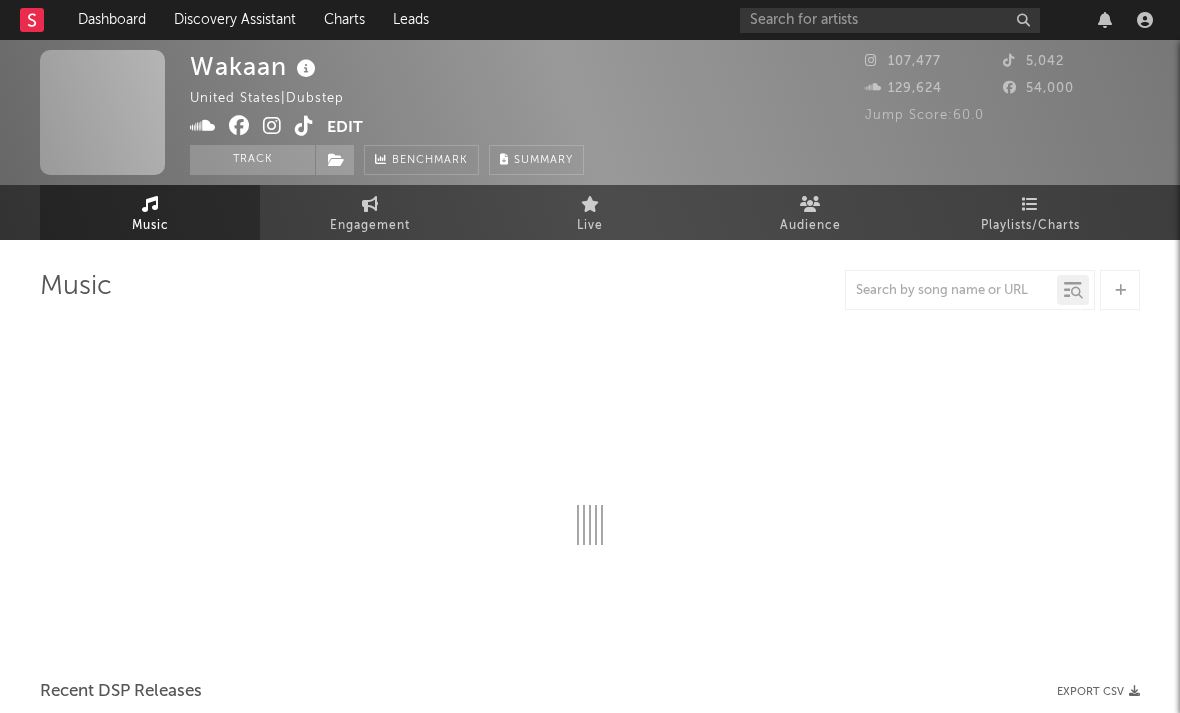 select on "1w" 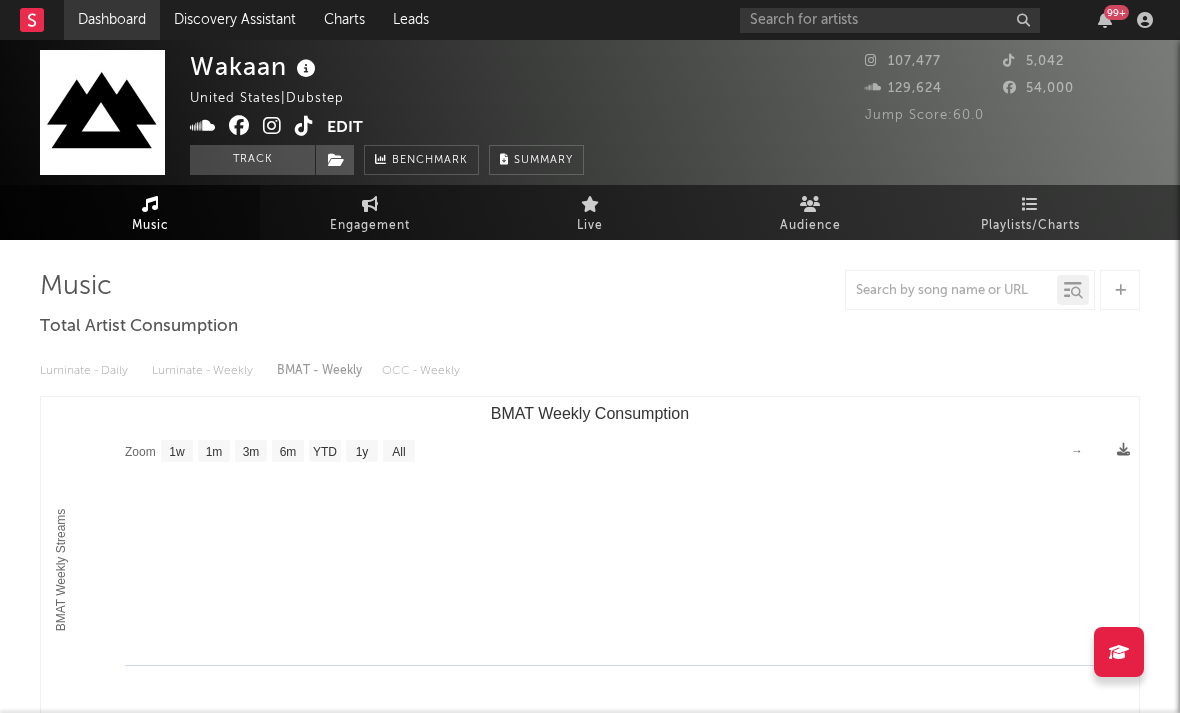 click on "Dashboard" at bounding box center [112, 20] 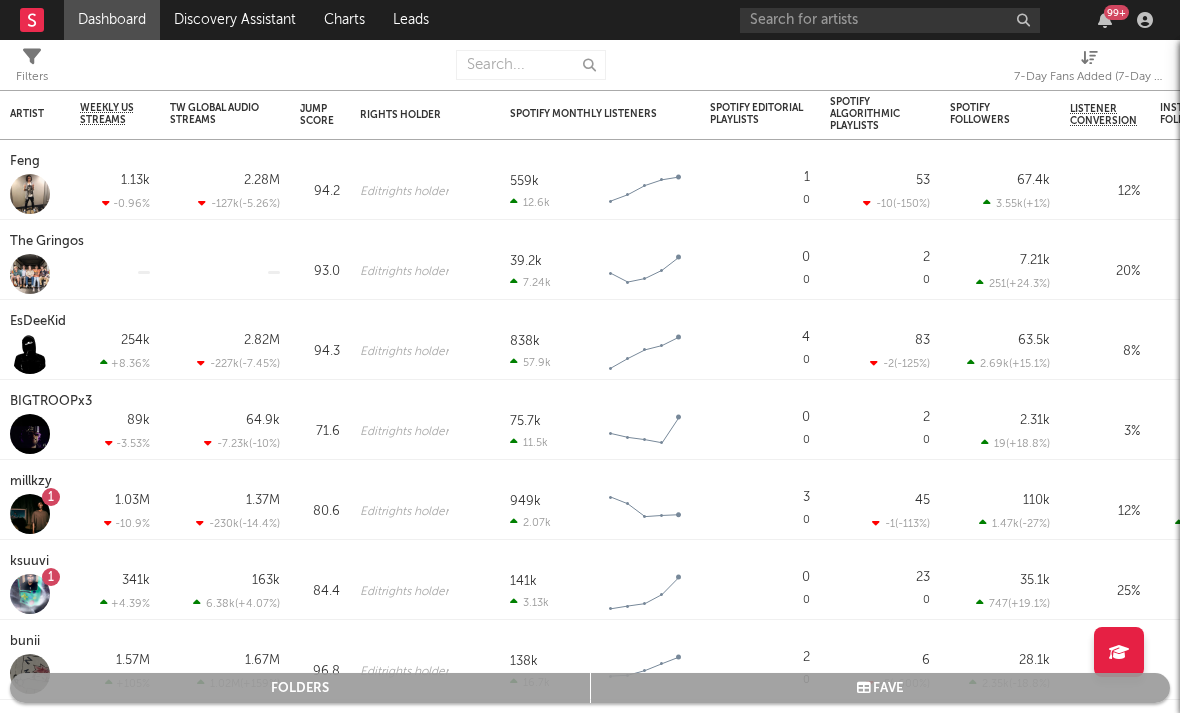 click on "7-Day Fans Added (7-Day Fans Added)" at bounding box center (1089, 77) 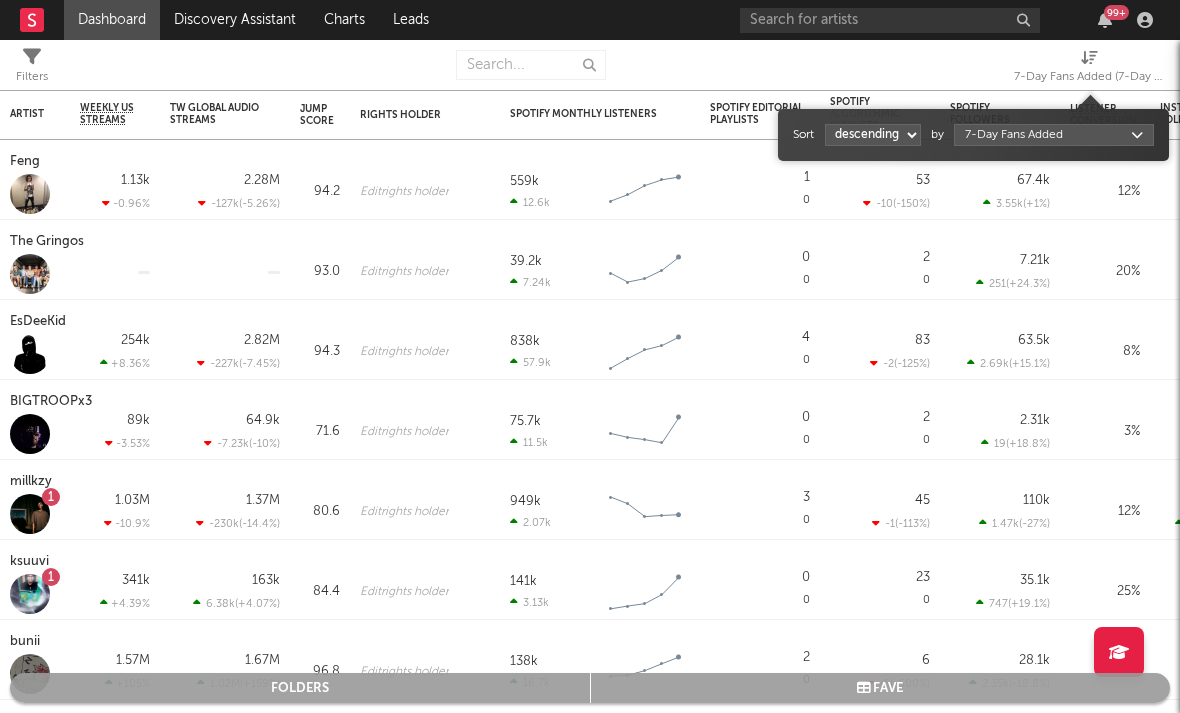 click on "Dashboard Discovery Assistant Charts Leads 99 + Notifications Settings Mark all as read All Growth Releases/Events Playlisting Today Lil M.U. 1:07pm Added 5.87x more Instagram followers than their usual daily growth (+327 compared to +56 on average). 2facedlon 12:53pm Added 9.0x more Tiktok followers than their usual daily growth (+300 compared to +33 on average). Yksteexy 10:42am Added 9.23x more Instagram followers than their usual daily growth (+92 compared to +10 on average). lustr 8:01am 'bite' was added to INDIY (US) on Apple Music. It's at position 6. Yesterday millkzy 8:21pm Released a new YouTube video - BLCKSWANNN. oopsy 8:00pm Released a new Spotify album - A-Class. Sophia Stel 8:00pm Released a new Spotify album - All My Friends Are Models. rexv2 8:00pm Released a new Spotify album - Arm N Leg. lustr 8:00pm Released a new Spotify album - bite. duoto 8:00pm Released a new Spotify album - Bodies And Bankrolls. KaineMusic 8:00pm Released a new Spotify album - Do It. Rx Yp 8:00pm ksuuvi 8:00pm 8:00pm" at bounding box center (590, 356) 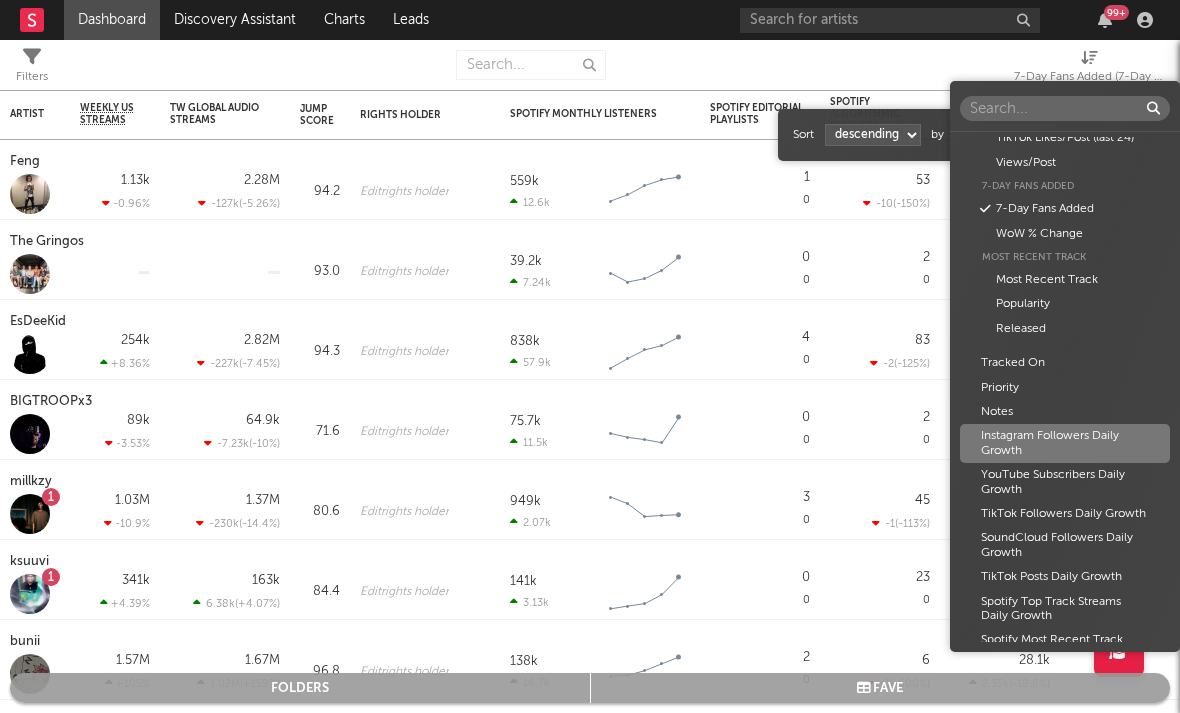 scroll, scrollTop: 1139, scrollLeft: 0, axis: vertical 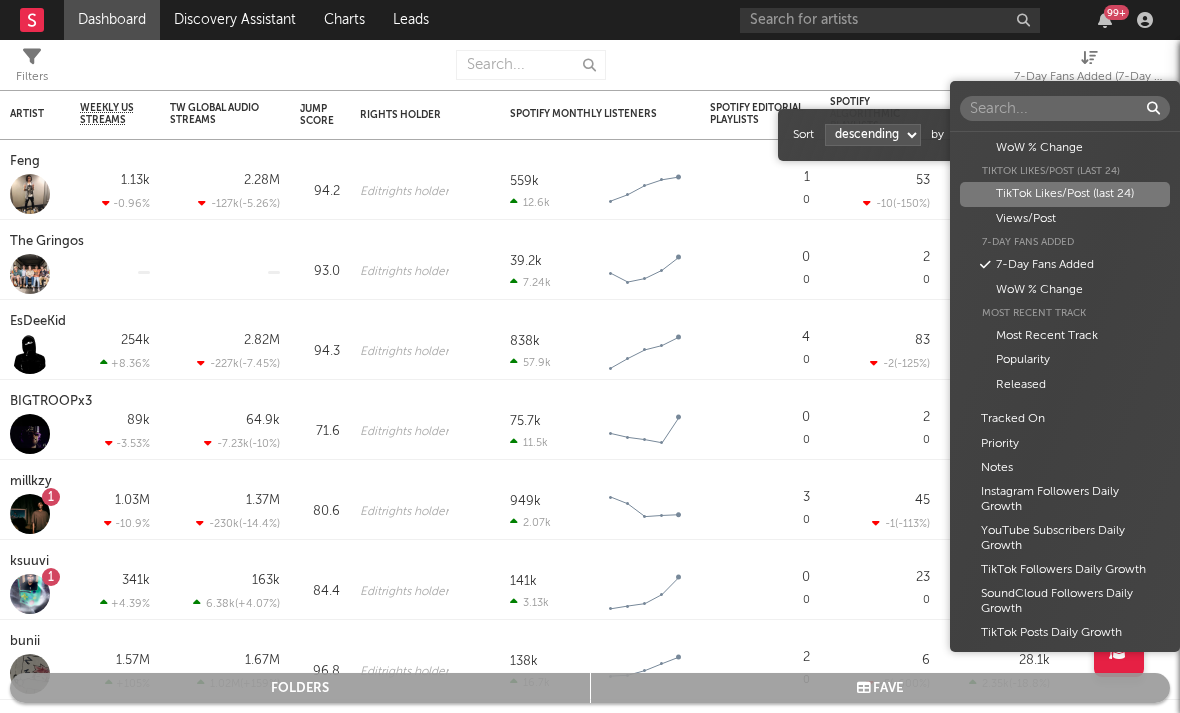 click on "TikTok Likes/Post (last 24)" at bounding box center (1065, 194) 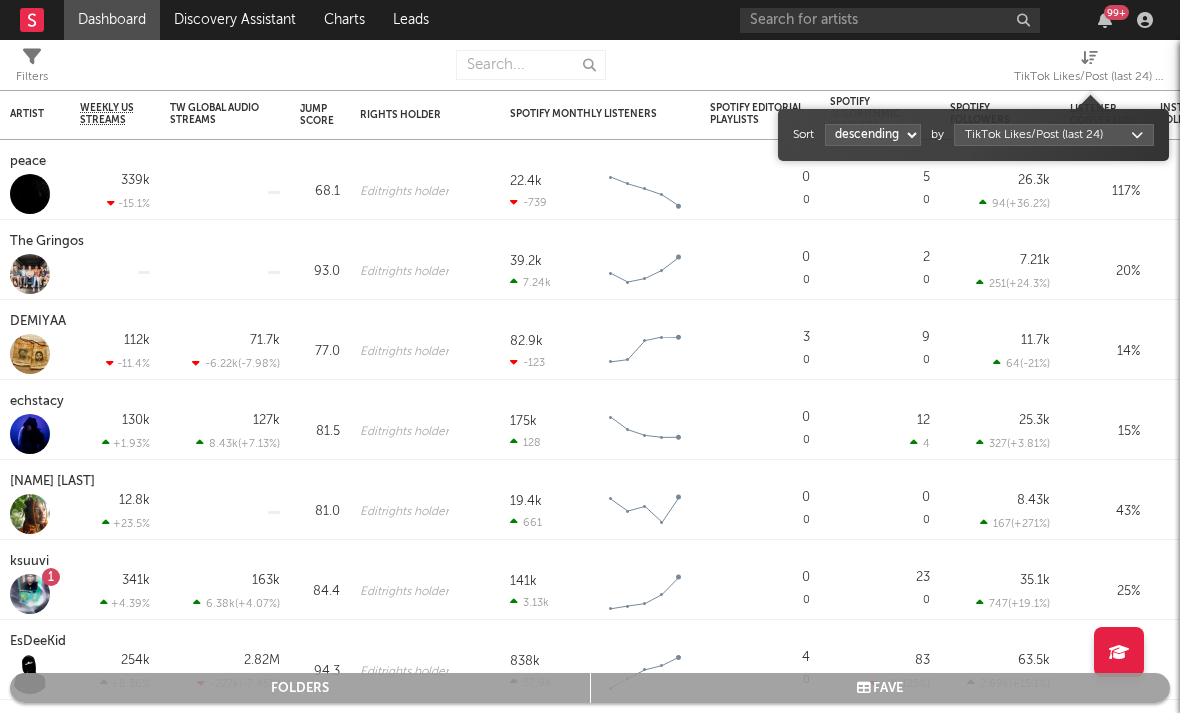 select on "1" 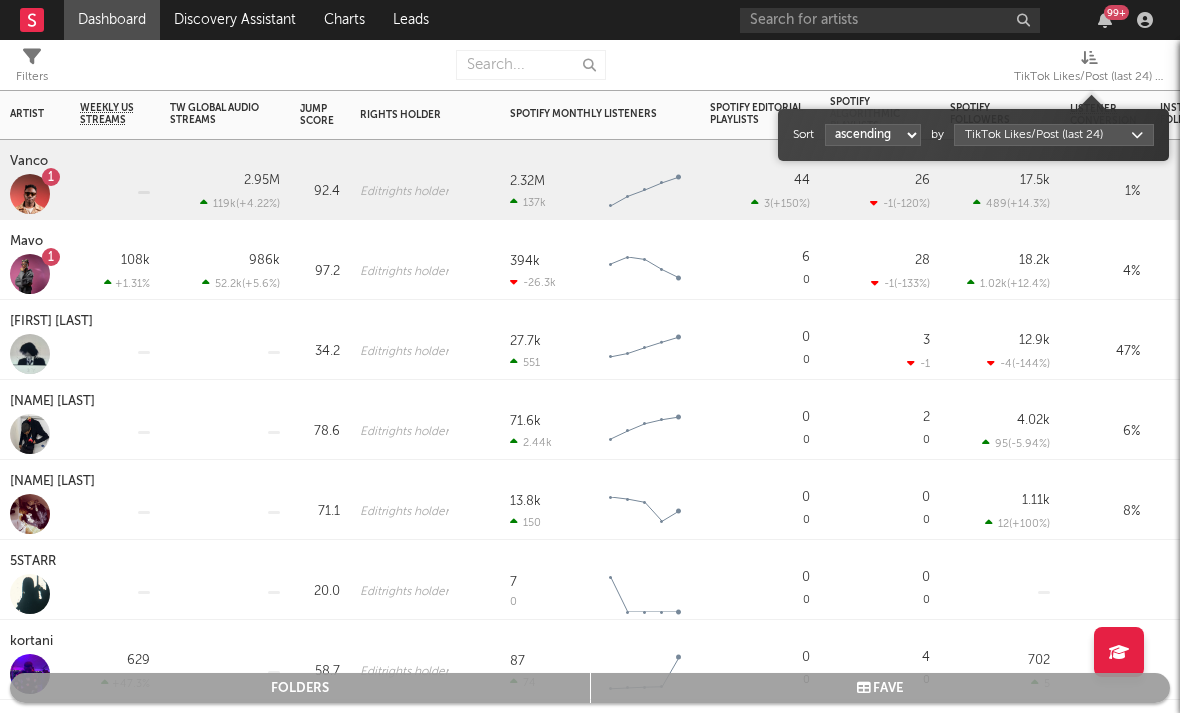 click on "[NUMBER] [NUMBER] ( +[NUMBER] % )" at bounding box center (760, 192) 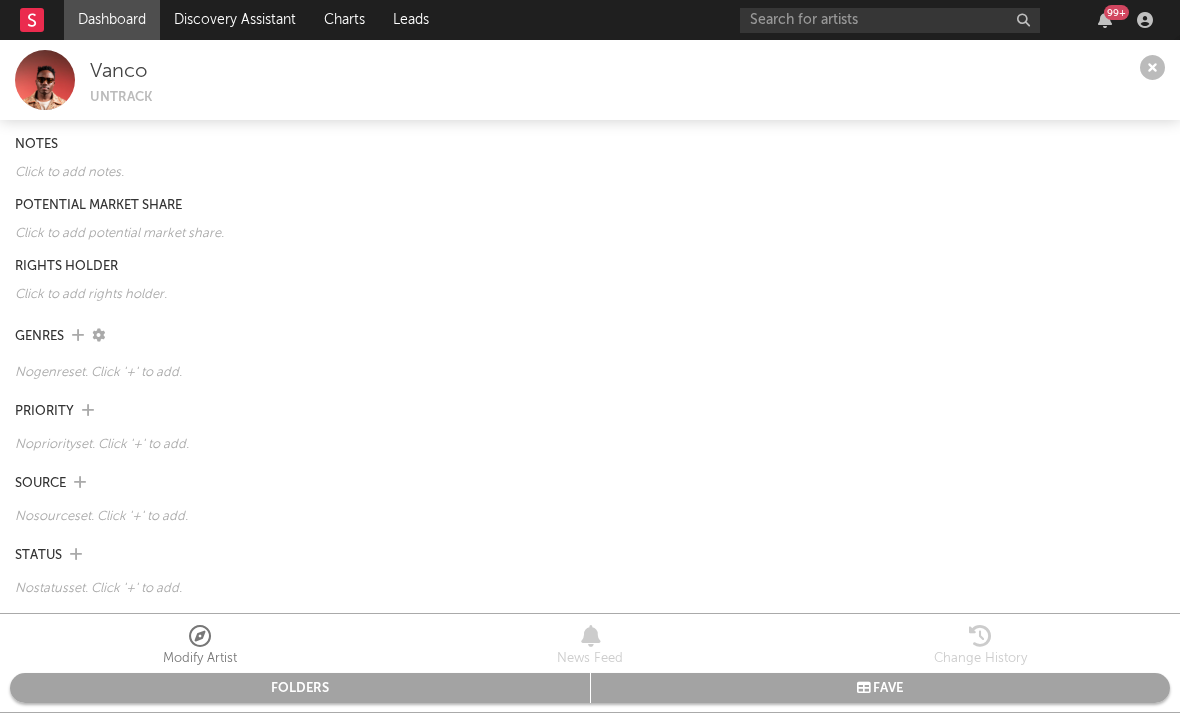 click at bounding box center [1152, 68] 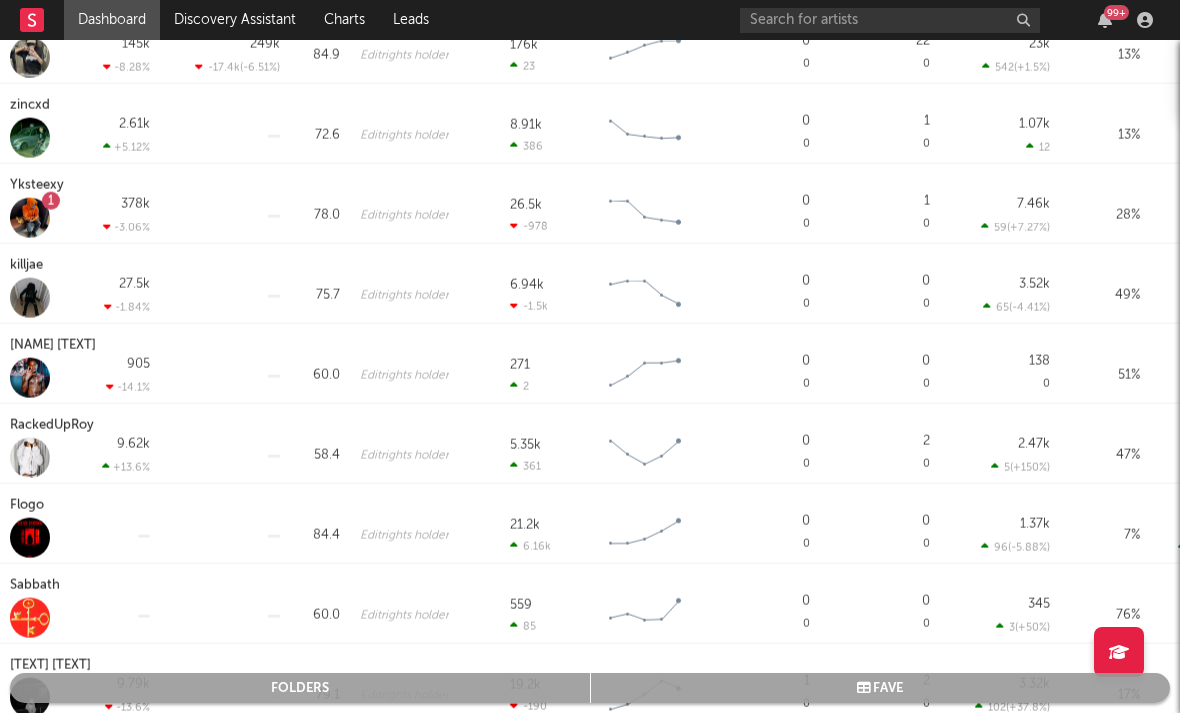 click at bounding box center (30, 298) 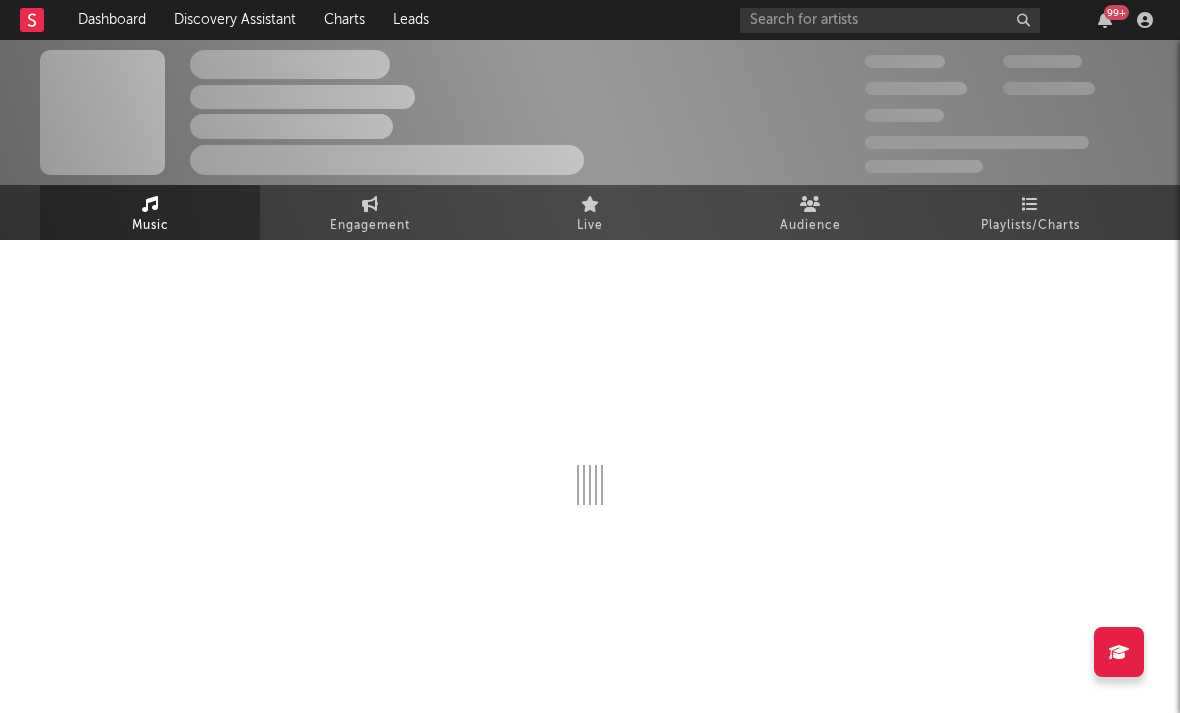 select on "6m" 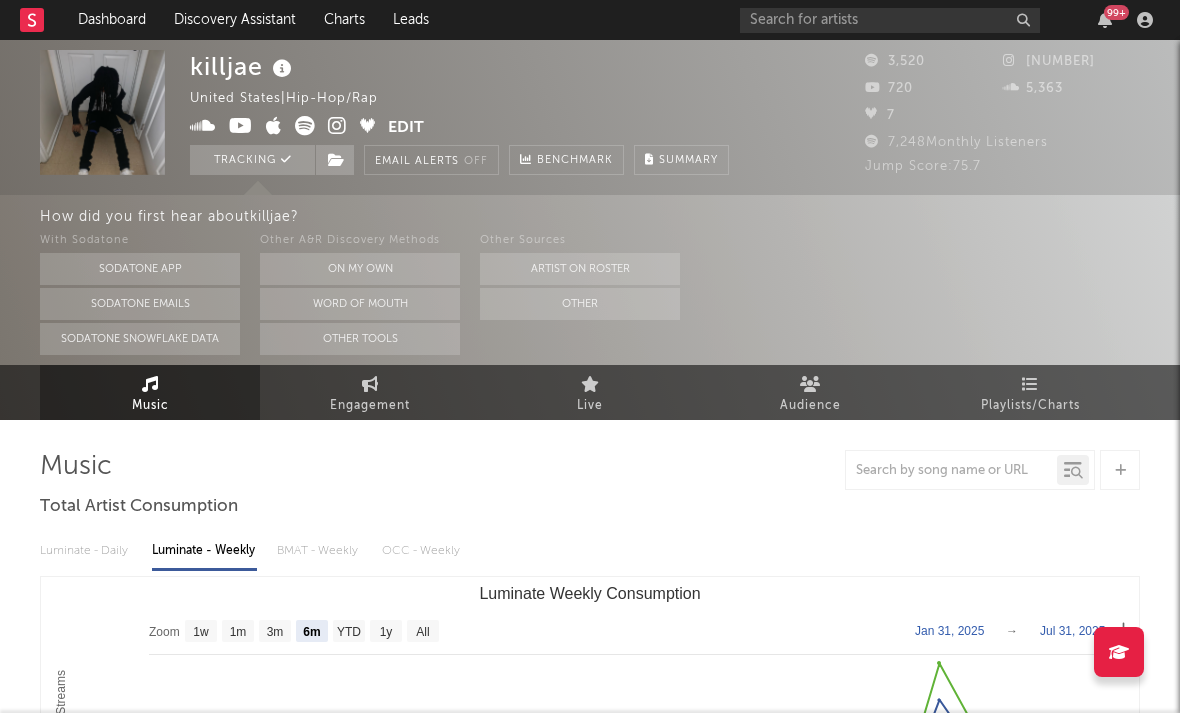 click at bounding box center [337, 126] 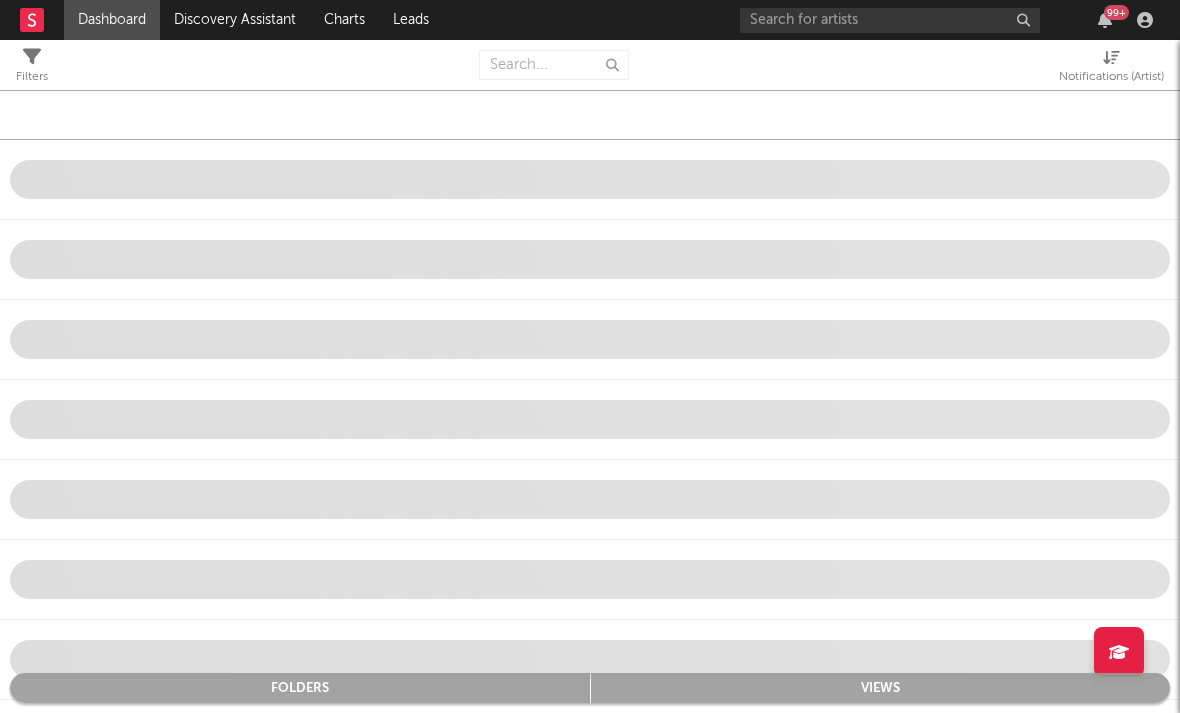 click on "Notifications (Artist)" at bounding box center [1111, 77] 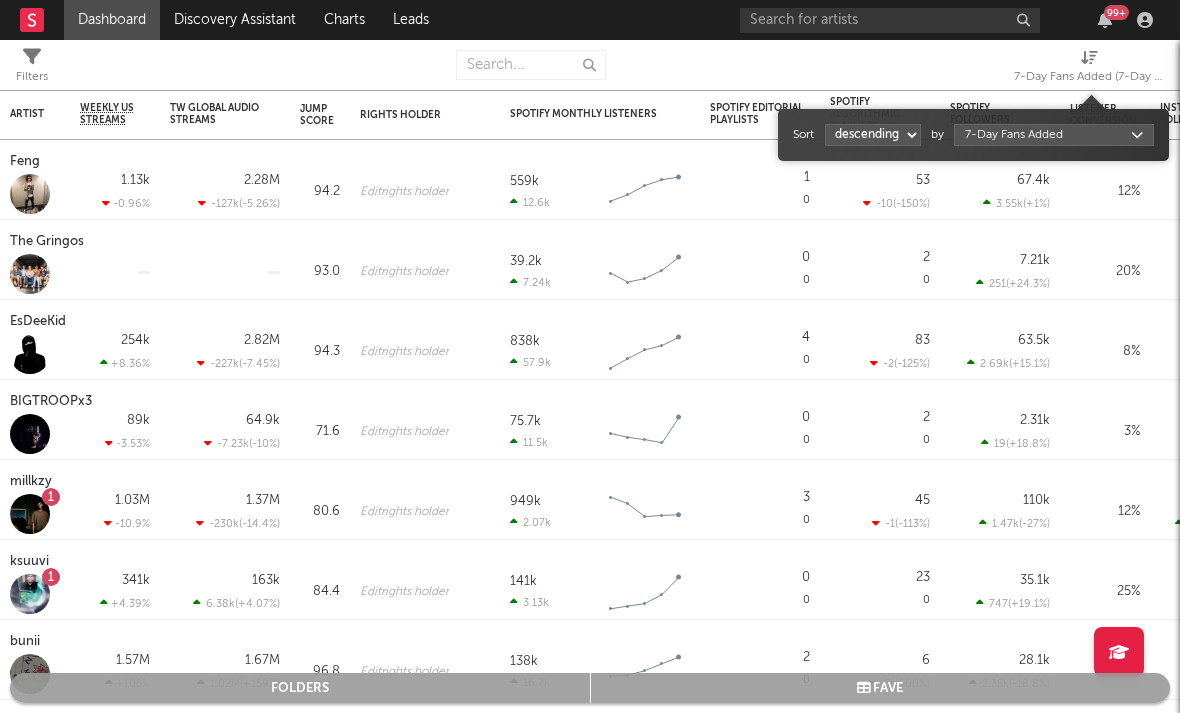 click on "Dashboard Discovery Assistant Charts Leads 99 + Notifications Settings Mark all as read All Growth Releases/Events Playlisting Today Lil M.U. 1:07pm Added 5.87x more Instagram followers than their usual daily growth (+327 compared to +56 on average). 2facedlon 12:53pm Added 9.0x more Tiktok followers than their usual daily growth (+300 compared to +33 on average). Yksteexy 10:42am Added 9.23x more Instagram followers than their usual daily growth (+92 compared to +10 on average). lustr 8:01am 'bite' was added to INDIY (US) on Apple Music. It's at position 6. Yesterday millkzy 8:21pm Released a new YouTube video - BLCKSWANNN. oopsy 8:00pm Released a new Spotify album - A-Class. Sophia Stel 8:00pm Released a new Spotify album - All My Friends Are Models. rexv2 8:00pm Released a new Spotify album - Arm N Leg. lustr 8:00pm Released a new Spotify album - bite. duoto 8:00pm Released a new Spotify album - Bodies And Bankrolls. KaineMusic 8:00pm Released a new Spotify album - Do It. Rx Yp 8:00pm ksuuvi 8:00pm 8:00pm" at bounding box center (590, 356) 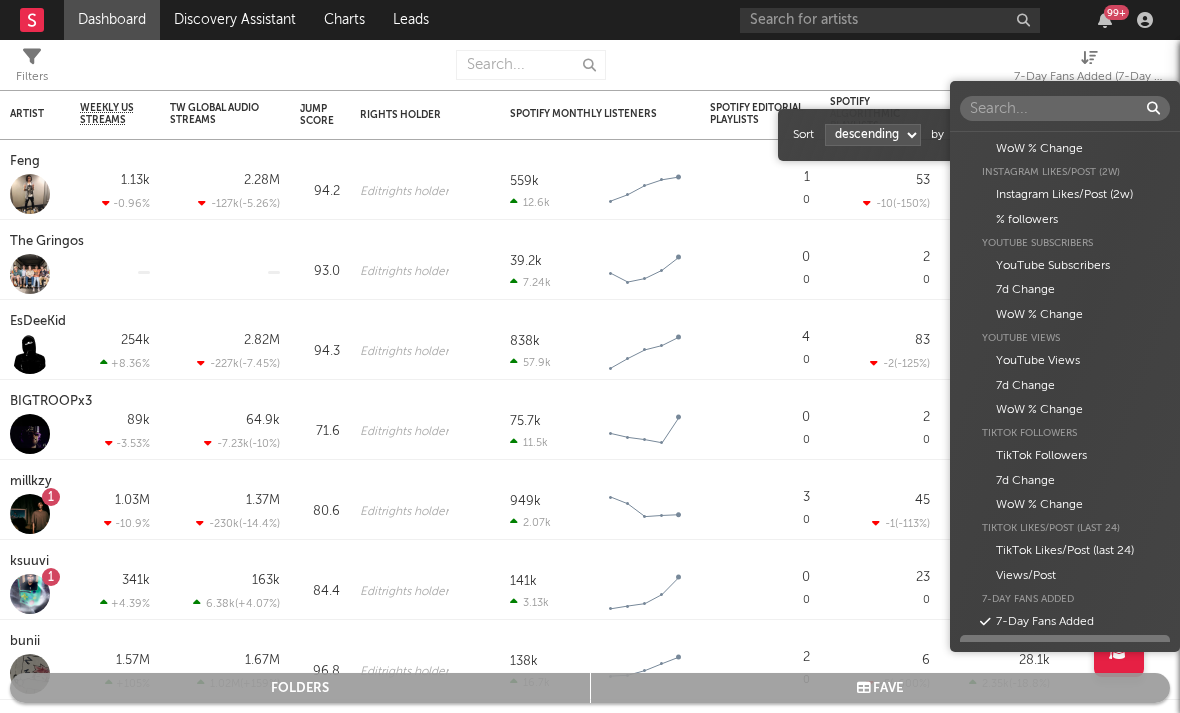 scroll, scrollTop: 787, scrollLeft: 0, axis: vertical 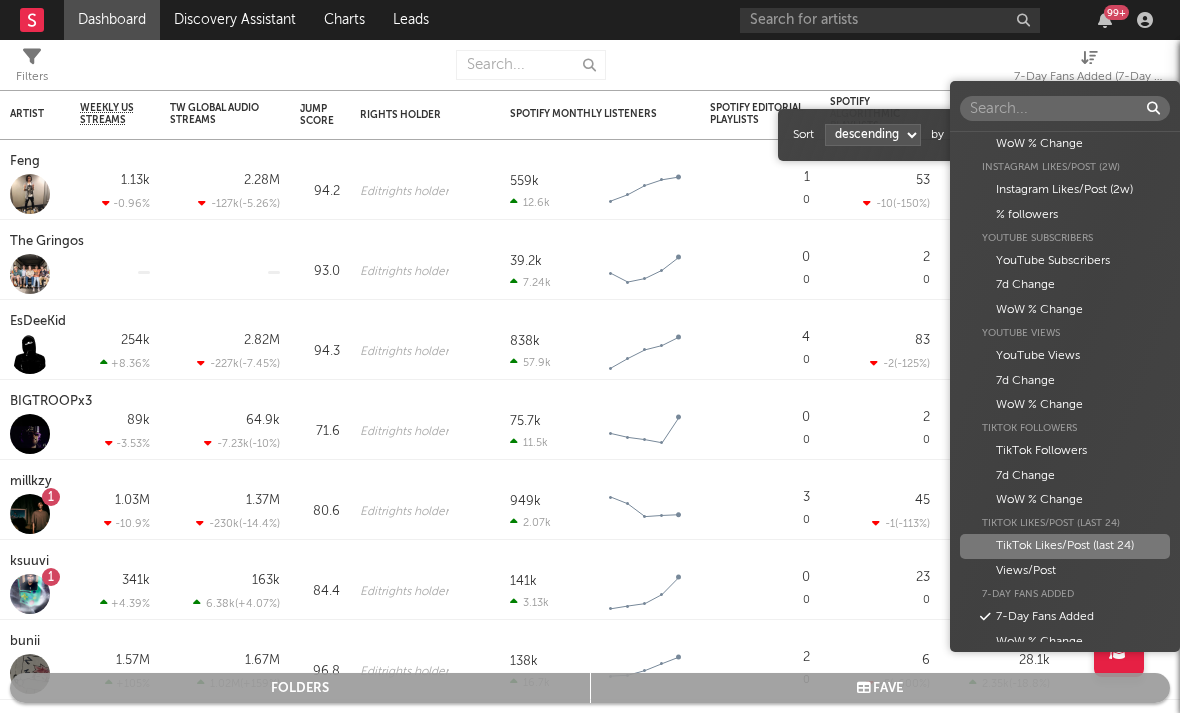 click on "TikTok Likes/Post (last 24)" at bounding box center (1065, 546) 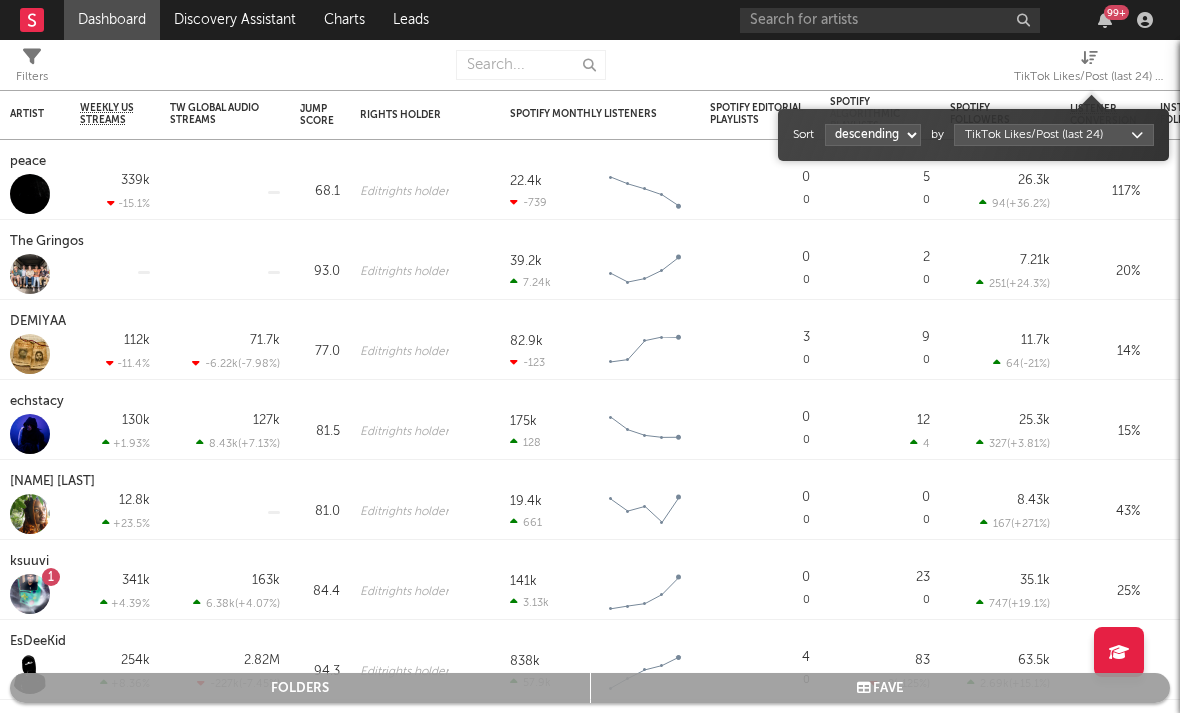 select on "1" 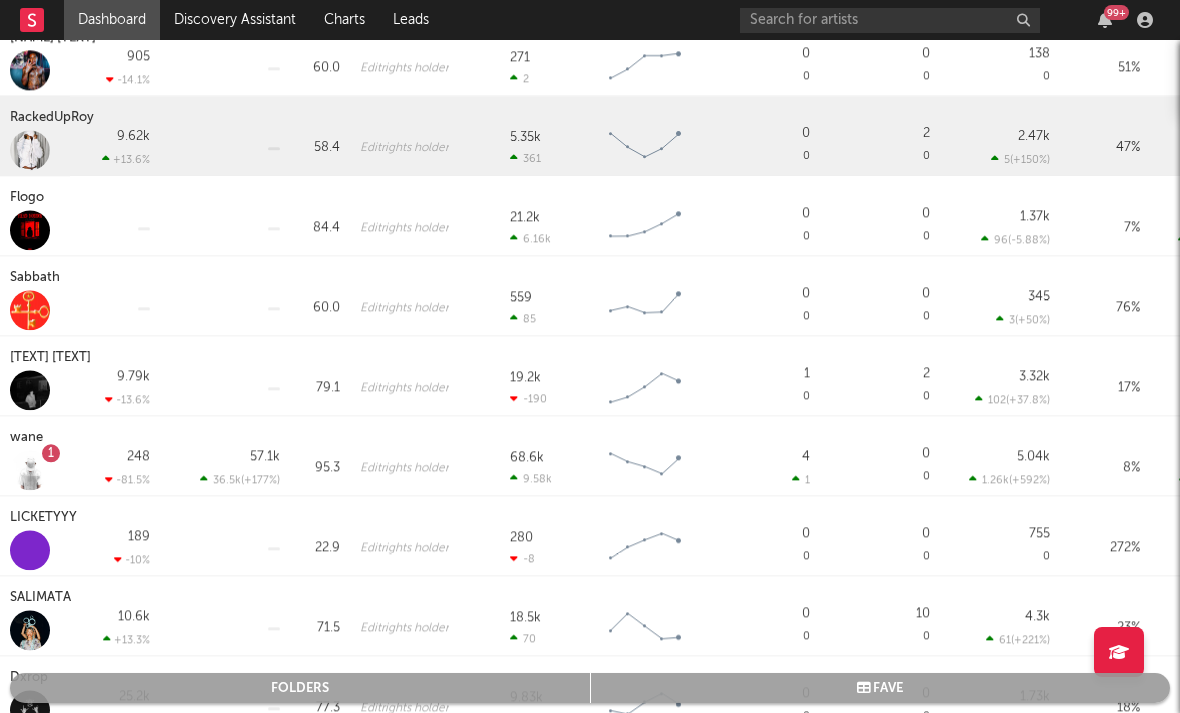 click on "RackedUpRoy" at bounding box center (54, 118) 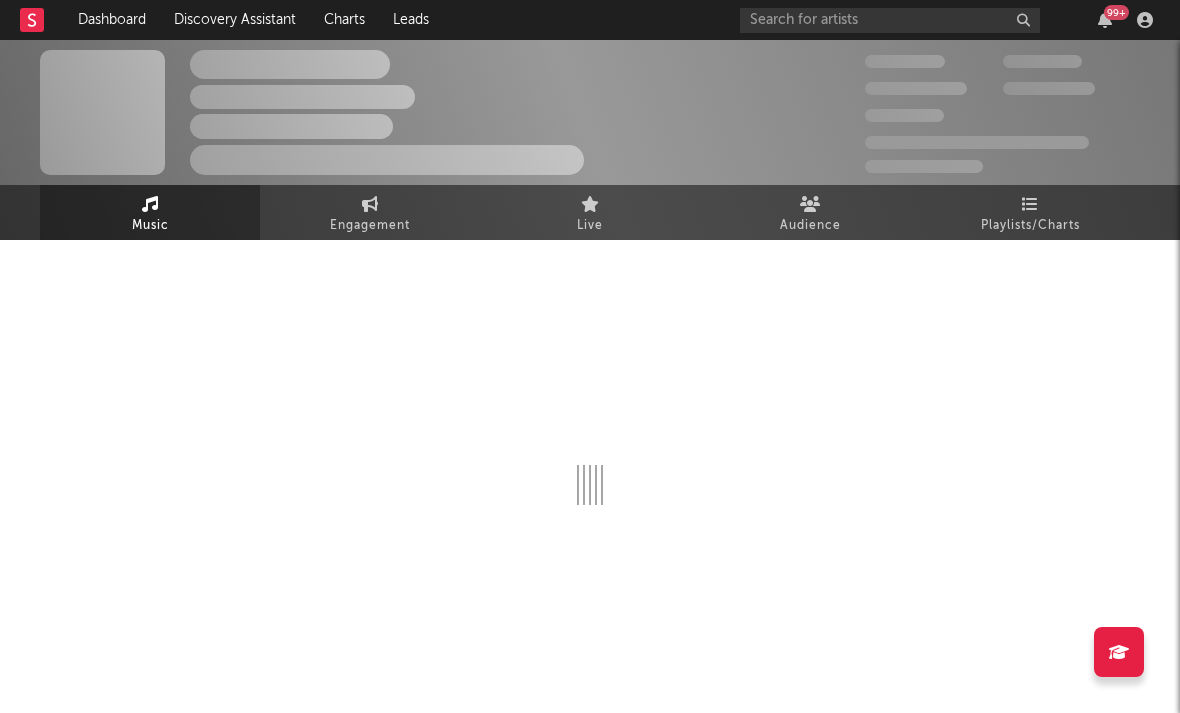 select on "6m" 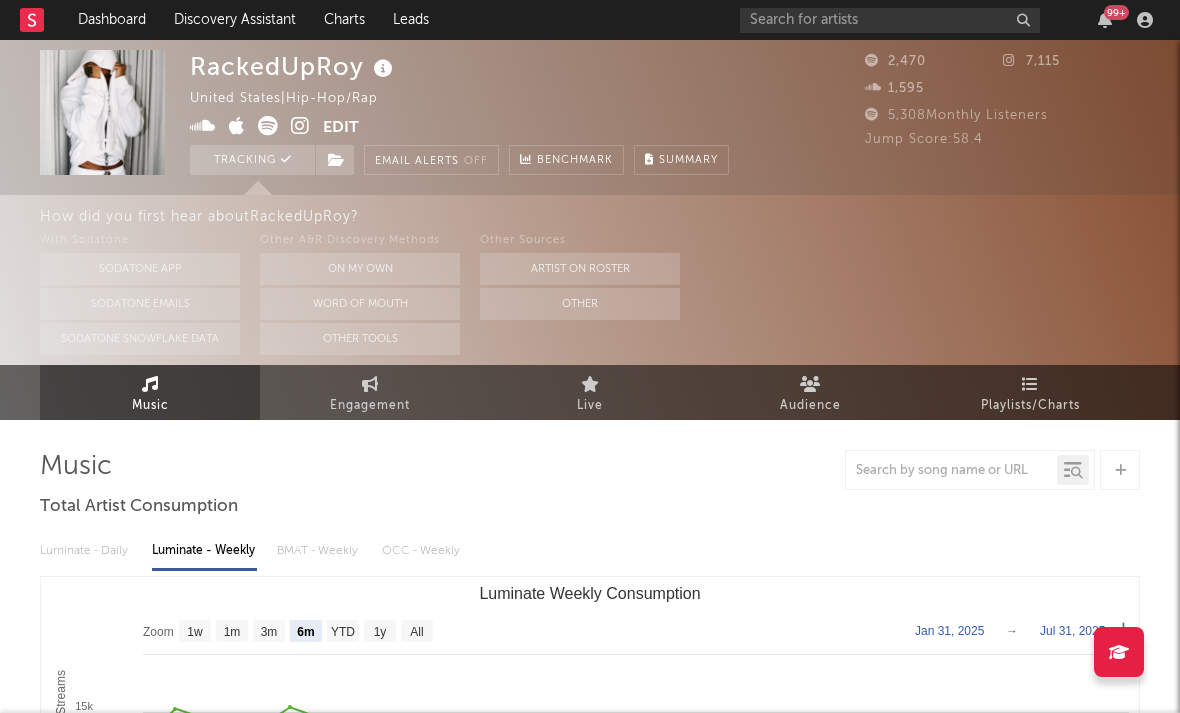 click at bounding box center [300, 126] 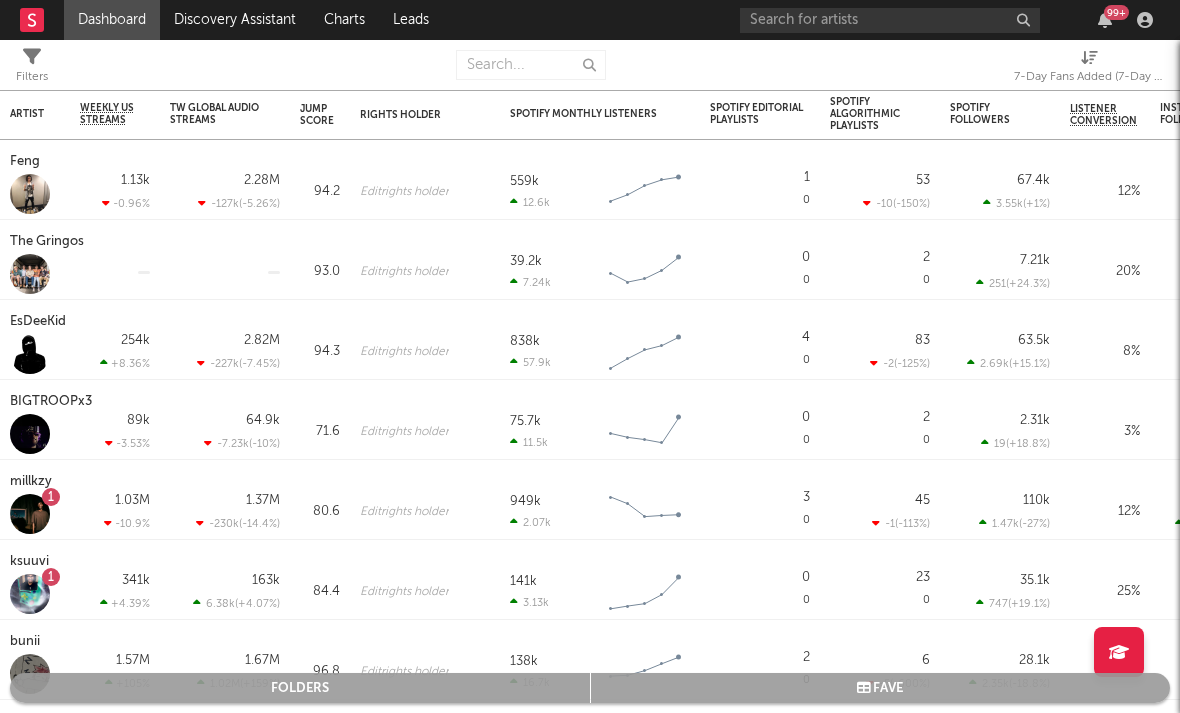click on "7-Day Fans Added (7-Day Fans Added)" at bounding box center [1089, 77] 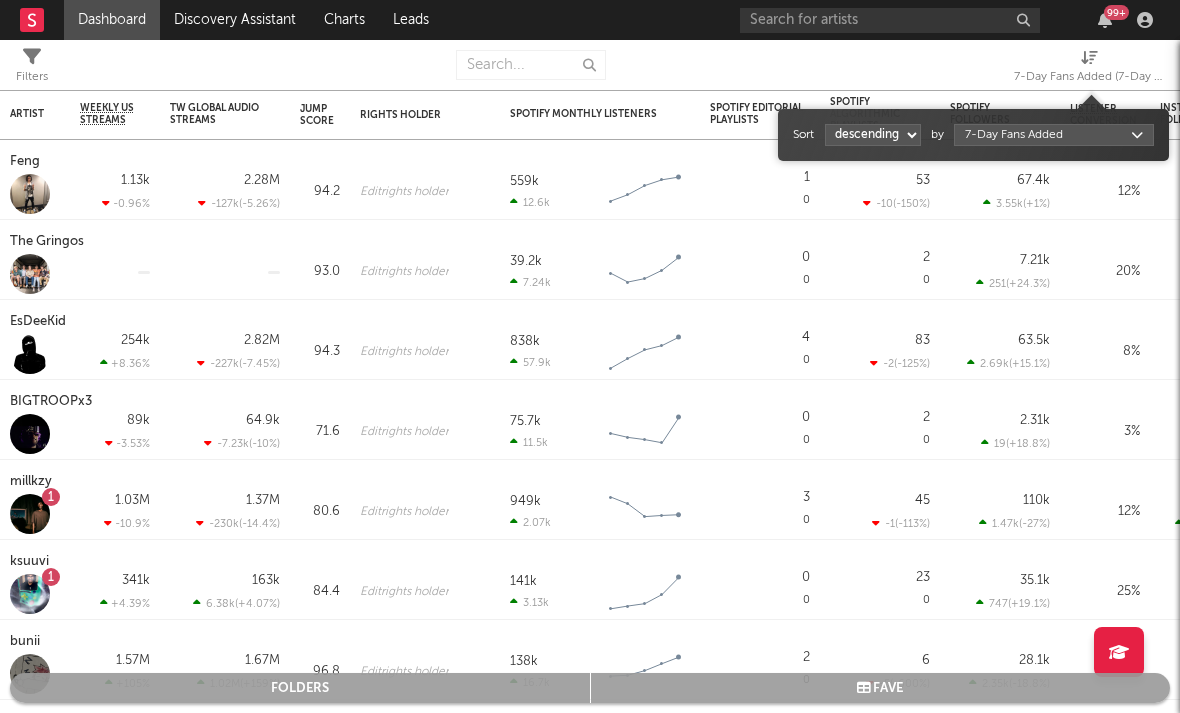 click on "Dashboard Discovery Assistant Charts Leads 99 + Notifications Settings Mark all as read All Growth Releases/Events Playlisting Today Lil M.U. 1:07pm Added 5.87x more Instagram followers than their usual daily growth (+327 compared to +56 on average). 2facedlon 12:53pm Added 9.0x more Tiktok followers than their usual daily growth (+300 compared to +33 on average). Yksteexy 10:42am Added 9.23x more Instagram followers than their usual daily growth (+92 compared to +10 on average). lustr 8:01am 'bite' was added to INDIY (US) on Apple Music. It's at position 6. Yesterday millkzy 8:21pm Released a new YouTube video - BLCKSWANNN. oopsy 8:00pm Released a new Spotify album - A-Class. Sophia Stel 8:00pm Released a new Spotify album - All My Friends Are Models. rexv2 8:00pm Released a new Spotify album - Arm N Leg. lustr 8:00pm Released a new Spotify album - bite. duoto 8:00pm Released a new Spotify album - Bodies And Bankrolls. KaineMusic 8:00pm Released a new Spotify album - Do It. Rx Yp 8:00pm ksuuvi 8:00pm 8:00pm" at bounding box center [590, 356] 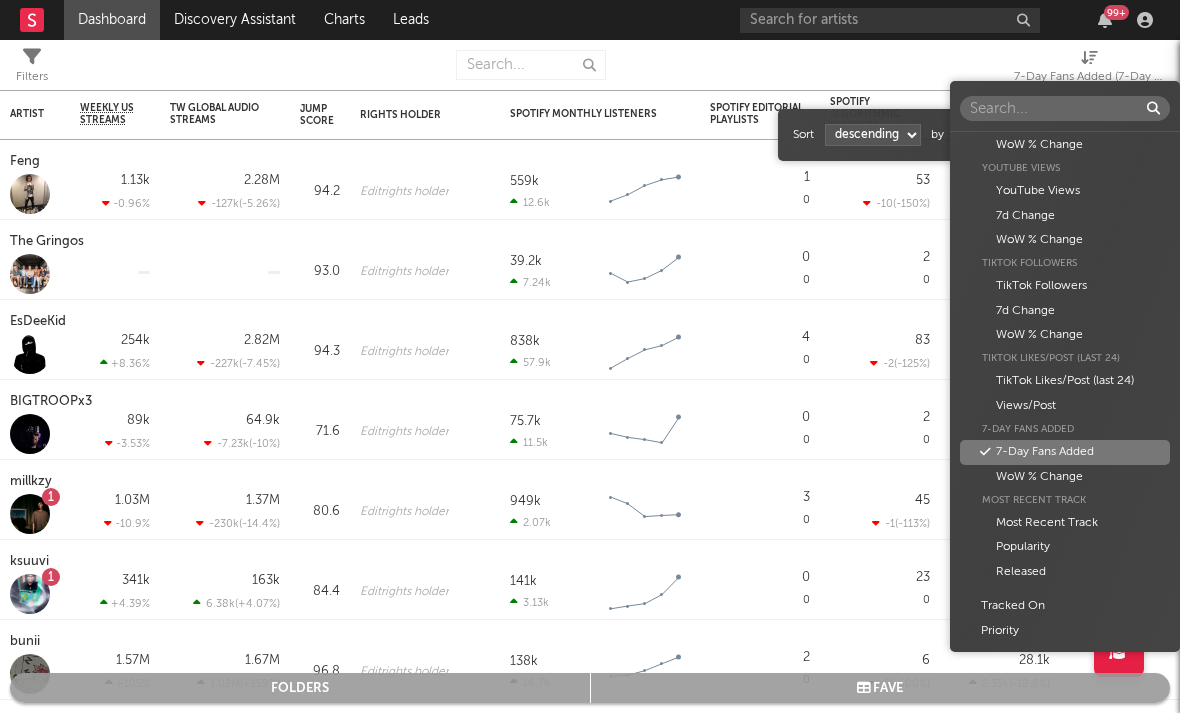 scroll, scrollTop: 947, scrollLeft: 0, axis: vertical 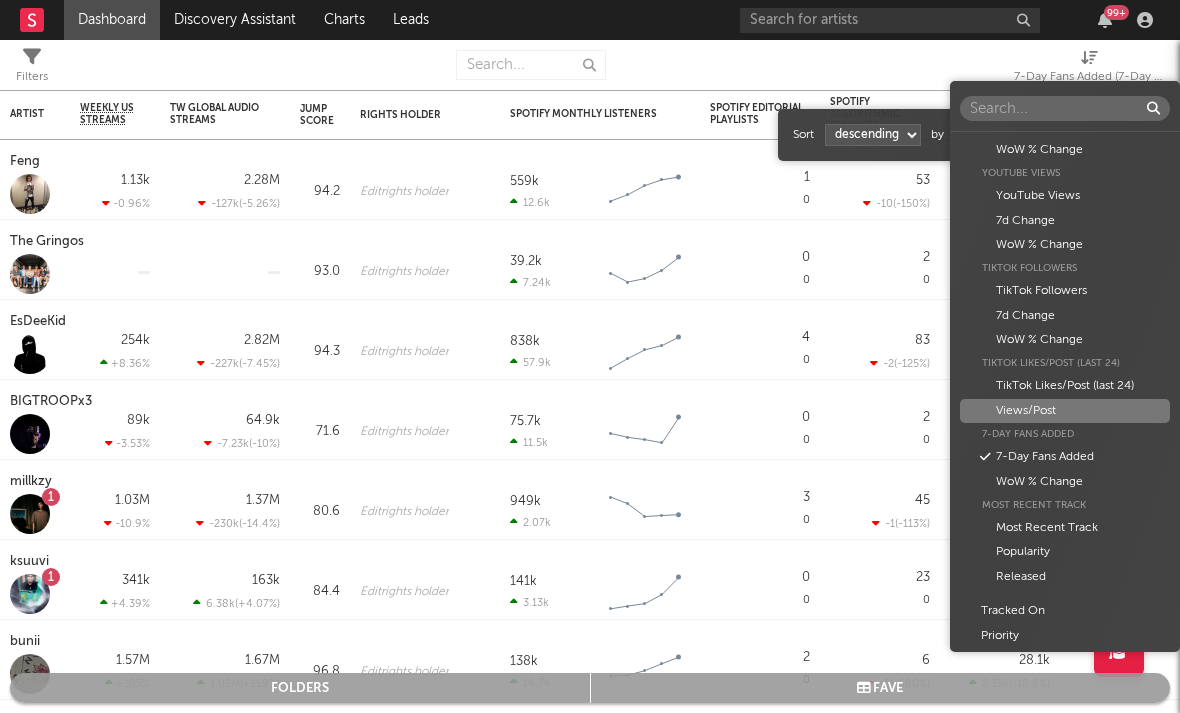 click on "Views/Post" at bounding box center [1065, 411] 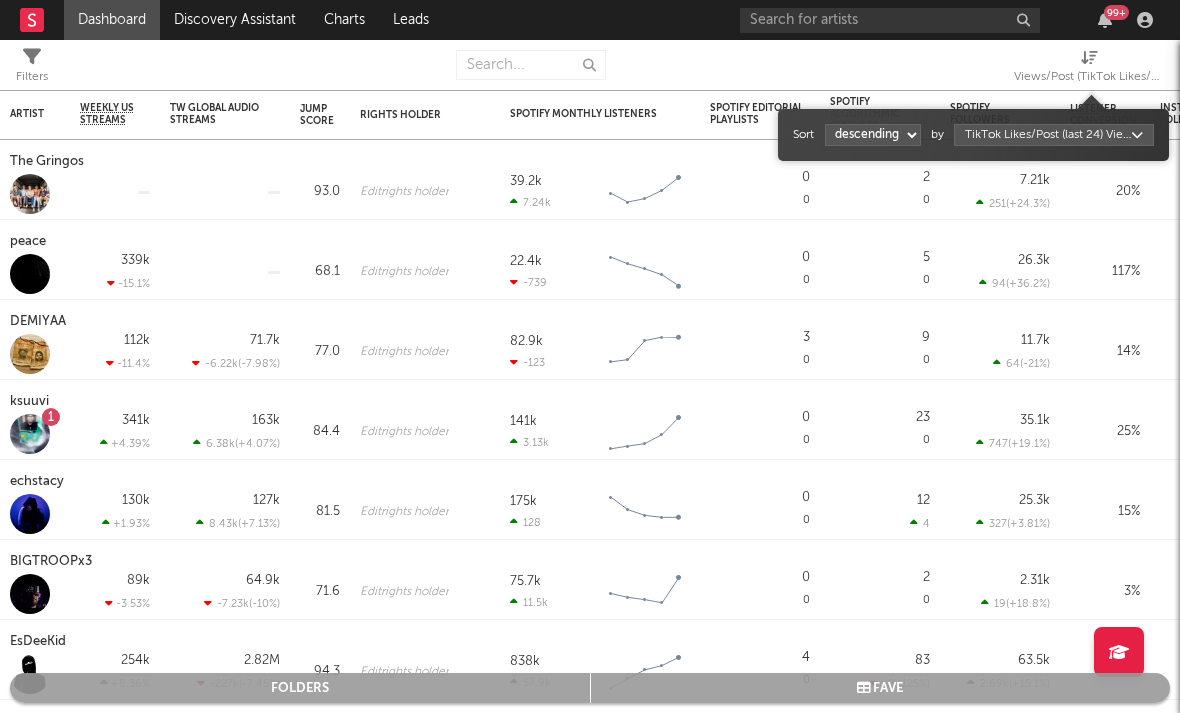 select on "1" 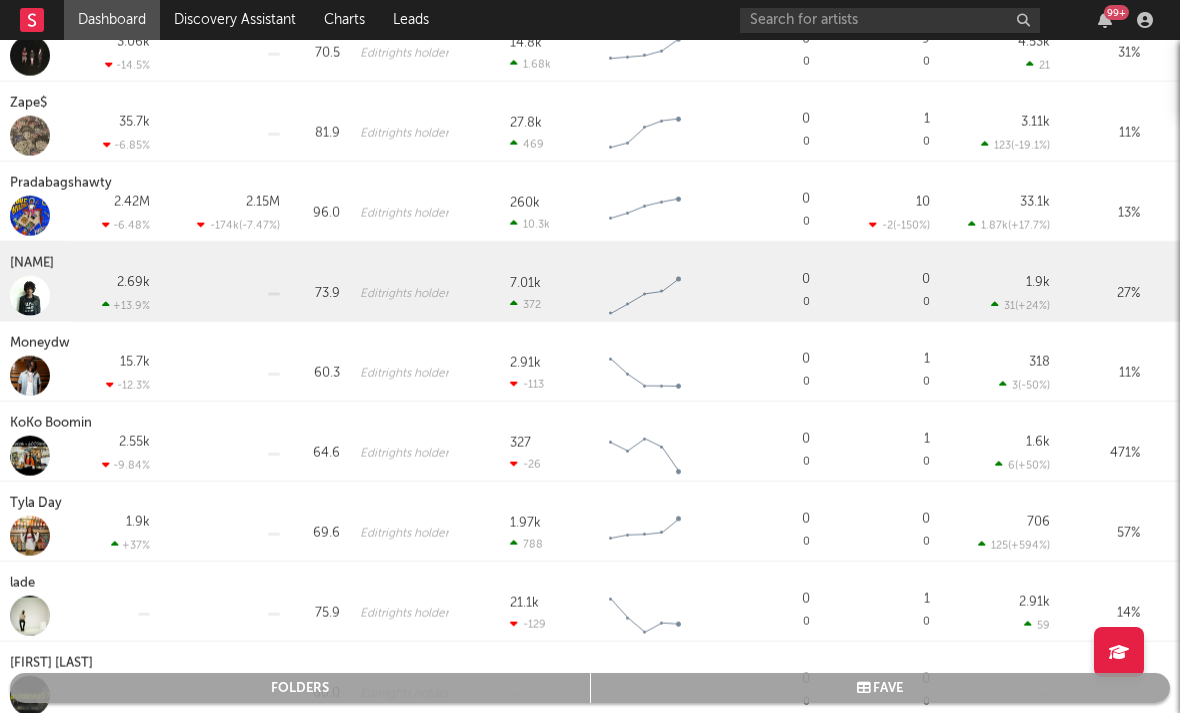 click on "[NAME]" at bounding box center (34, 264) 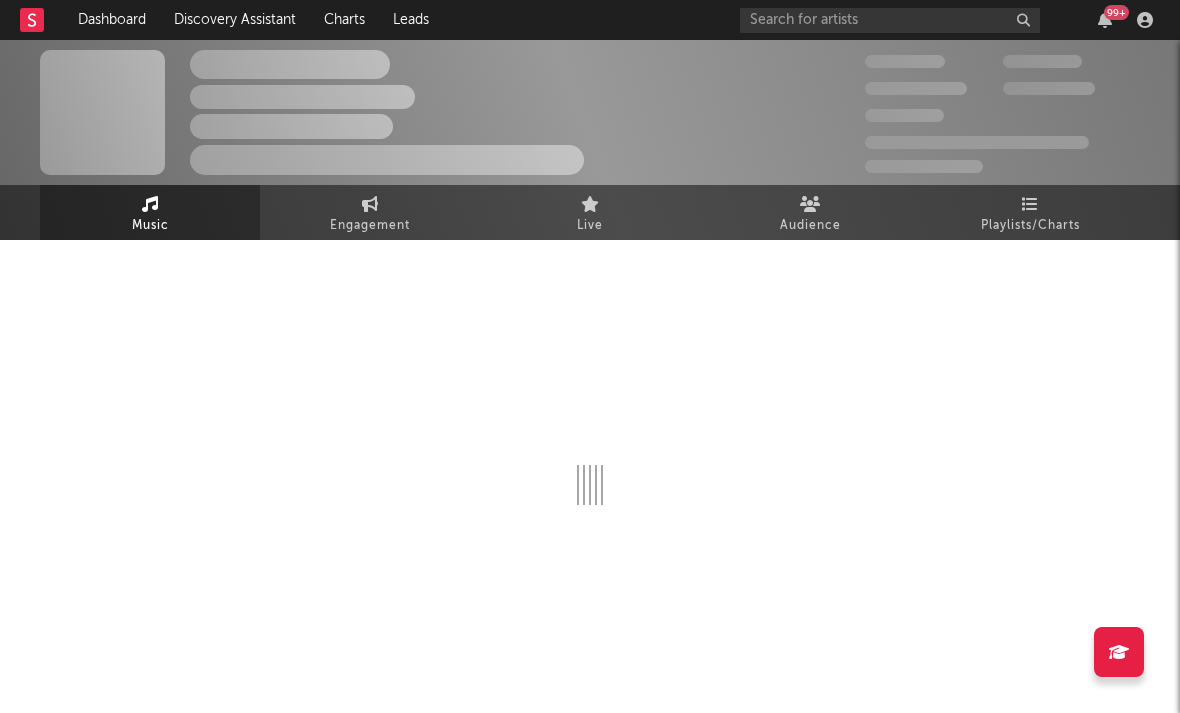 select on "6m" 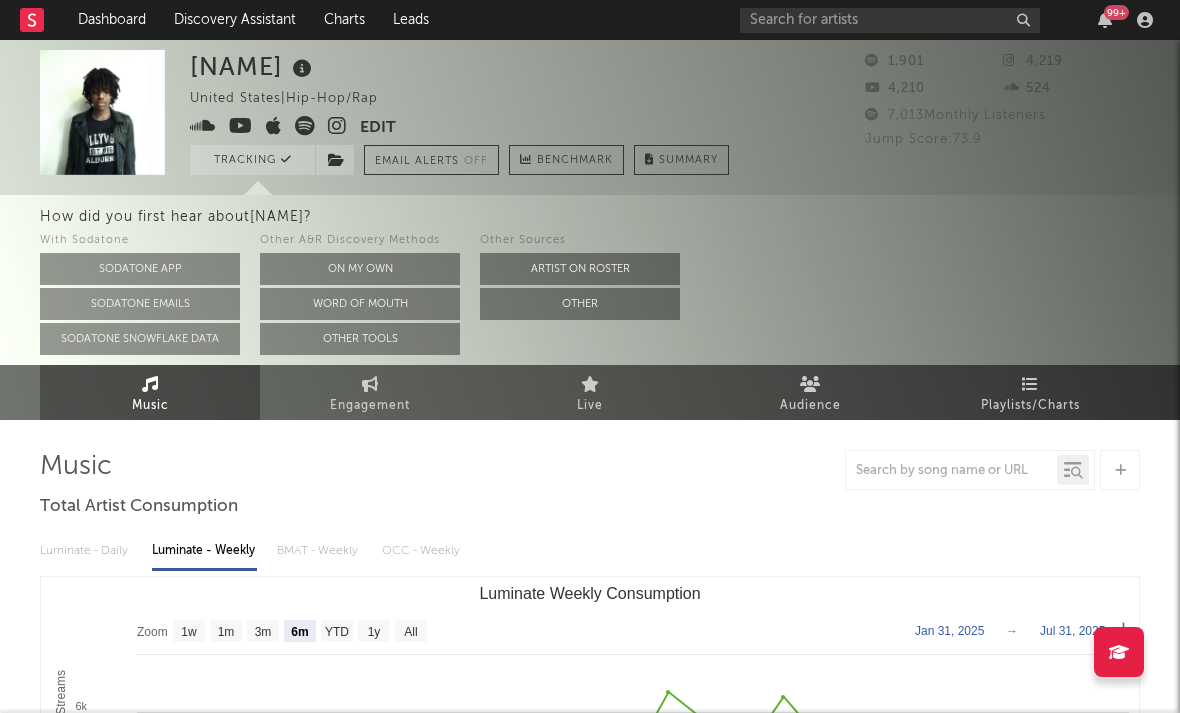 click at bounding box center [337, 126] 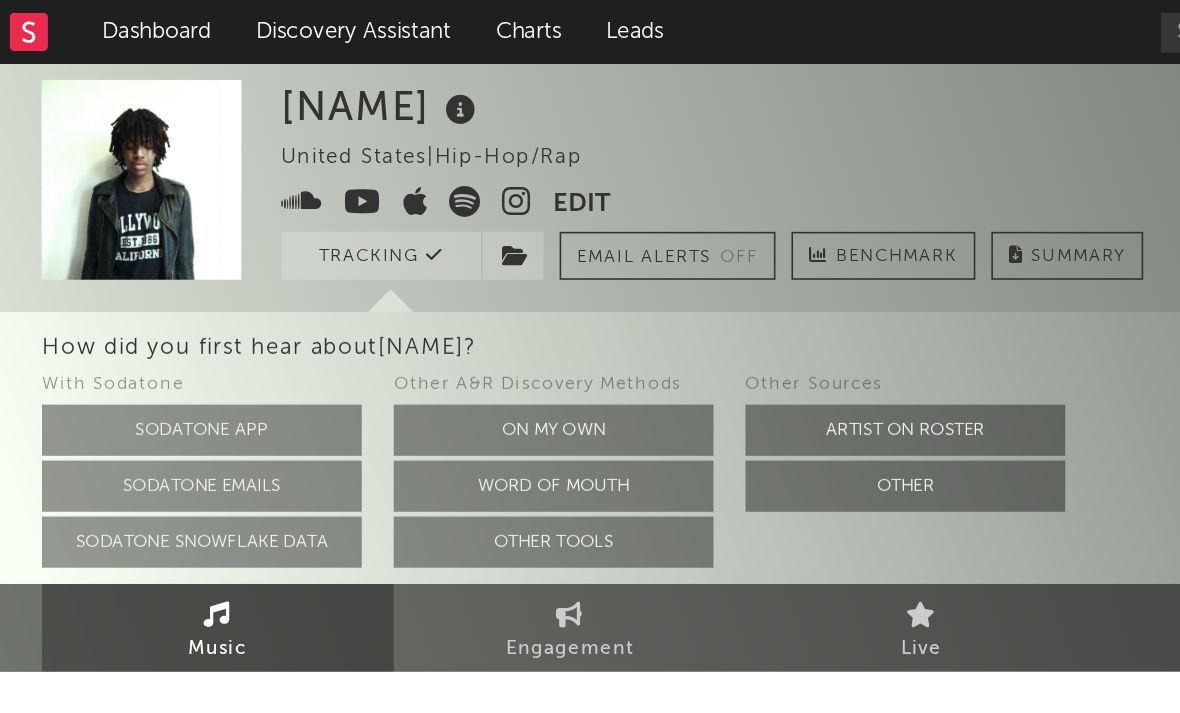 click at bounding box center [337, 126] 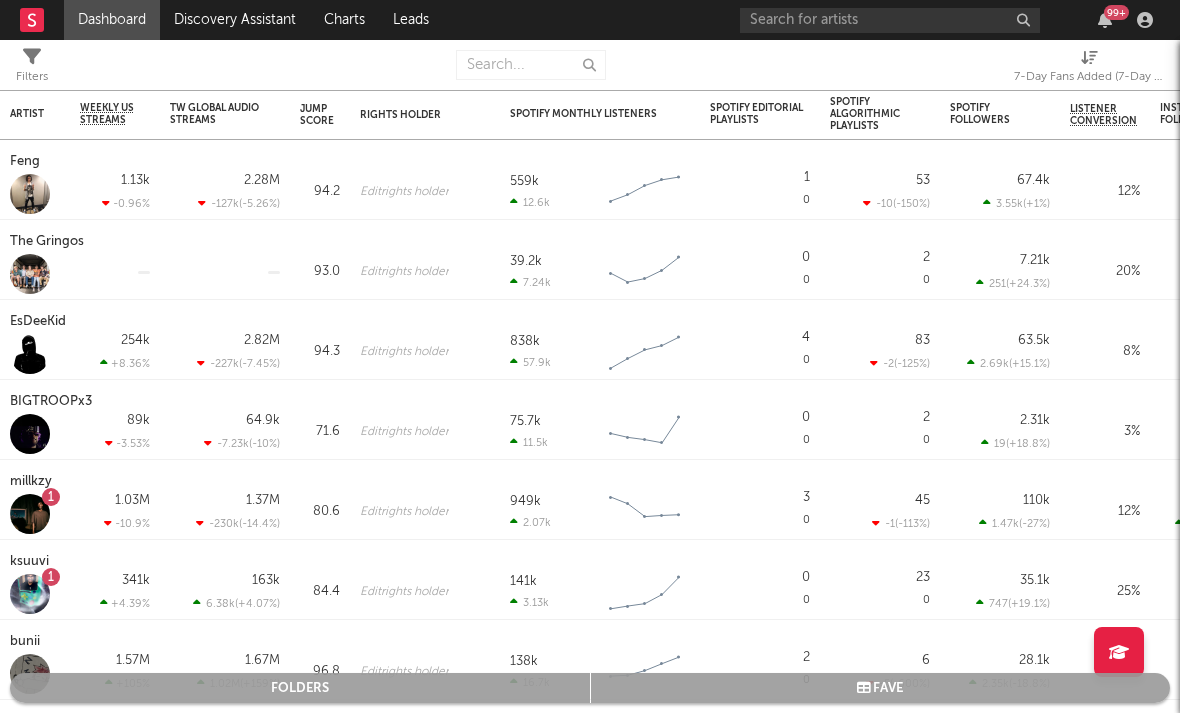 click on "7-Day Fans Added (7-Day Fans Added)" at bounding box center (1089, 77) 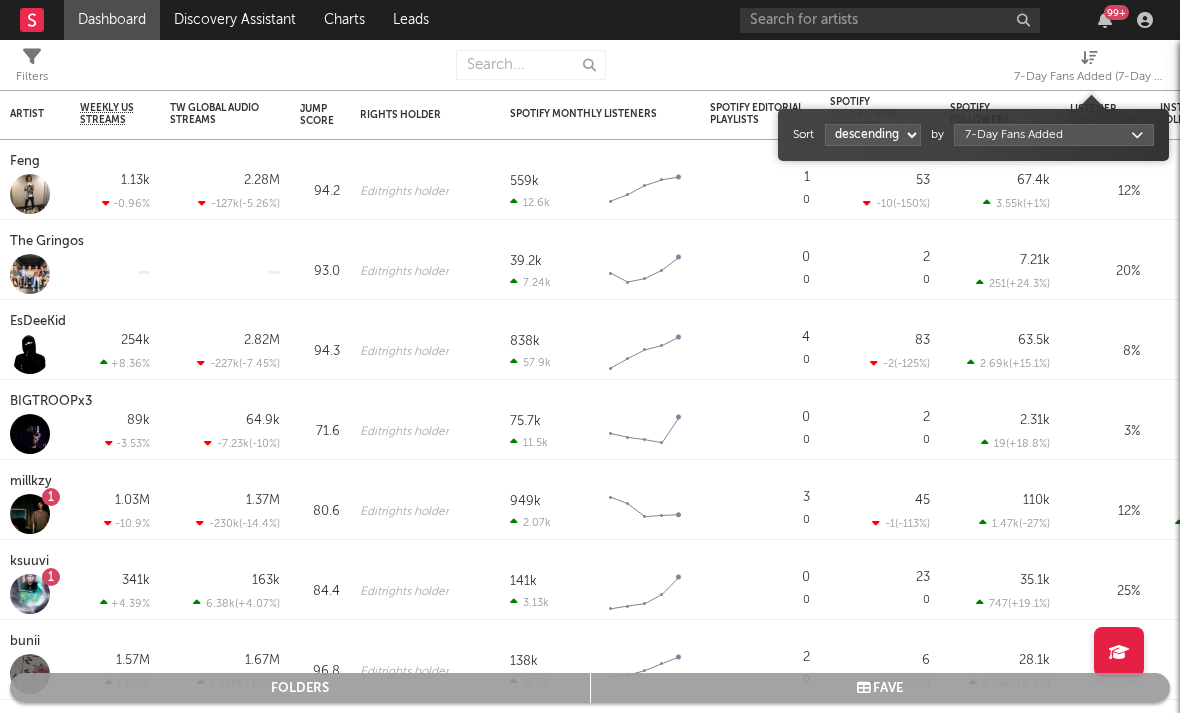 click on "Dashboard Discovery Assistant Charts Leads 99 + Notifications Settings Mark all as read All Growth Releases/Events Playlisting Today Lil M.U. 1:07pm Added 5.87x more Instagram followers than their usual daily growth (+327 compared to +56 on average). 2facedlon 12:53pm Added 9.0x more Tiktok followers than their usual daily growth (+300 compared to +33 on average). Yksteexy 10:42am Added 9.23x more Instagram followers than their usual daily growth (+92 compared to +10 on average). lustr 8:01am 'bite' was added to INDIY (US) on Apple Music. It's at position 6. Yesterday millkzy 8:21pm Released a new YouTube video - BLCKSWANNN. oopsy 8:00pm Released a new Spotify album - A-Class. Sophia Stel 8:00pm Released a new Spotify album - All My Friends Are Models. rexv2 8:00pm Released a new Spotify album - Arm N Leg. lustr 8:00pm Released a new Spotify album - bite. duoto 8:00pm Released a new Spotify album - Bodies And Bankrolls. KaineMusic 8:00pm Released a new Spotify album - Do It. Rx Yp 8:00pm ksuuvi 8:00pm 8:00pm" at bounding box center (590, 356) 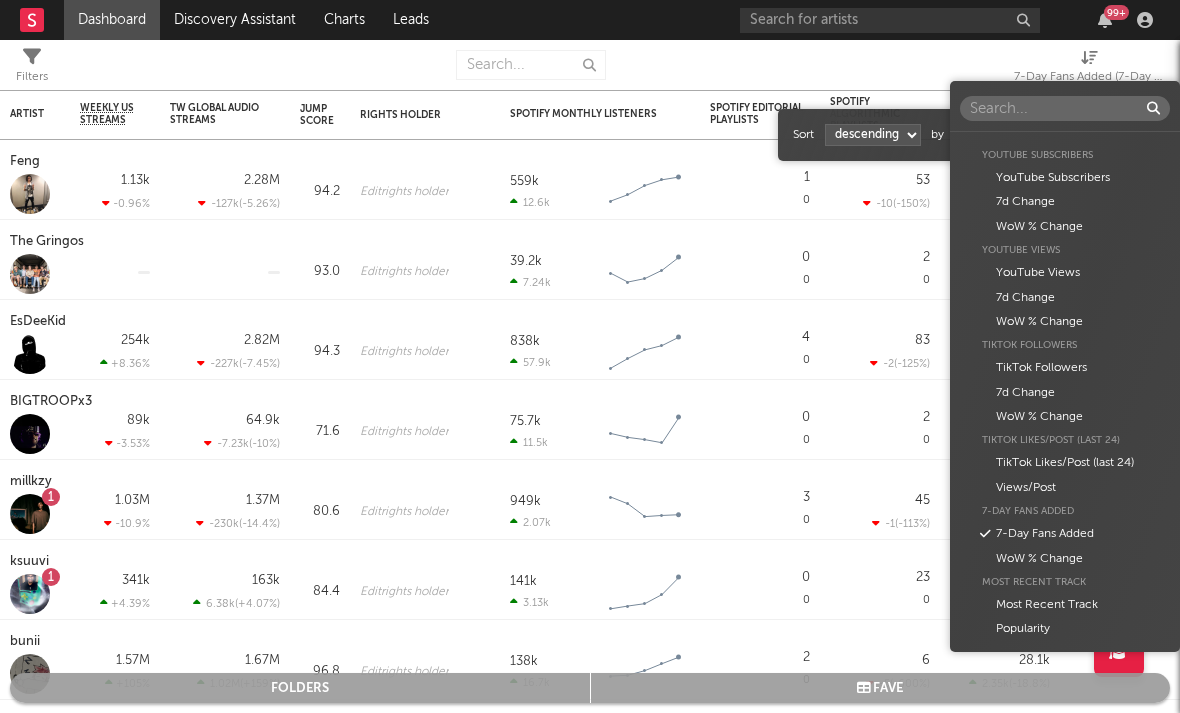 scroll, scrollTop: 818, scrollLeft: 0, axis: vertical 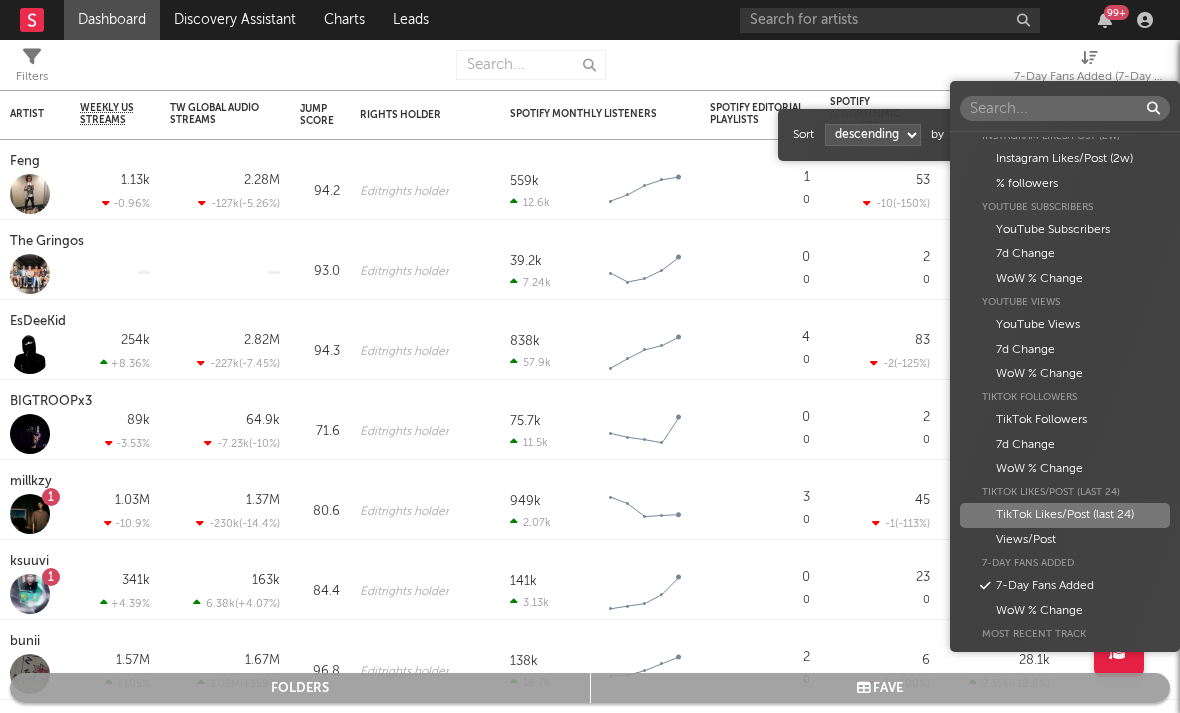 click on "TikTok Likes/Post (last 24)" at bounding box center [1065, 515] 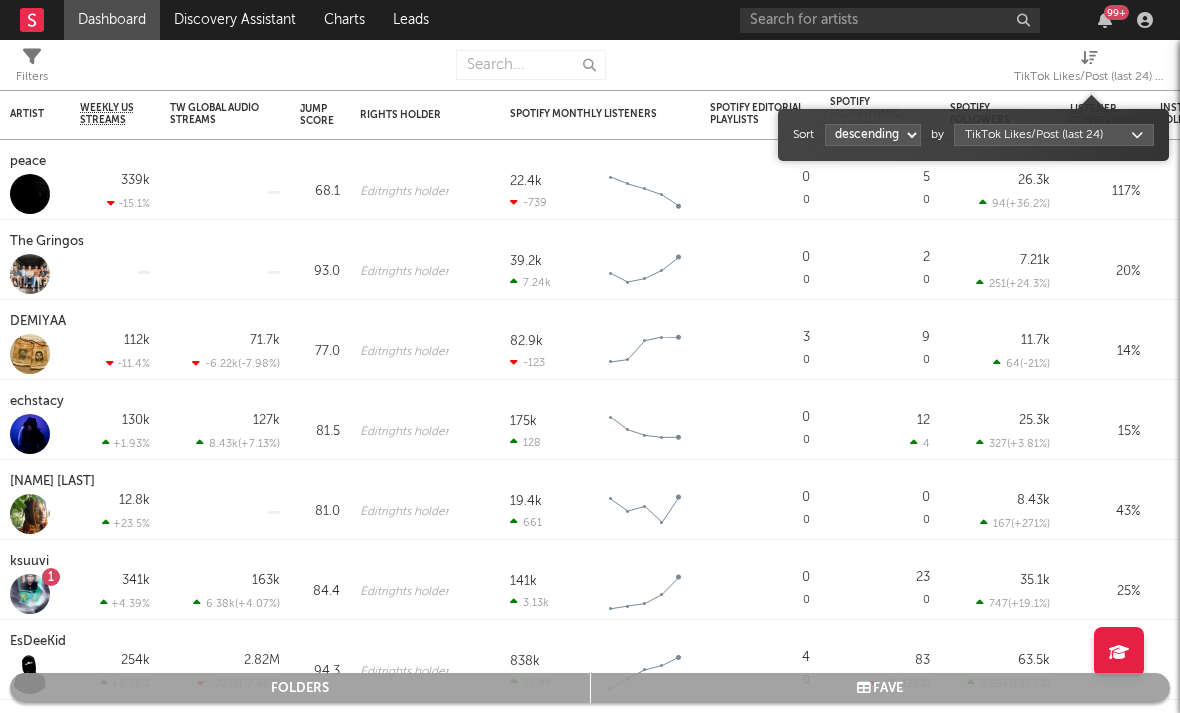 select on "1" 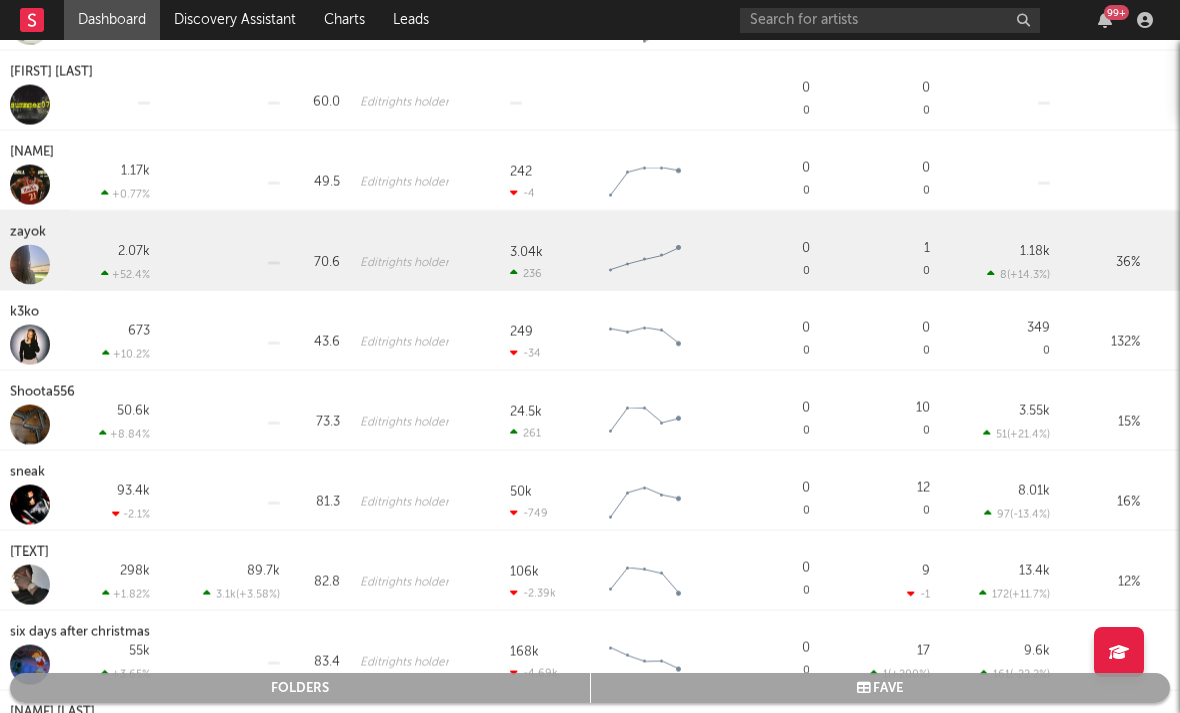 click on "zayok" at bounding box center [30, 233] 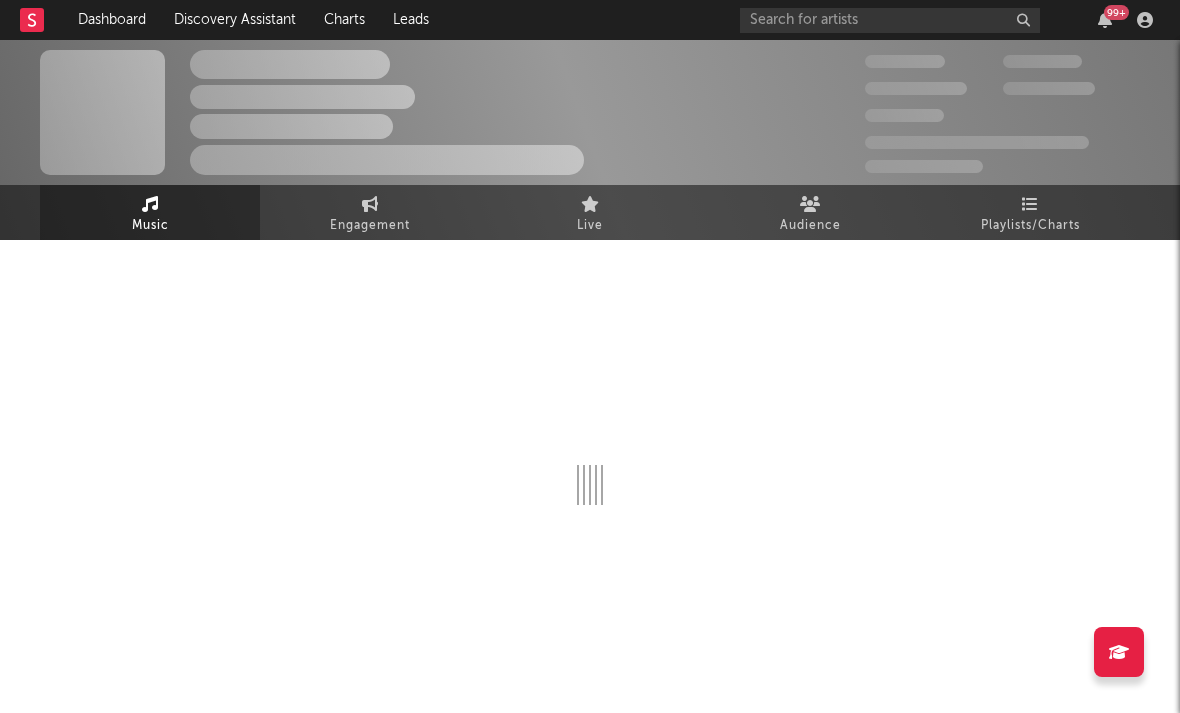 select on "6m" 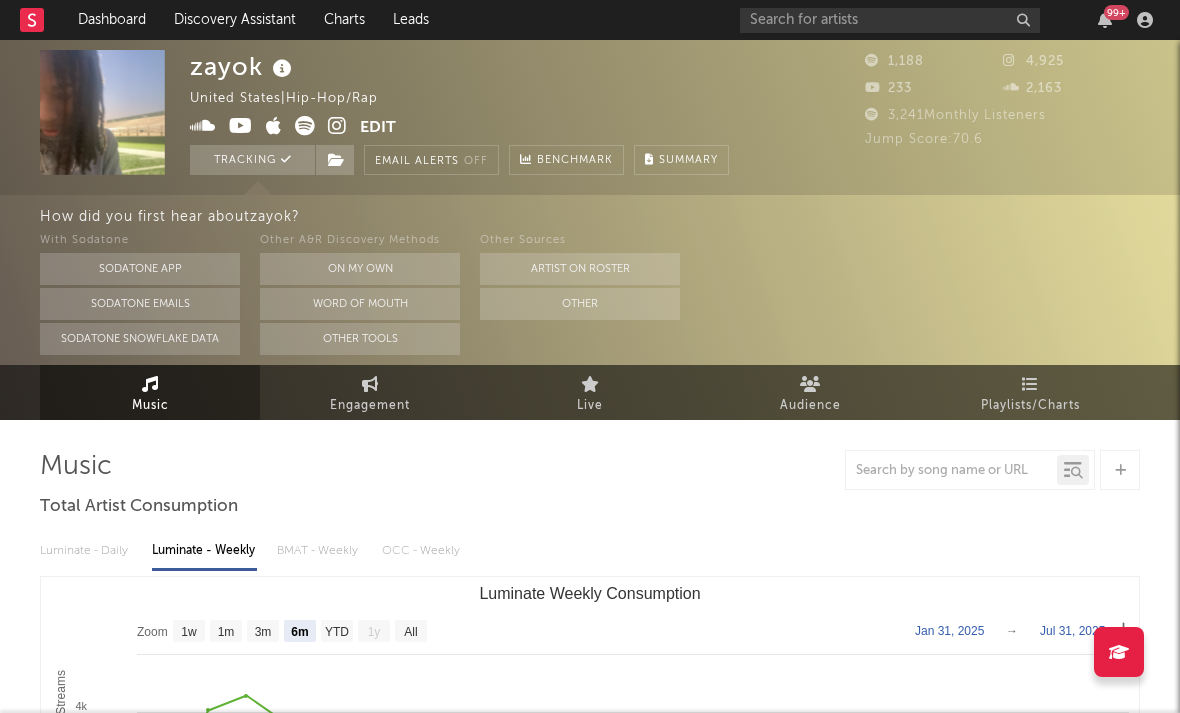 click at bounding box center (337, 126) 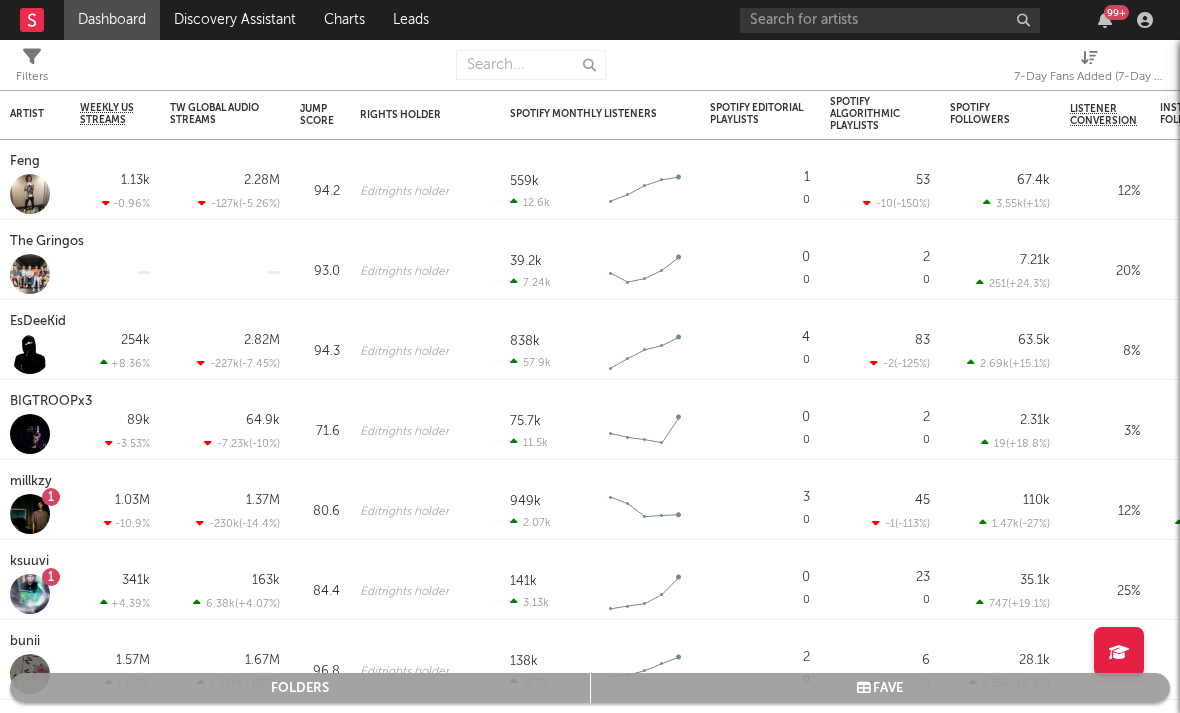 click on "7-Day Fans Added (7-Day Fans Added)" at bounding box center (1089, 77) 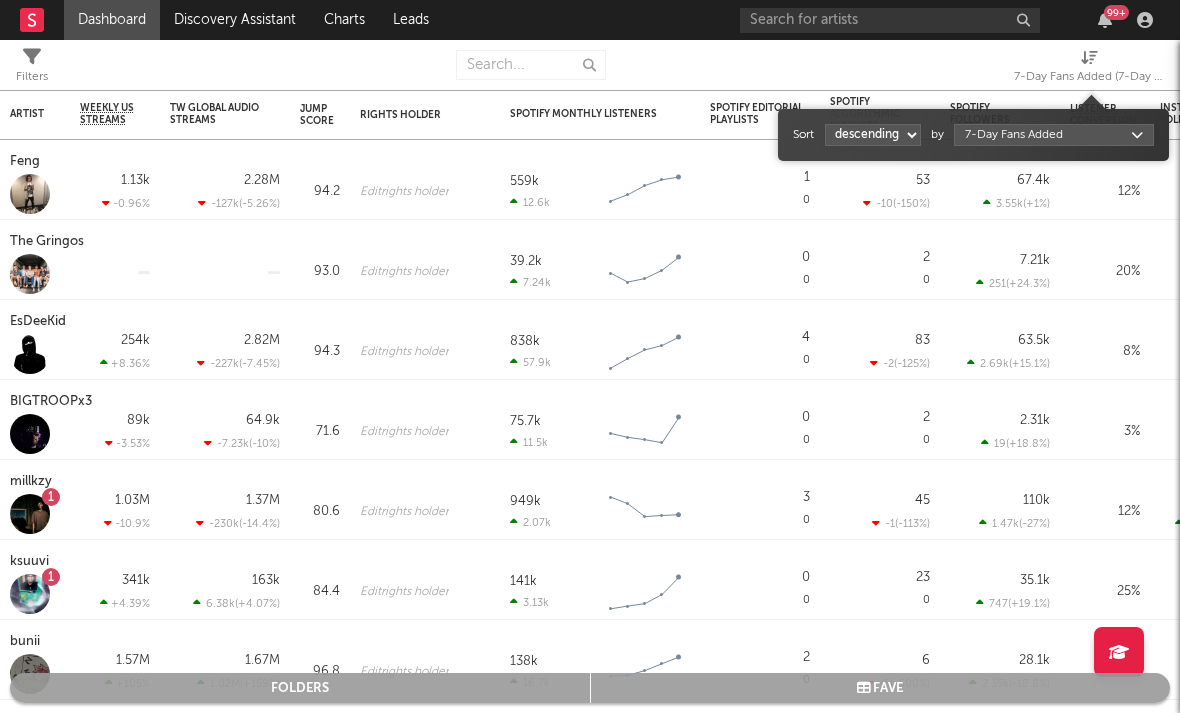 click on "Sort   ascending descending  by 7-Day Fans Added" at bounding box center (973, 135) 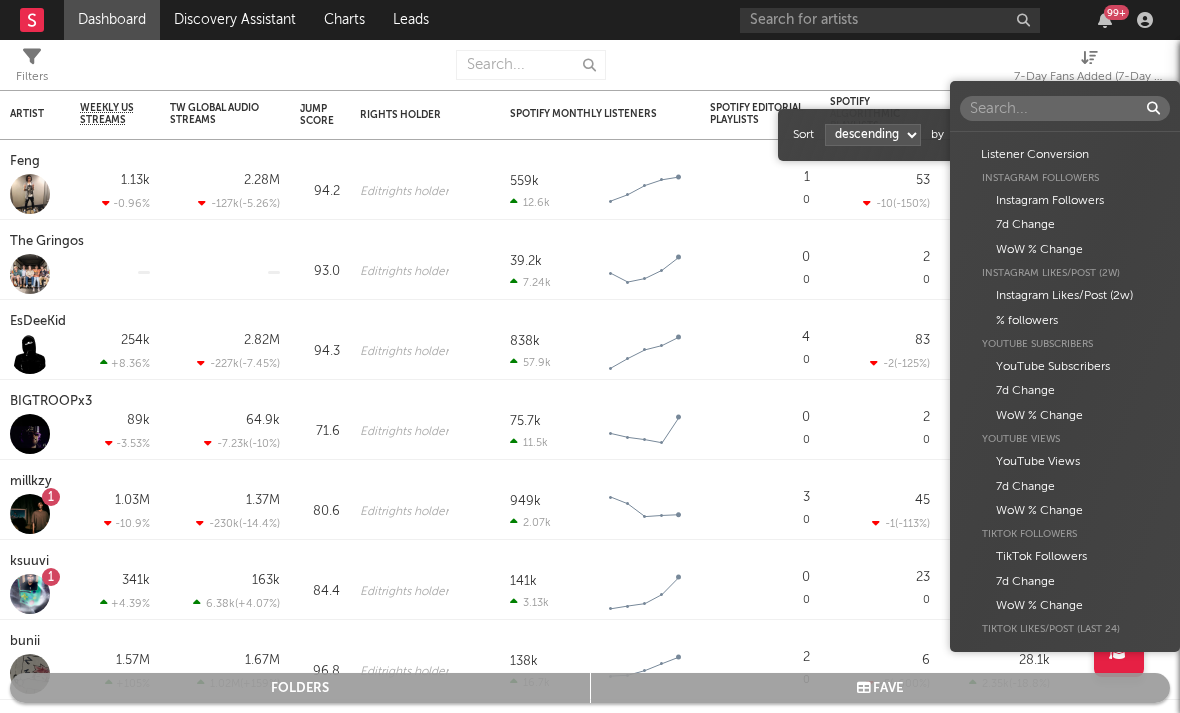 scroll, scrollTop: 680, scrollLeft: 0, axis: vertical 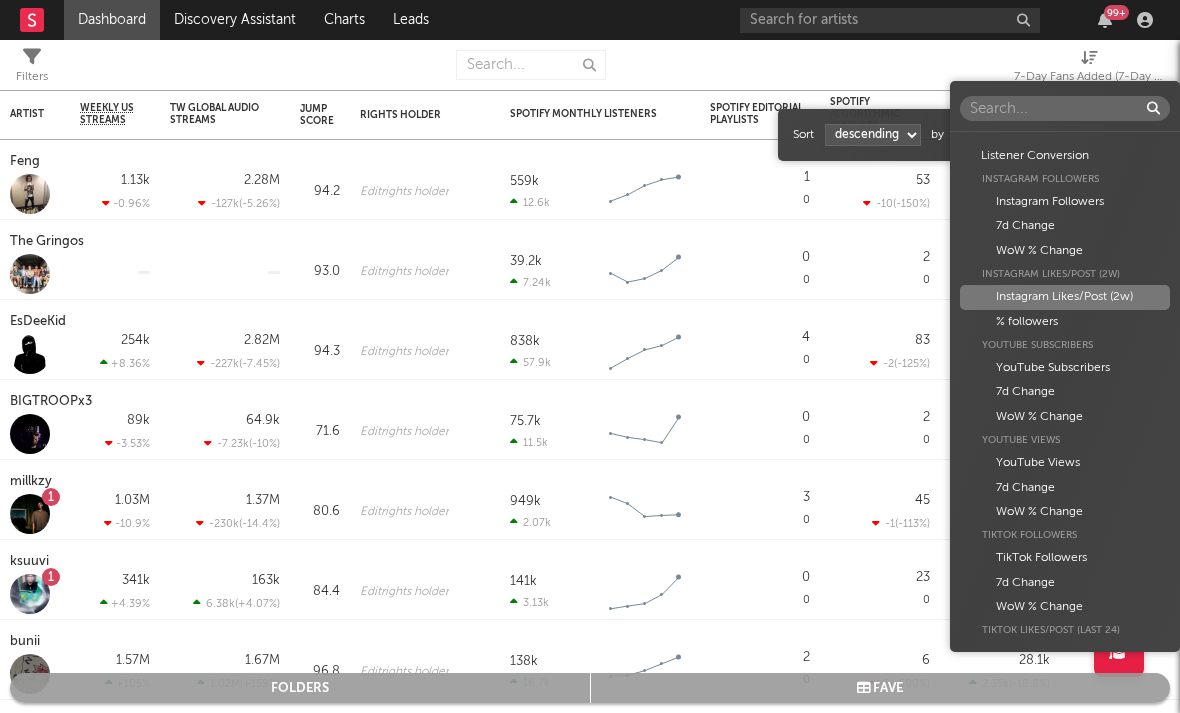 click on "Instagram Likes/Post (2w)" at bounding box center (1065, 297) 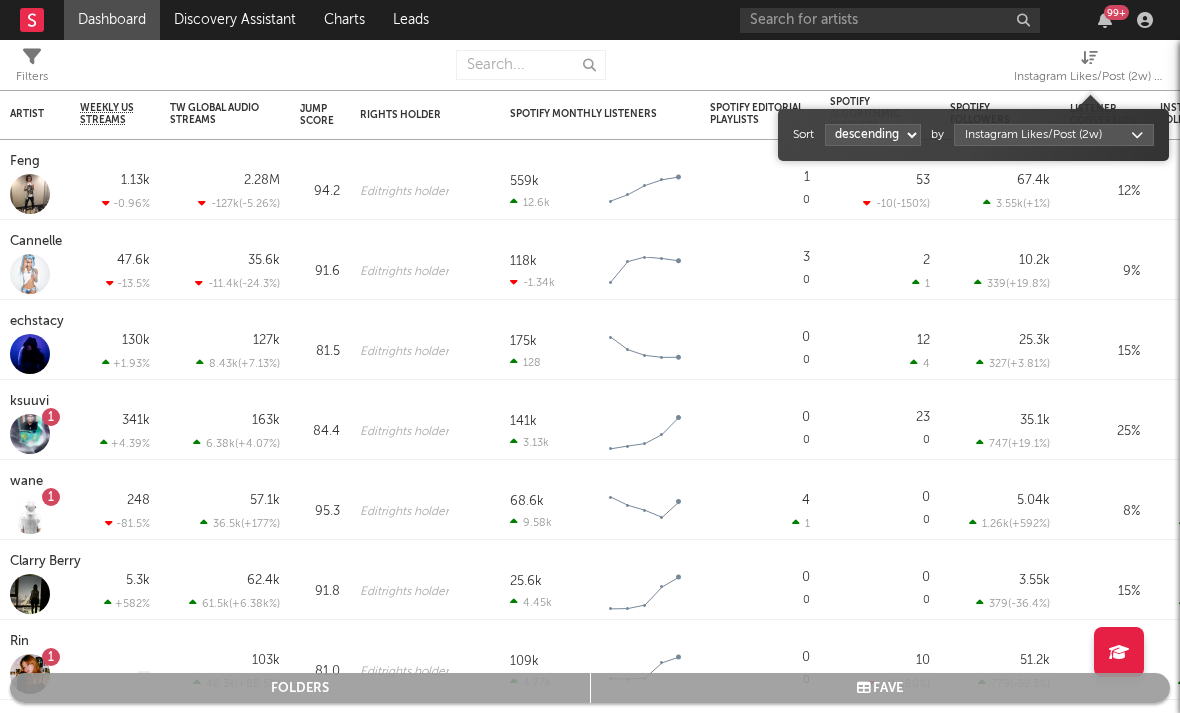 select on "1" 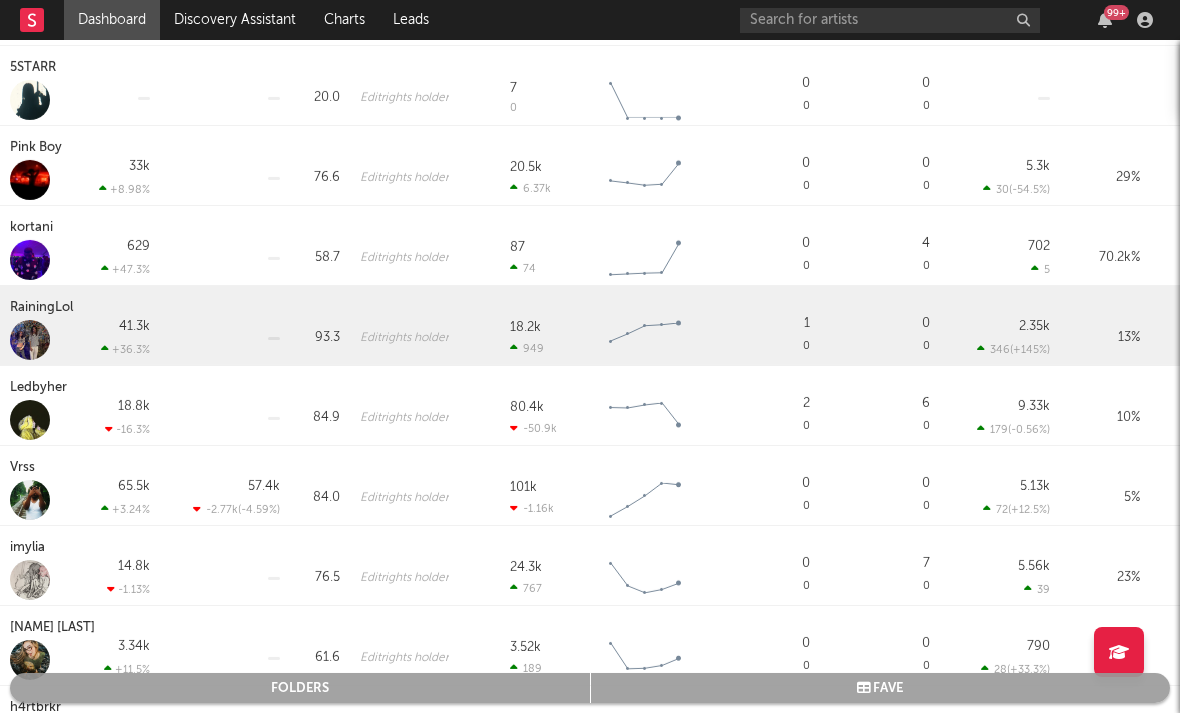 click on "RainingLol" at bounding box center (44, 308) 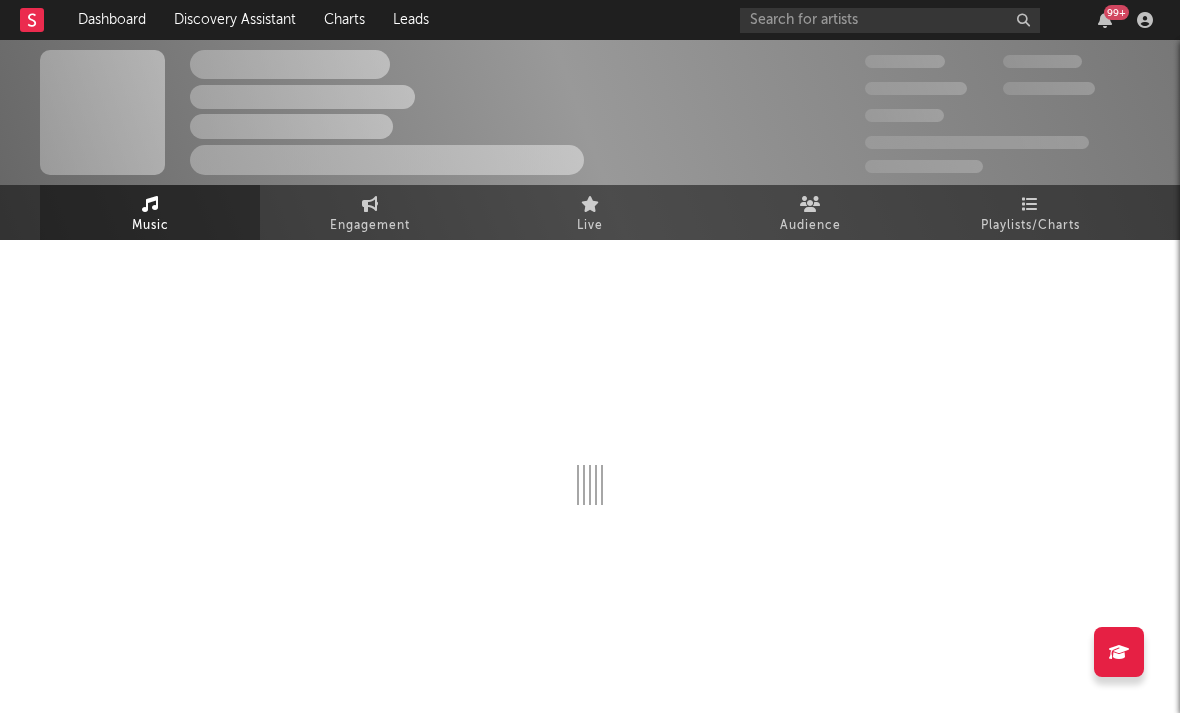 select on "1w" 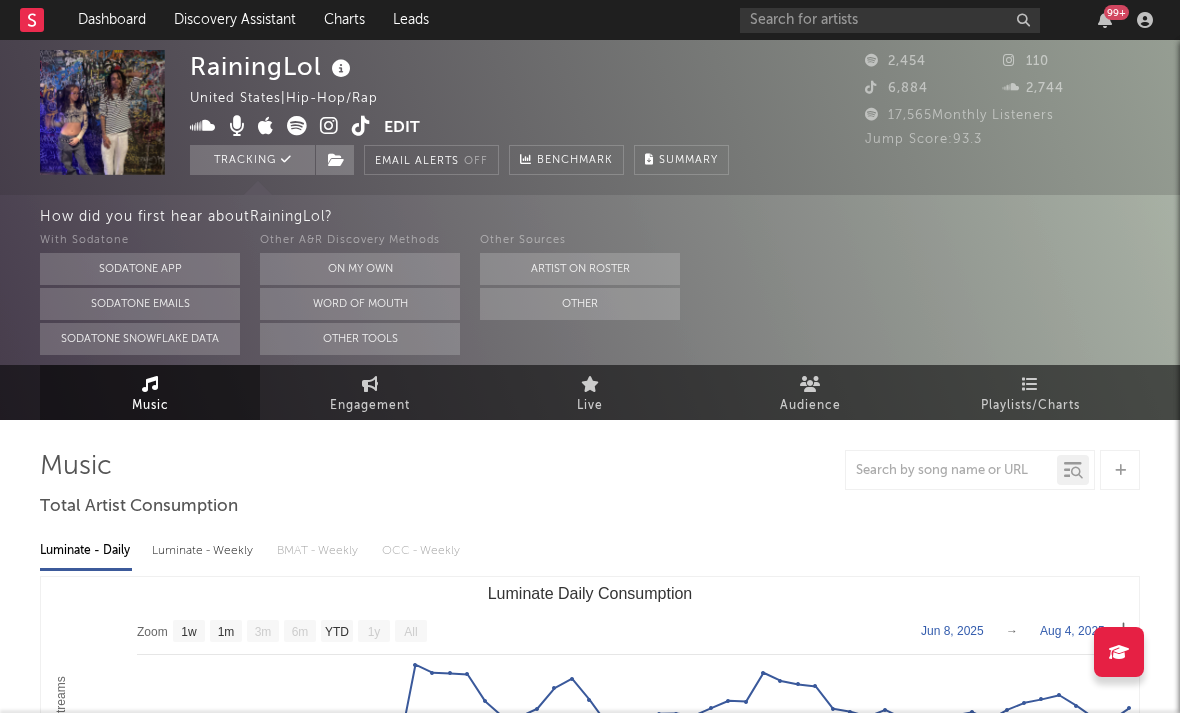 click at bounding box center (329, 126) 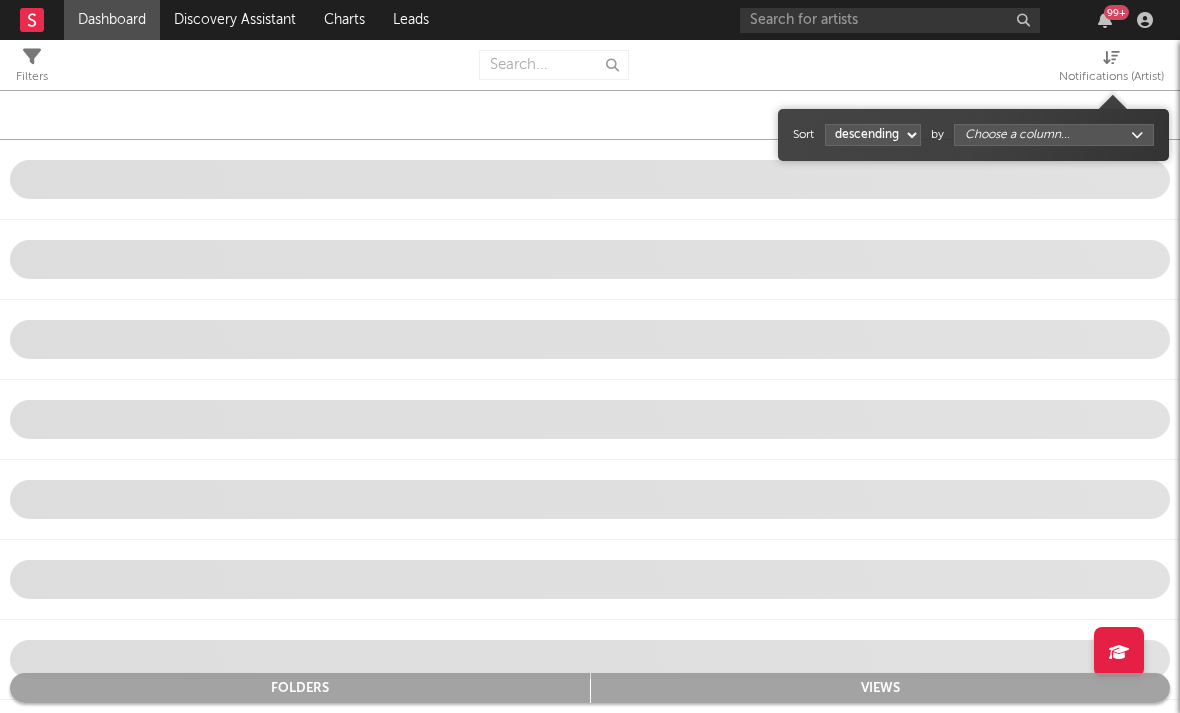 click on "Notifications (Artist)" at bounding box center [1111, 77] 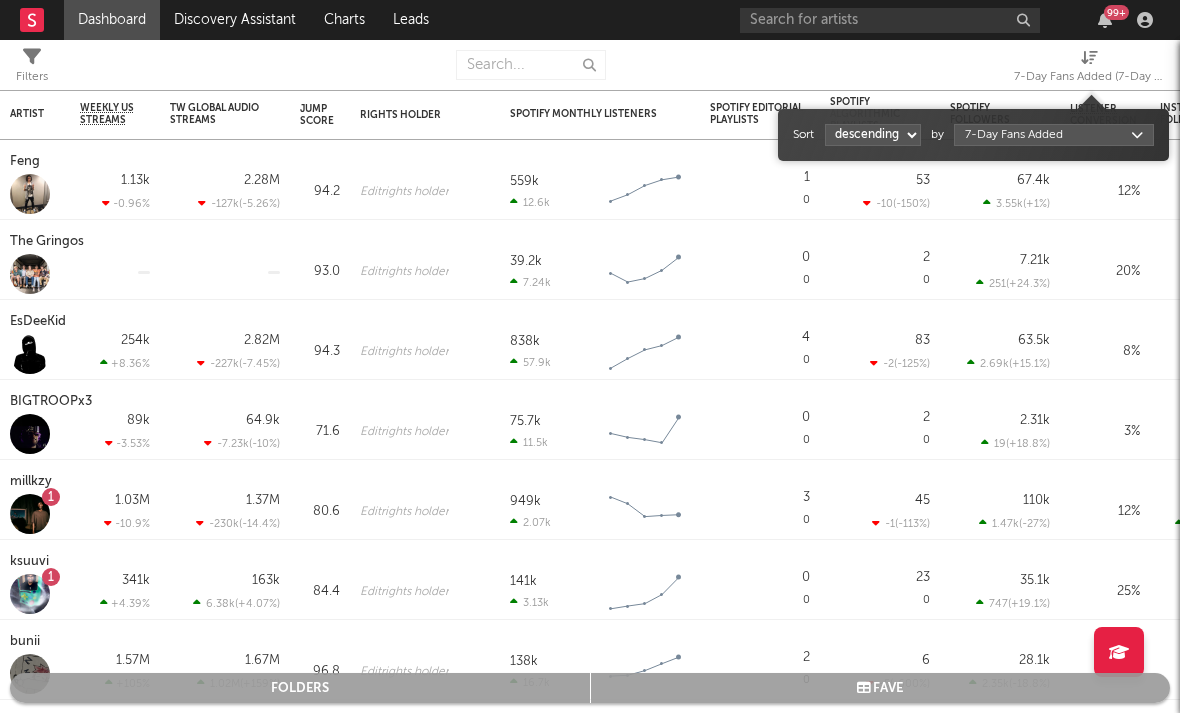 click on "Dashboard Discovery Assistant Charts Leads 99 + Notifications Settings Mark all as read All Growth Releases/Events Playlisting Today Lil M.U. 1:07pm Added 5.87x more Instagram followers than their usual daily growth (+327 compared to +56 on average). 2facedlon 12:53pm Added 9.0x more Tiktok followers than their usual daily growth (+300 compared to +33 on average). Yksteexy 10:42am Added 9.23x more Instagram followers than their usual daily growth (+92 compared to +10 on average). lustr 8:01am 'bite' was added to INDIY (US) on Apple Music. It's at position 6. Yesterday millkzy 8:21pm Released a new YouTube video - BLCKSWANNN. oopsy 8:00pm Released a new Spotify album - A-Class. Sophia Stel 8:00pm Released a new Spotify album - All My Friends Are Models. rexv2 8:00pm Released a new Spotify album - Arm N Leg. lustr 8:00pm Released a new Spotify album - bite. duoto 8:00pm Released a new Spotify album - Bodies And Bankrolls. KaineMusic 8:00pm Released a new Spotify album - Do It. Rx Yp 8:00pm ksuuvi 8:00pm 8:00pm" at bounding box center (590, 356) 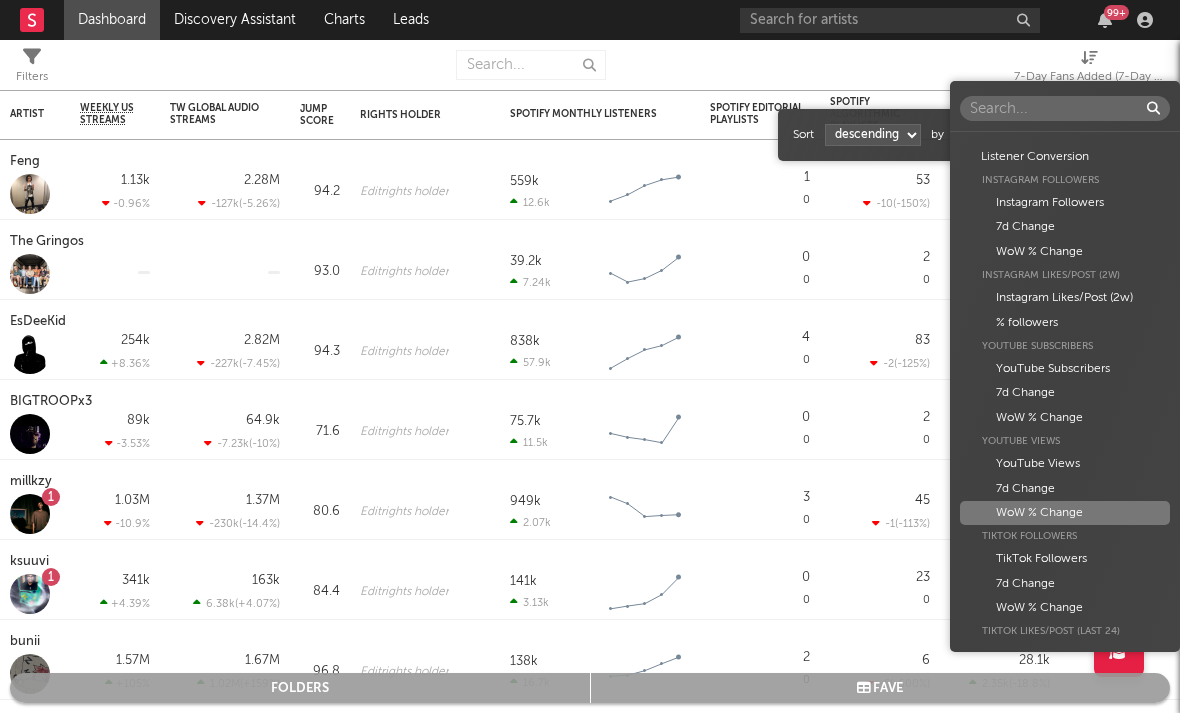 scroll, scrollTop: 675, scrollLeft: 0, axis: vertical 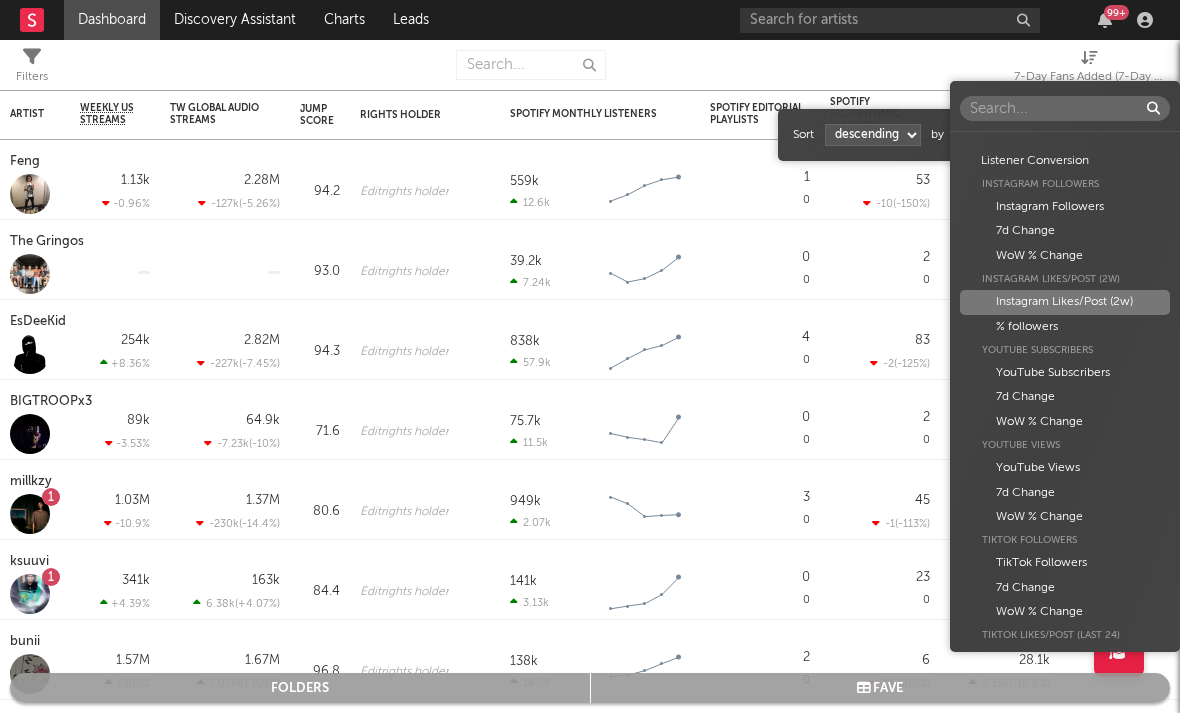 click on "Instagram Likes/Post (2w)" at bounding box center (1065, 302) 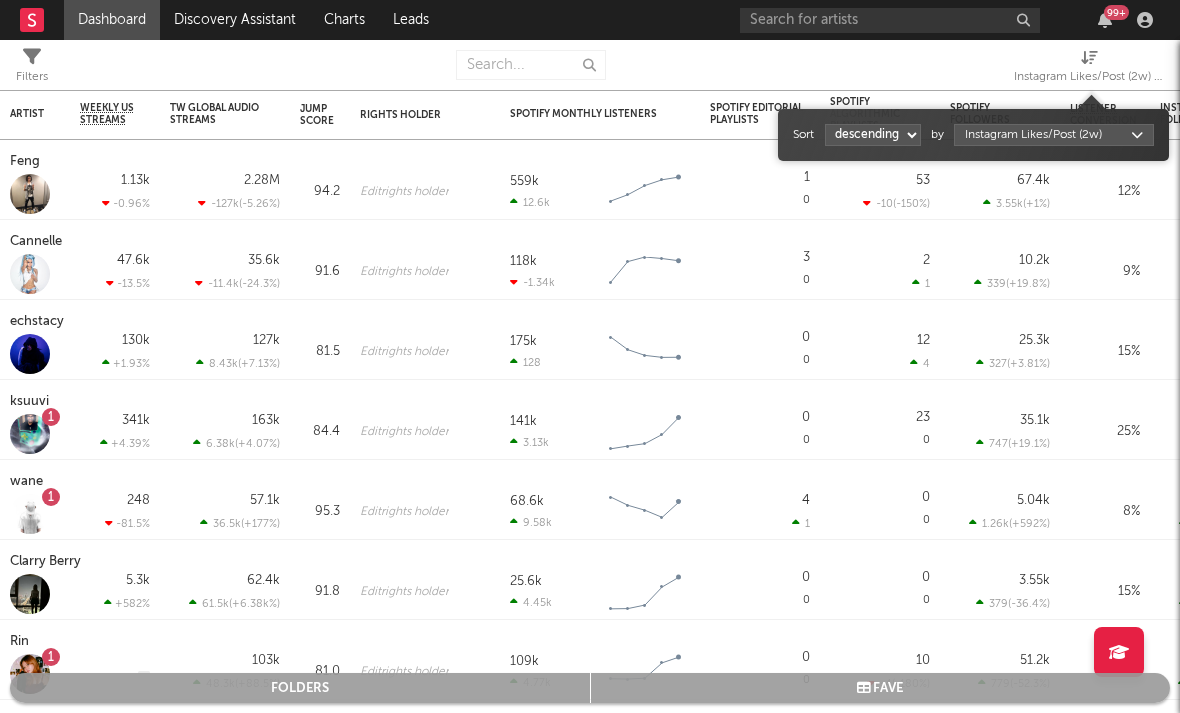 select on "1" 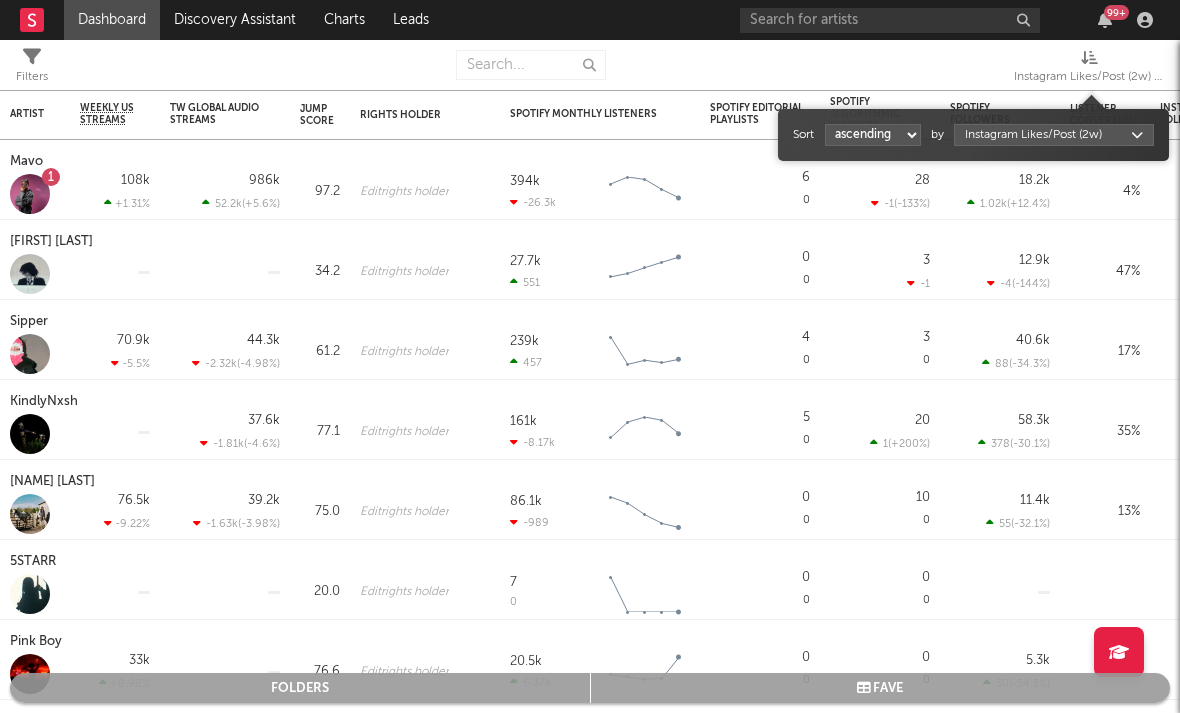 click at bounding box center [810, 65] 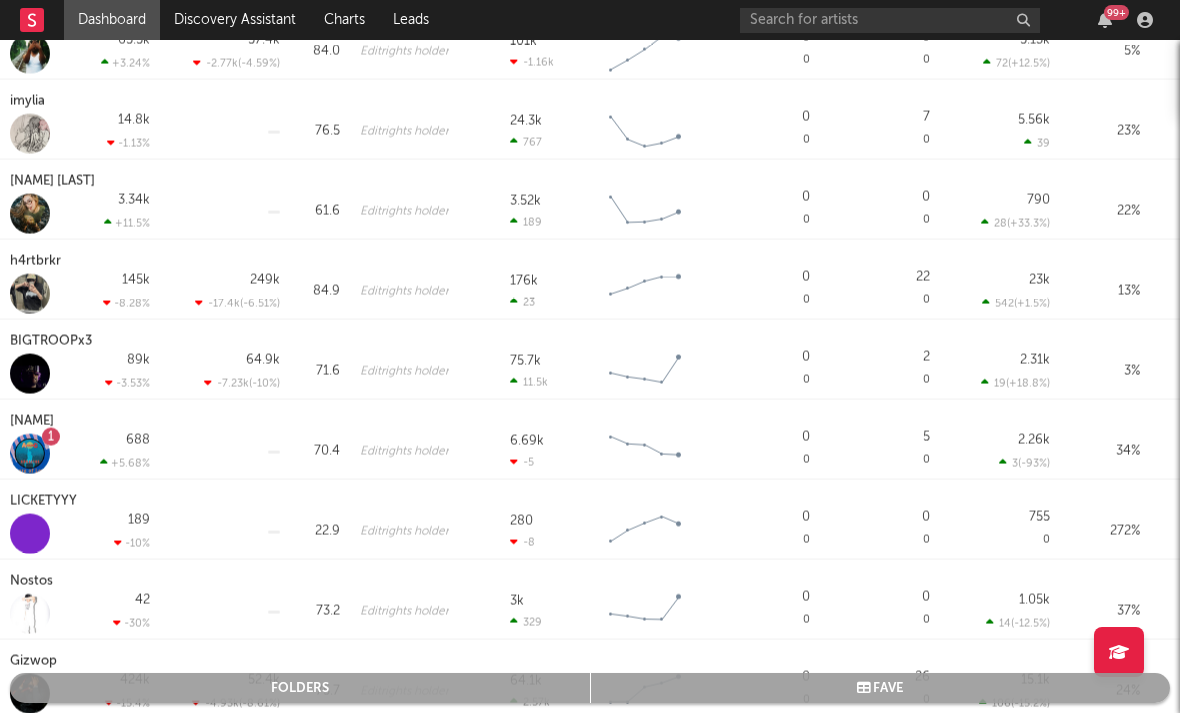 click on "[NAME] [LAST]" at bounding box center [55, 182] 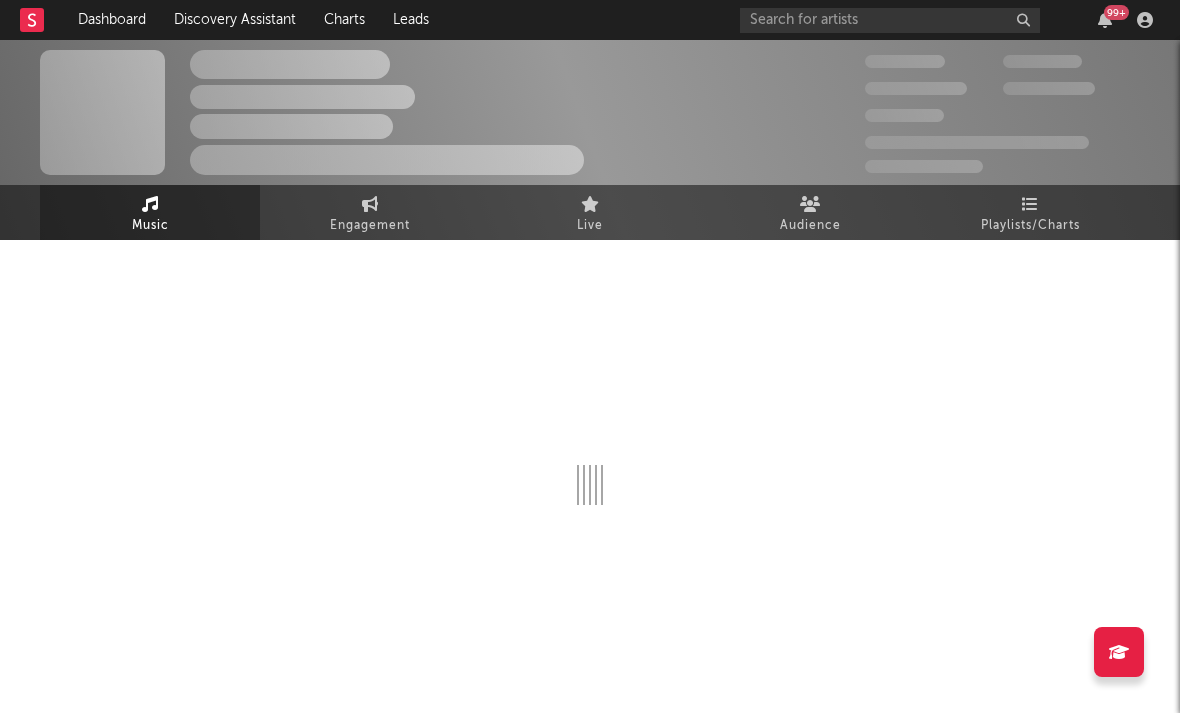 select on "1w" 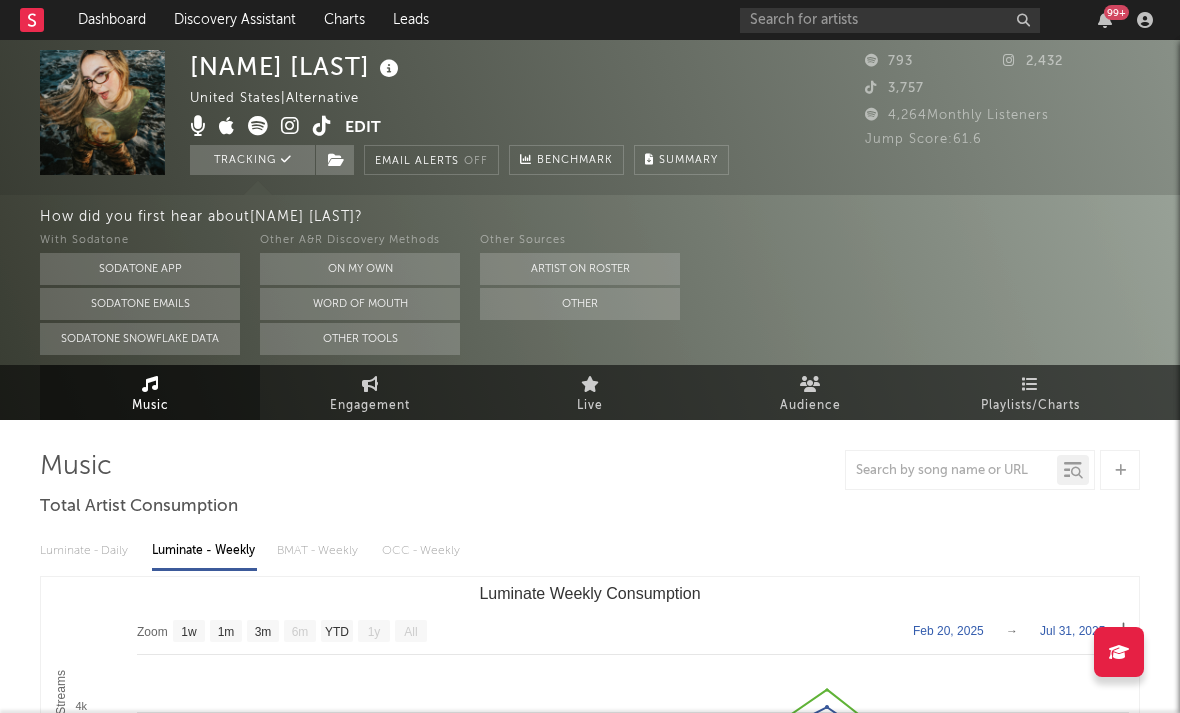 click at bounding box center (290, 126) 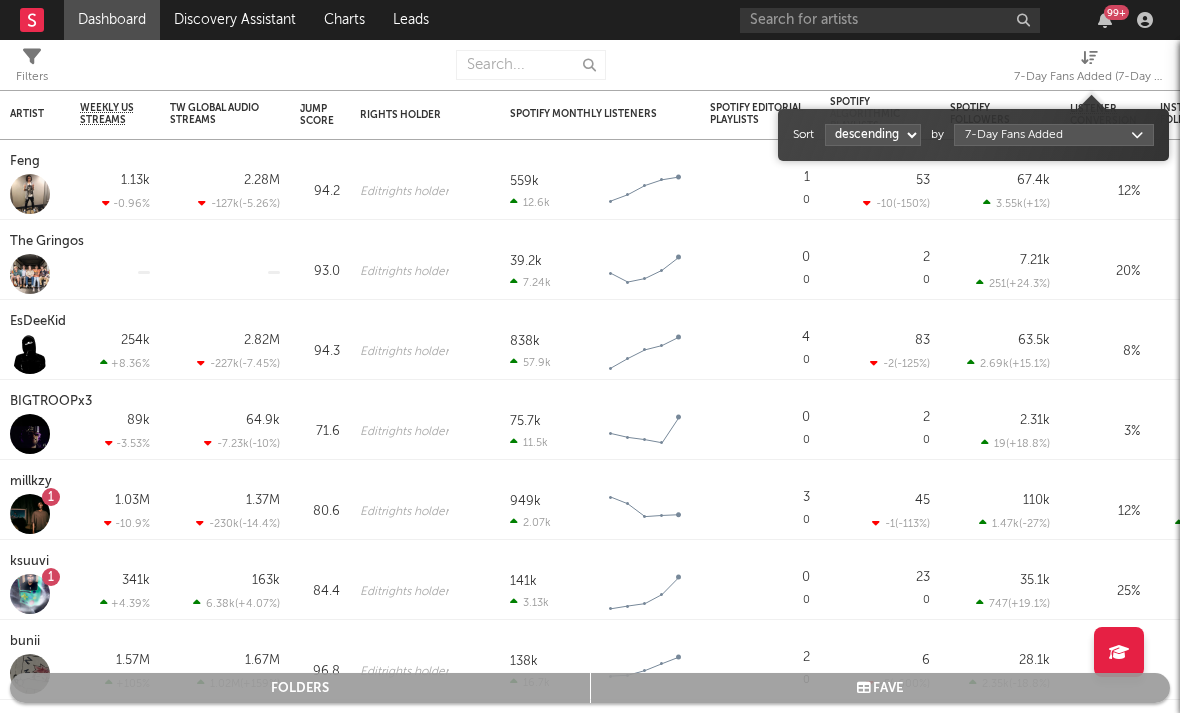 click on "7-Day Fans Added (7-Day Fans Added)" at bounding box center (1089, 77) 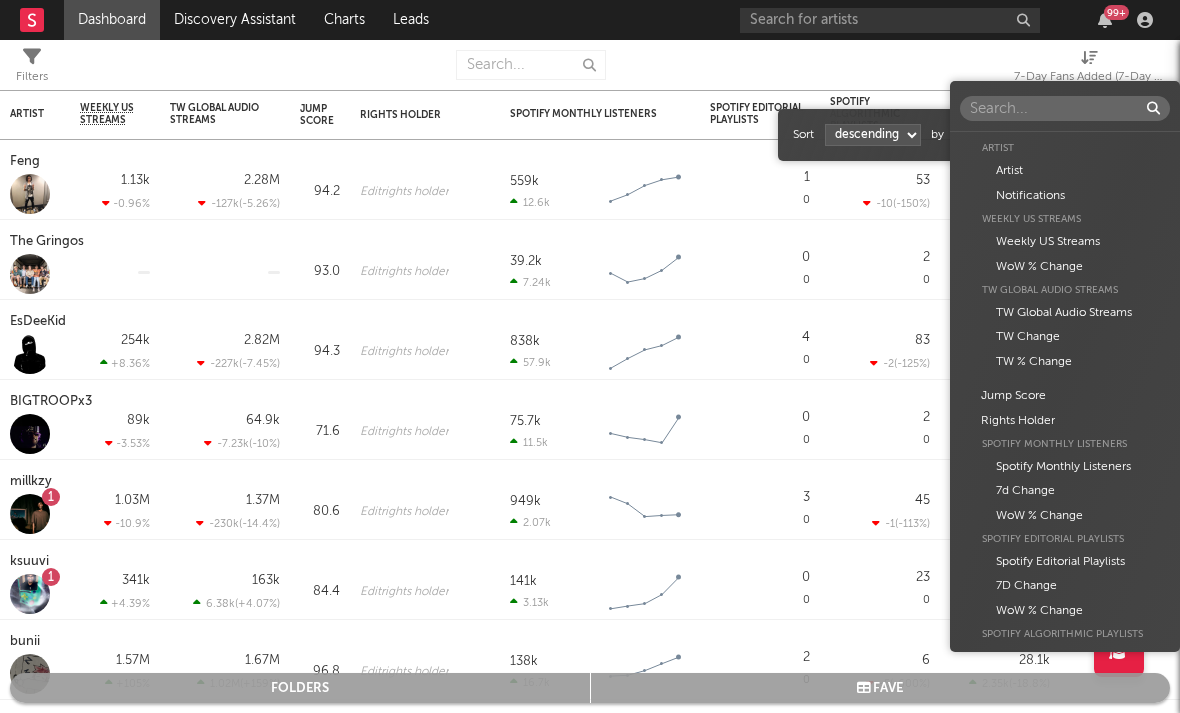 click on "Dashboard Discovery Assistant Charts Leads 99 + Notifications Settings Mark all as read All Growth Releases/Events Playlisting Today Lil M.U. 1:07pm Added 5.87x more Instagram followers than their usual daily growth (+327 compared to +56 on average). 2facedlon 12:53pm Added 9.0x more Tiktok followers than their usual daily growth (+300 compared to +33 on average). Yksteexy 10:42am Added 9.23x more Instagram followers than their usual daily growth (+92 compared to +10 on average). lustr 8:01am 'bite' was added to INDIY (US) on Apple Music. It's at position 6. Yesterday millkzy 8:21pm Released a new YouTube video - BLCKSWANNN. oopsy 8:00pm Released a new Spotify album - A-Class. Sophia Stel 8:00pm Released a new Spotify album - All My Friends Are Models. rexv2 8:00pm Released a new Spotify album - Arm N Leg. lustr 8:00pm Released a new Spotify album - bite. duoto 8:00pm Released a new Spotify album - Bodies And Bankrolls. KaineMusic 8:00pm Released a new Spotify album - Do It. Rx Yp 8:00pm ksuuvi 8:00pm 8:00pm" at bounding box center (590, 356) 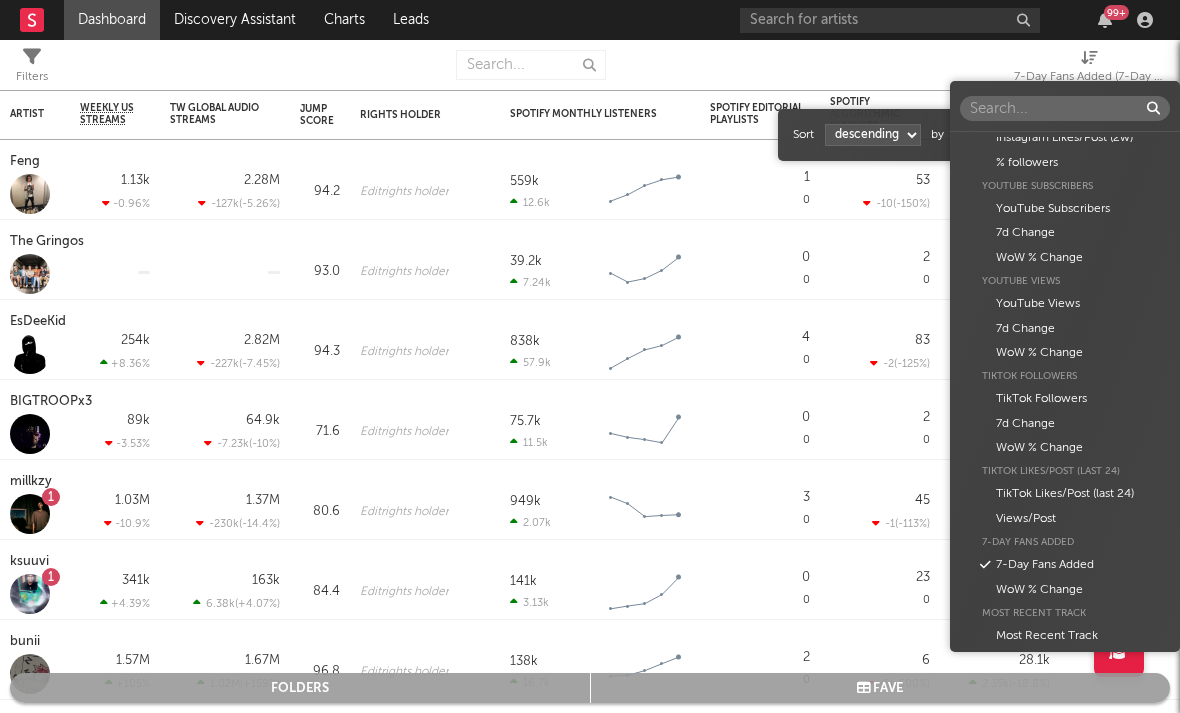 scroll, scrollTop: 722, scrollLeft: 0, axis: vertical 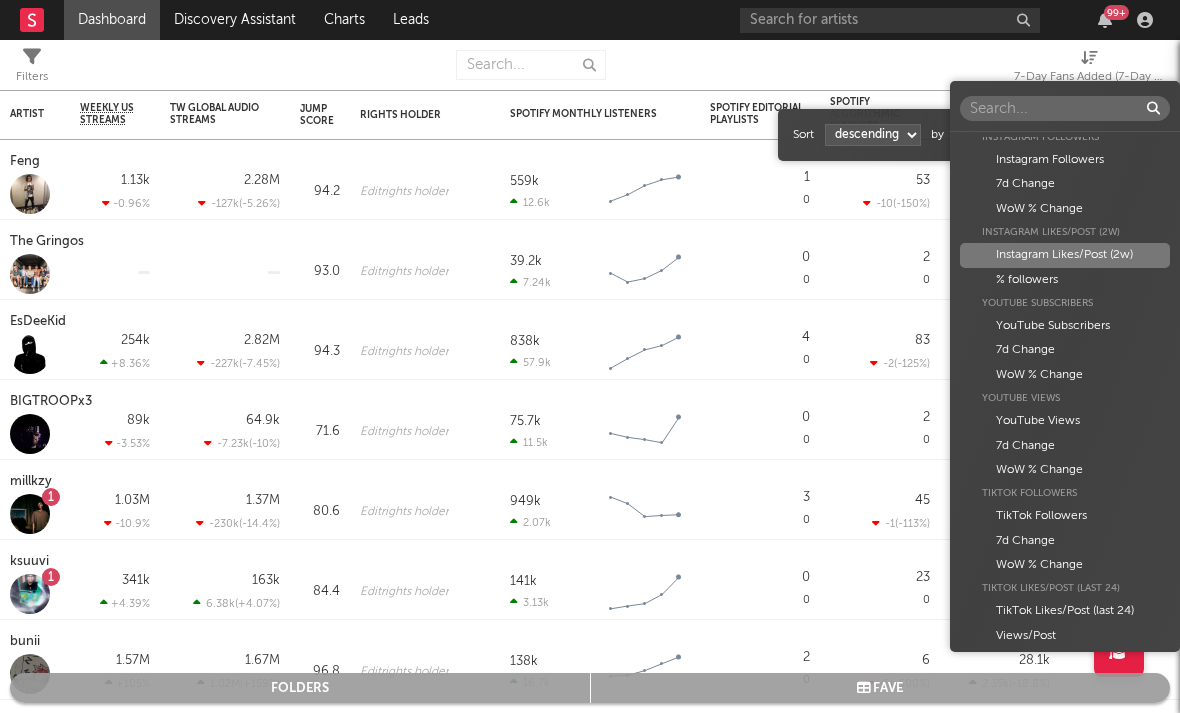 click on "Instagram Likes/Post (2w)" at bounding box center [1065, 255] 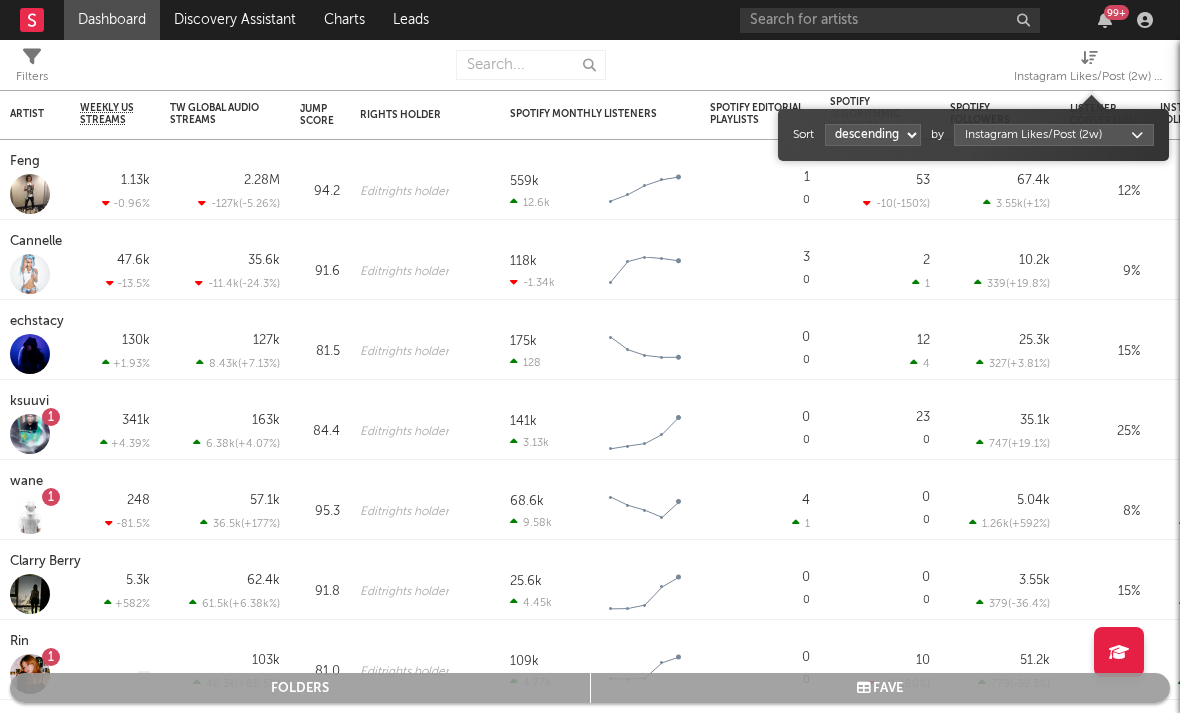 select on "1" 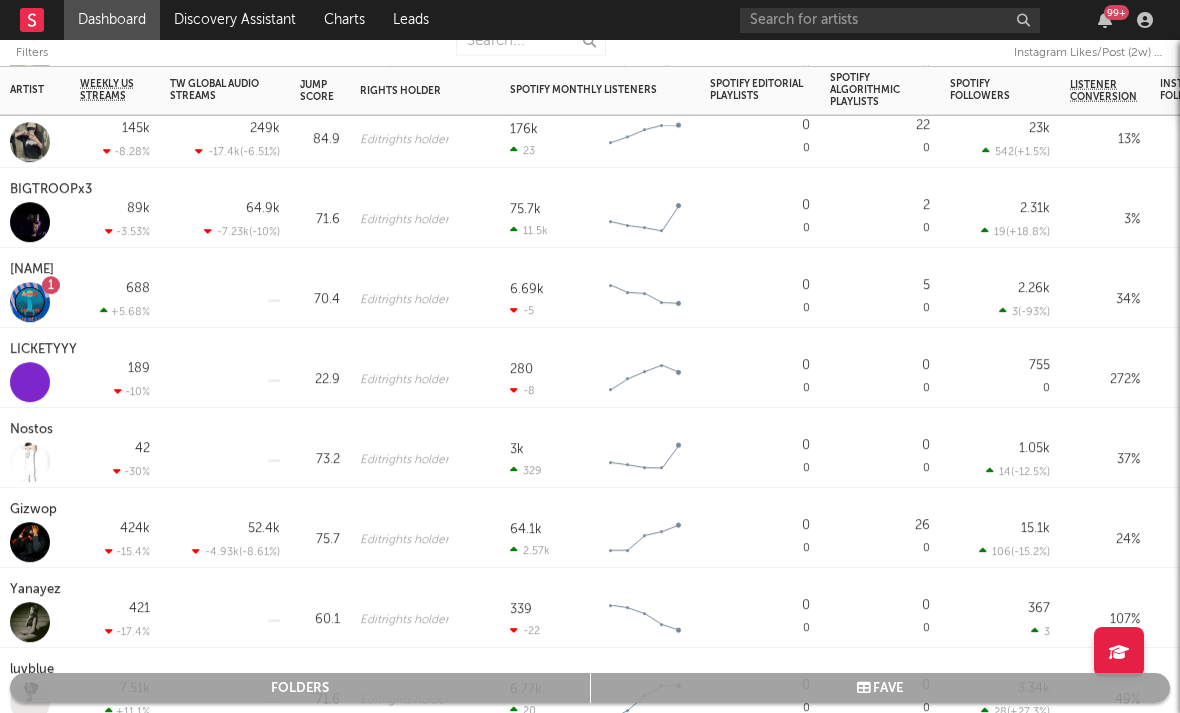 click at bounding box center (30, 382) 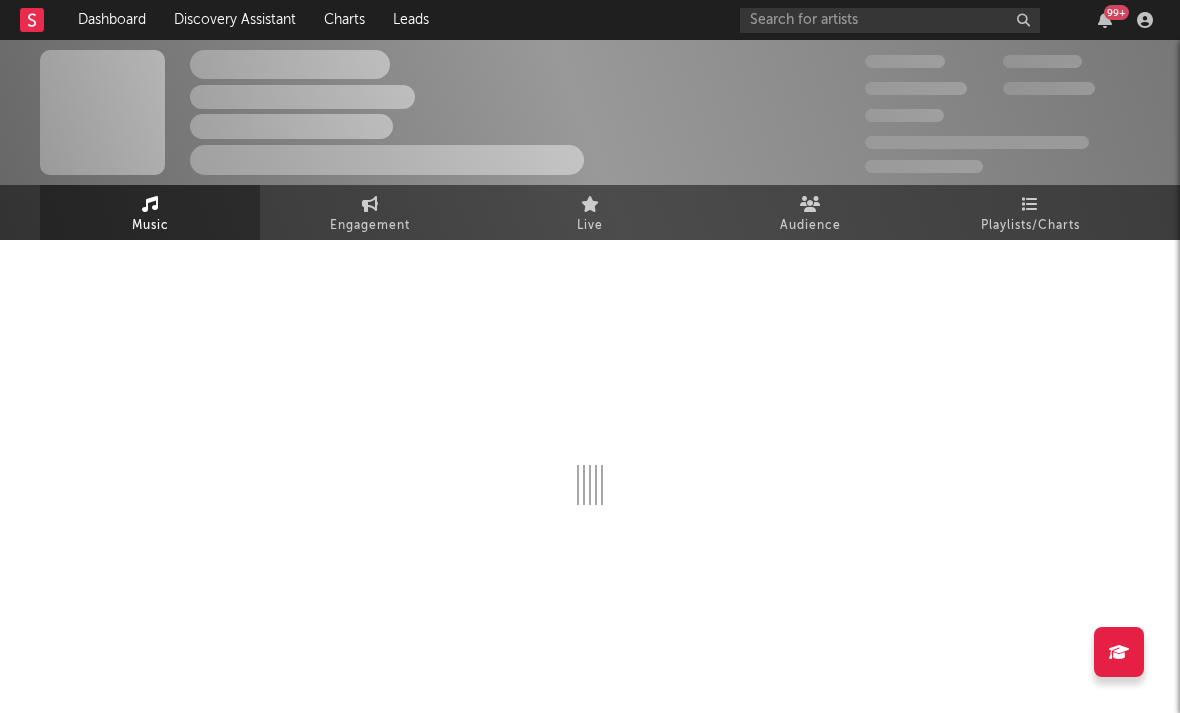 select on "6m" 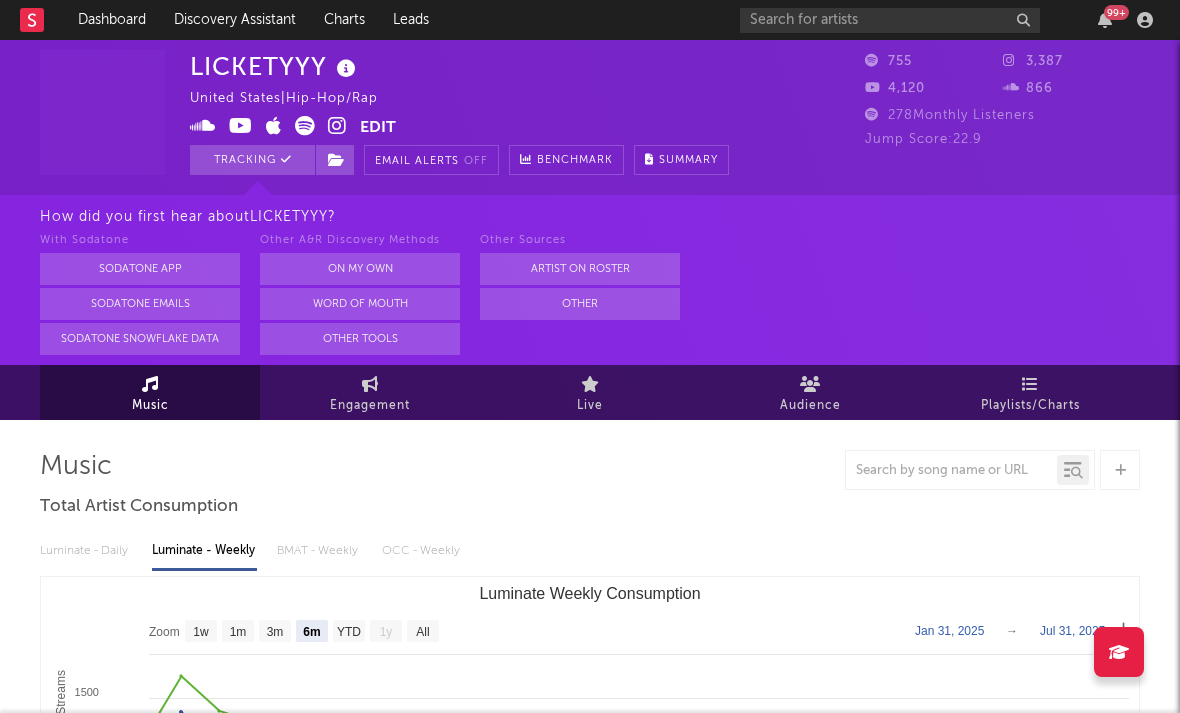 click at bounding box center [337, 126] 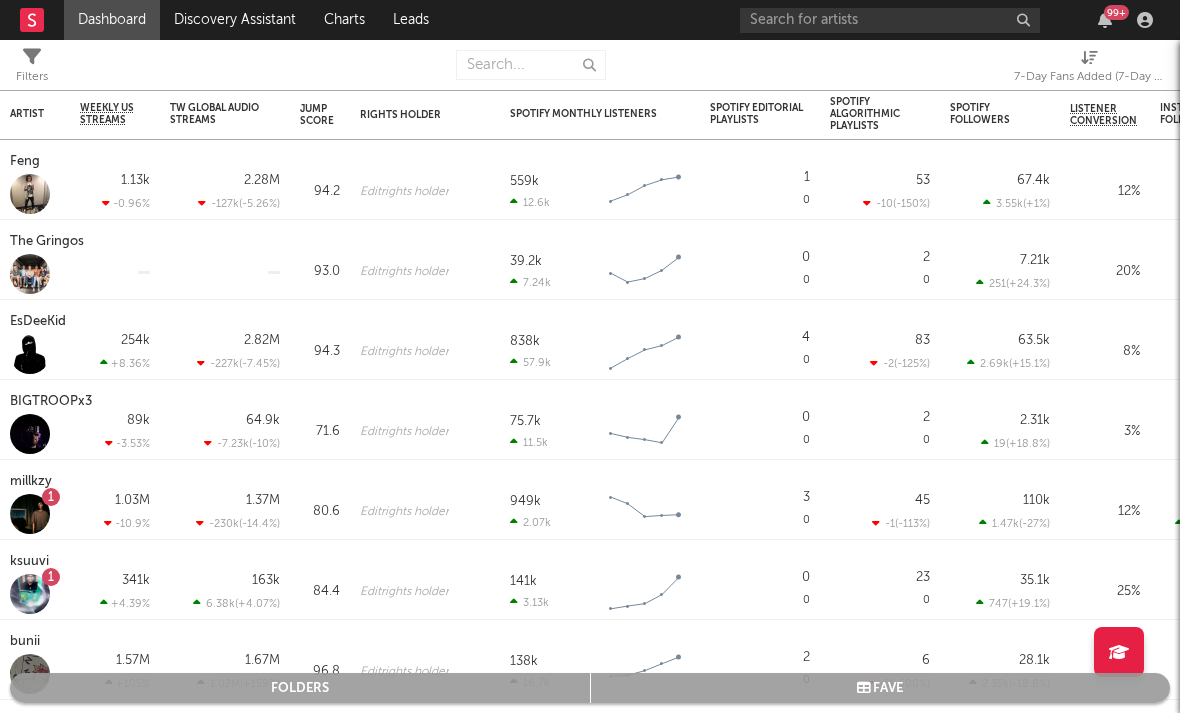 click on "7-Day Fans Added (7-Day Fans Added)" at bounding box center [1089, 77] 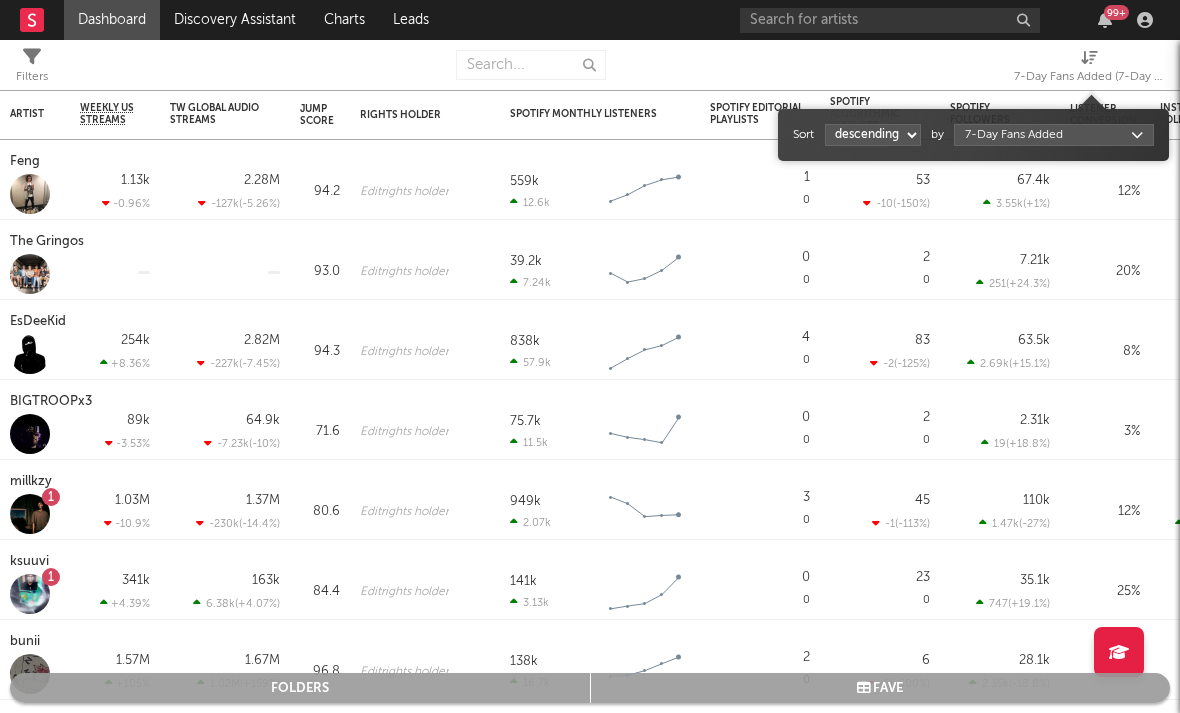 click on "Sort   ascending descending  by 7-Day Fans Added" at bounding box center (973, 135) 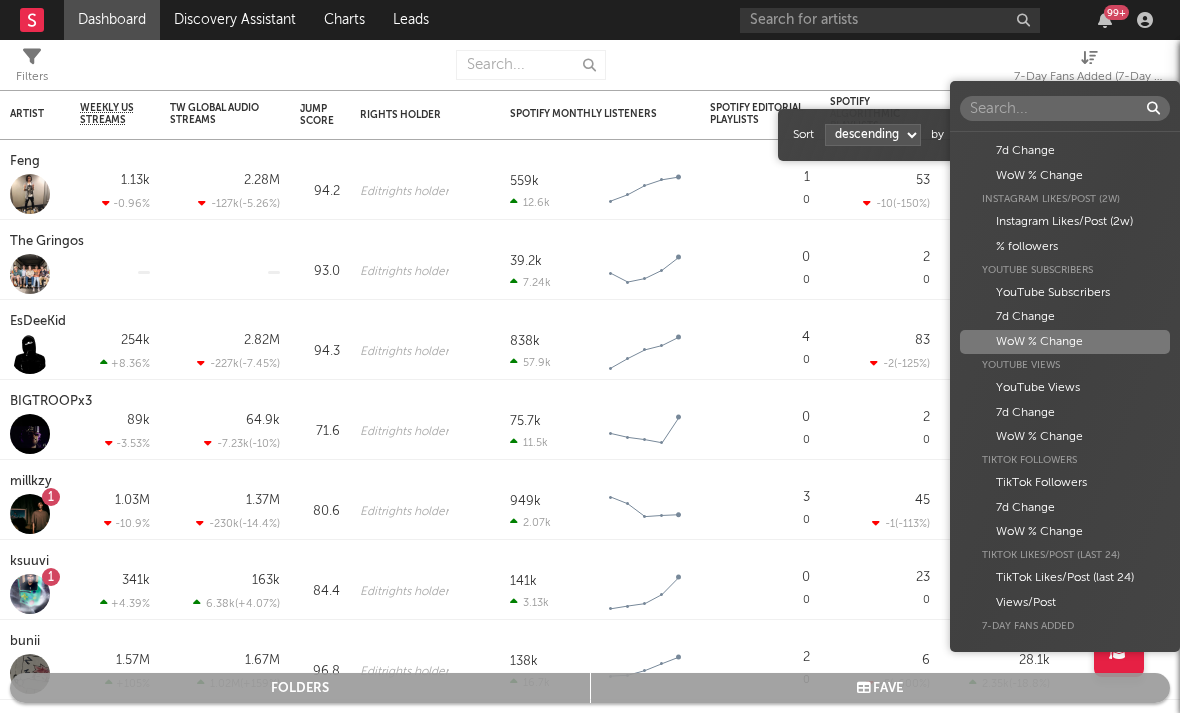 scroll, scrollTop: 754, scrollLeft: 0, axis: vertical 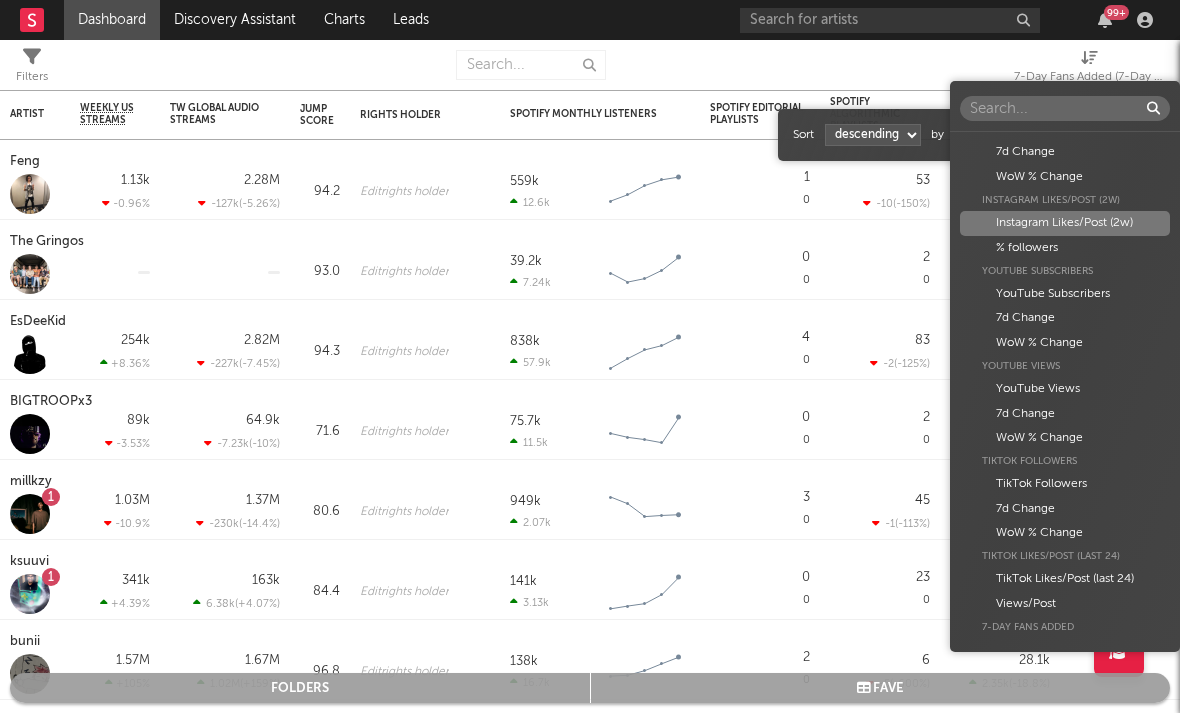 click on "Instagram Likes/Post (2w)" at bounding box center [1065, 223] 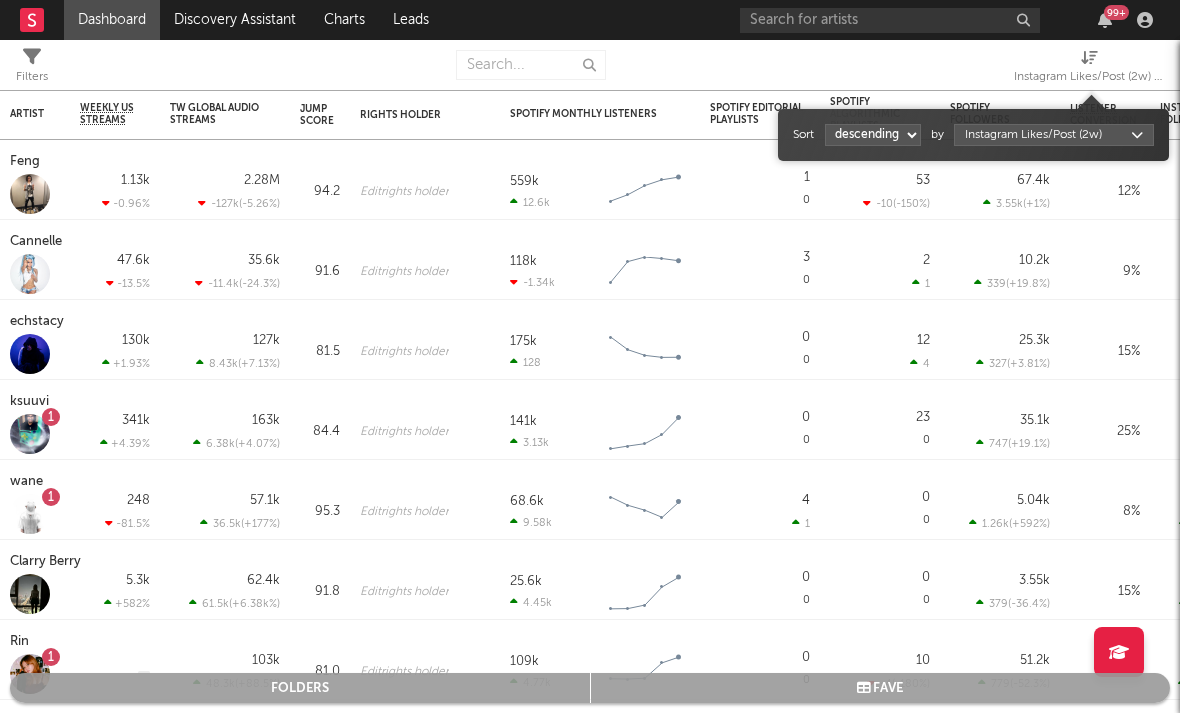 select on "1" 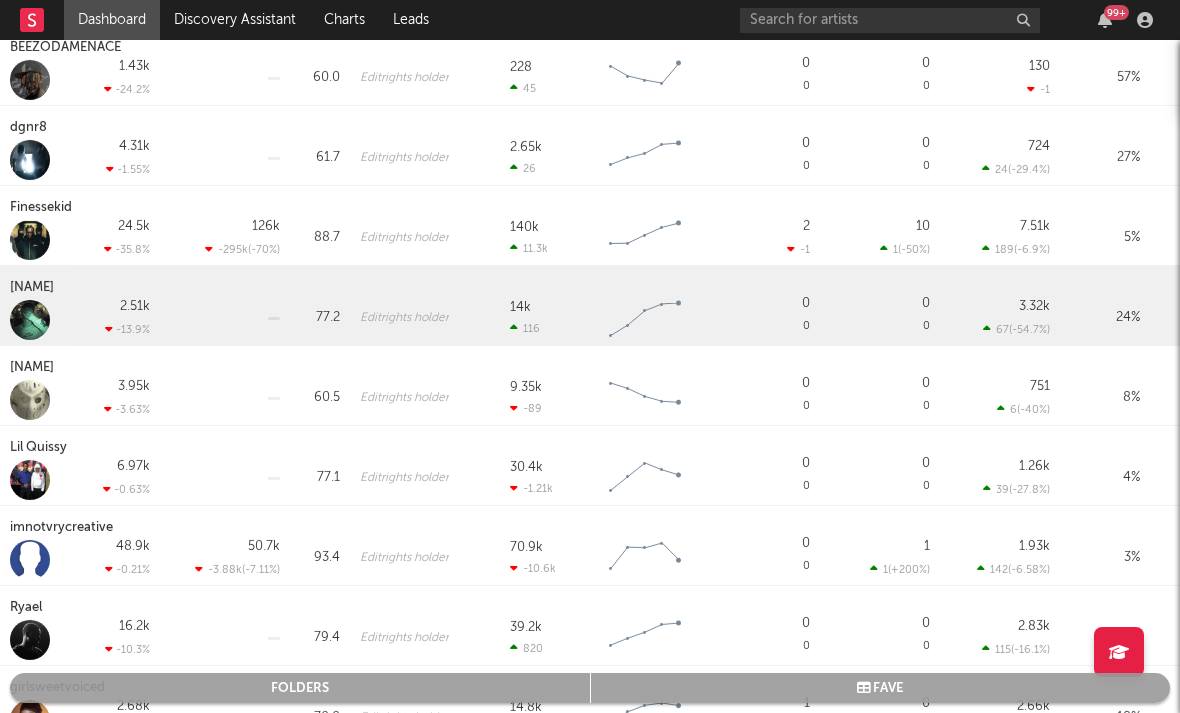click on "[NAME]" at bounding box center [34, 288] 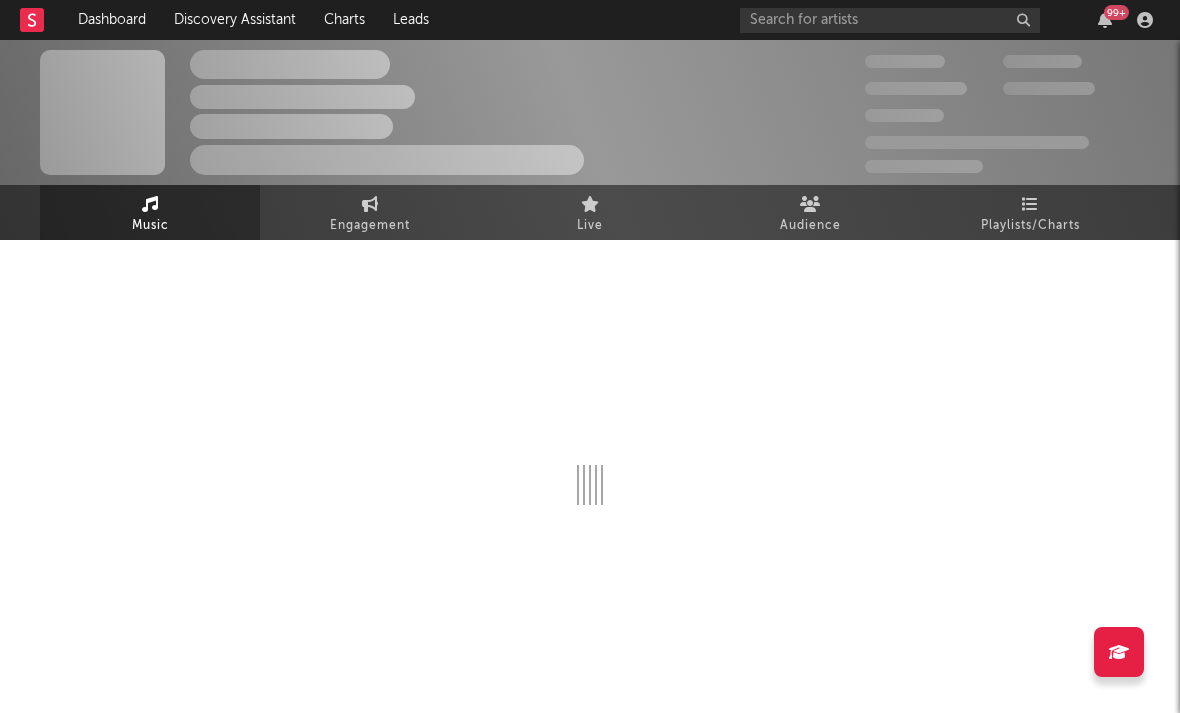select on "6m" 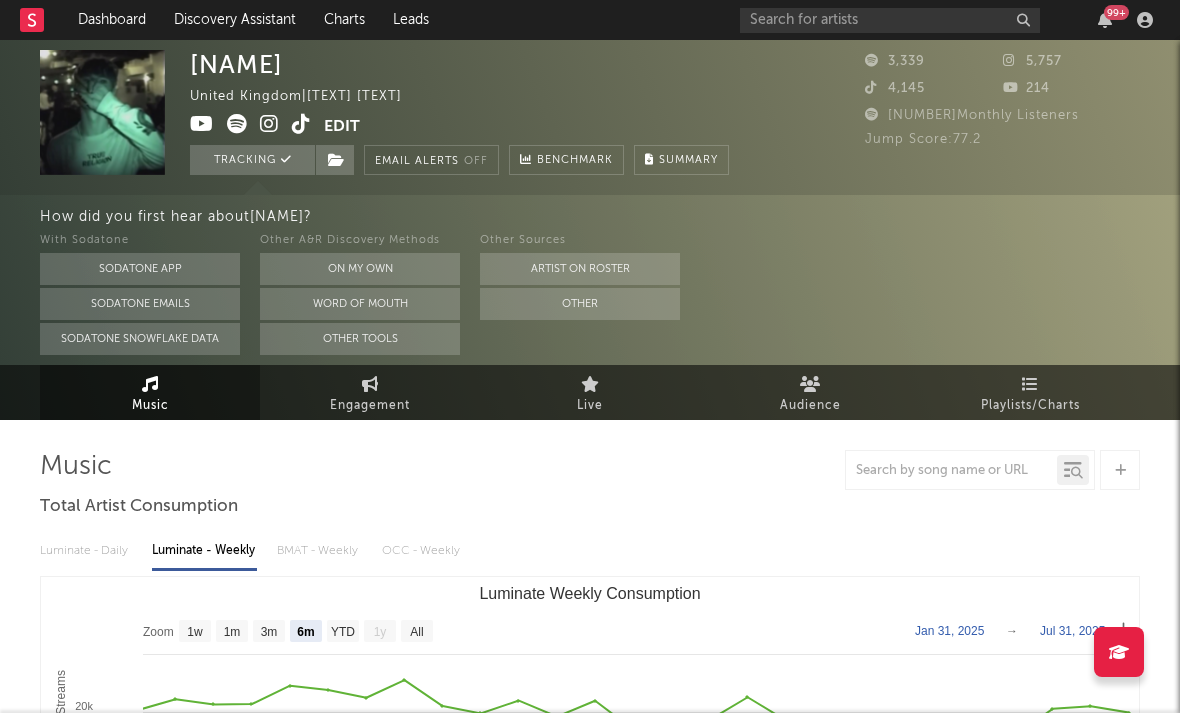 click at bounding box center (269, 124) 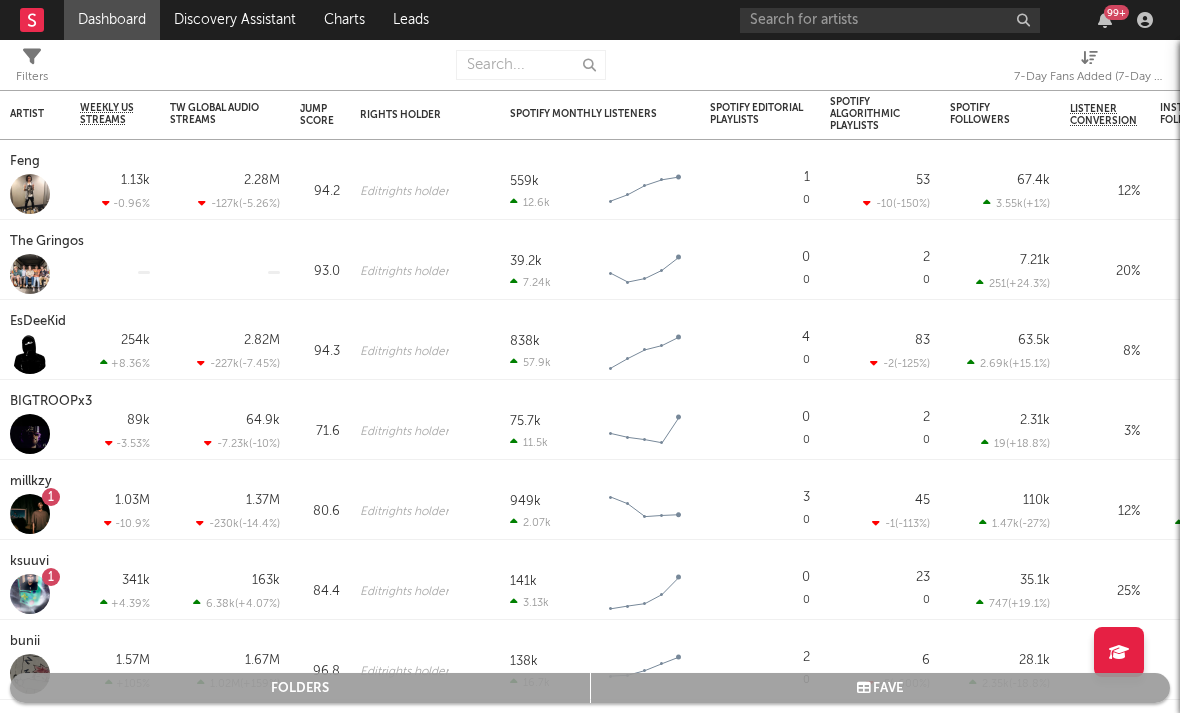 click on "7-Day Fans Added (7-Day Fans Added)" at bounding box center (1089, 77) 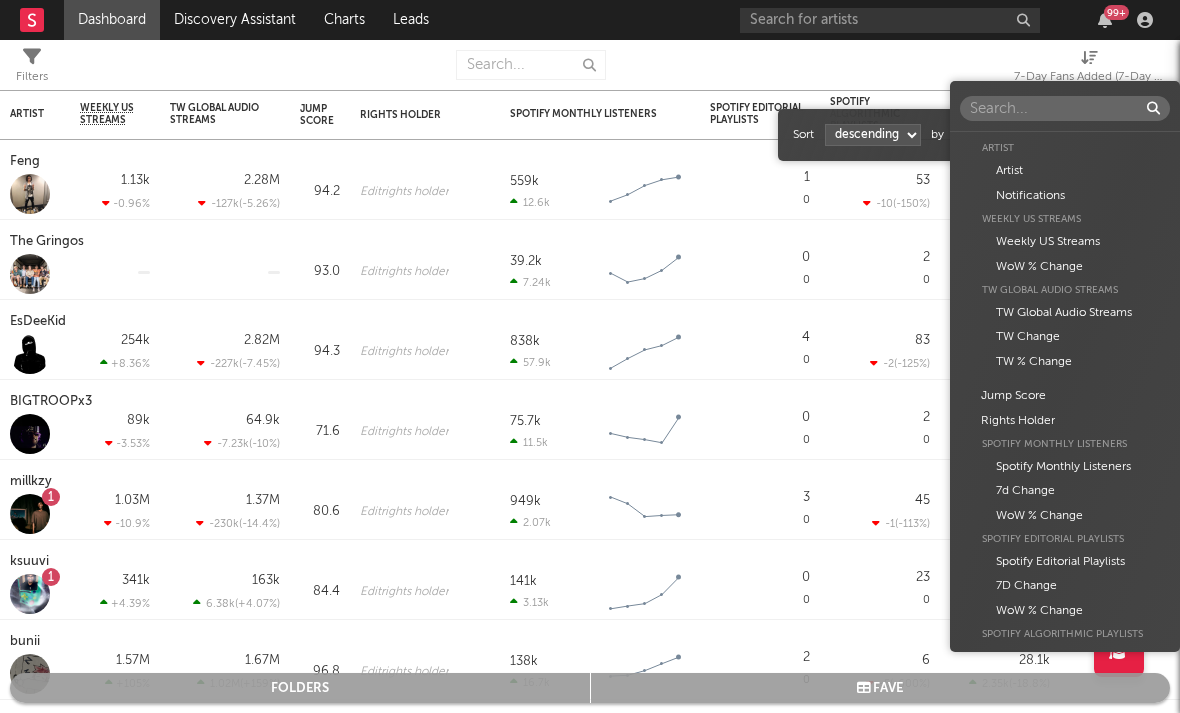 click on "Dashboard Discovery Assistant Charts Leads 99 + Notifications Settings Mark all as read All Growth Releases/Events Playlisting Today Lil M.U. 1:07pm Added 5.87x more Instagram followers than their usual daily growth (+327 compared to +56 on average). 2facedlon 12:53pm Added 9.0x more Tiktok followers than their usual daily growth (+300 compared to +33 on average). Yksteexy 10:42am Added 9.23x more Instagram followers than their usual daily growth (+92 compared to +10 on average). lustr 8:01am 'bite' was added to INDIY (US) on Apple Music. It's at position 6. Yesterday millkzy 8:21pm Released a new YouTube video - BLCKSWANNN. oopsy 8:00pm Released a new Spotify album - A-Class. Sophia Stel 8:00pm Released a new Spotify album - All My Friends Are Models. rexv2 8:00pm Released a new Spotify album - Arm N Leg. lustr 8:00pm Released a new Spotify album - bite. duoto 8:00pm Released a new Spotify album - Bodies And Bankrolls. KaineMusic 8:00pm Released a new Spotify album - Do It. Rx Yp 8:00pm ksuuvi 8:00pm 8:00pm" at bounding box center [590, 356] 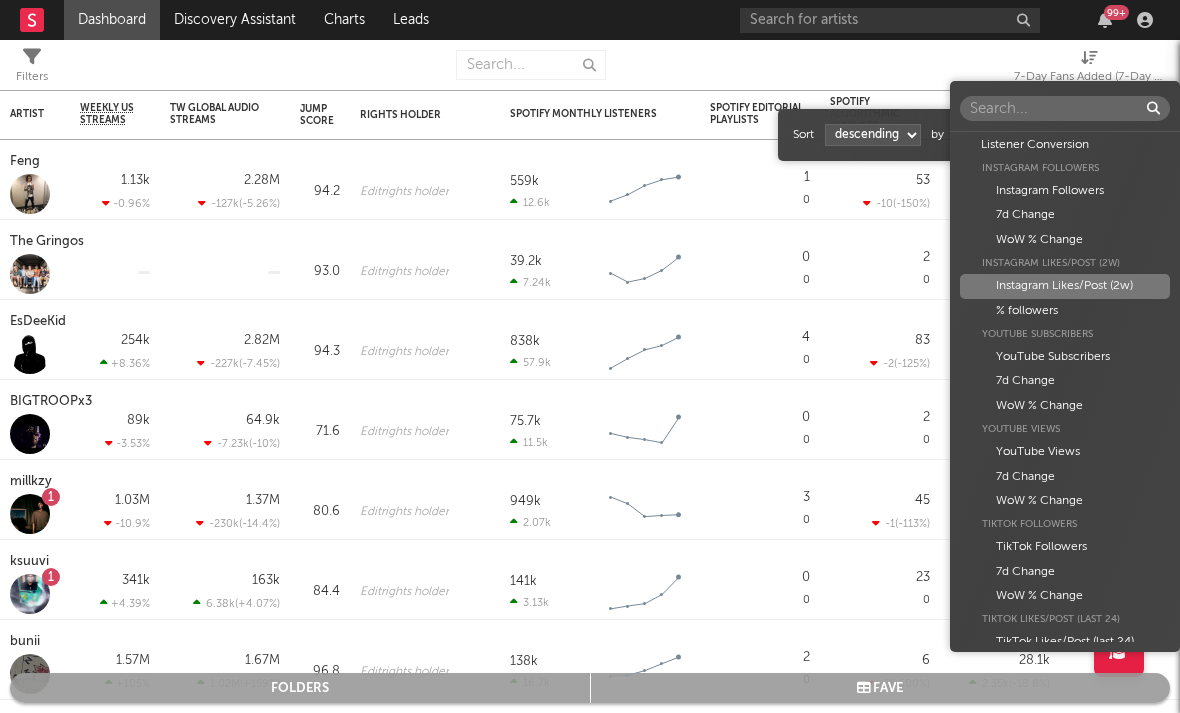 scroll, scrollTop: 674, scrollLeft: 0, axis: vertical 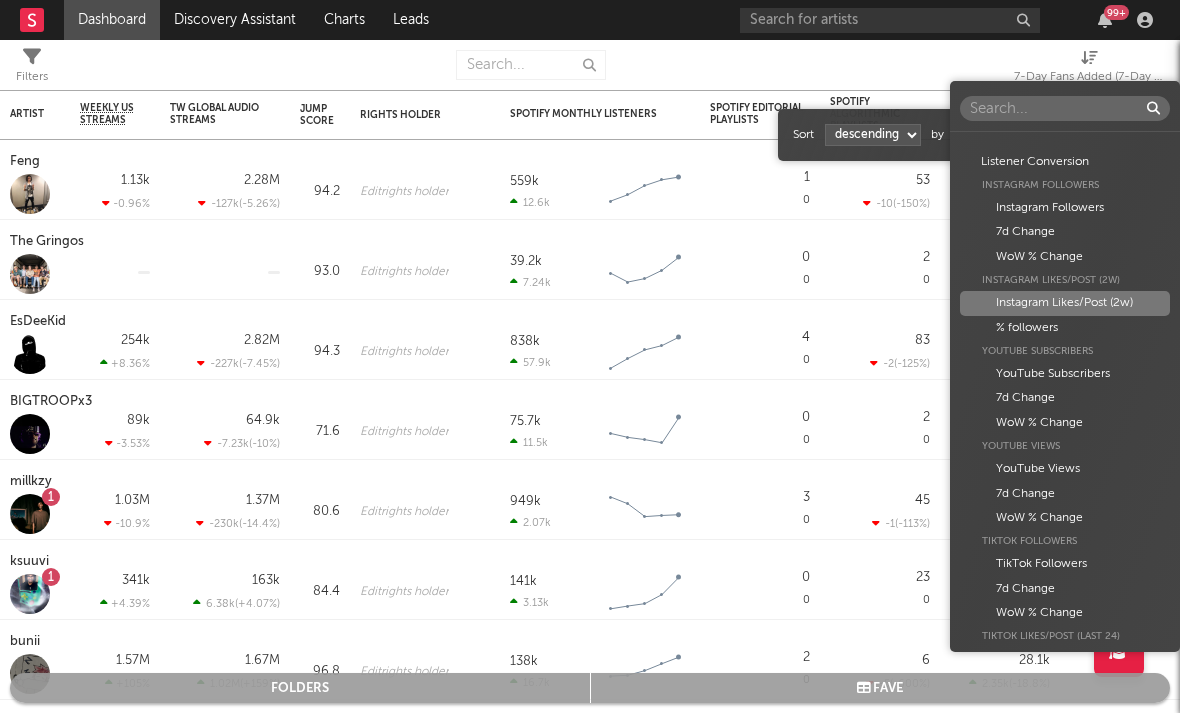 click on "Instagram Likes/Post (2w)" at bounding box center (1065, 303) 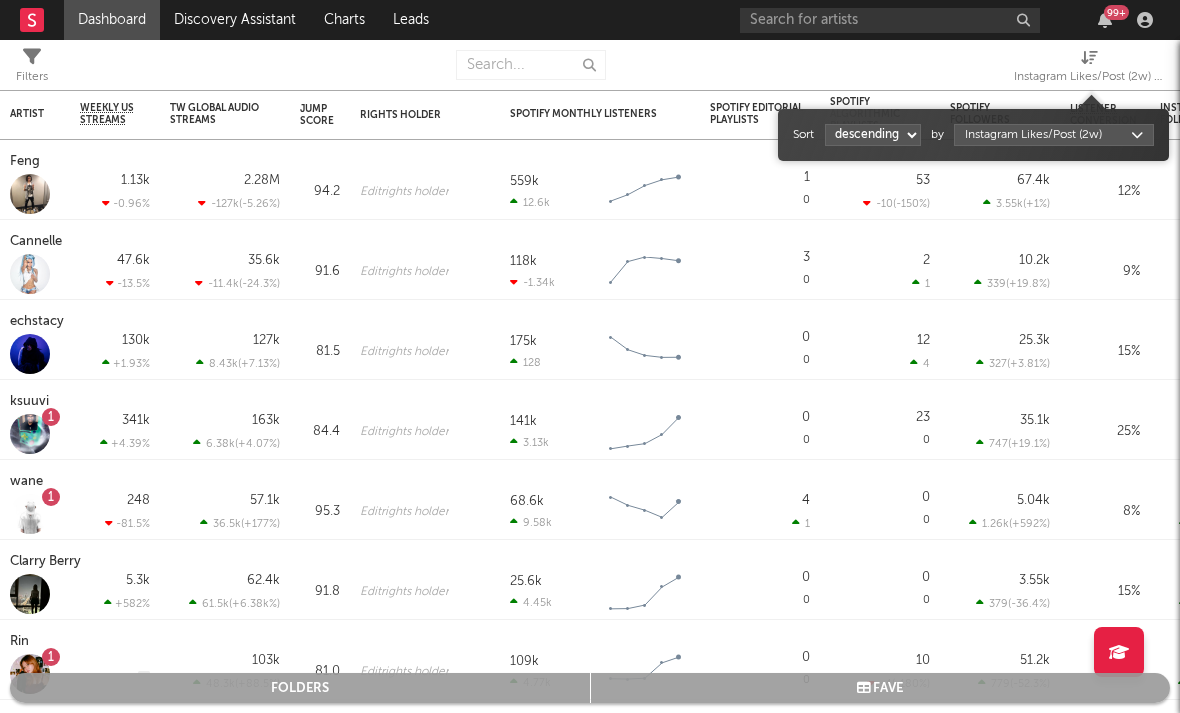 select on "1" 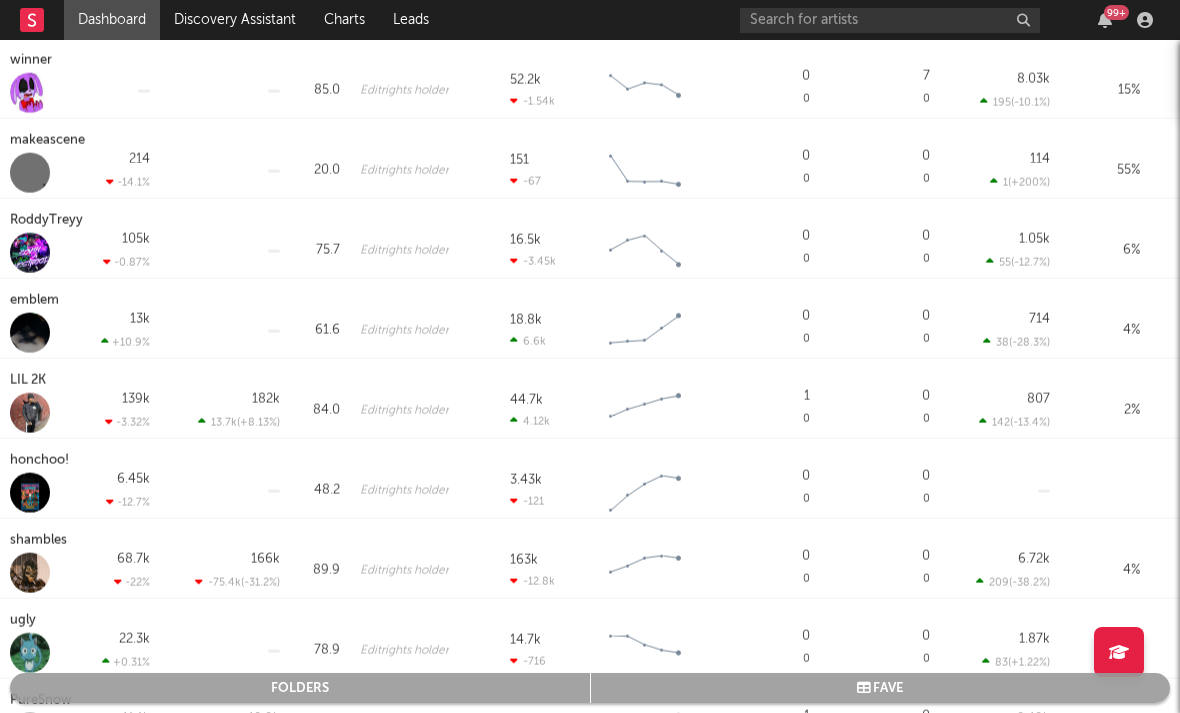 click on "emblem" at bounding box center [37, 301] 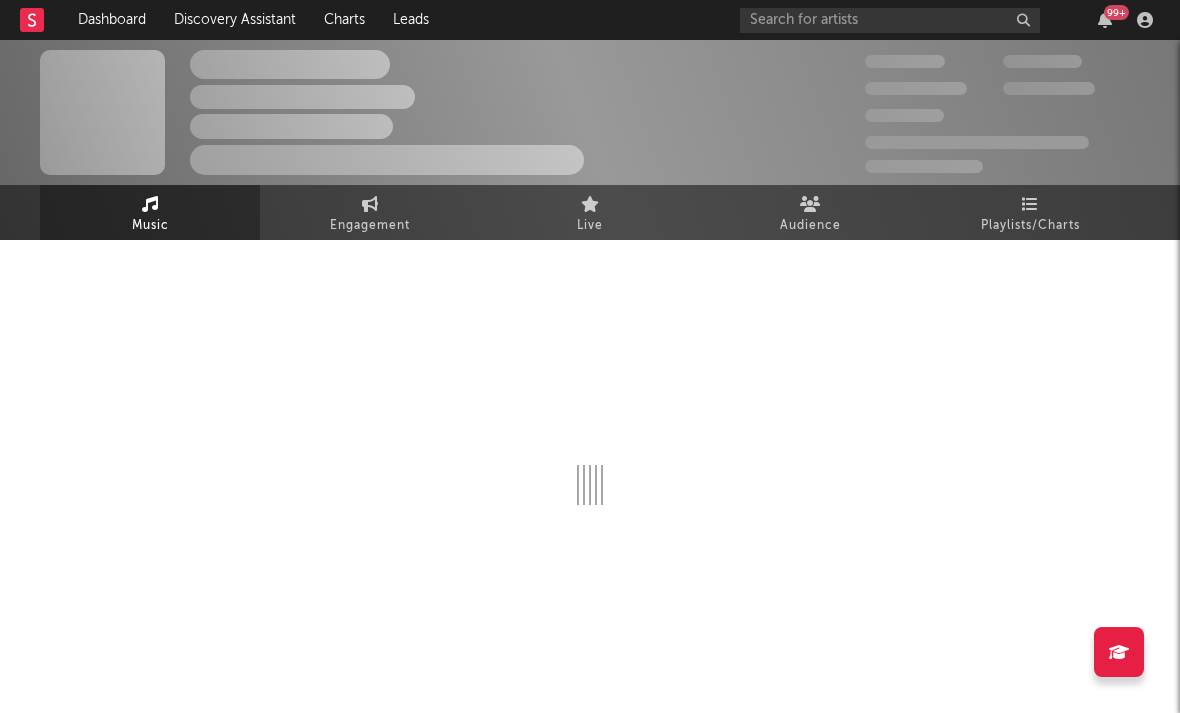 select on "1w" 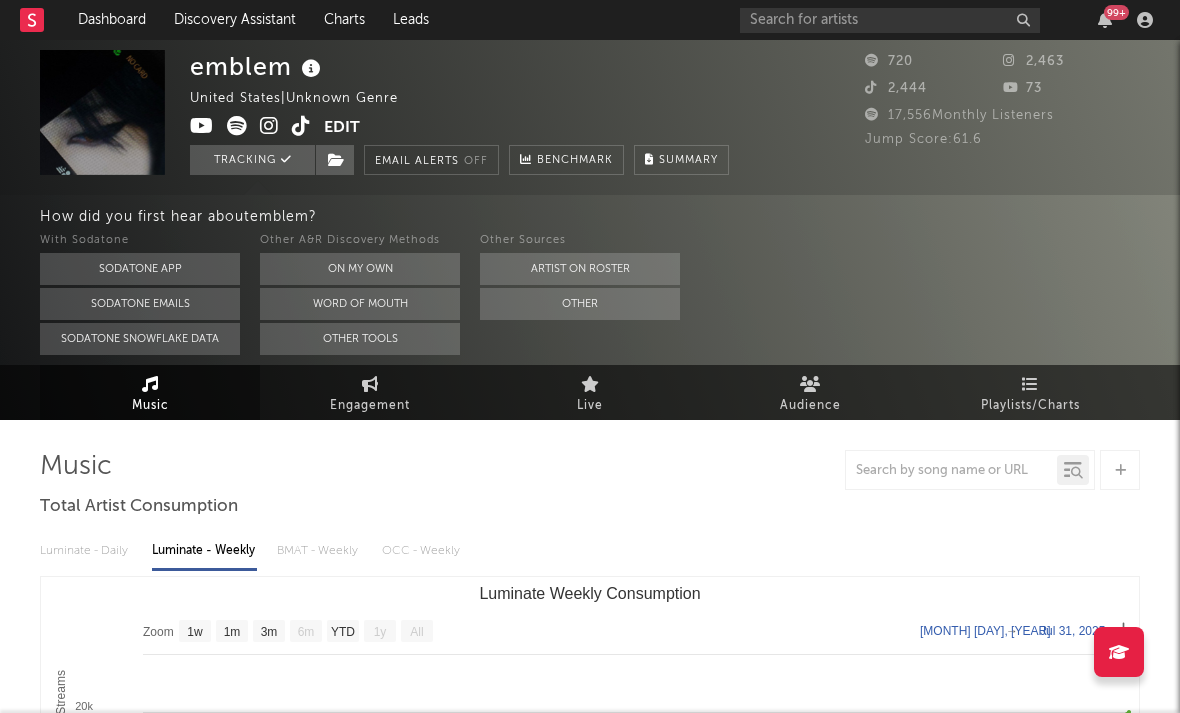 click at bounding box center (269, 126) 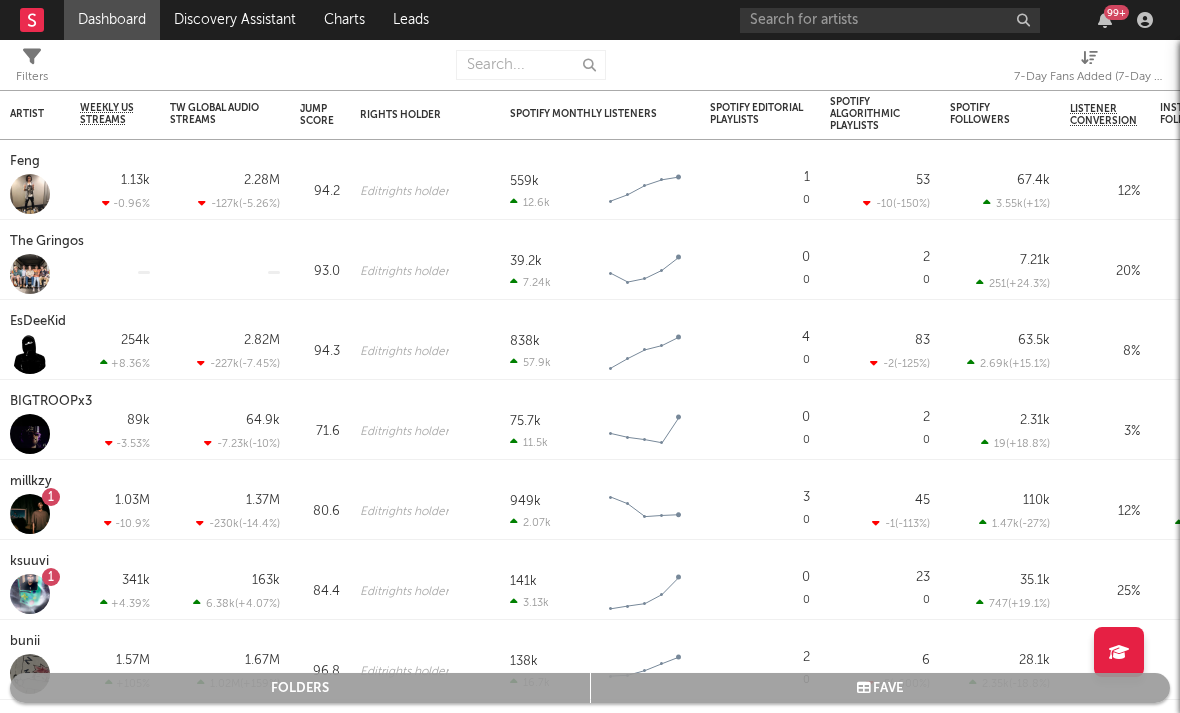 click on "7-Day Fans Added (7-Day Fans Added)" at bounding box center [1089, 69] 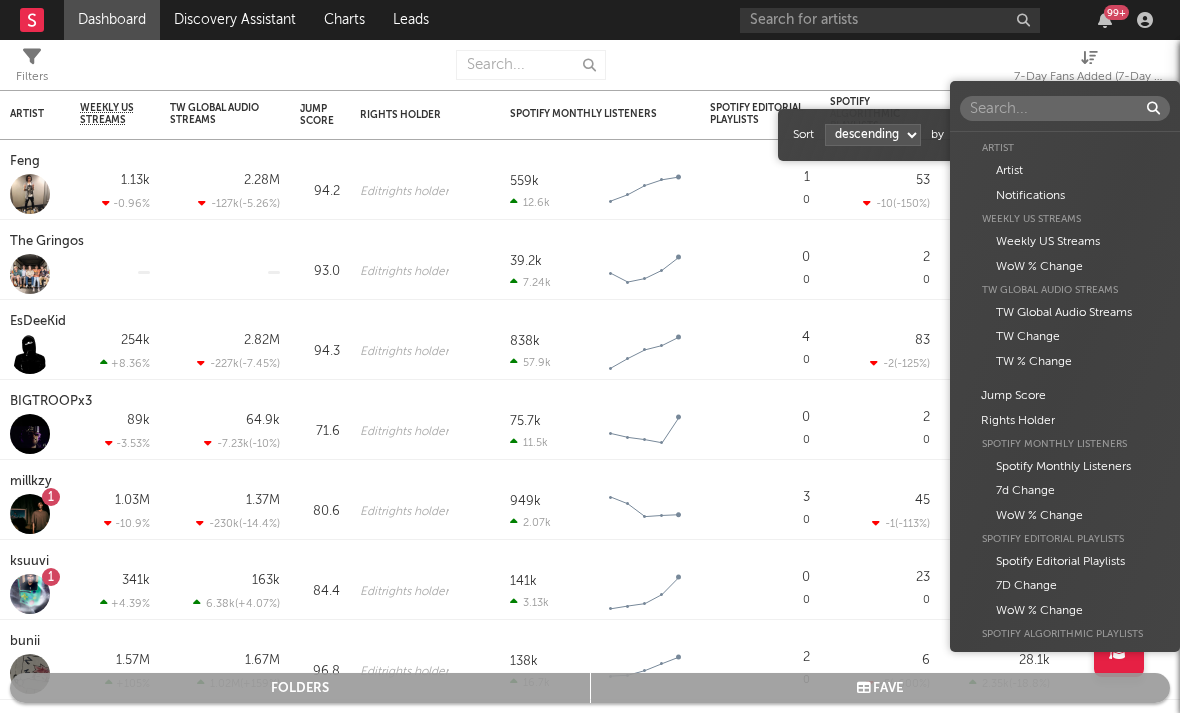 click on "Dashboard Discovery Assistant Charts Leads 99 + Notifications Settings Mark all as read All Growth Releases/Events Playlisting Today Lil M.U. 1:07pm Added 5.87x more Instagram followers than their usual daily growth (+327 compared to +56 on average). 2facedlon 12:53pm Added 9.0x more Tiktok followers than their usual daily growth (+300 compared to +33 on average). Yksteexy 10:42am Added 9.23x more Instagram followers than their usual daily growth (+92 compared to +10 on average). lustr 8:01am 'bite' was added to INDIY (US) on Apple Music. It's at position 6. Yesterday millkzy 8:21pm Released a new YouTube video - BLCKSWANNN. oopsy 8:00pm Released a new Spotify album - A-Class. Sophia Stel 8:00pm Released a new Spotify album - All My Friends Are Models. rexv2 8:00pm Released a new Spotify album - Arm N Leg. lustr 8:00pm Released a new Spotify album - bite. duoto 8:00pm Released a new Spotify album - Bodies And Bankrolls. KaineMusic 8:00pm Released a new Spotify album - Do It. Rx Yp 8:00pm ksuuvi 8:00pm 8:00pm" at bounding box center [590, 356] 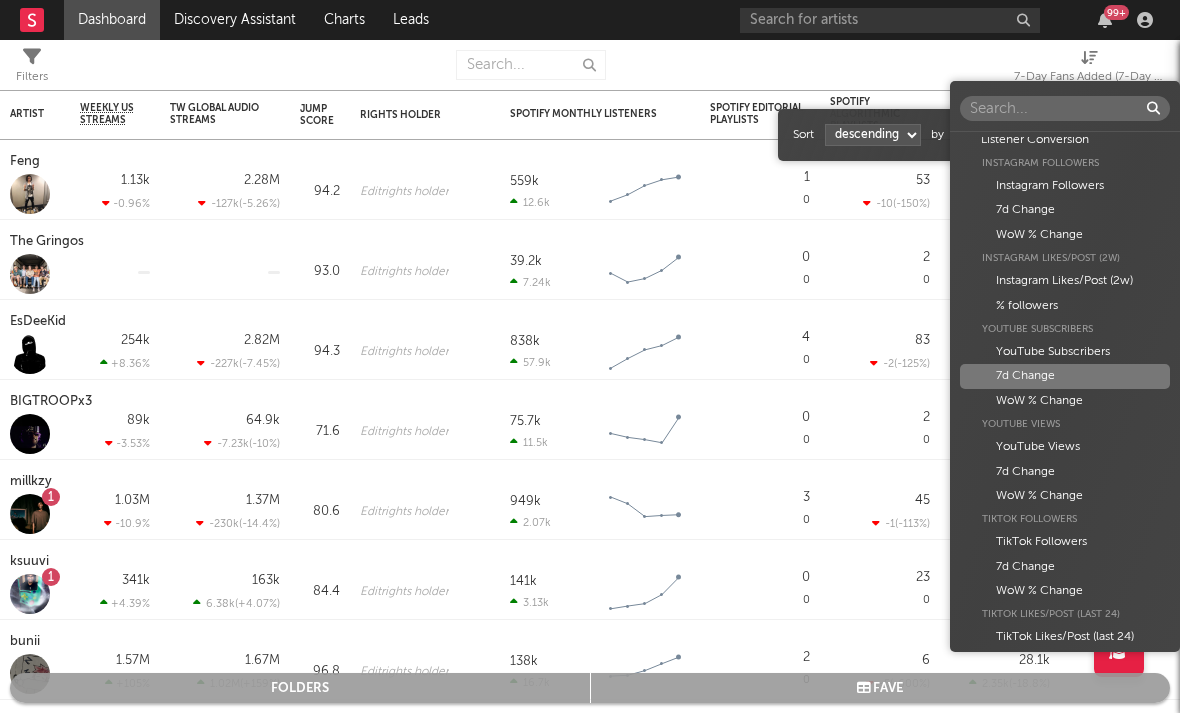 scroll, scrollTop: 695, scrollLeft: 0, axis: vertical 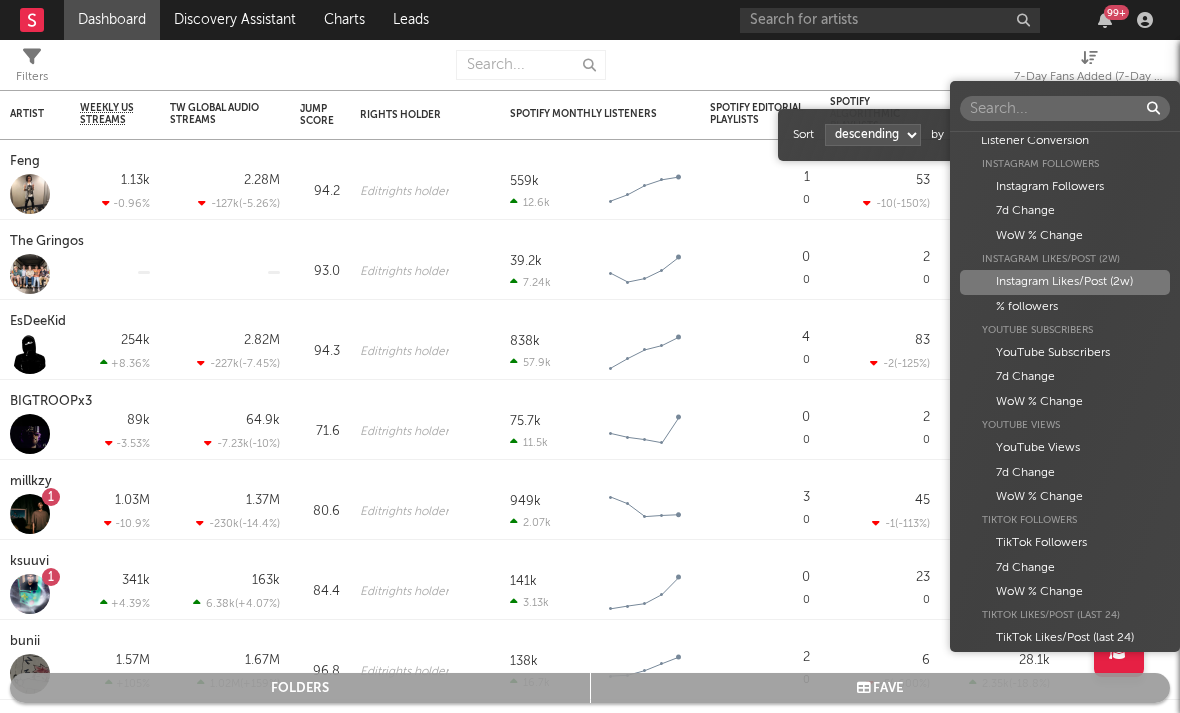 click on "Instagram Likes/Post (2w)" at bounding box center [1065, 282] 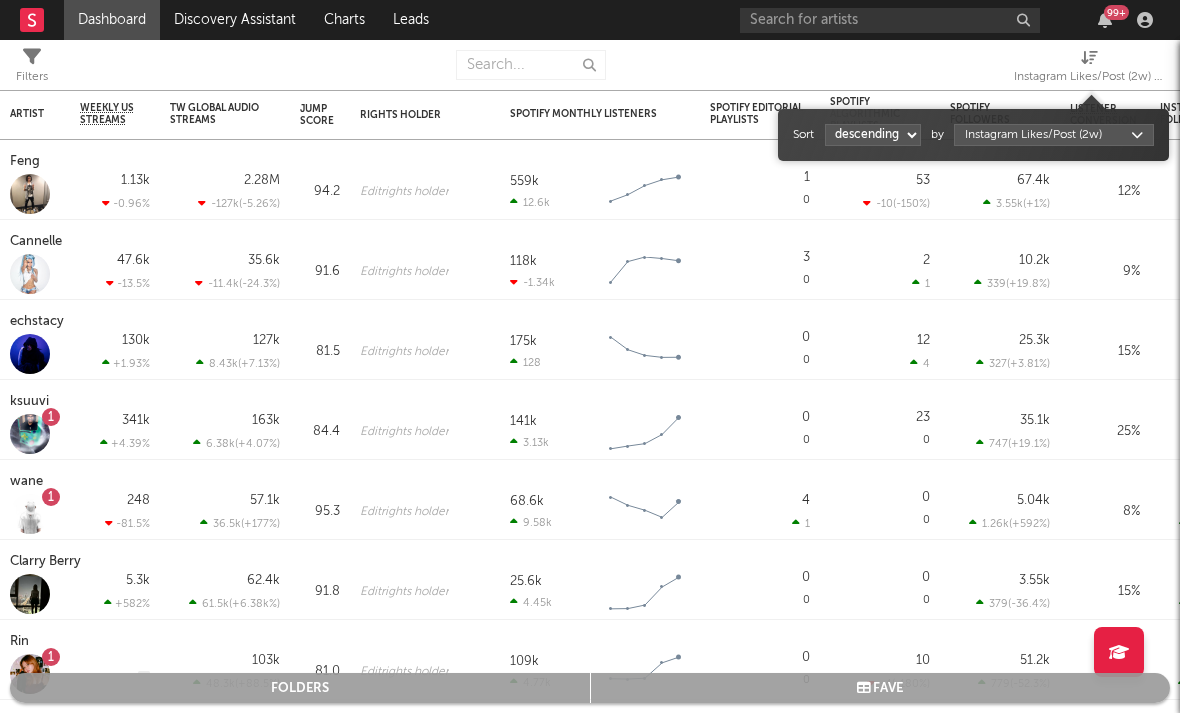 select on "1" 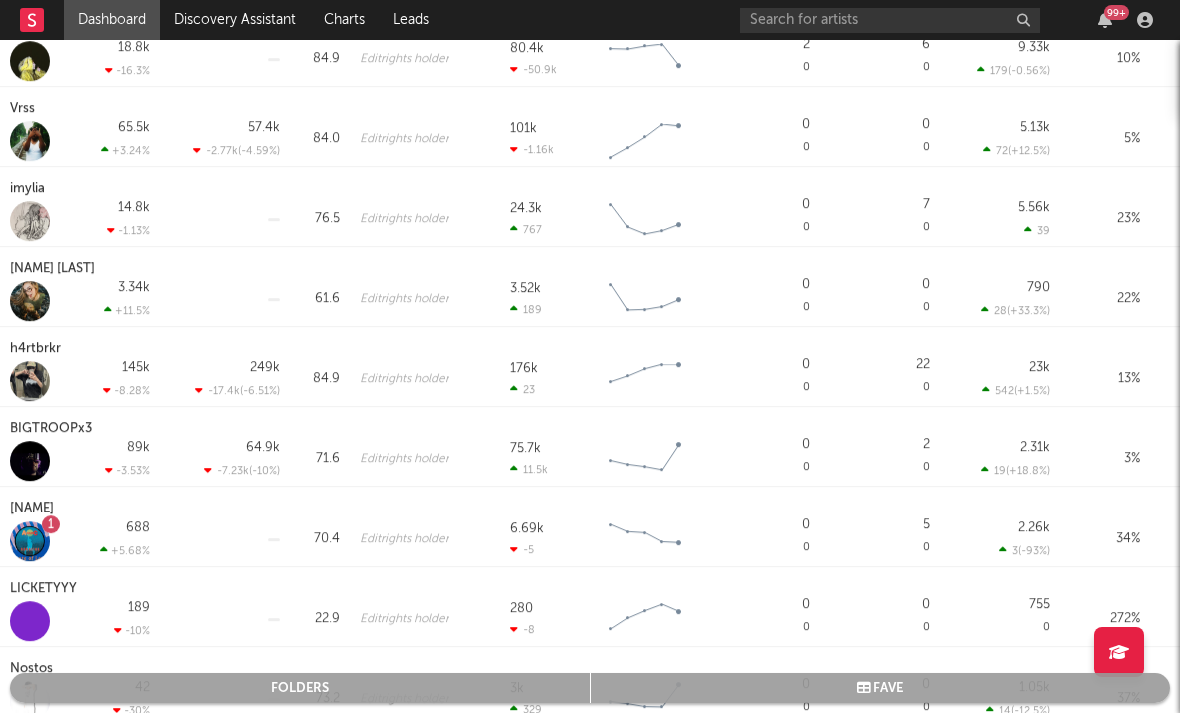click at bounding box center (30, 381) 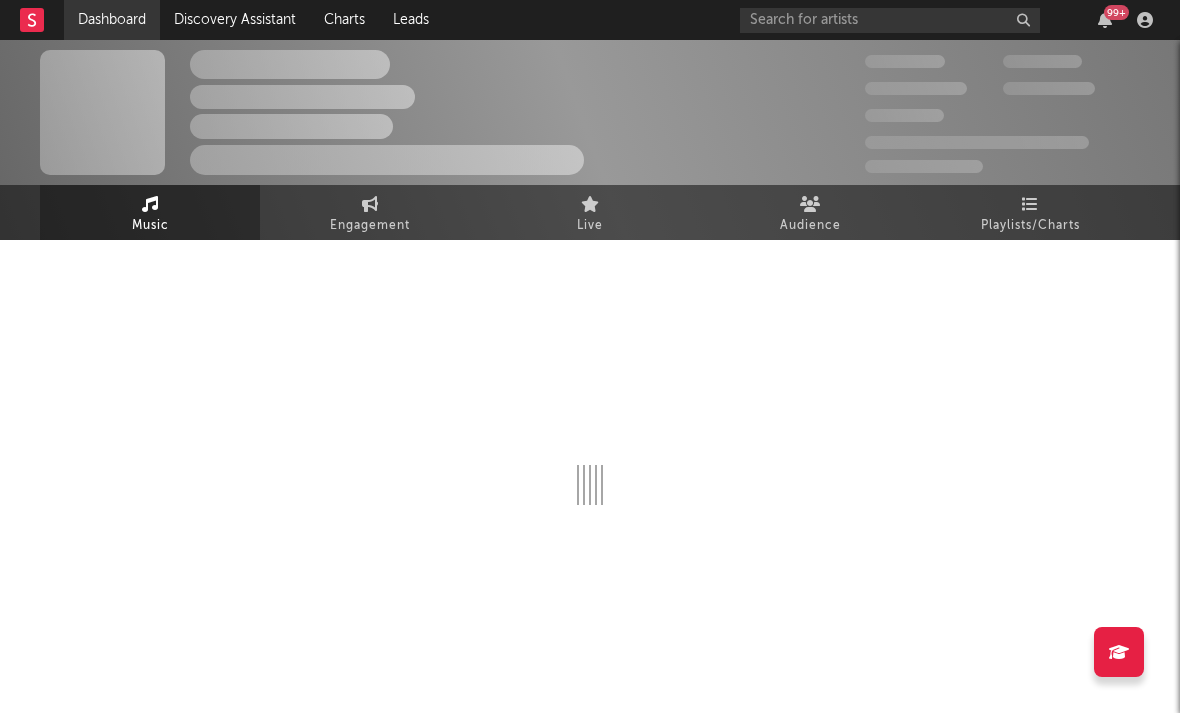 select on "6m" 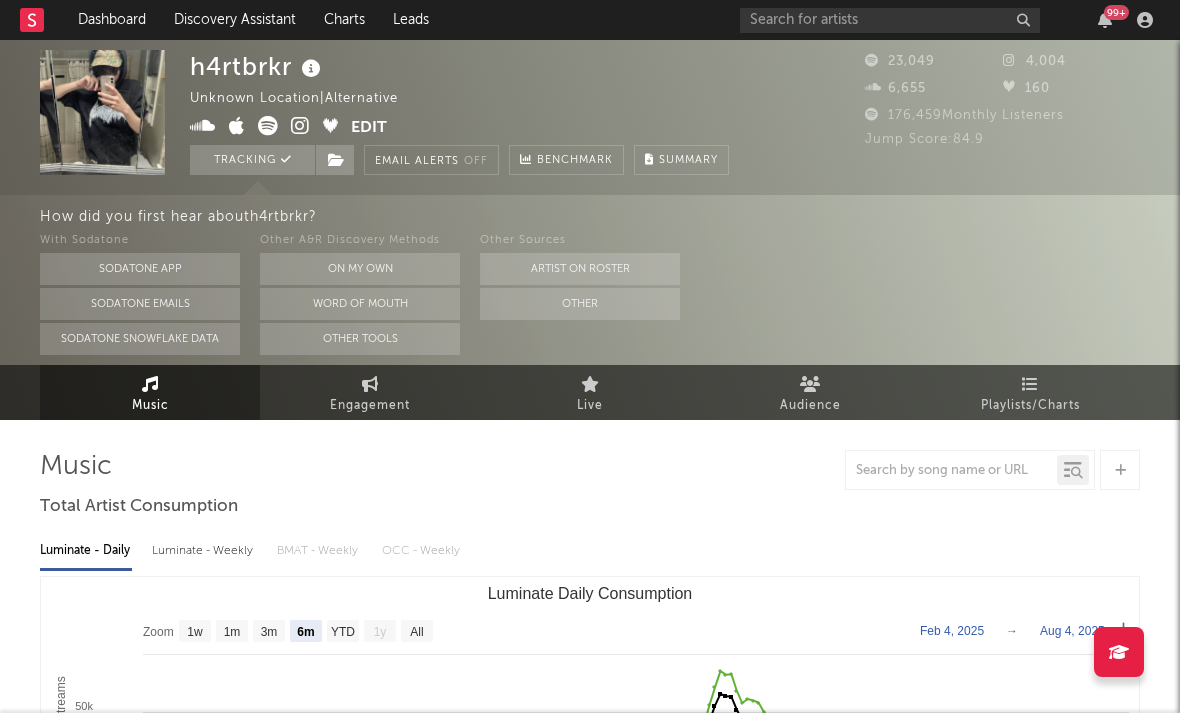 click at bounding box center (300, 126) 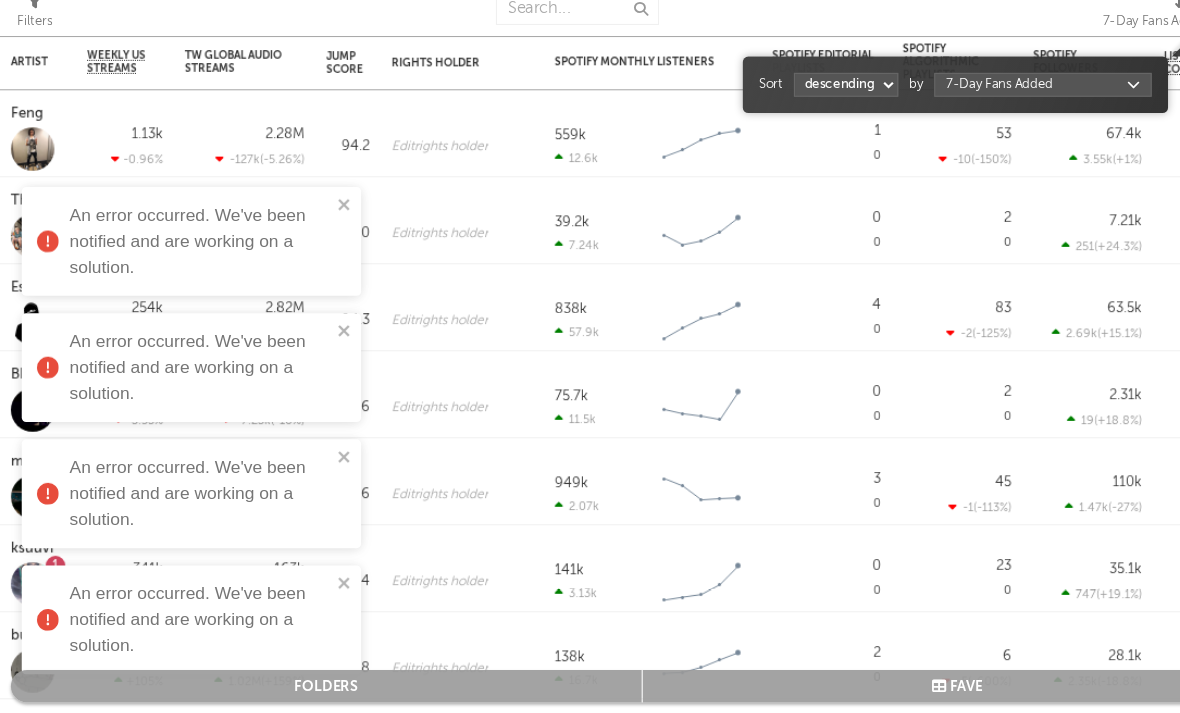 click on "7-Day Fans Added (7-Day Fans Added)" at bounding box center [1089, 77] 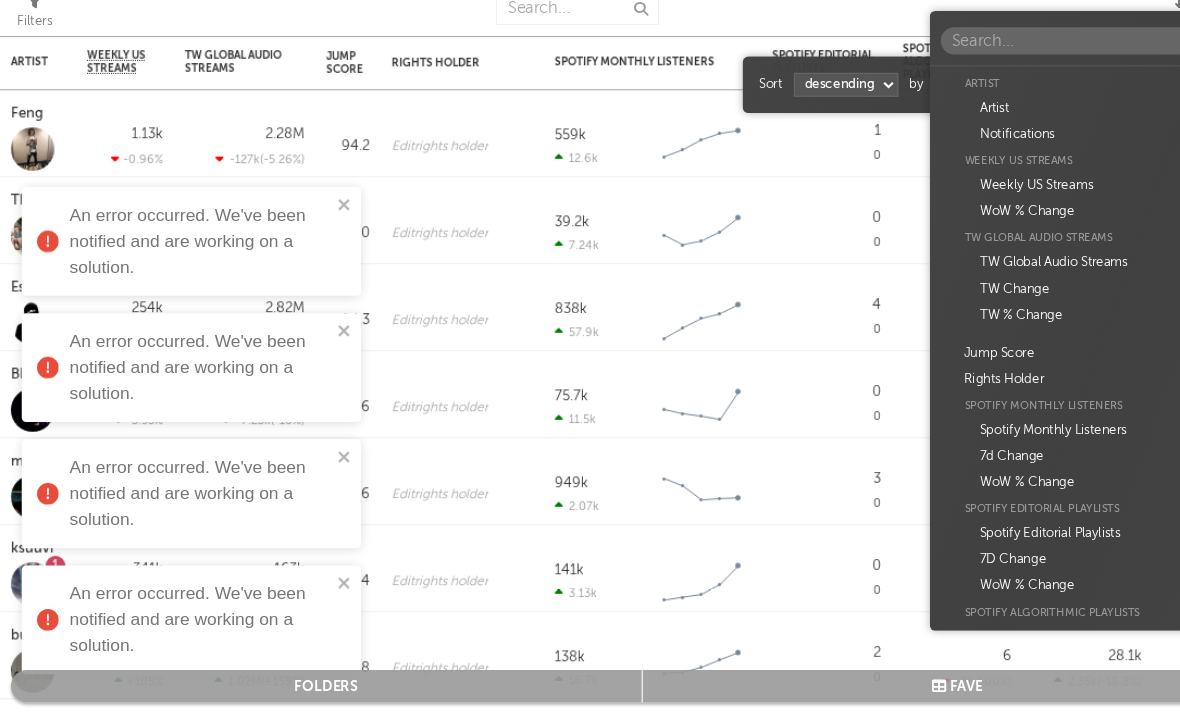 click on "Dashboard Discovery Assistant Charts Leads 99 + Notifications Settings Mark all as read All Growth Releases/Events Playlisting Today Lil M.U. 1:07pm Added 5.87x more Instagram followers than their usual daily growth (+327 compared to +56 on average). 2facedlon 12:53pm Added 9.0x more Tiktok followers than their usual daily growth (+300 compared to +33 on average). Yksteexy 10:42am Added 9.23x more Instagram followers than their usual daily growth (+92 compared to +10 on average). lustr 8:01am 'bite' was added to INDIY (US) on Apple Music. It's at position 6. Yesterday millkzy 8:21pm Released a new YouTube video - BLCKSWANNN. oopsy 8:00pm Released a new Spotify album - A-Class. Sophia Stel 8:00pm Released a new Spotify album - All My Friends Are Models. rexv2 8:00pm Released a new Spotify album - Arm N Leg. lustr 8:00pm Released a new Spotify album - bite. duoto 8:00pm Released a new Spotify album - Bodies And Bankrolls. KaineMusic 8:00pm Released a new Spotify album - Do It. Rx Yp 8:00pm ksuuvi 8:00pm 8:00pm" at bounding box center [590, 356] 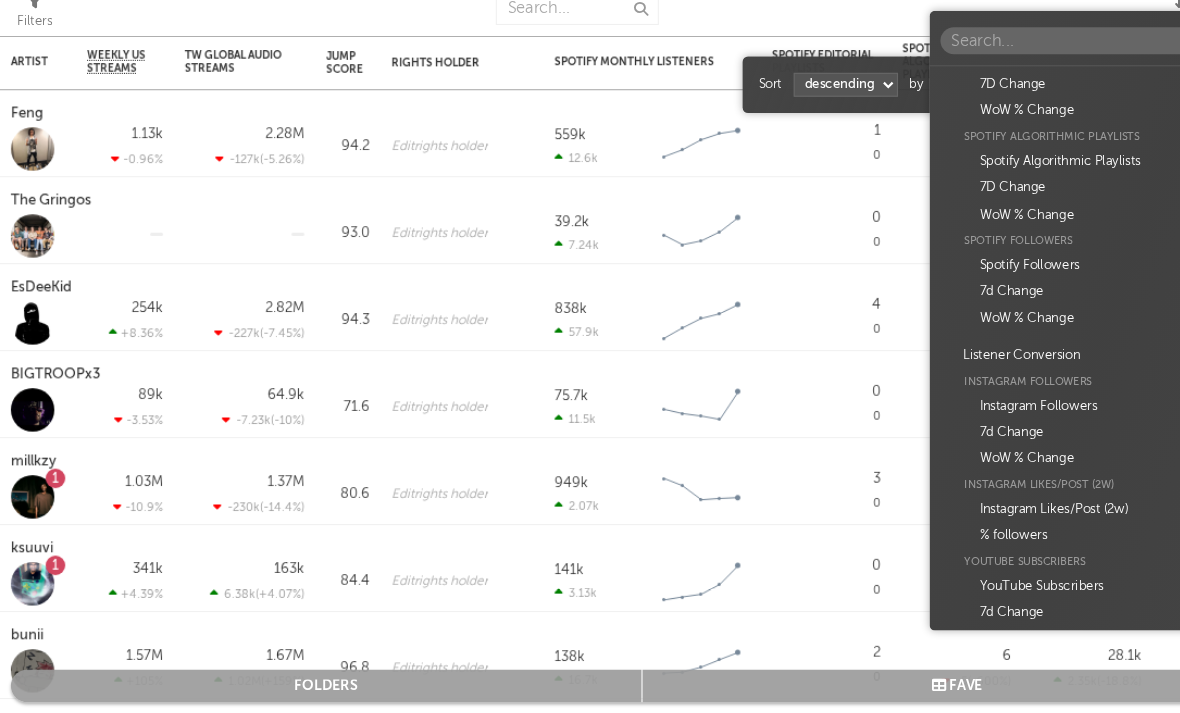 scroll, scrollTop: 567, scrollLeft: 0, axis: vertical 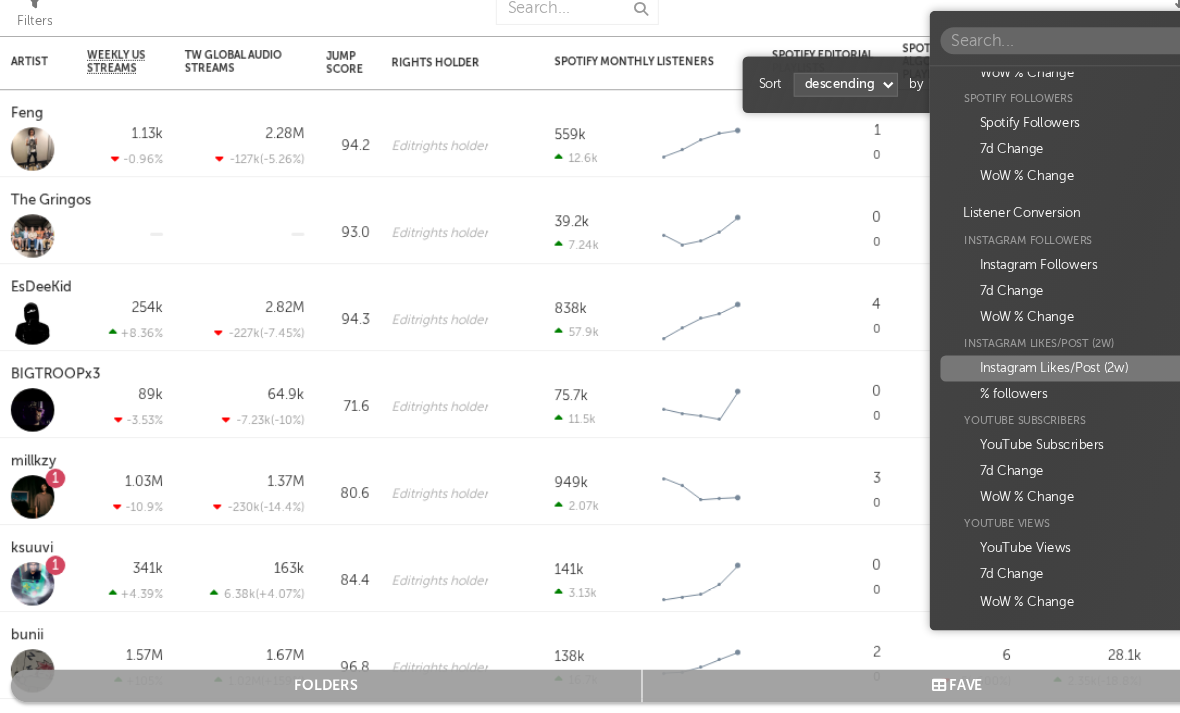 click on "Instagram Likes/Post (2w)" at bounding box center (1017, 396) 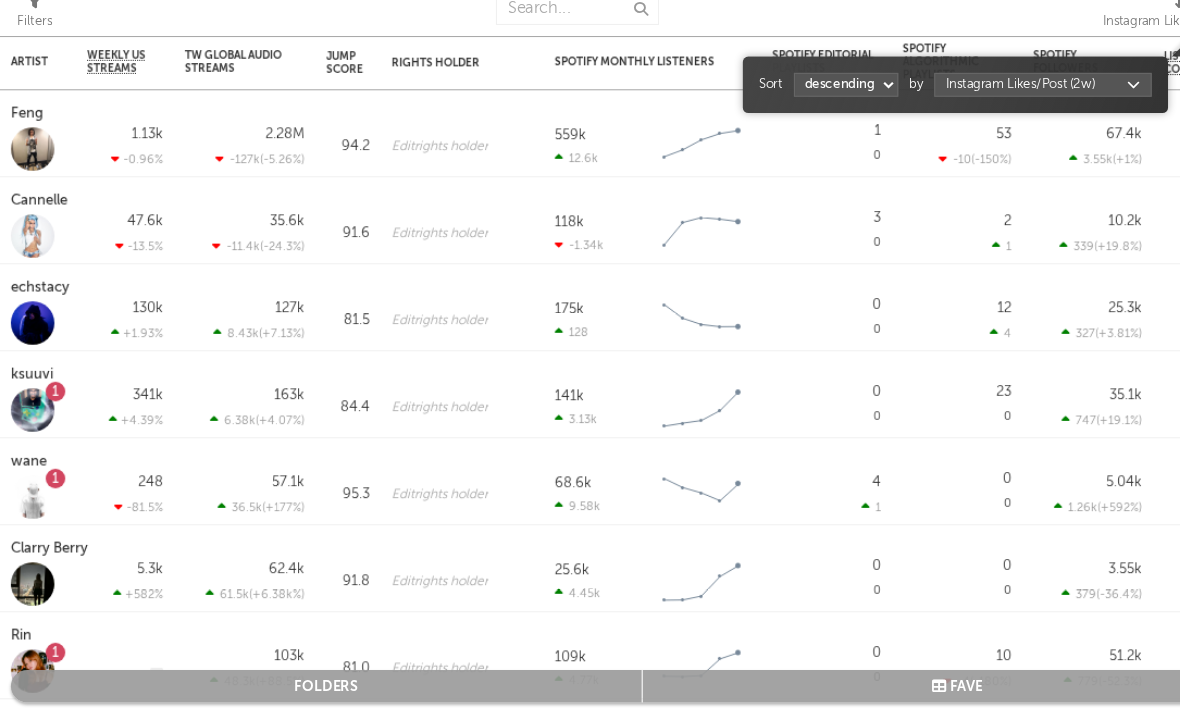 select on "1" 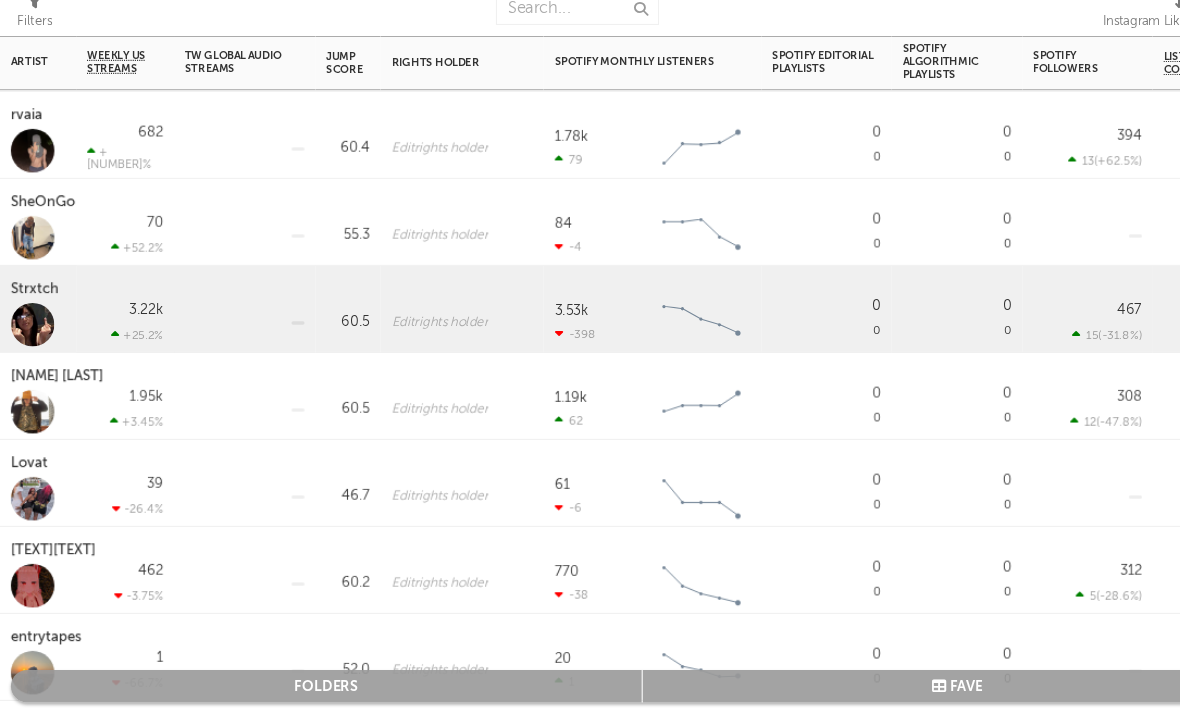 click on "Strxtch" at bounding box center [34, 323] 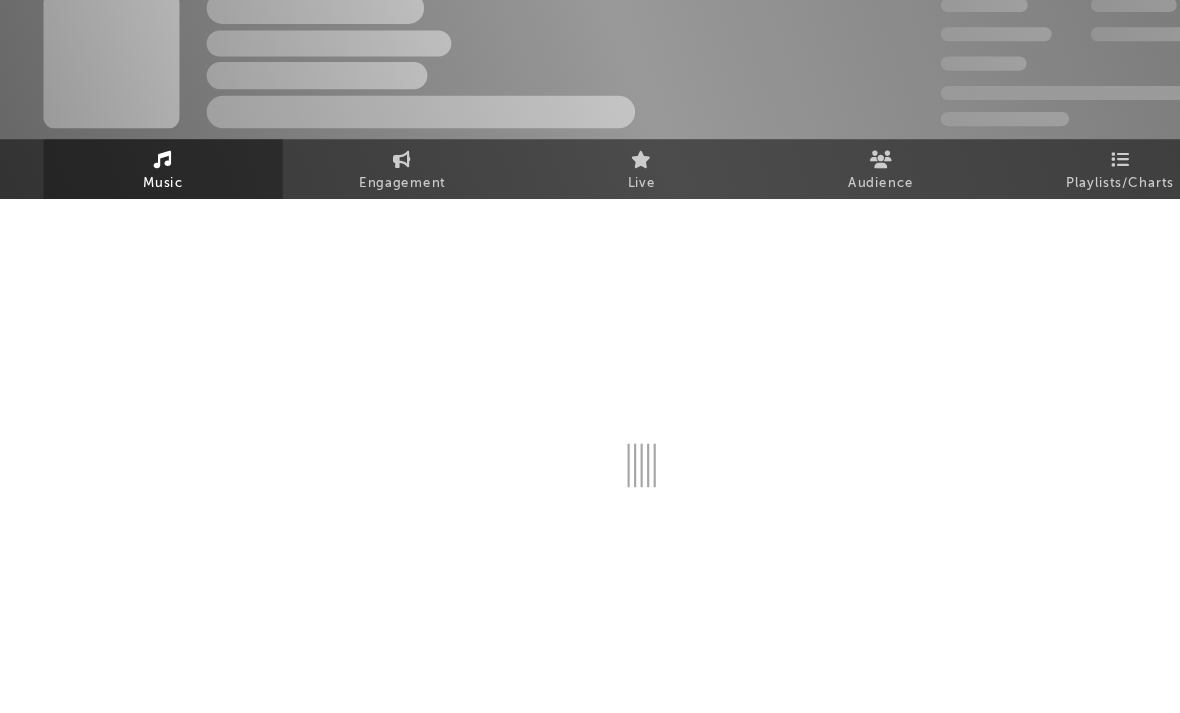 select on "6m" 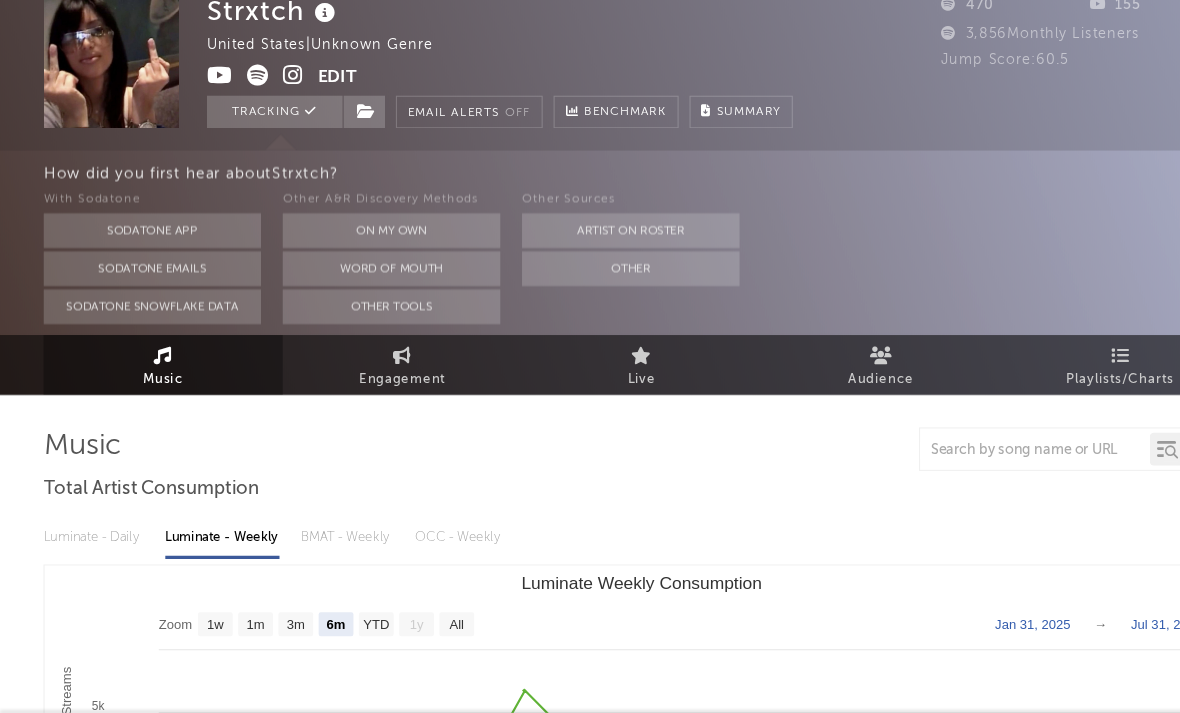 click at bounding box center [269, 126] 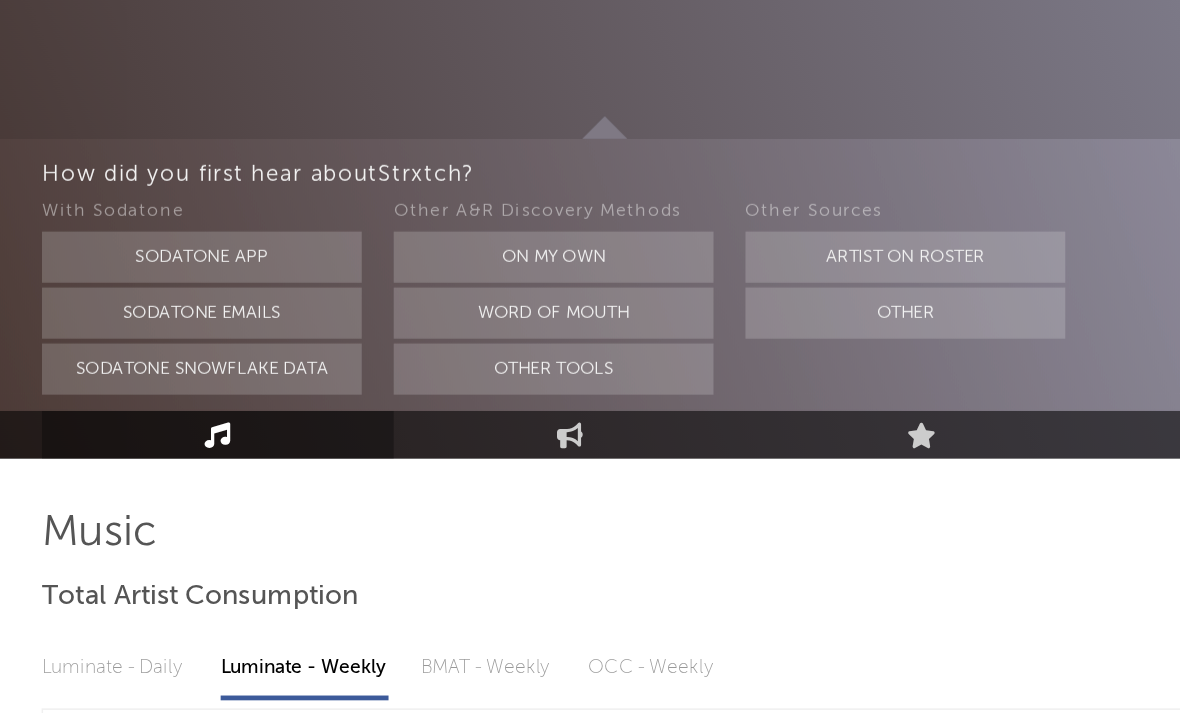 click on "Luminate - Daily Luminate - Weekly BMAT - Weekly OCC - Weekly Zoom 1w 1m 3m 6m YTD 1y All 2025-01-31 2025-07-31 Created with Highcharts 10.3.3 Luminate Weekly Streams Luminate Weekly Consumption 10. Feb 24. Feb 10. Mar 24. Mar 7. Apr 21. Apr 5. May 19. May 2. Jun 16. Jun 30. Jun 14. Jul 28. Jul Mar '25 May '25 Jul '25 0 5k 2.5k 7.5k Zoom 1w 1m 3m 6m YTD 1y All Jan 31, 2025 → Jul 31, 2025 US Streaming On-Demand Audio Global Streaming On-Demand Audio" at bounding box center [590, 753] 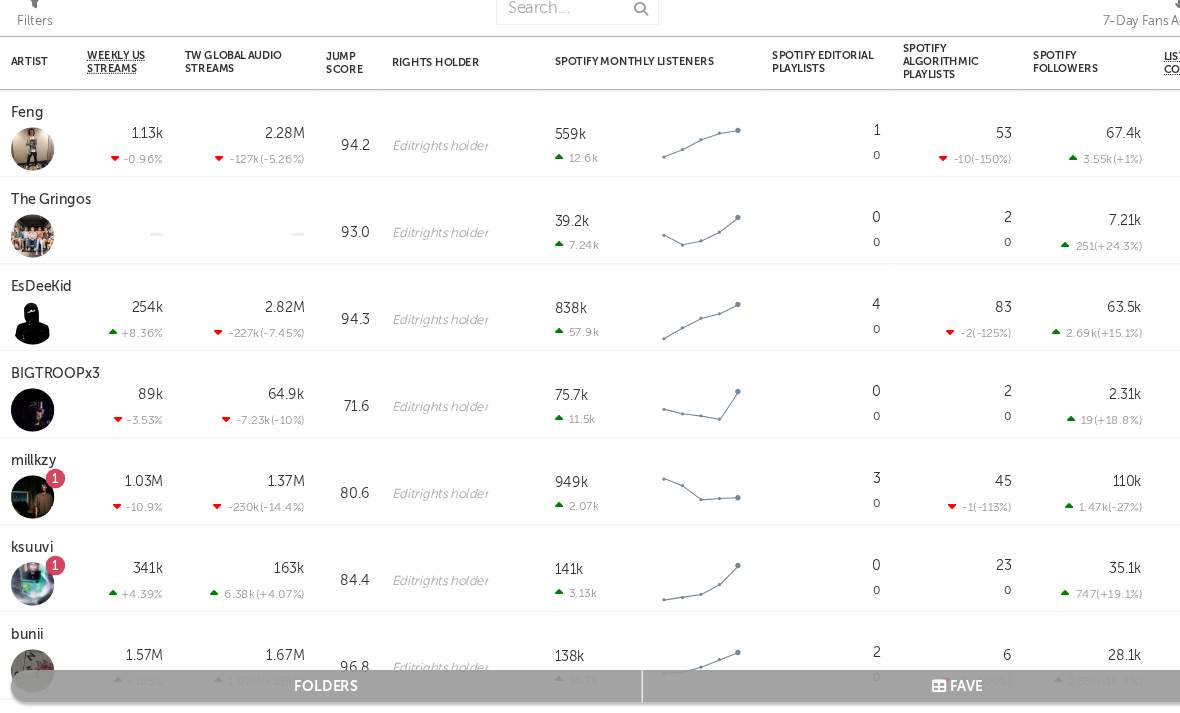 click on "7-Day Fans Added (7-Day Fans Added)" at bounding box center (1089, 77) 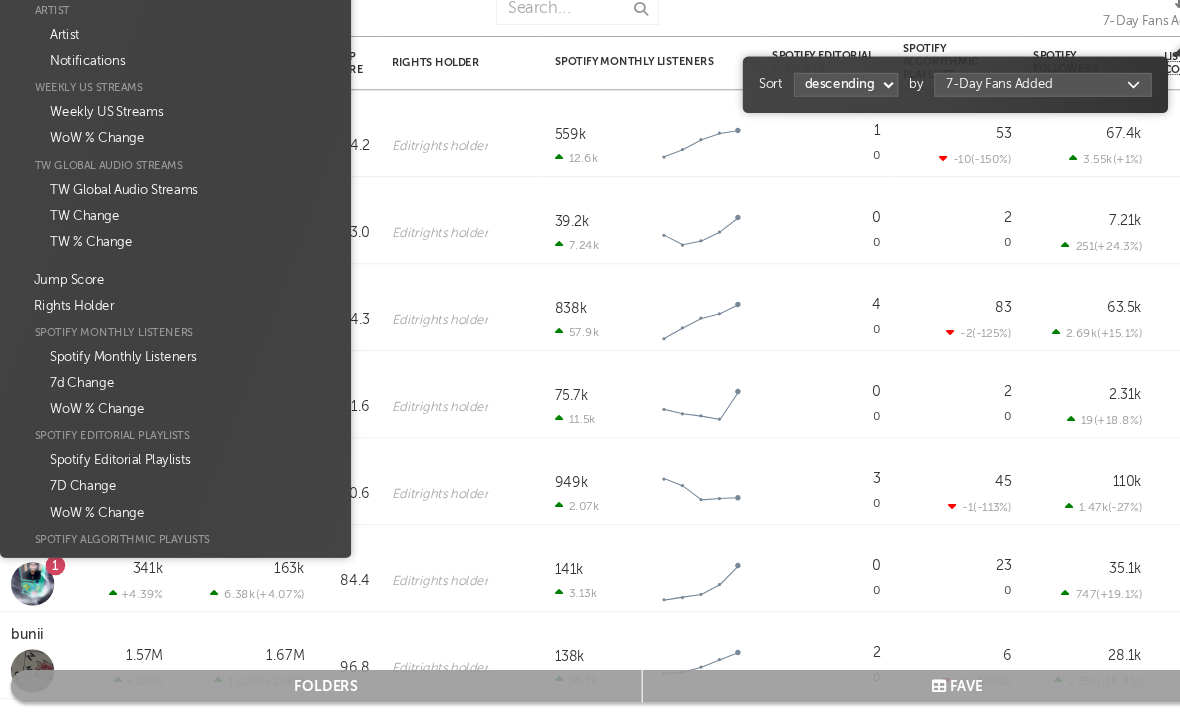 click on "Dashboard Discovery Assistant Charts Leads 99 + Notifications Settings Mark all as read All Growth Releases/Events Playlisting Today Lil M.U. 1:07pm Added 5.87x more Instagram followers than their usual daily growth (+327 compared to +56 on average). 2facedlon 12:53pm Added 9.0x more Tiktok followers than their usual daily growth (+300 compared to +33 on average). Yksteexy 10:42am Added 9.23x more Instagram followers than their usual daily growth (+92 compared to +10 on average). lustr 8:01am 'bite' was added to INDIY (US) on Apple Music. It's at position 6. Yesterday millkzy 8:21pm Released a new YouTube video - BLCKSWANNN. oopsy 8:00pm Released a new Spotify album - A-Class. Sophia Stel 8:00pm Released a new Spotify album - All My Friends Are Models. rexv2 8:00pm Released a new Spotify album - Arm N Leg. lustr 8:00pm Released a new Spotify album - bite. duoto 8:00pm Released a new Spotify album - Bodies And Bankrolls. KaineMusic 8:00pm Released a new Spotify album - Do It. Rx Yp 8:00pm ksuuvi 8:00pm 8:00pm" at bounding box center [590, 356] 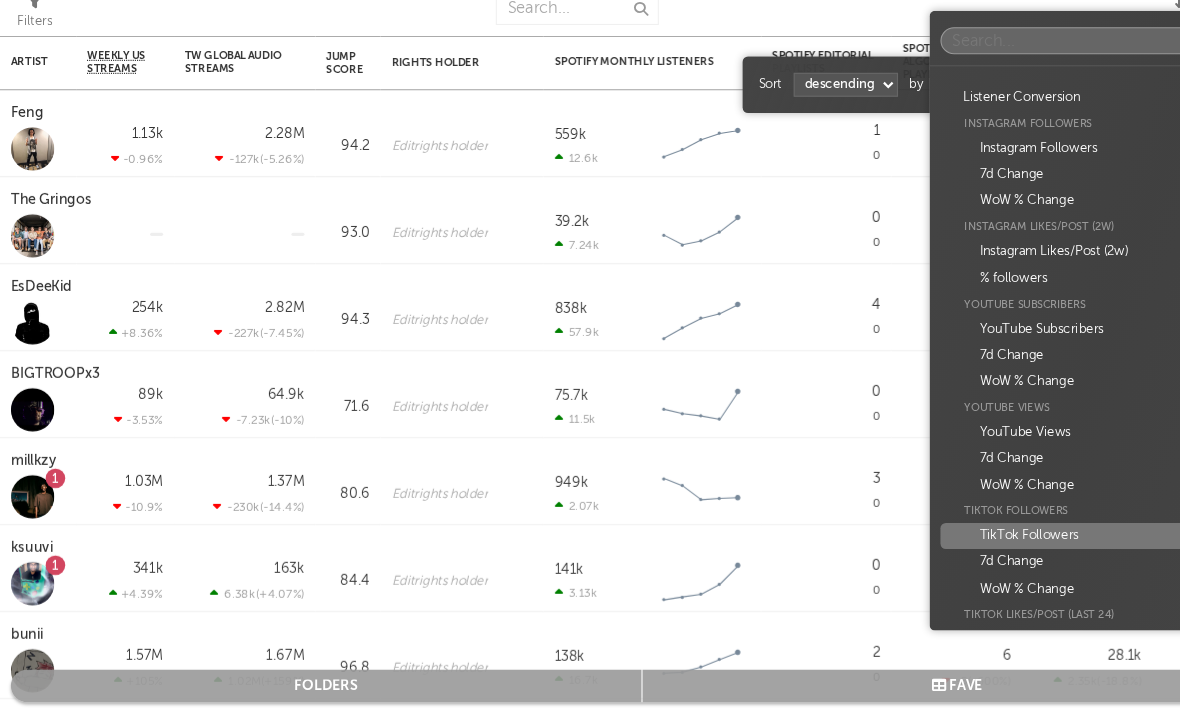 scroll, scrollTop: 669, scrollLeft: 0, axis: vertical 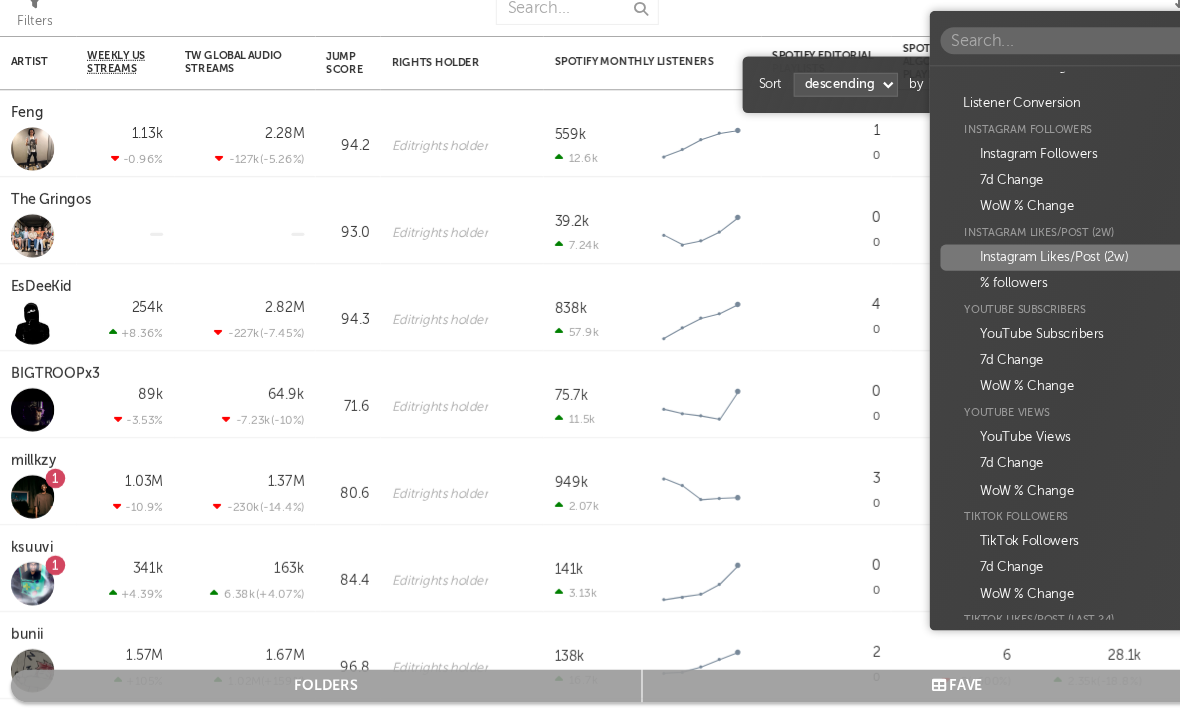 click on "Instagram Likes/Post (2w)" at bounding box center [1017, 294] 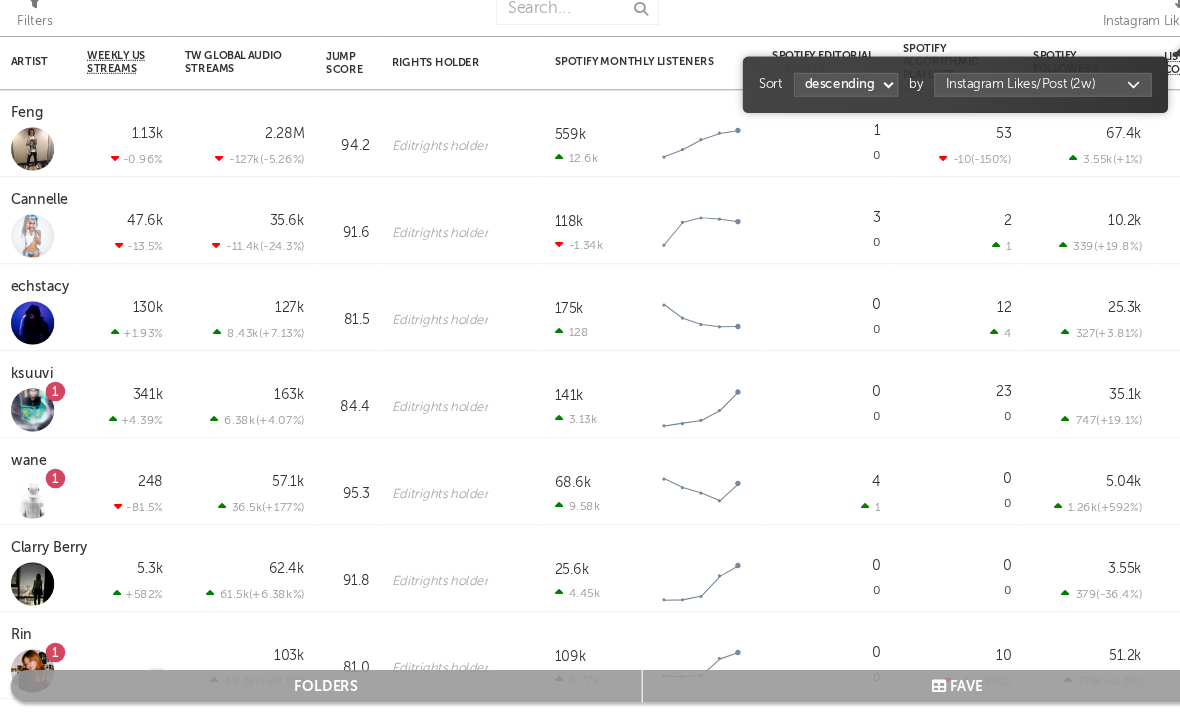 select on "1" 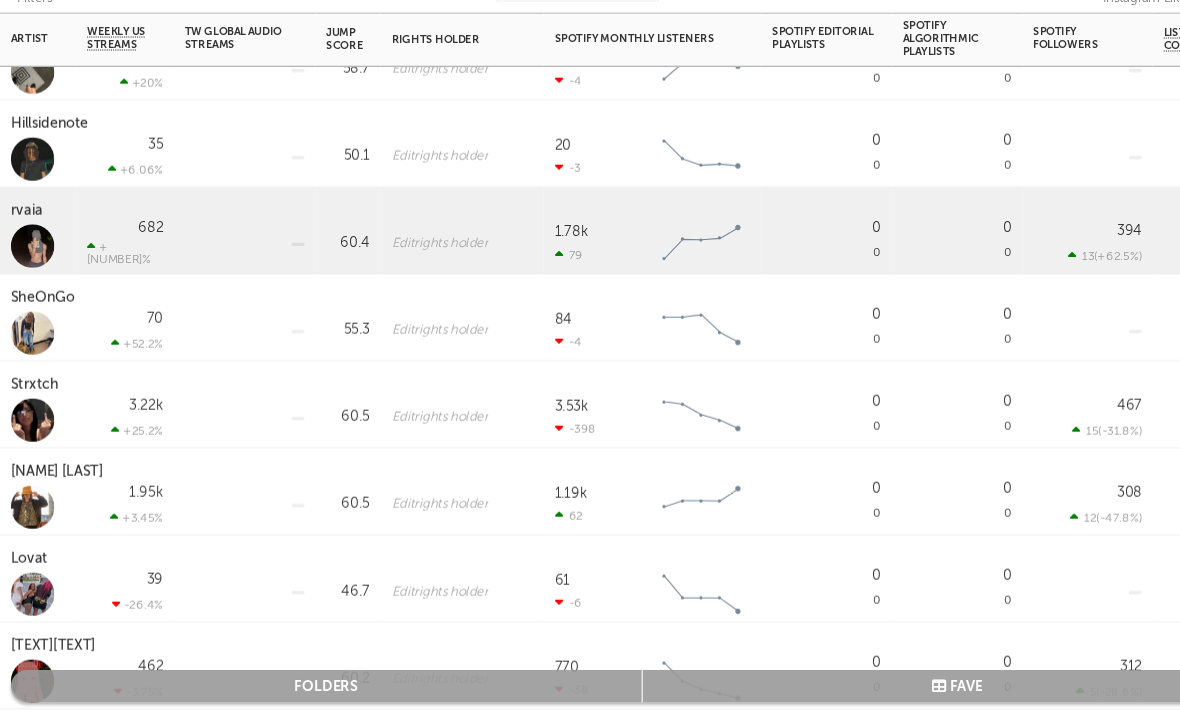 click on "rvaia" at bounding box center (27, 251) 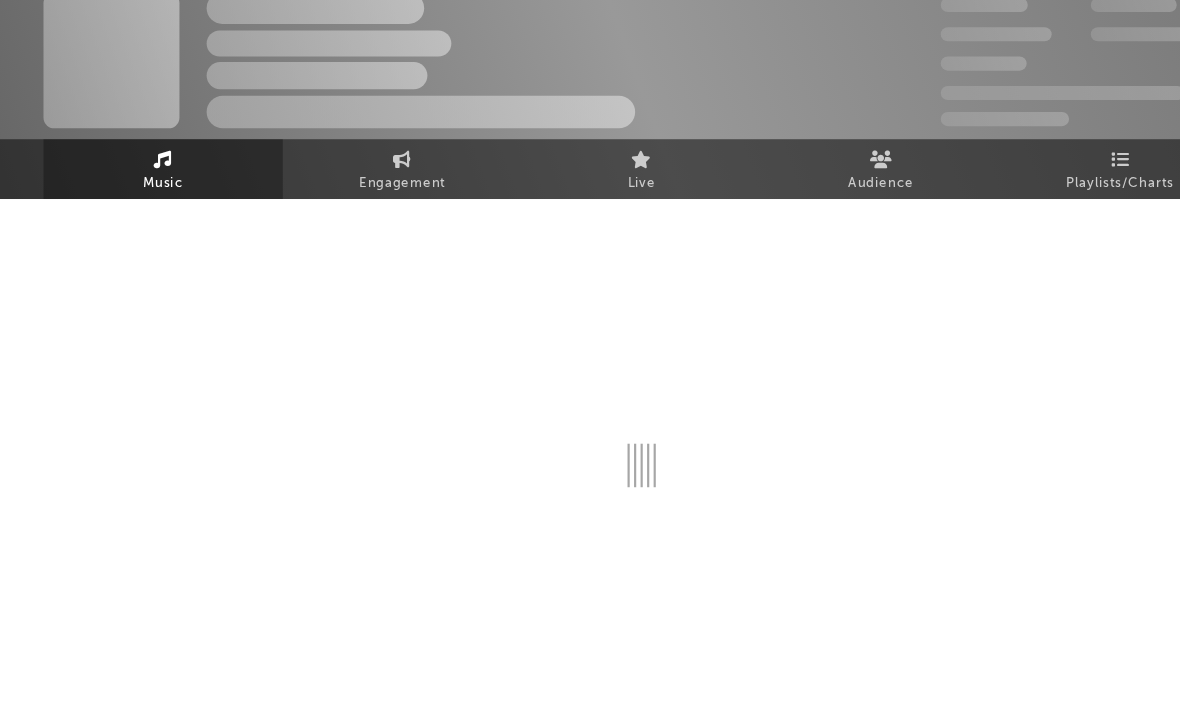 select on "6m" 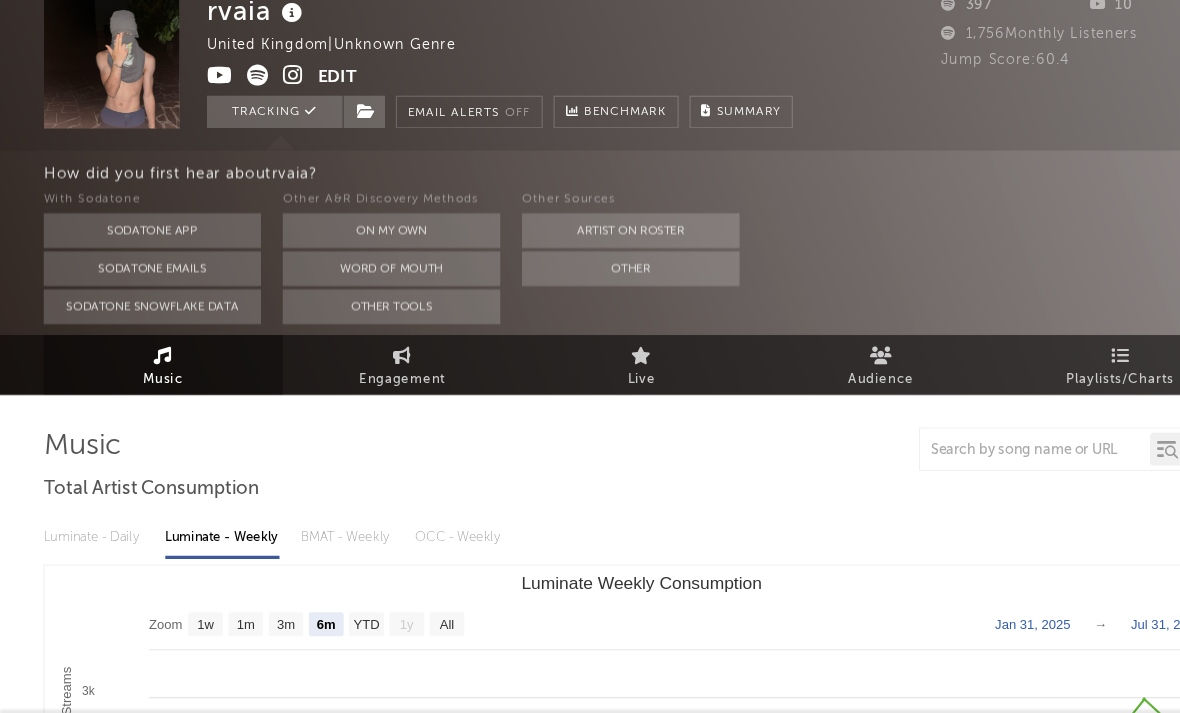 click at bounding box center (269, 126) 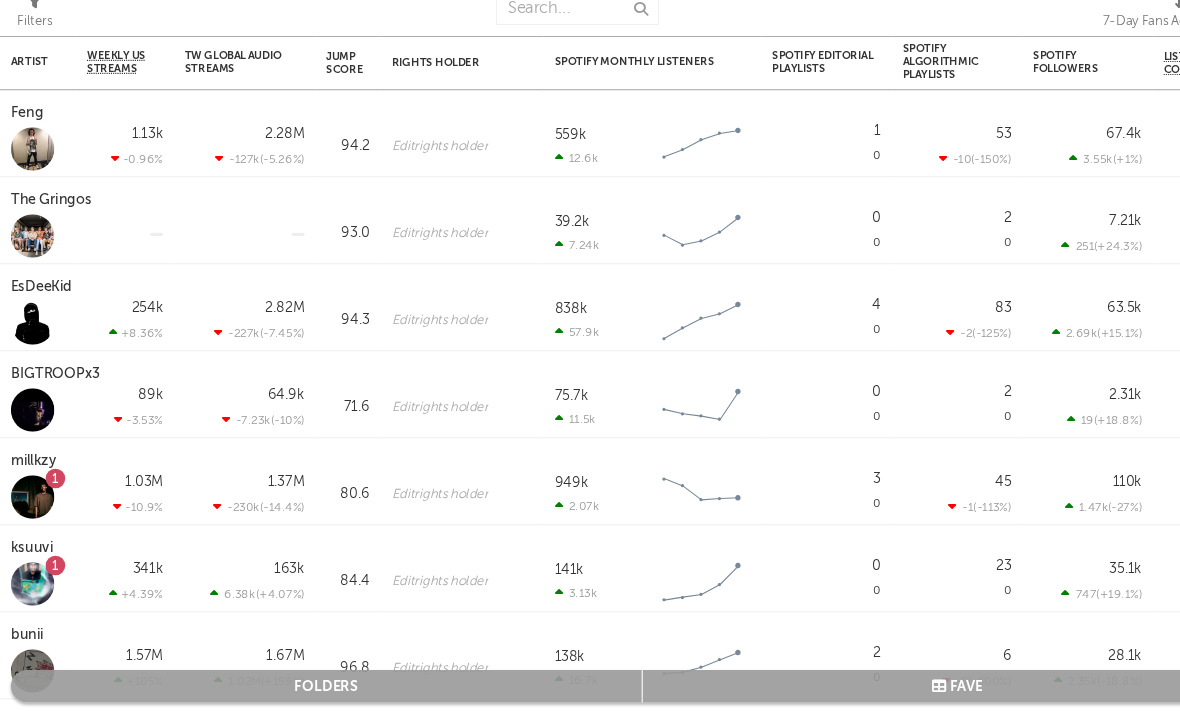 click on "7-Day Fans Added (7-Day Fans Added)" at bounding box center [1089, 69] 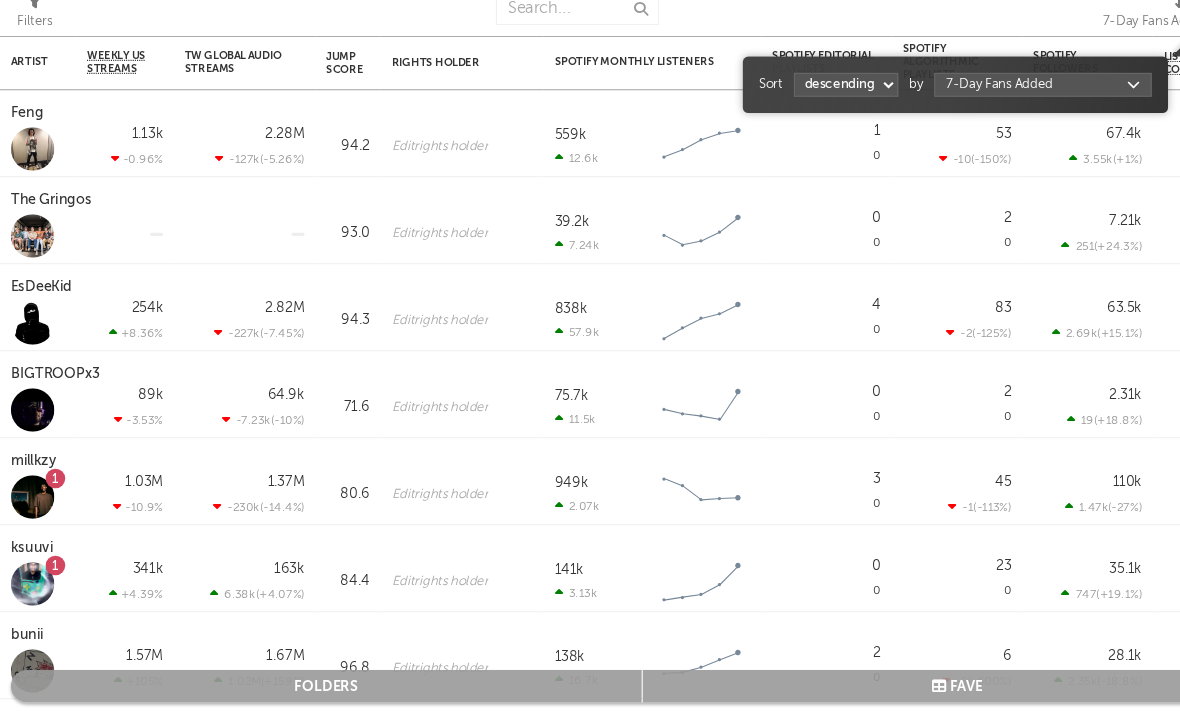 click on "7-Day Fans Added (7-Day Fans Added)" at bounding box center [1089, 77] 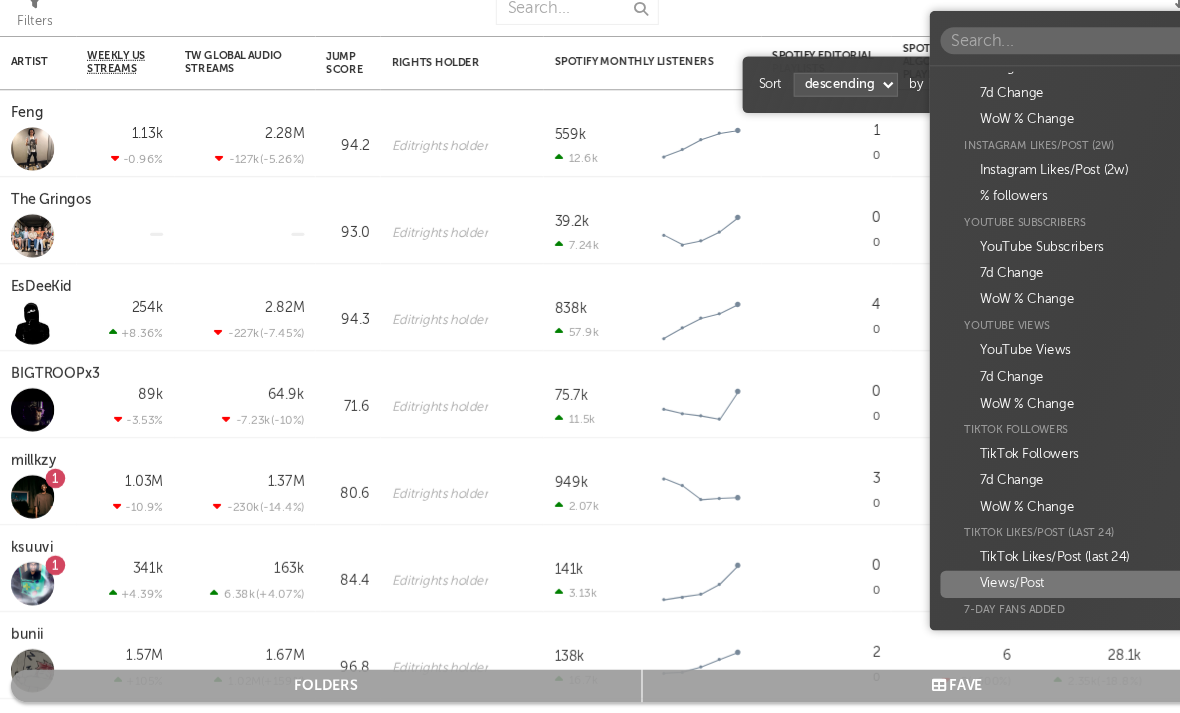 scroll, scrollTop: 734, scrollLeft: 0, axis: vertical 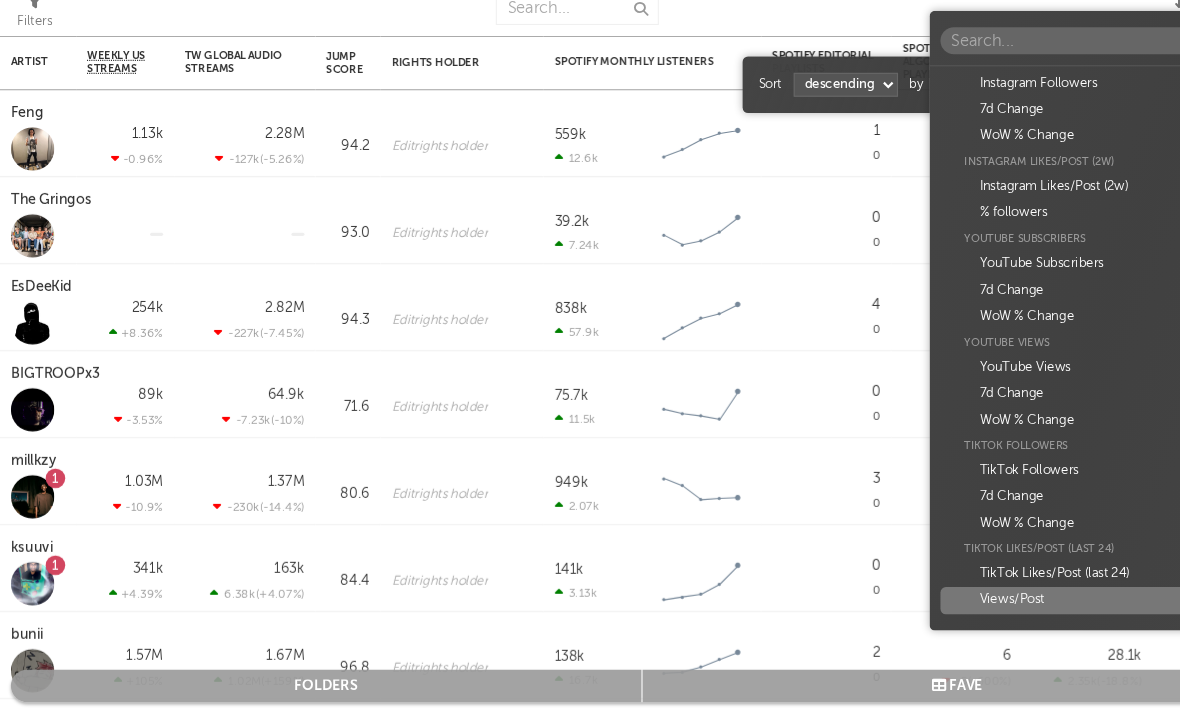 drag, startPoint x: 1042, startPoint y: 19, endPoint x: 932, endPoint y: 157, distance: 176.47662 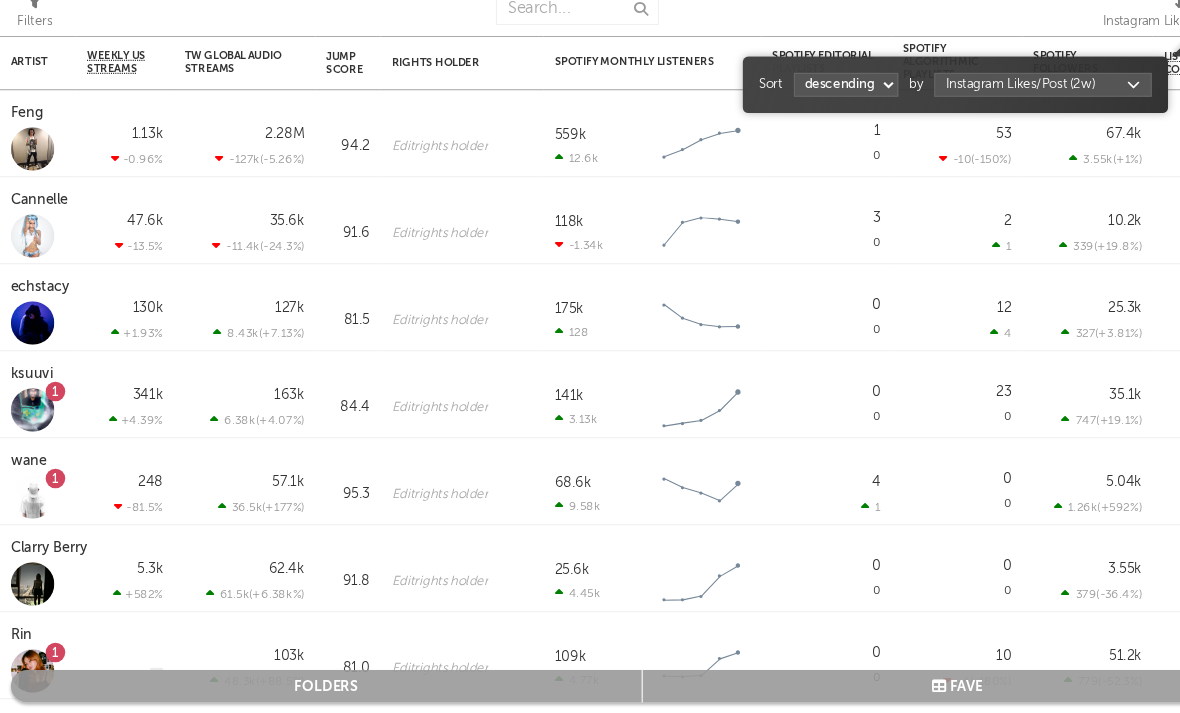 drag, startPoint x: 932, startPoint y: 157, endPoint x: 804, endPoint y: 104, distance: 138.5388 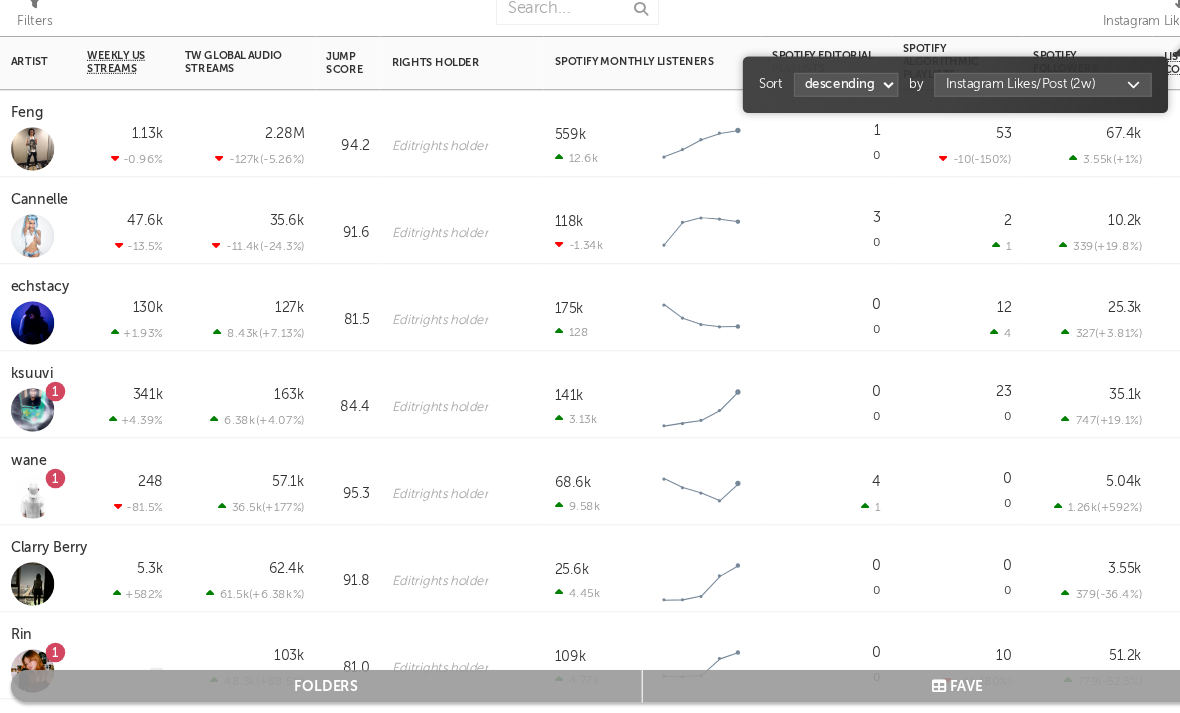 click on "[NUMBER] [NUMBER]" at bounding box center (760, 180) 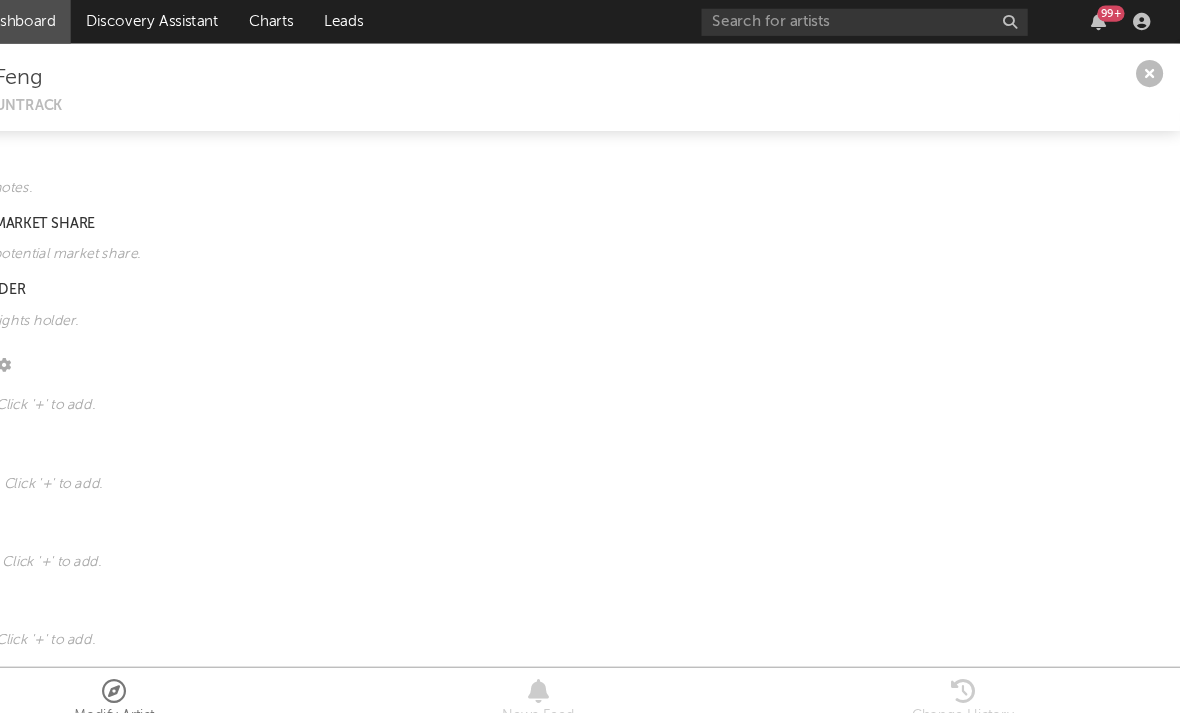 drag, startPoint x: 804, startPoint y: 104, endPoint x: 1067, endPoint y: 79, distance: 264.18555 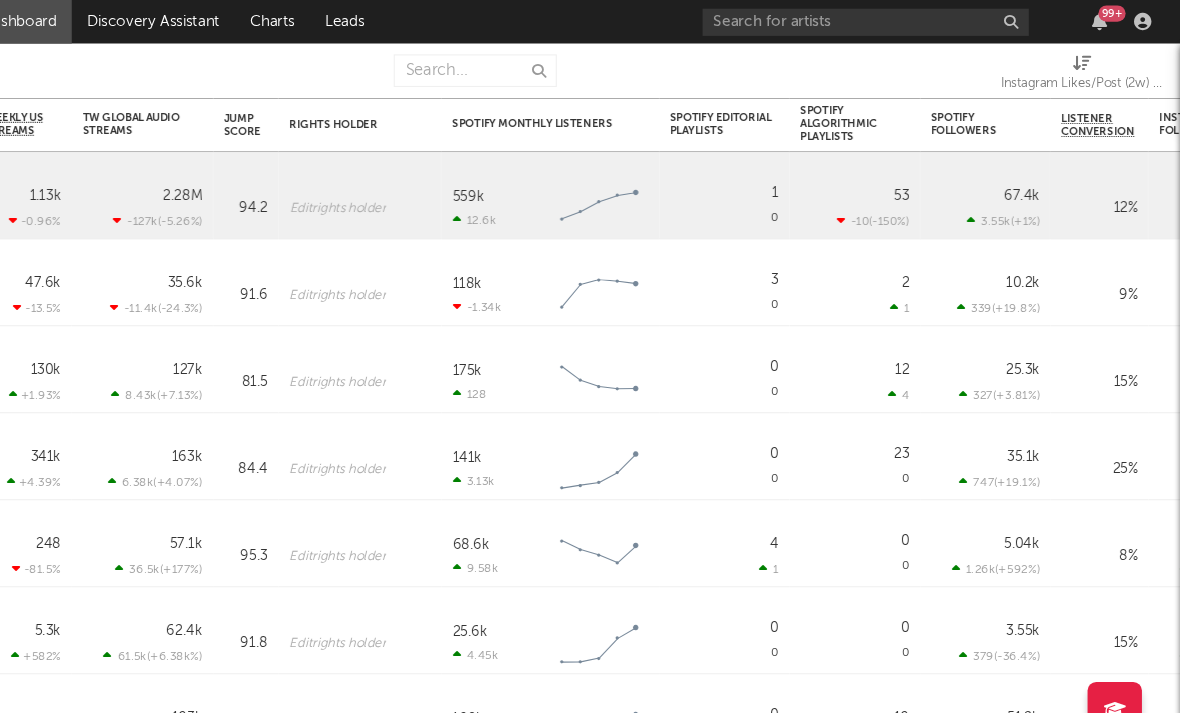 click on "Instagram Likes/Post (2w) (Instagram Likes/Post (2w))" at bounding box center (1089, 77) 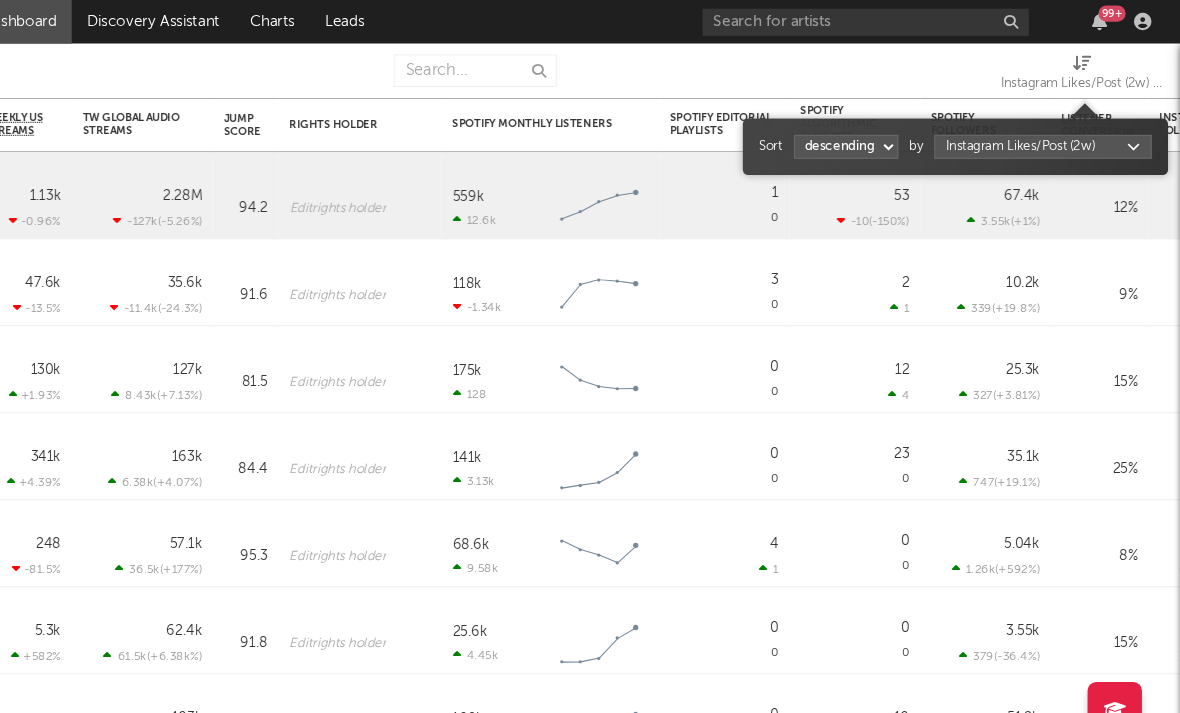 select on "1" 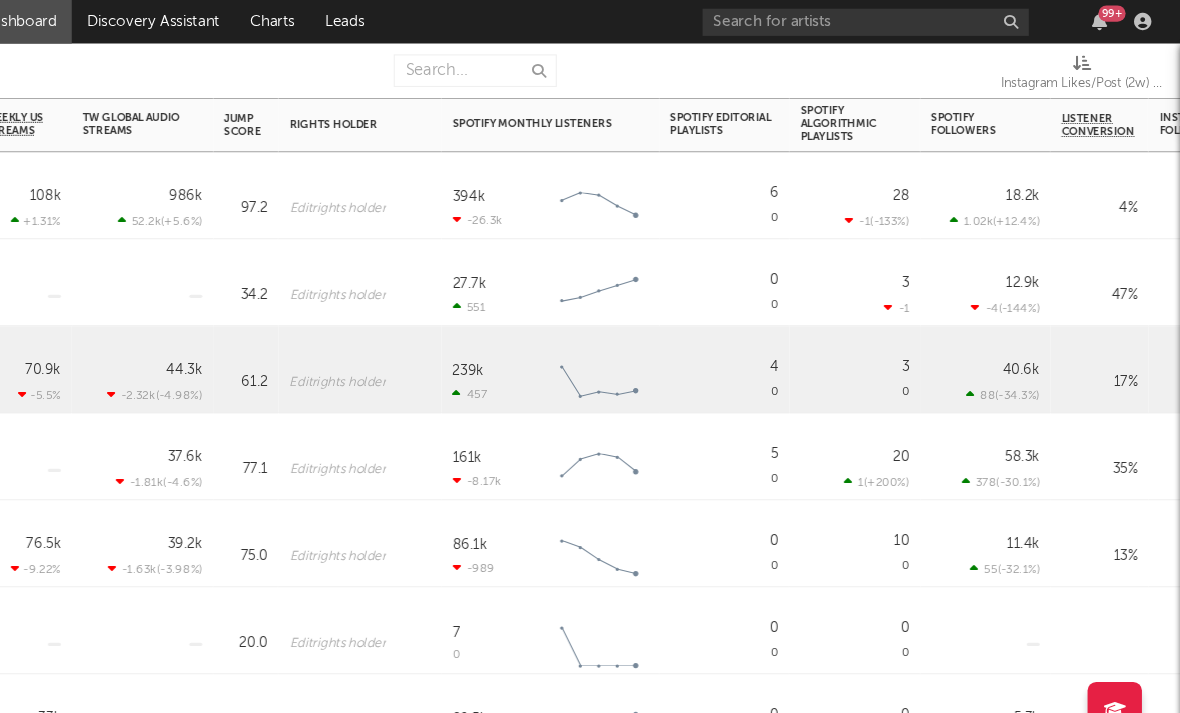 click on "3 0" at bounding box center (880, 352) 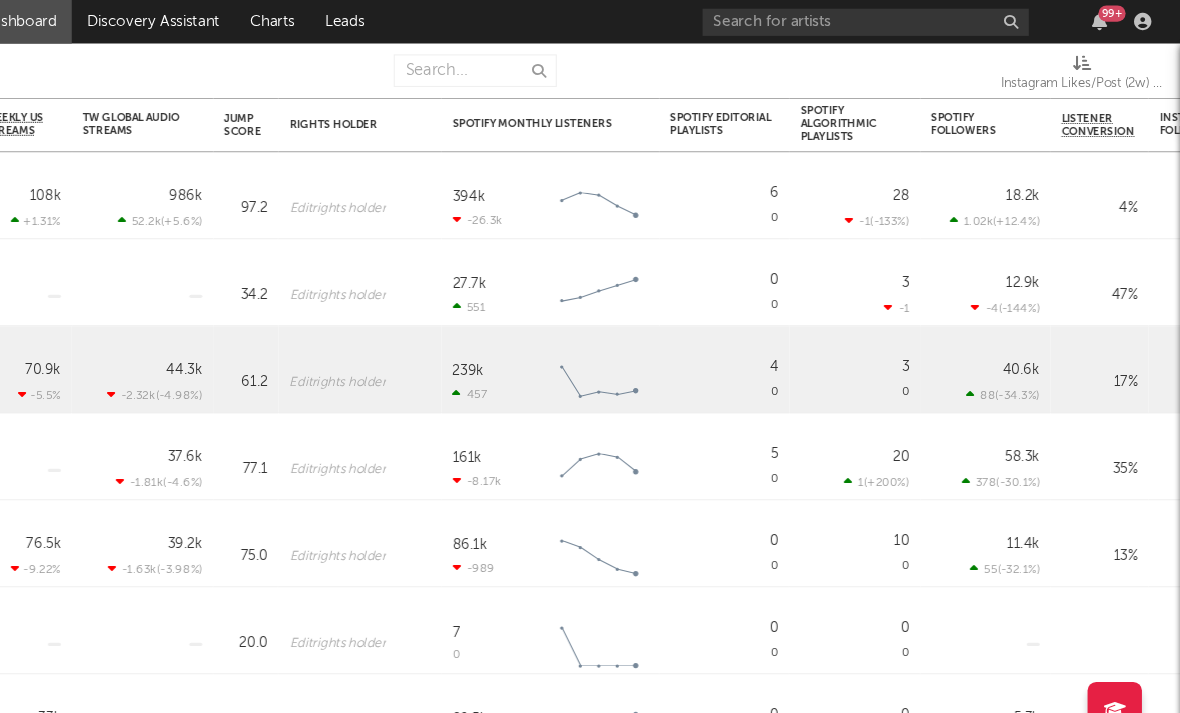 click on "Genres" at bounding box center [1770, 336] 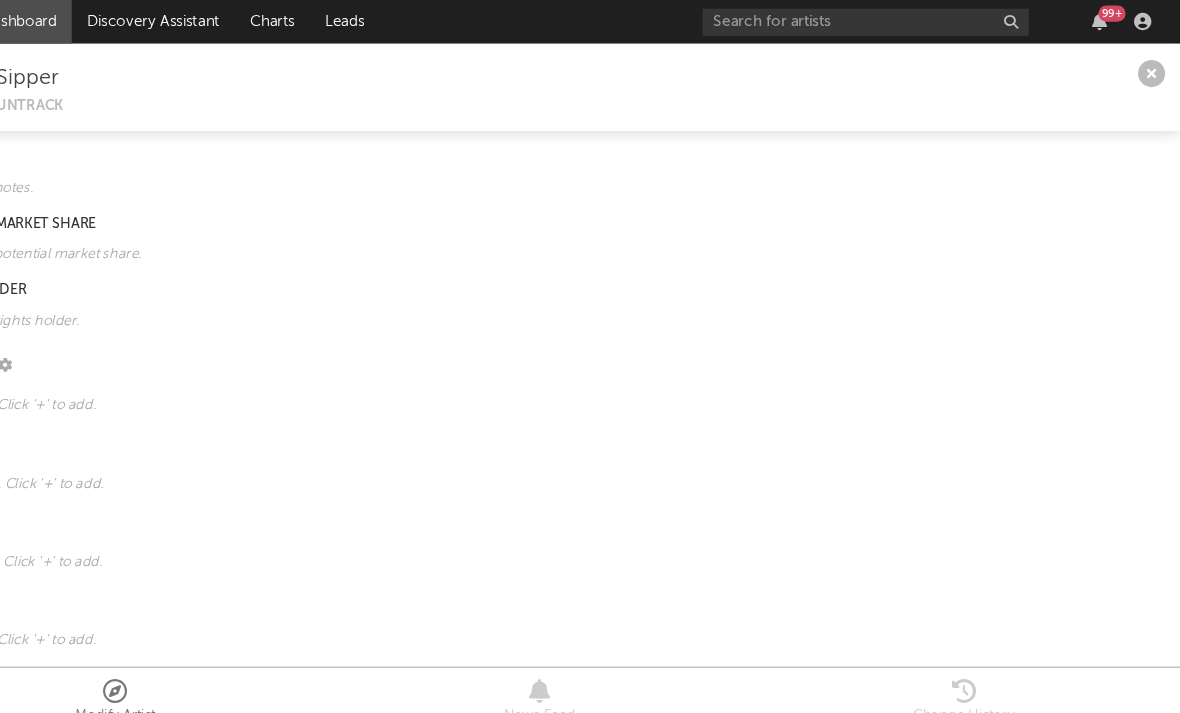 drag, startPoint x: 758, startPoint y: 328, endPoint x: 1061, endPoint y: 77, distance: 393.459 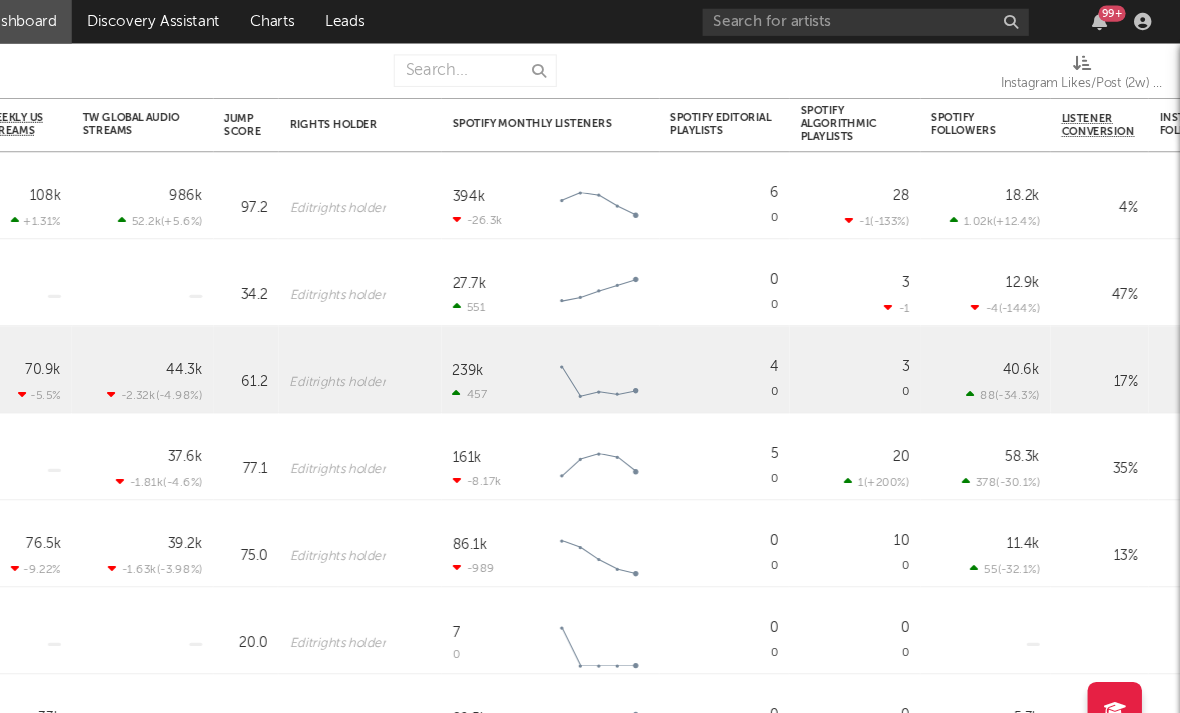click on "[NAME] [TEXT]" at bounding box center (1807, 80) 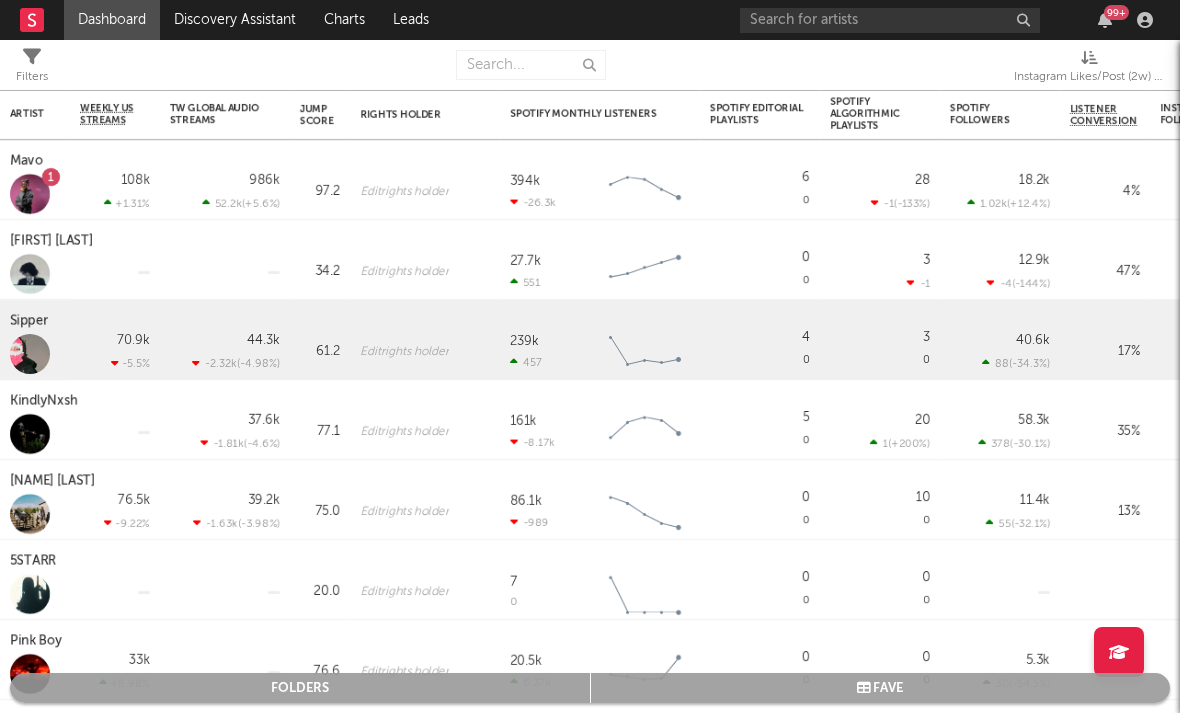 click on "Discovery Assistant" at bounding box center [235, 20] 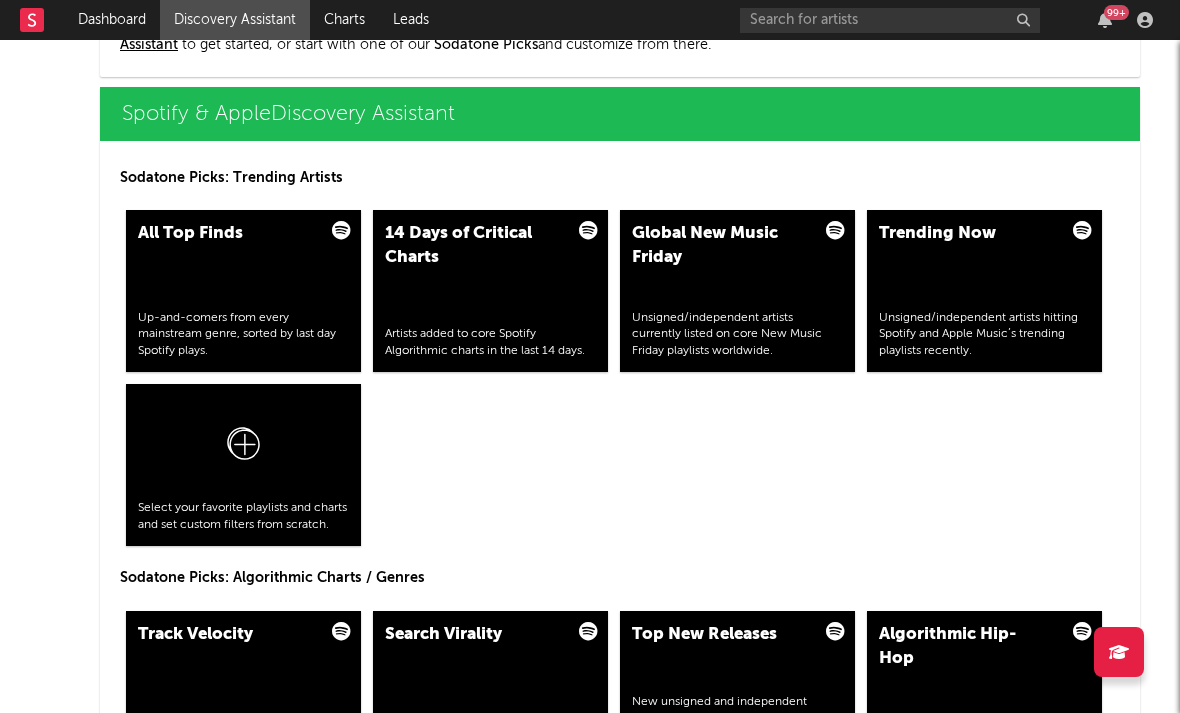 scroll, scrollTop: 2064, scrollLeft: 0, axis: vertical 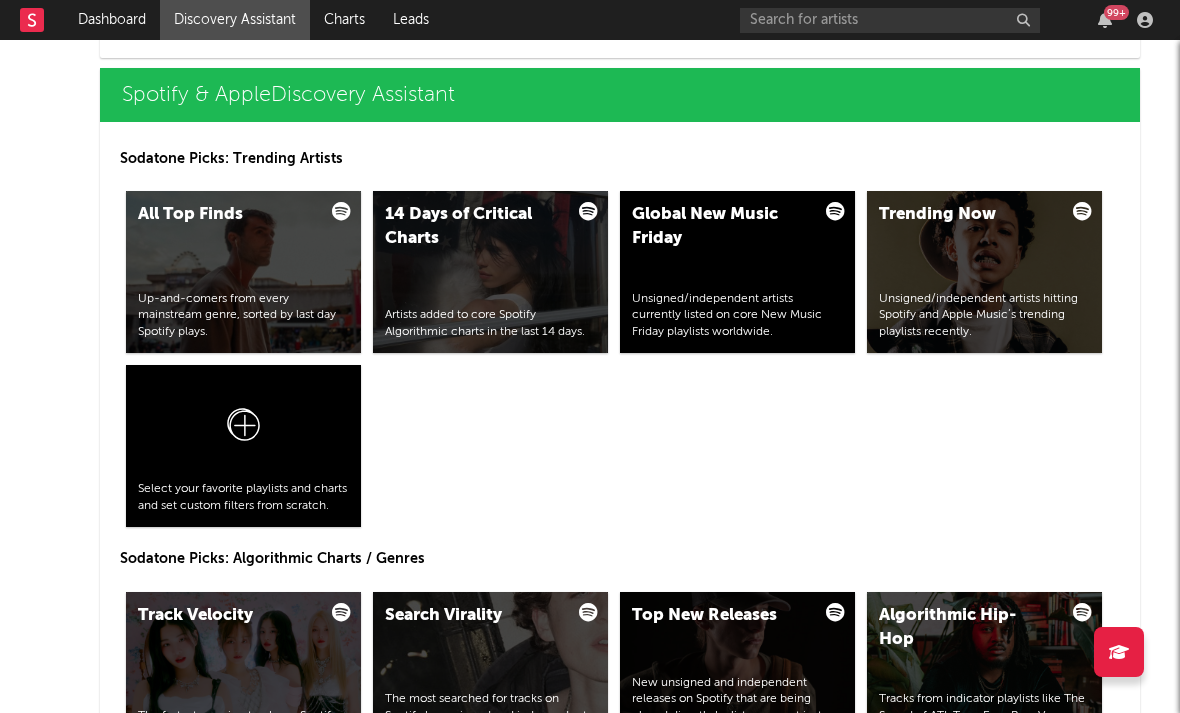 drag, startPoint x: 1061, startPoint y: 77, endPoint x: 445, endPoint y: 362, distance: 678.73486 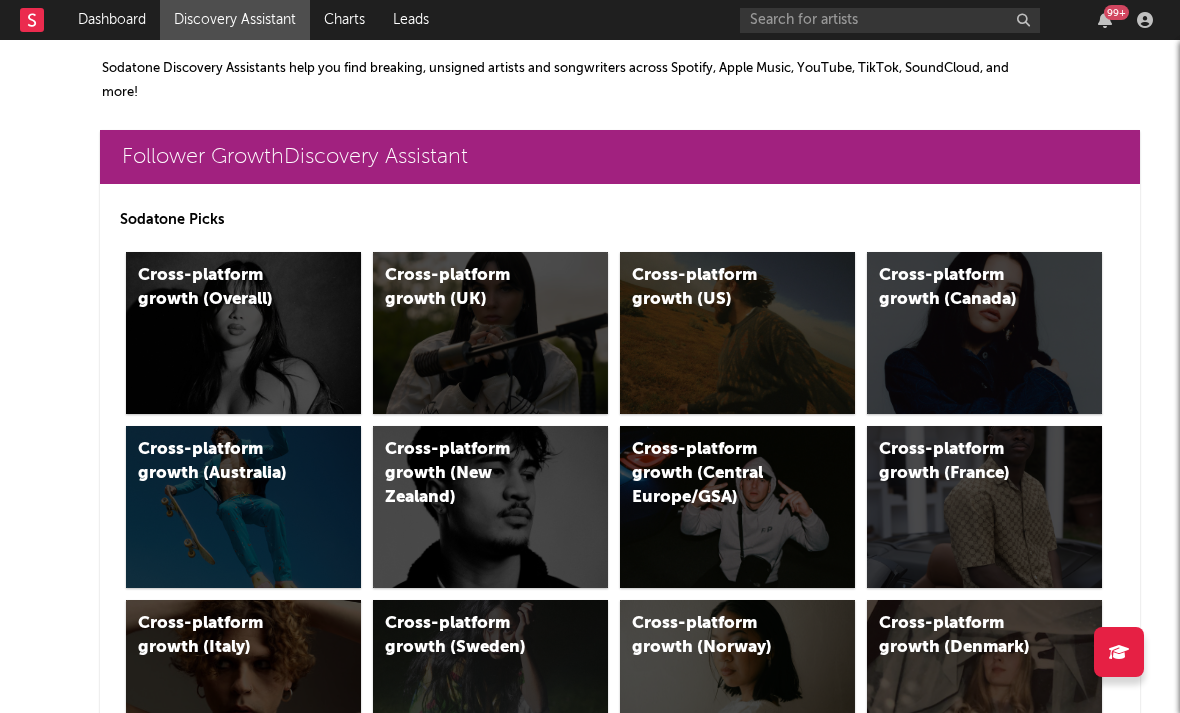 scroll, scrollTop: 0, scrollLeft: 0, axis: both 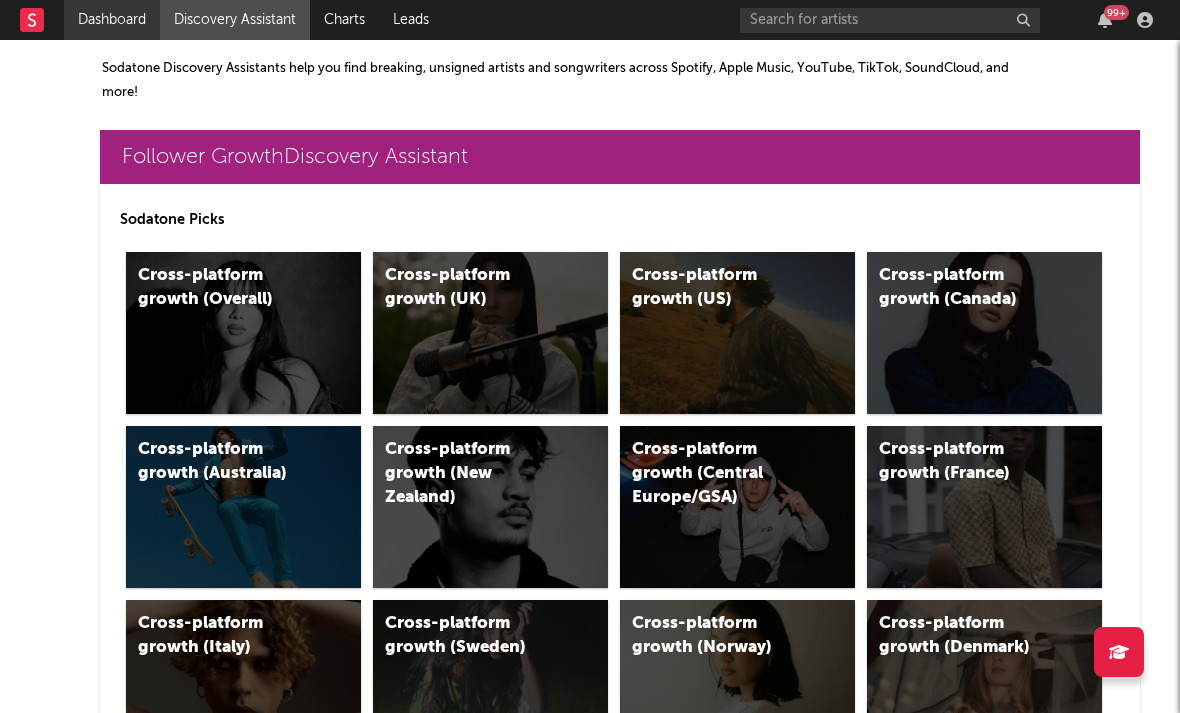 drag, startPoint x: 445, startPoint y: 362, endPoint x: 125, endPoint y: 21, distance: 467.6334 